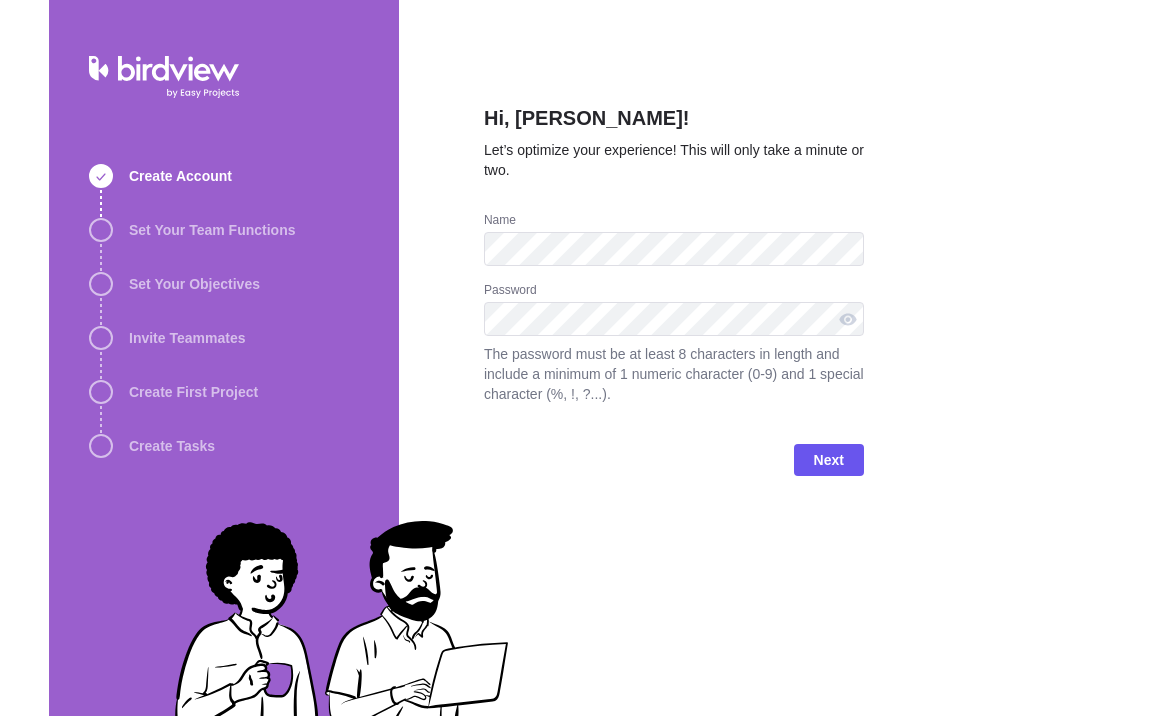 scroll, scrollTop: 0, scrollLeft: 0, axis: both 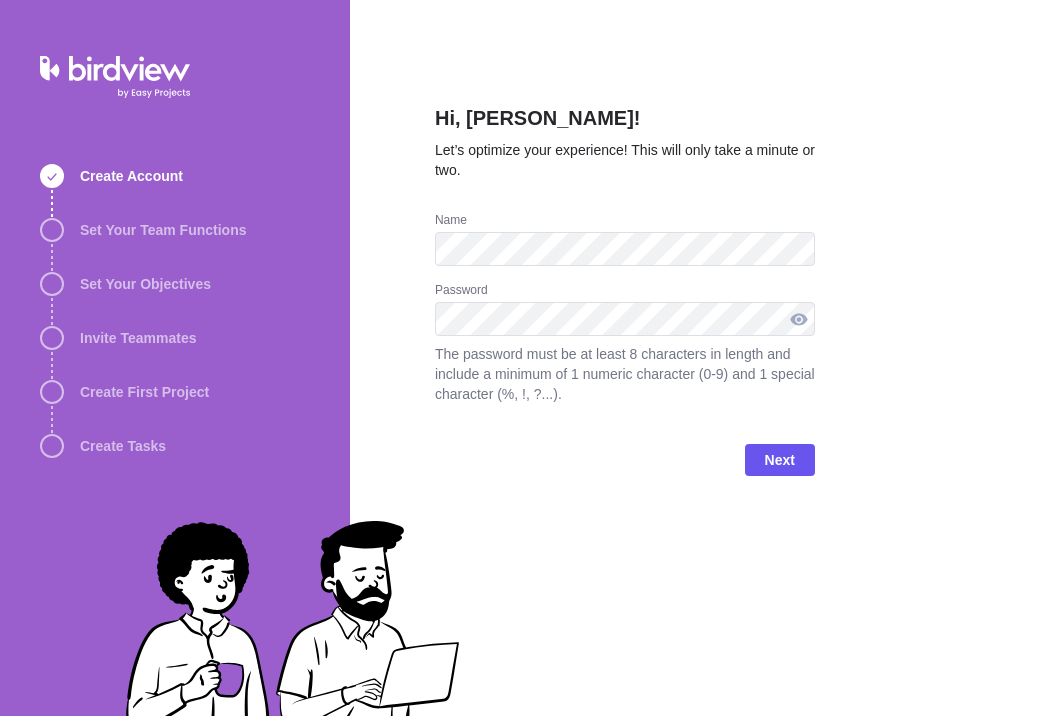 click at bounding box center (799, 319) 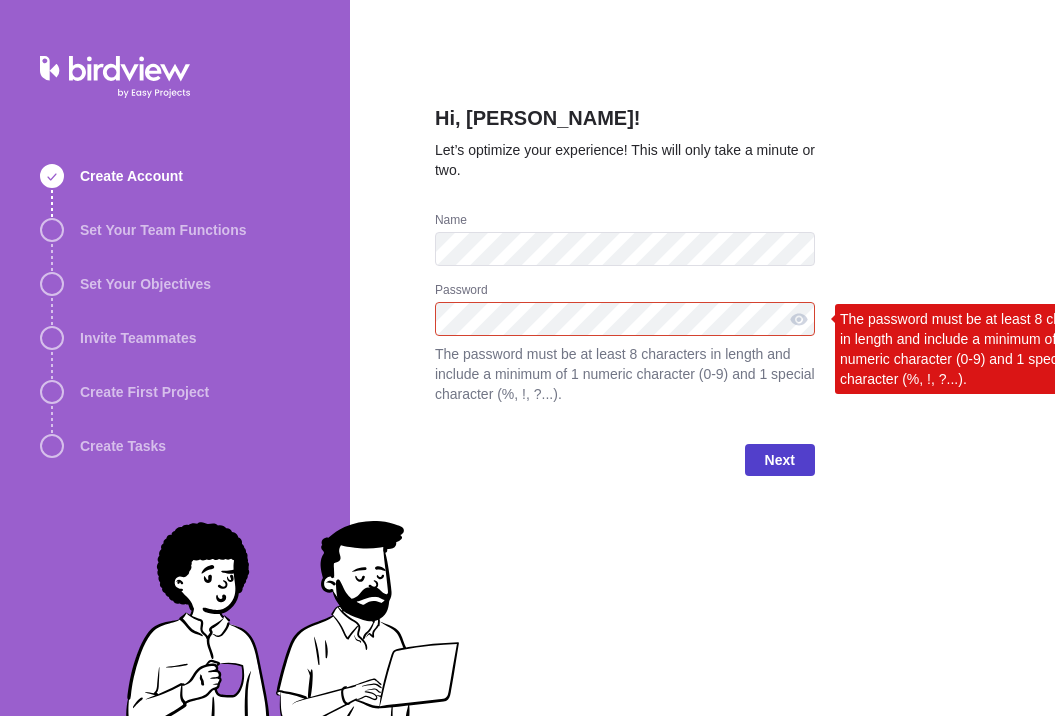 click on "Next" at bounding box center (780, 460) 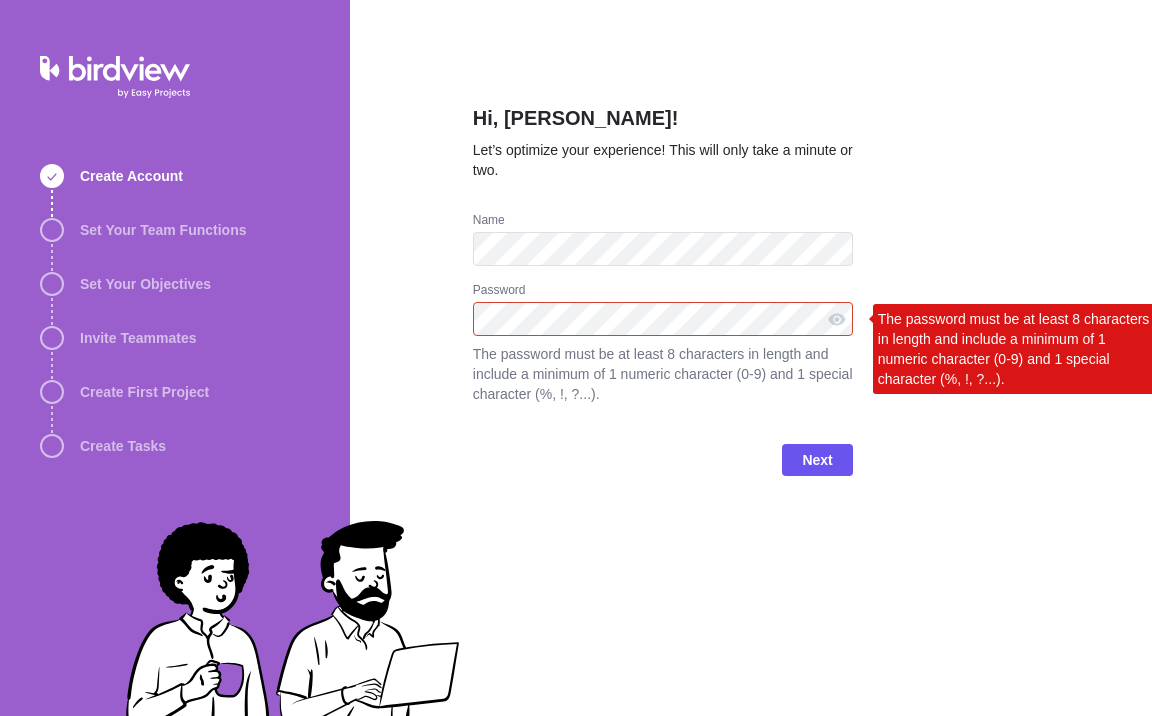 click on "Hi, Erin Gilchrist! Let’s optimize your experience! This will only take a minute or two. Name Password The password must be at least 8 characters in length and include a minimum of 1 numeric character (0-9) and 1 special character (%, !, ?...). The password must be at least 8 characters in length and include a minimum of 1 numeric character (0-9) and 1 special character (%, !, ?...). Next" at bounding box center [751, 358] 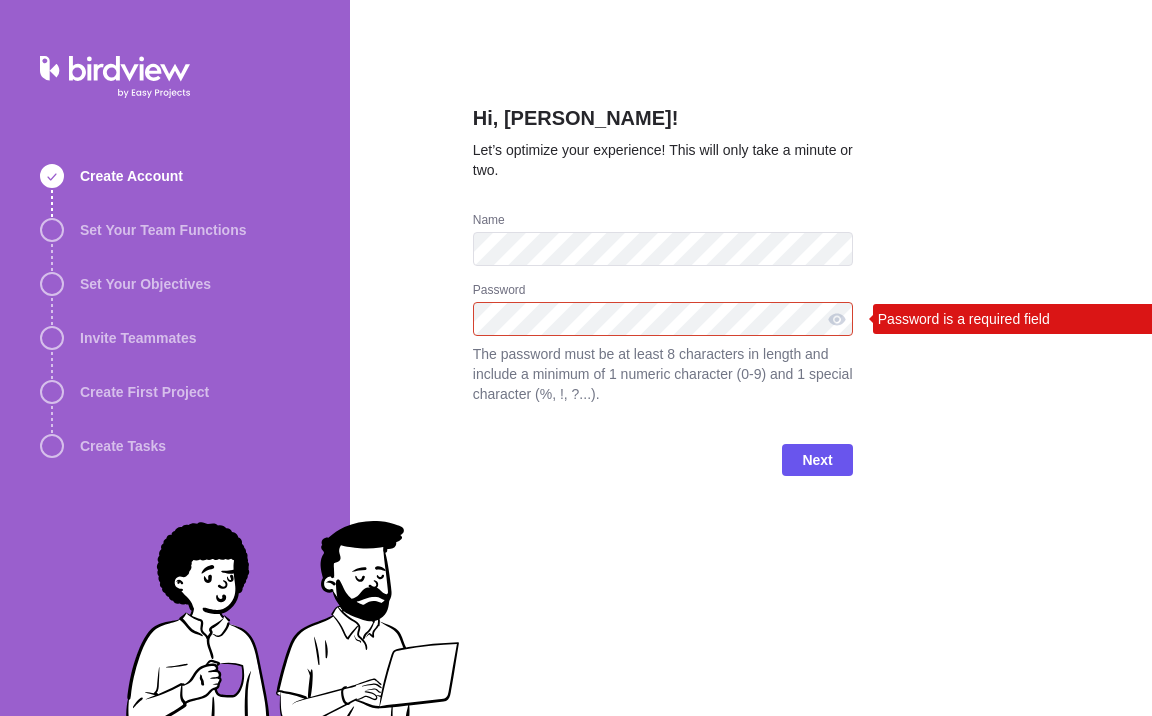 click on "Hi, Erin Gilchrist! Let’s optimize your experience! This will only take a minute or two. Name Password Password is a required field The password must be at least 8 characters in length and include a minimum of 1 numeric character (0-9) and 1 special character (%, !, ?...). Next" at bounding box center (751, 358) 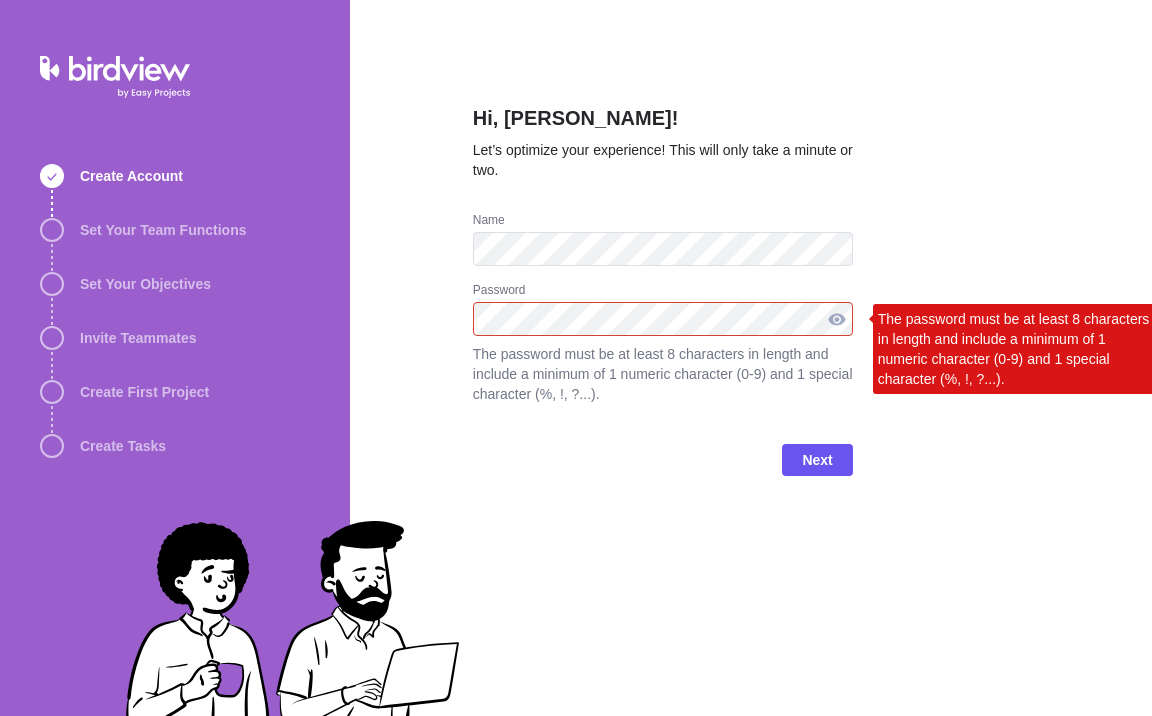 click at bounding box center [837, 319] 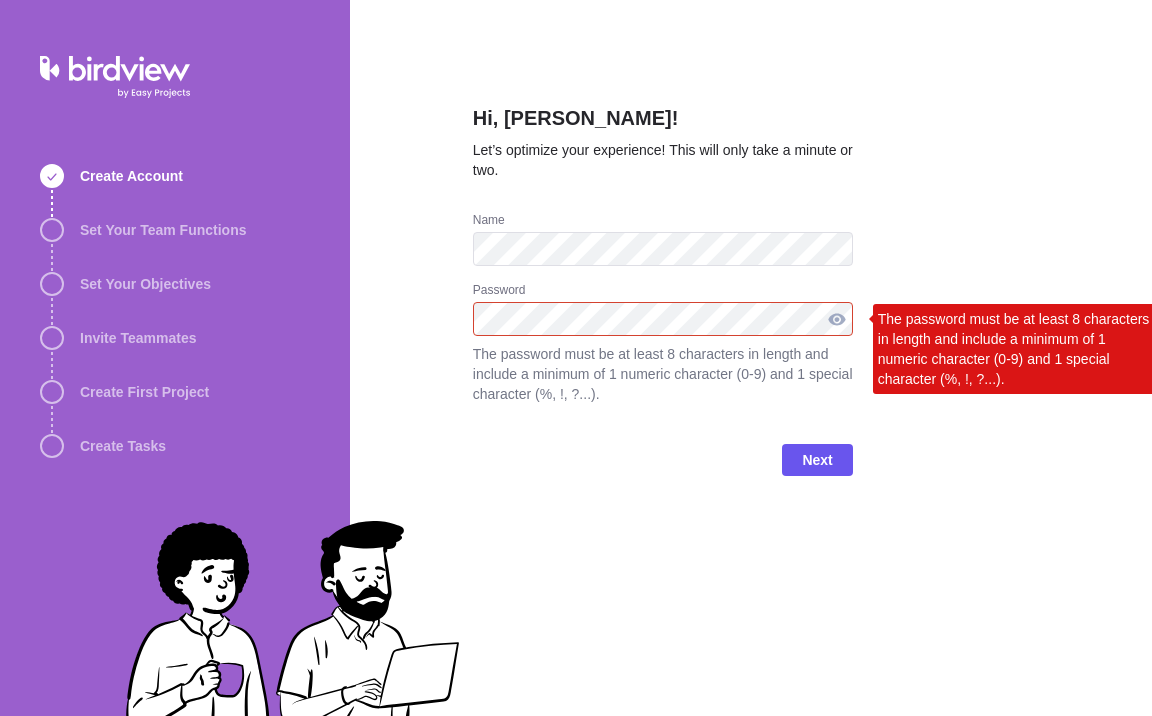 click at bounding box center [837, 319] 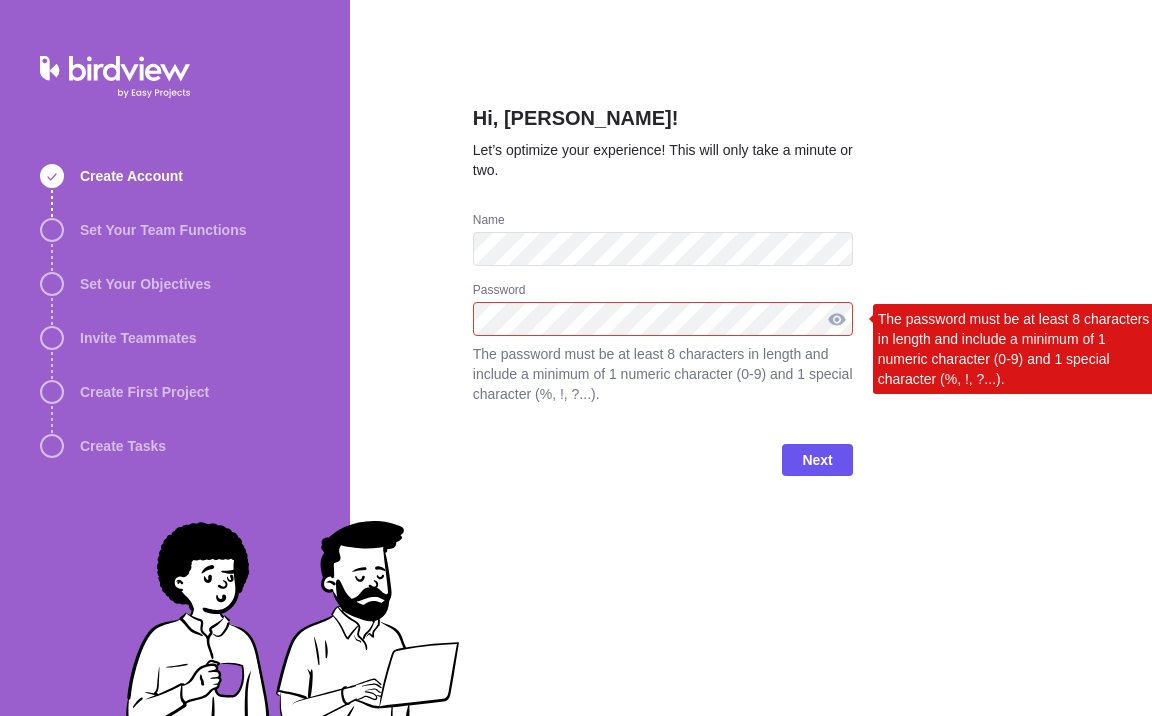 click at bounding box center [837, 319] 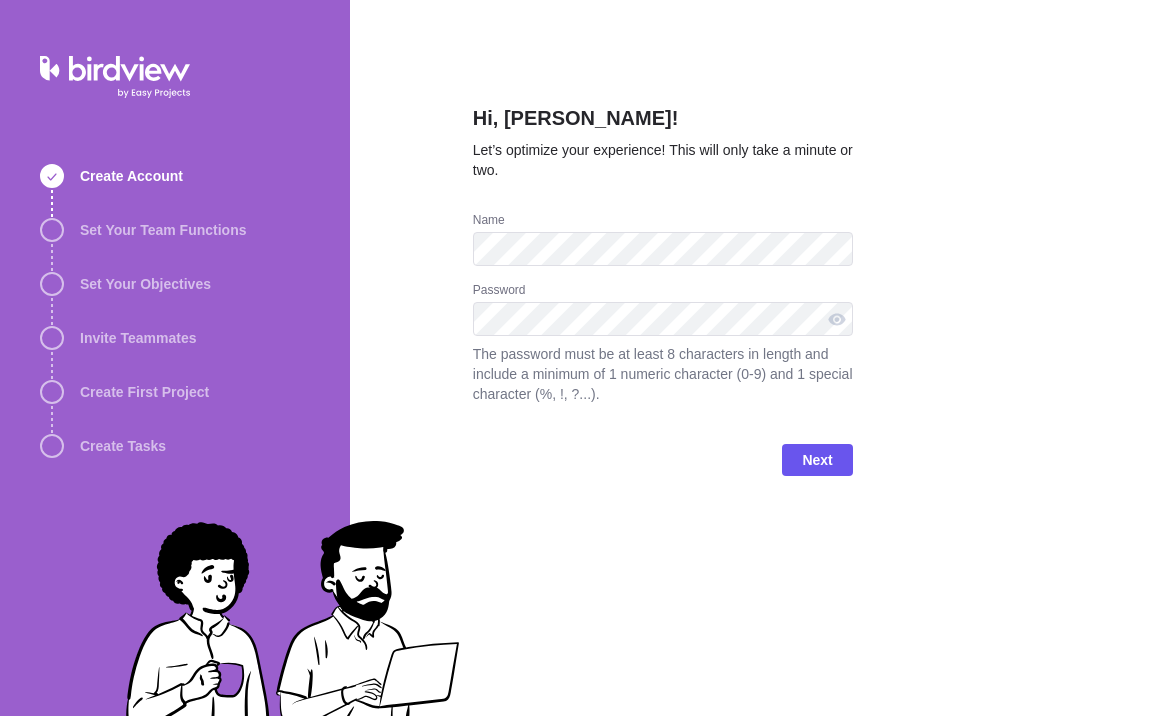 click on "Hi, Erin Gilchrist! Let’s optimize your experience! This will only take a minute or two. Name Password The password must be at least 8 characters in length and include a minimum of 1 numeric character (0-9) and 1 special character (%, !, ?...). Next" at bounding box center (751, 358) 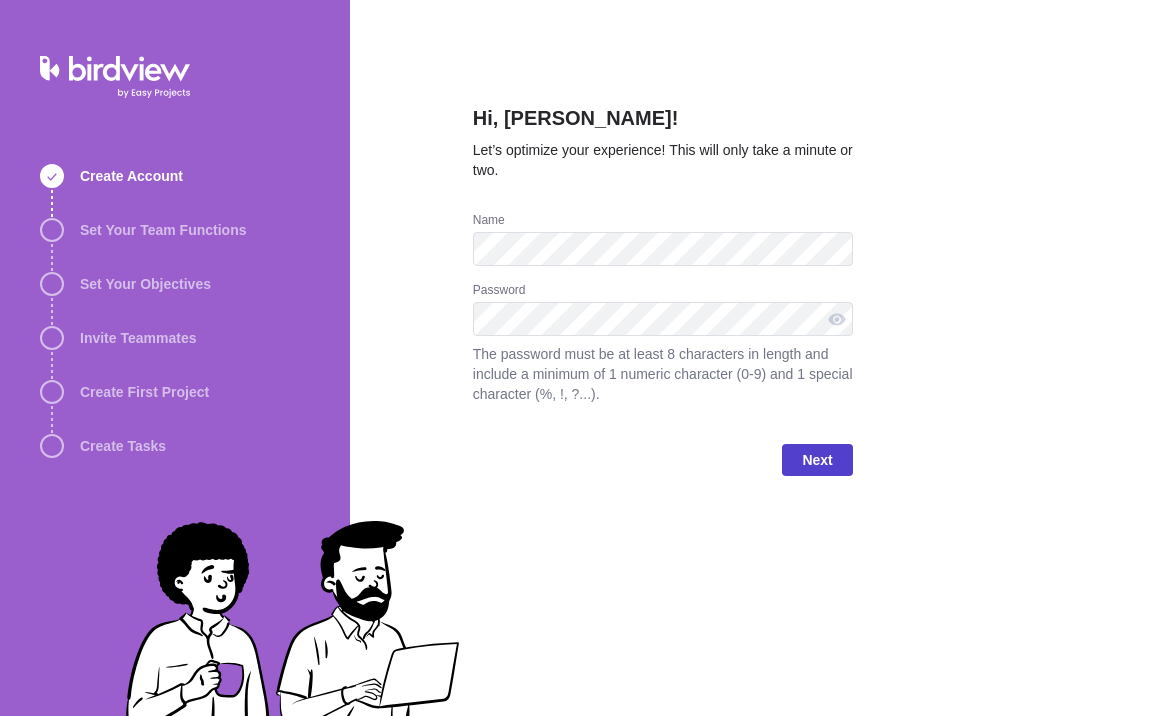 click on "Next" at bounding box center [817, 460] 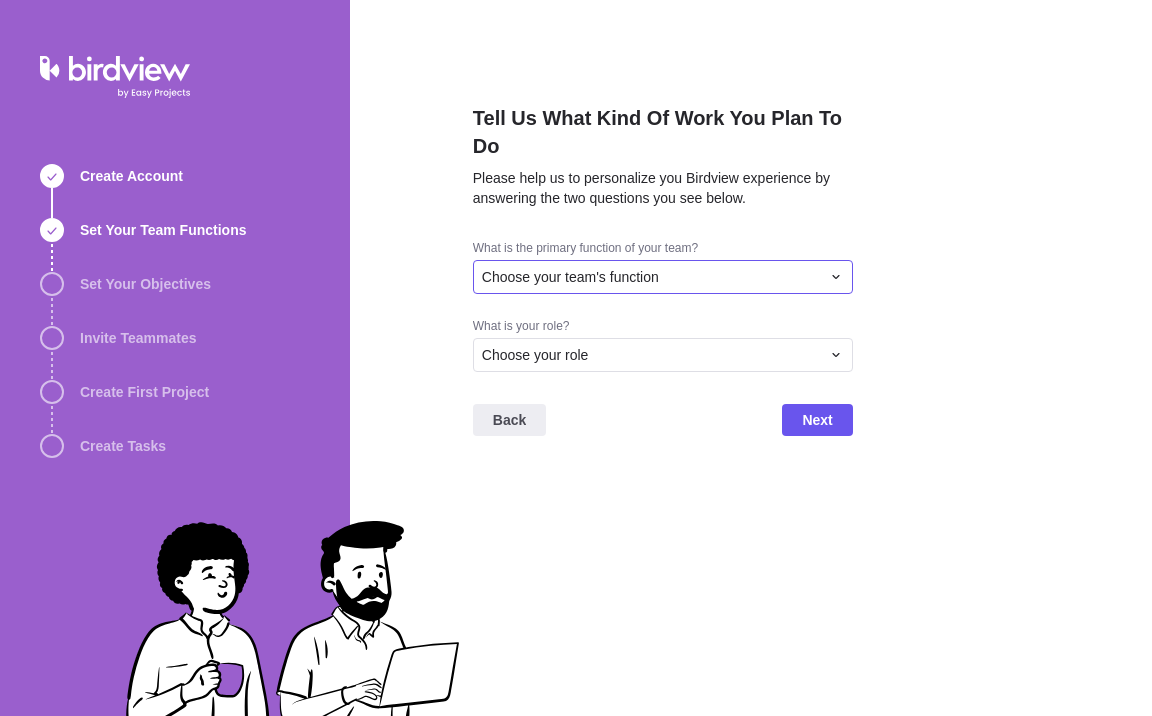 click on "Choose your team's function" at bounding box center (651, 277) 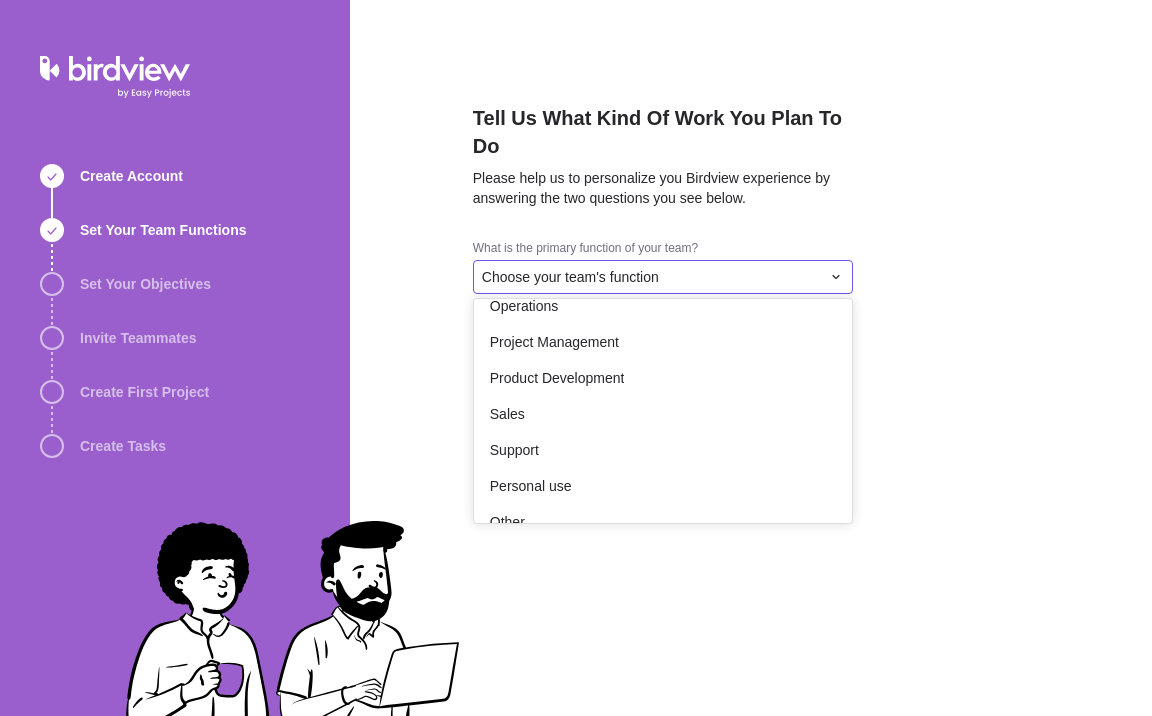 scroll, scrollTop: 368, scrollLeft: 0, axis: vertical 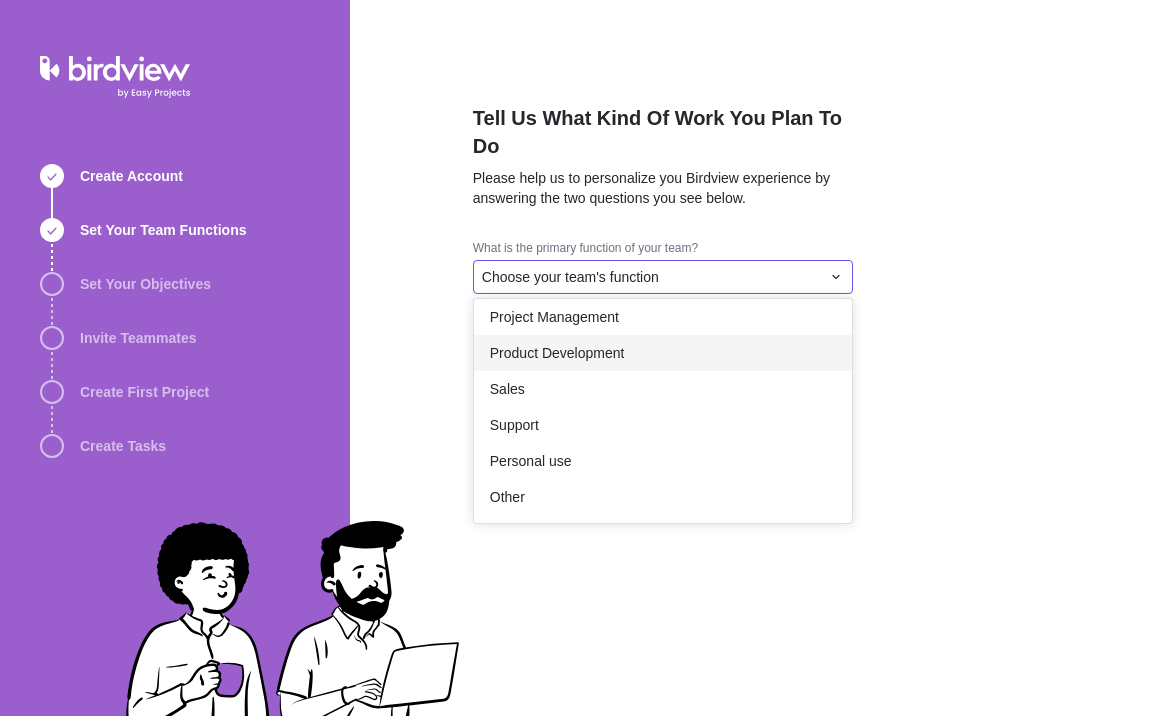 click on "Product Development" at bounding box center [557, 353] 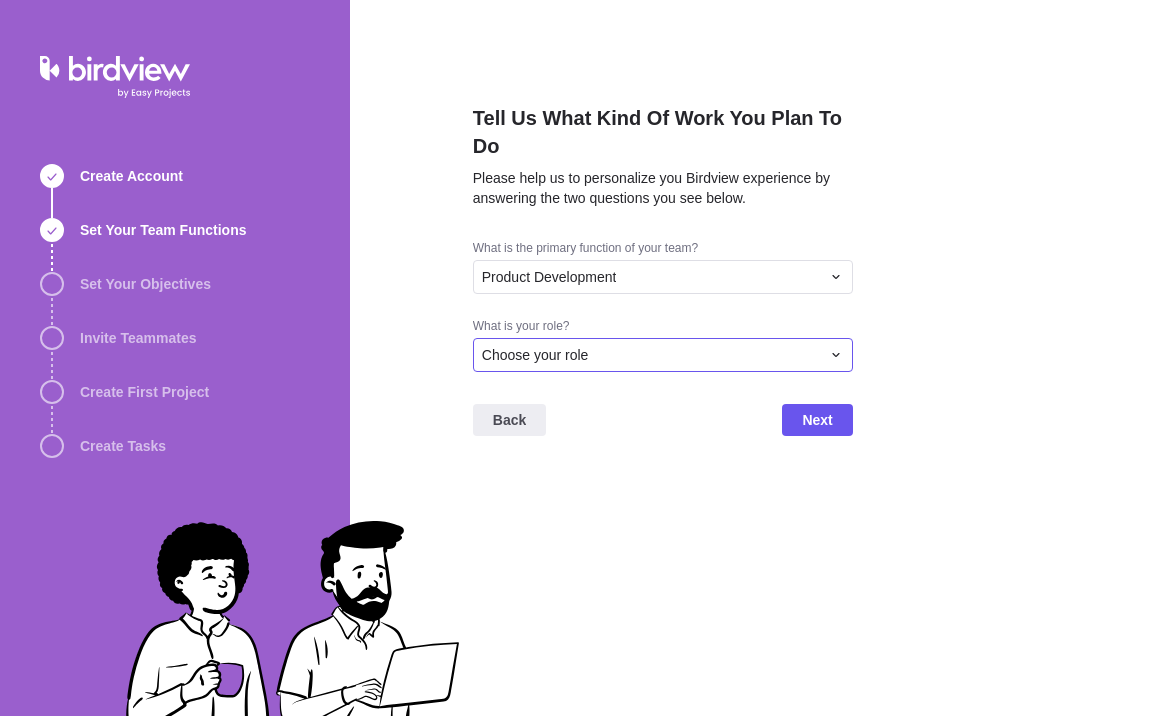 click on "Choose your role" at bounding box center (651, 355) 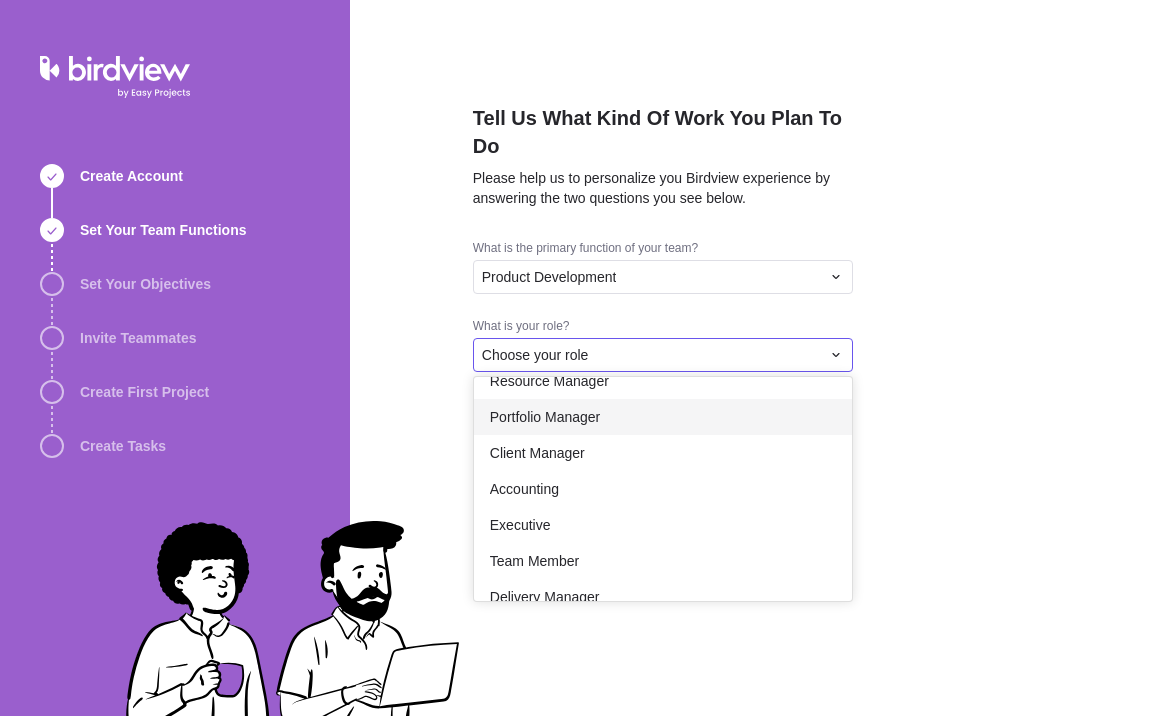 scroll, scrollTop: 116, scrollLeft: 0, axis: vertical 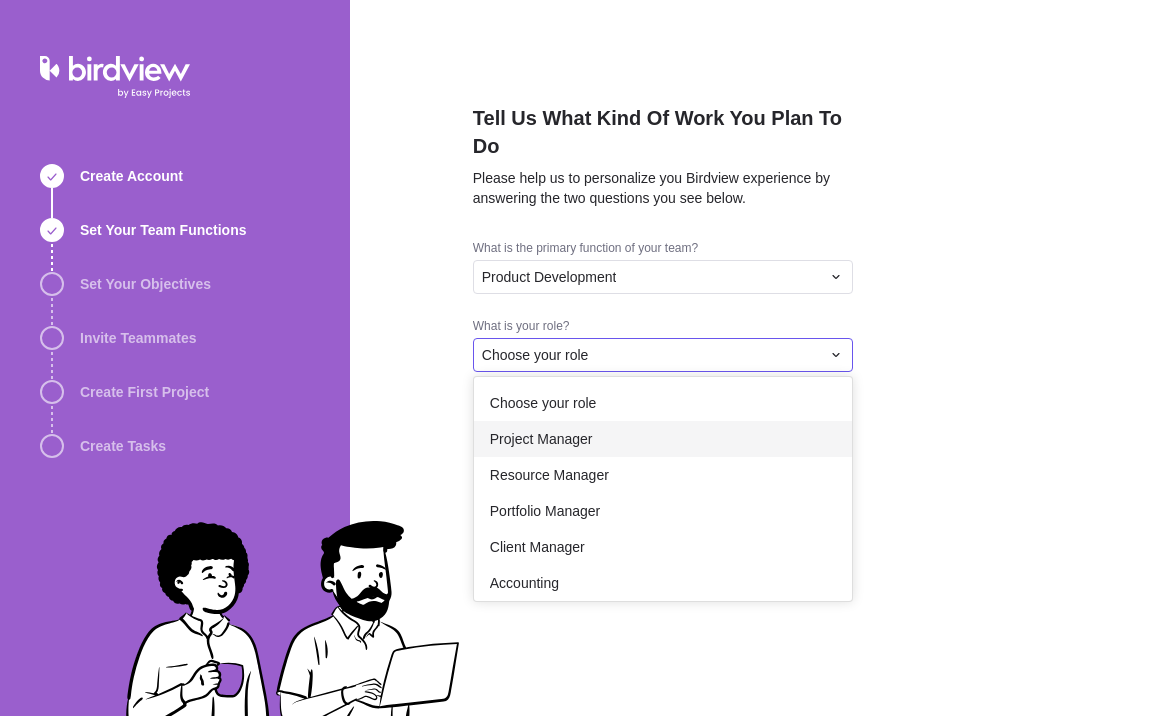 click on "Project Manager" at bounding box center (541, 439) 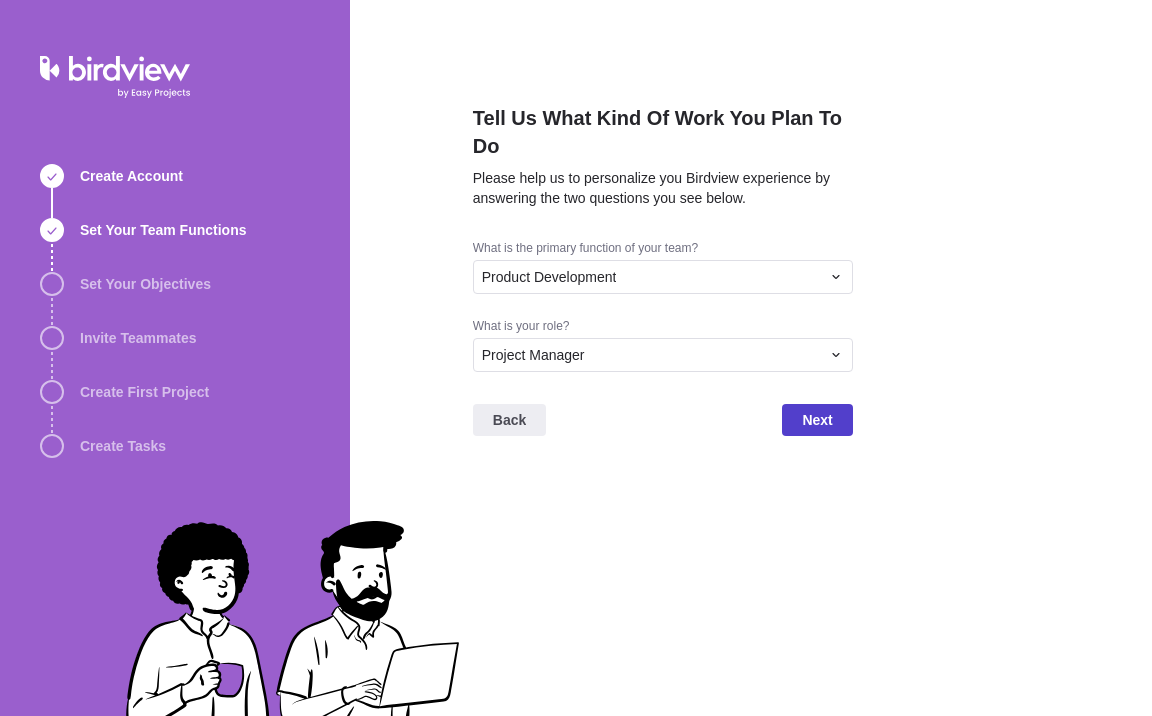 click on "Next" at bounding box center (817, 420) 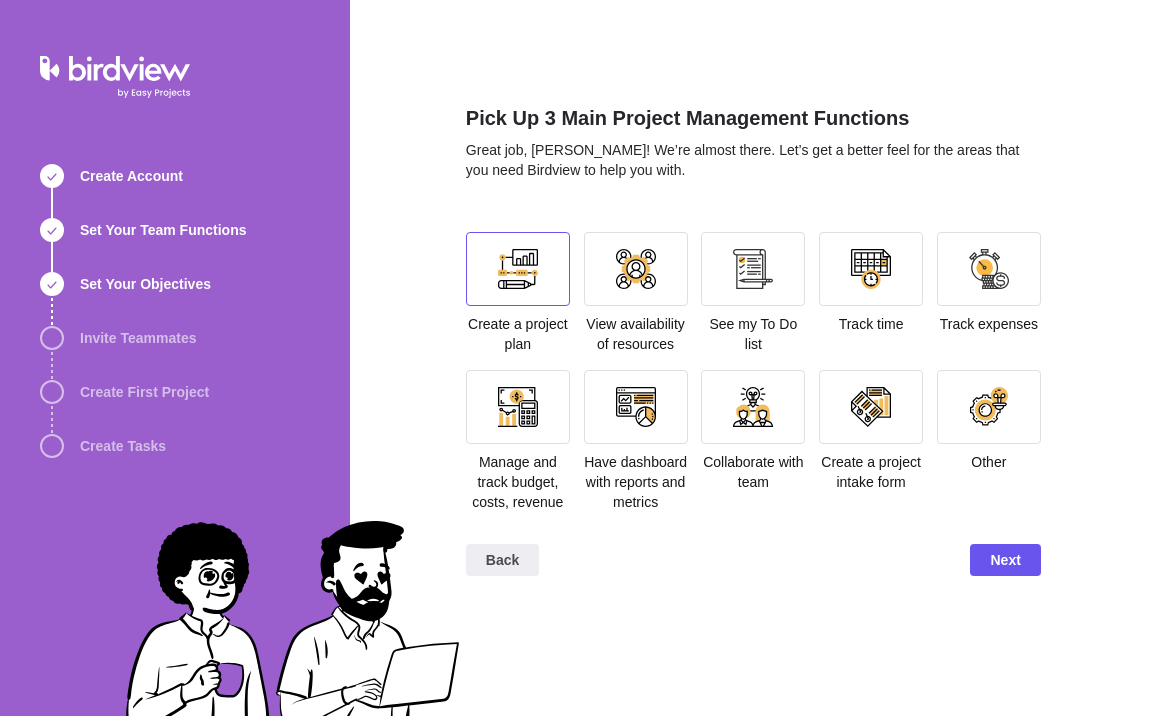 click at bounding box center [518, 269] 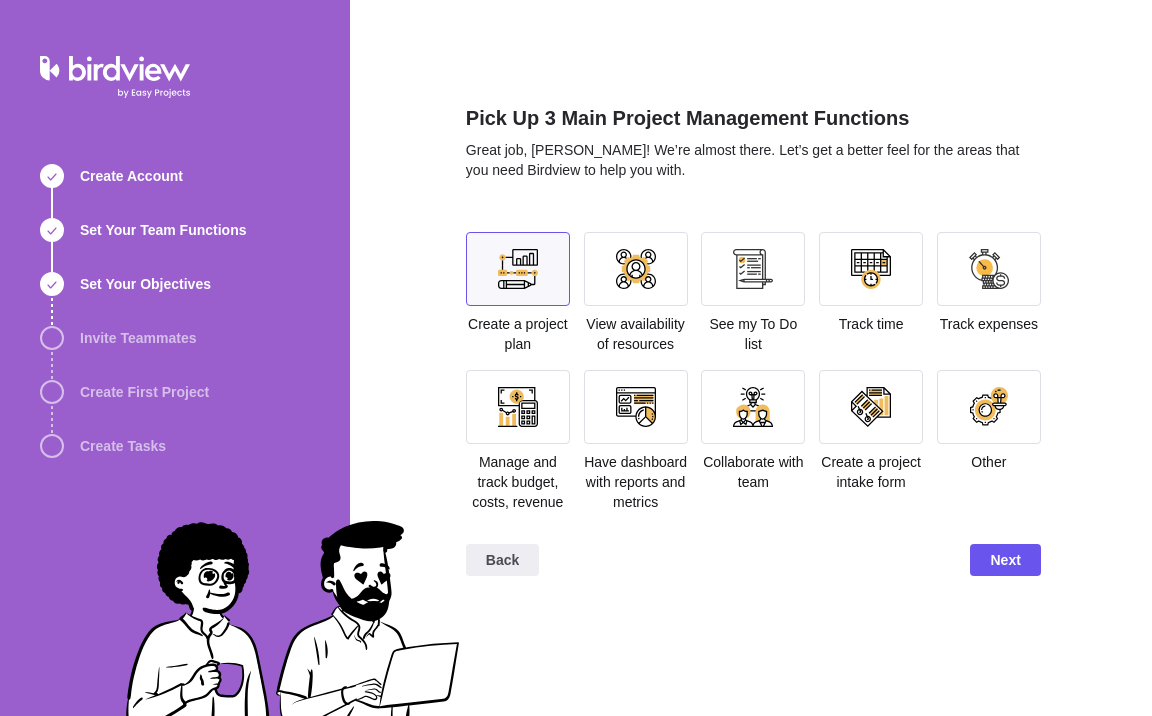 click at bounding box center (518, 269) 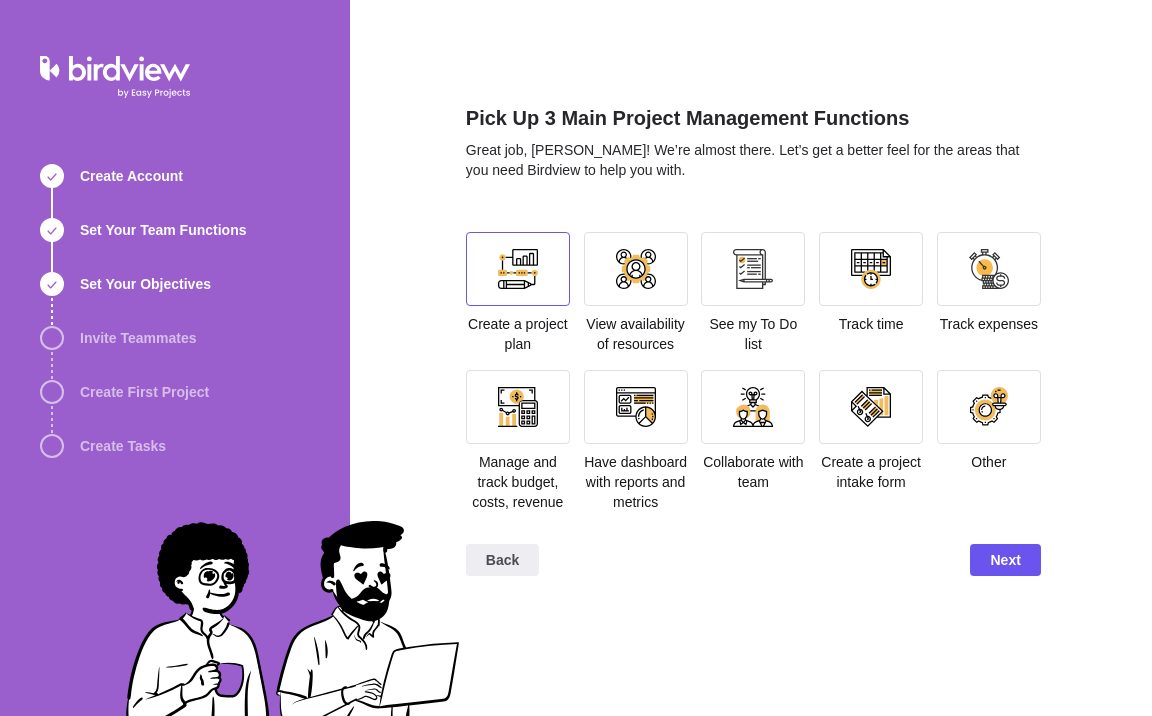 click at bounding box center (518, 269) 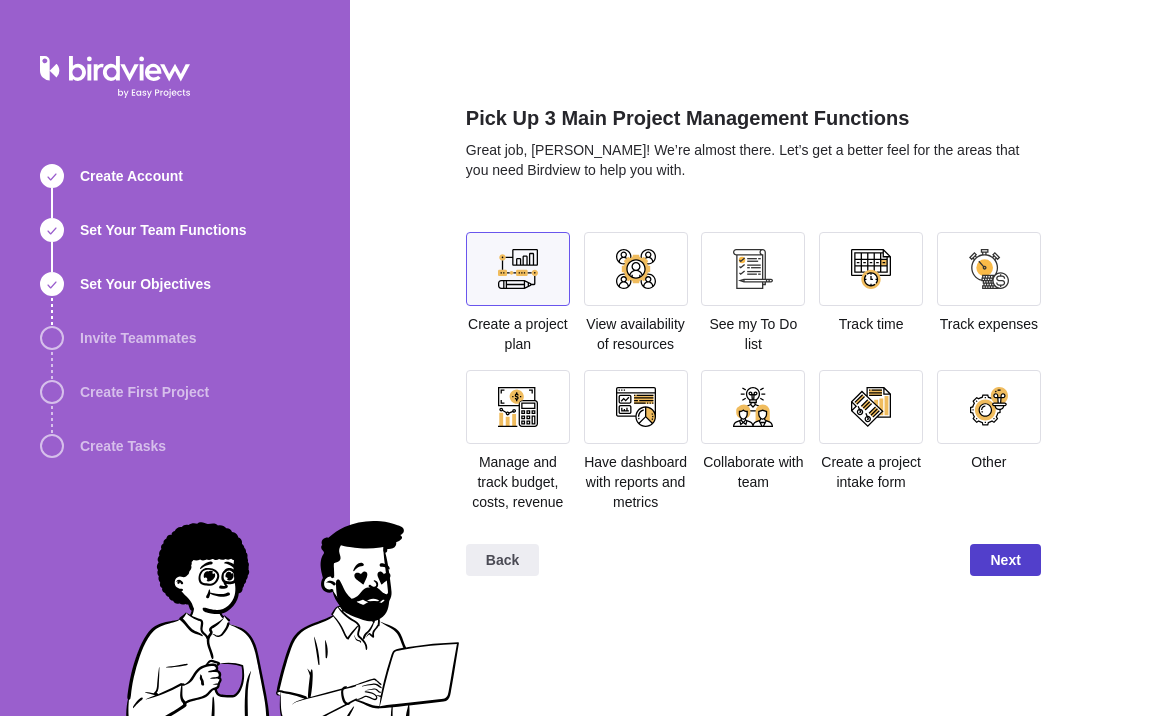 click on "Next" at bounding box center [1005, 560] 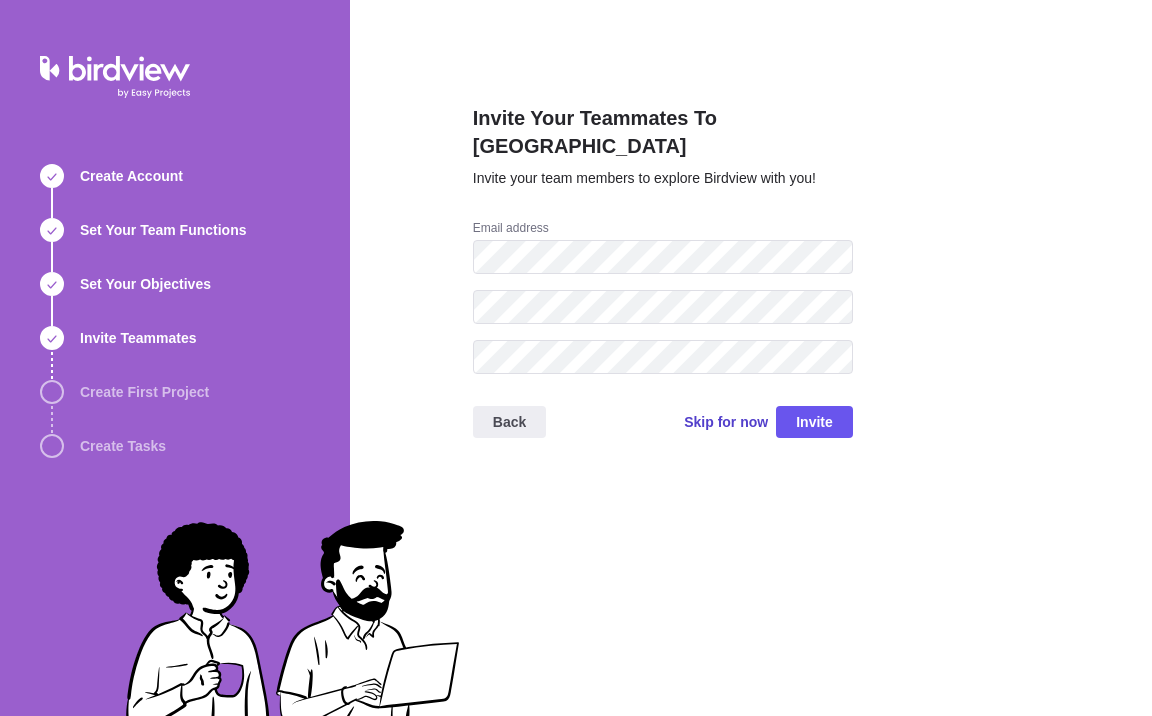 click on "Skip for now" at bounding box center (726, 422) 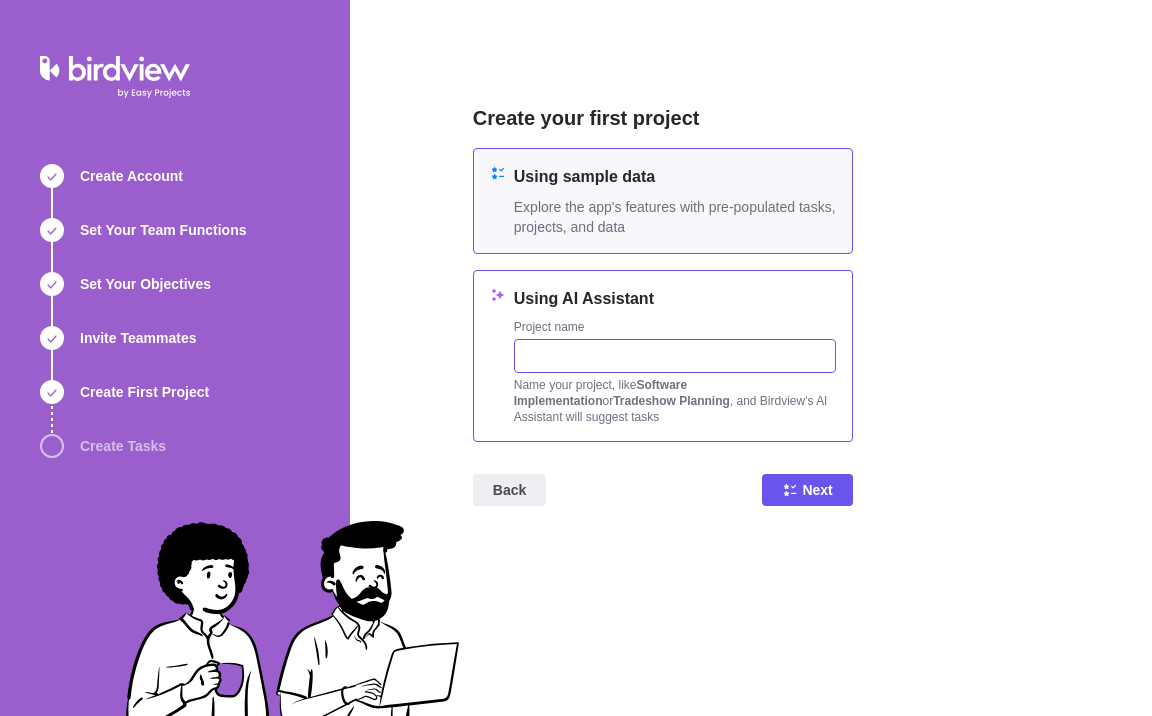 click at bounding box center [675, 356] 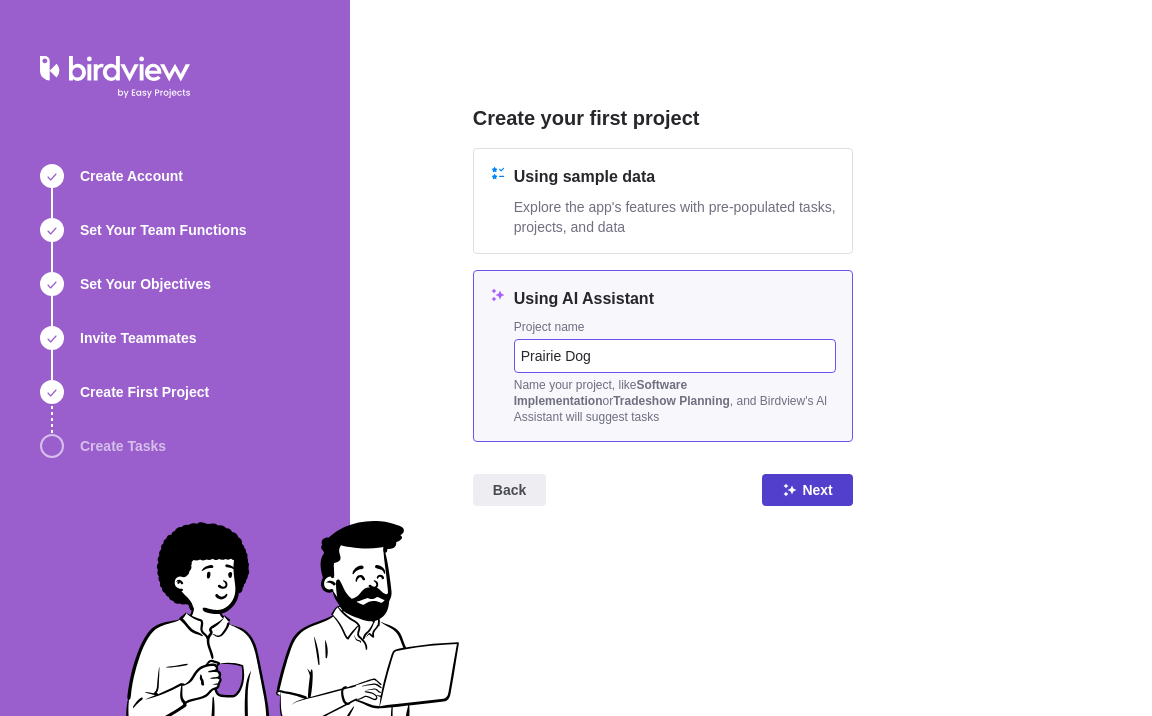 type on "Prairie Dog" 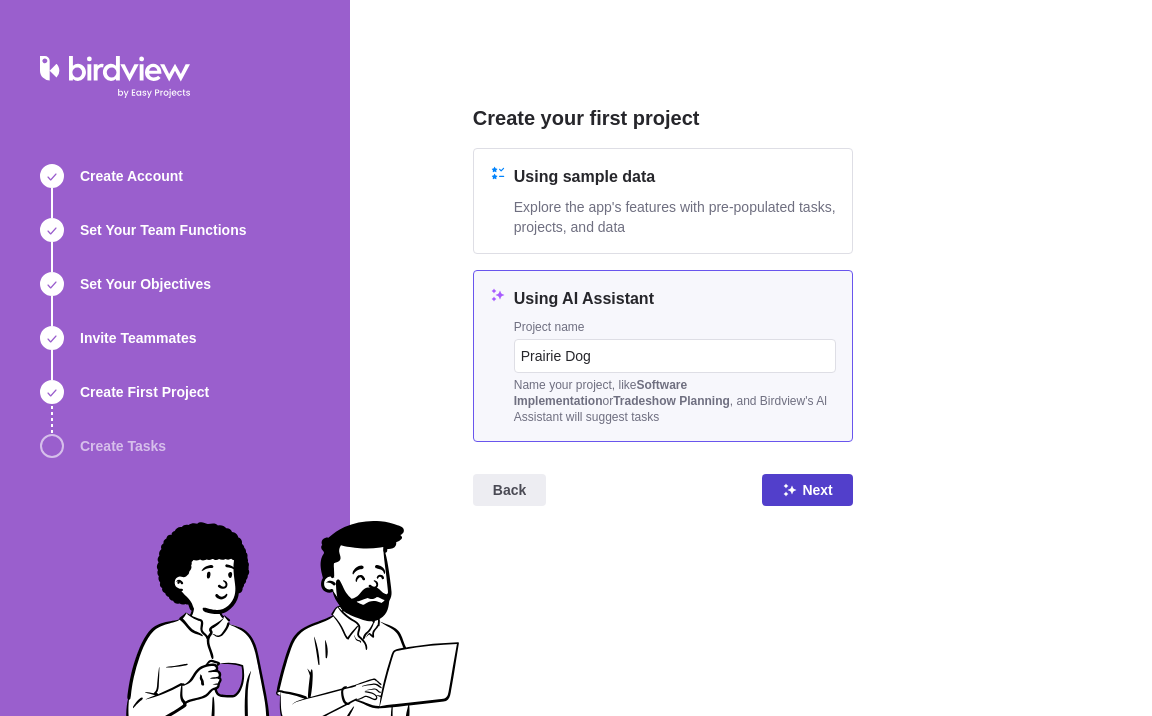 click 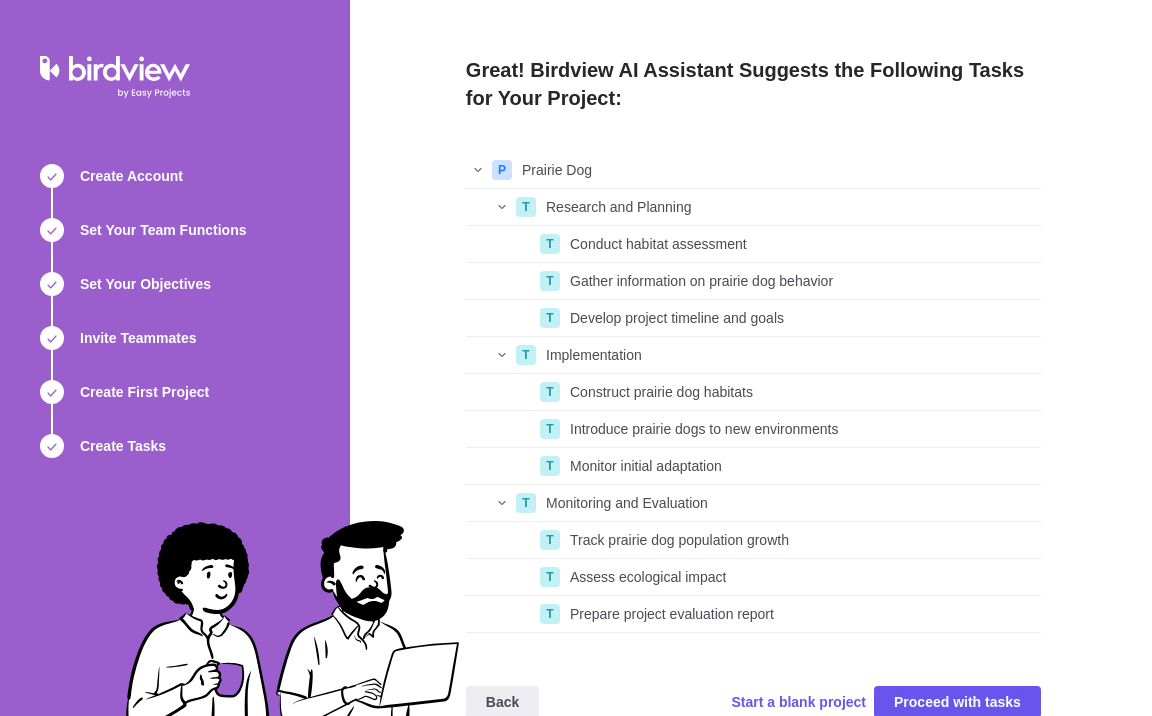 scroll, scrollTop: 16, scrollLeft: 16, axis: both 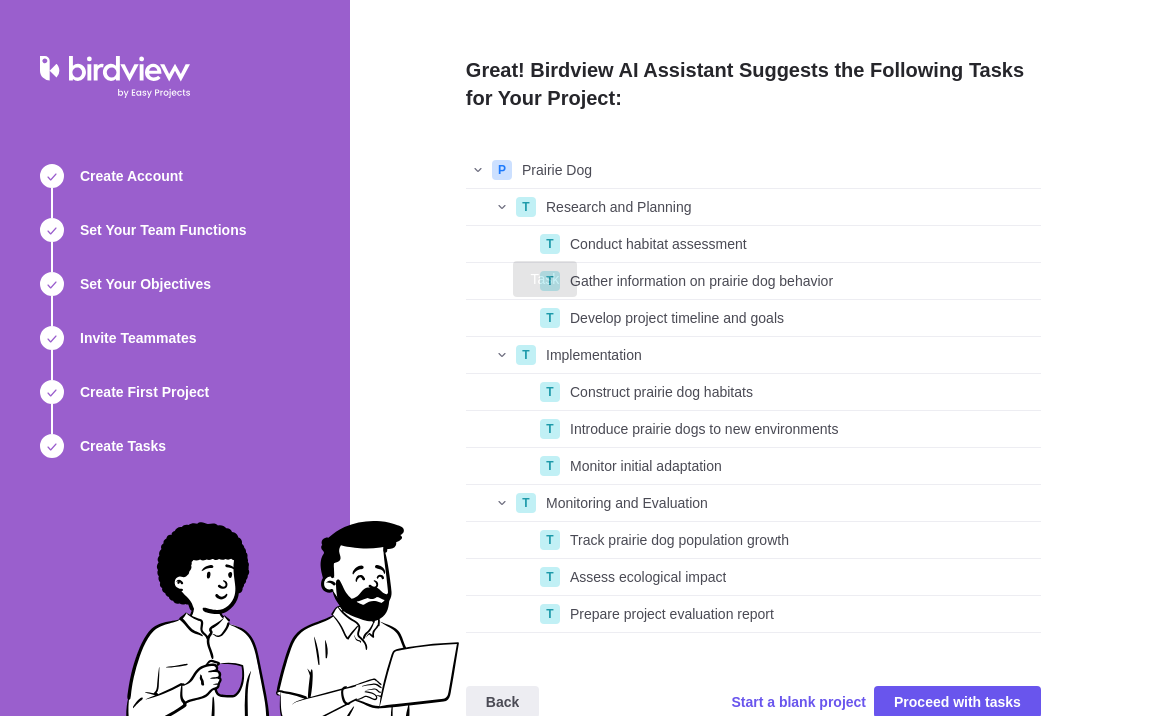 click on "T" at bounding box center [550, 244] 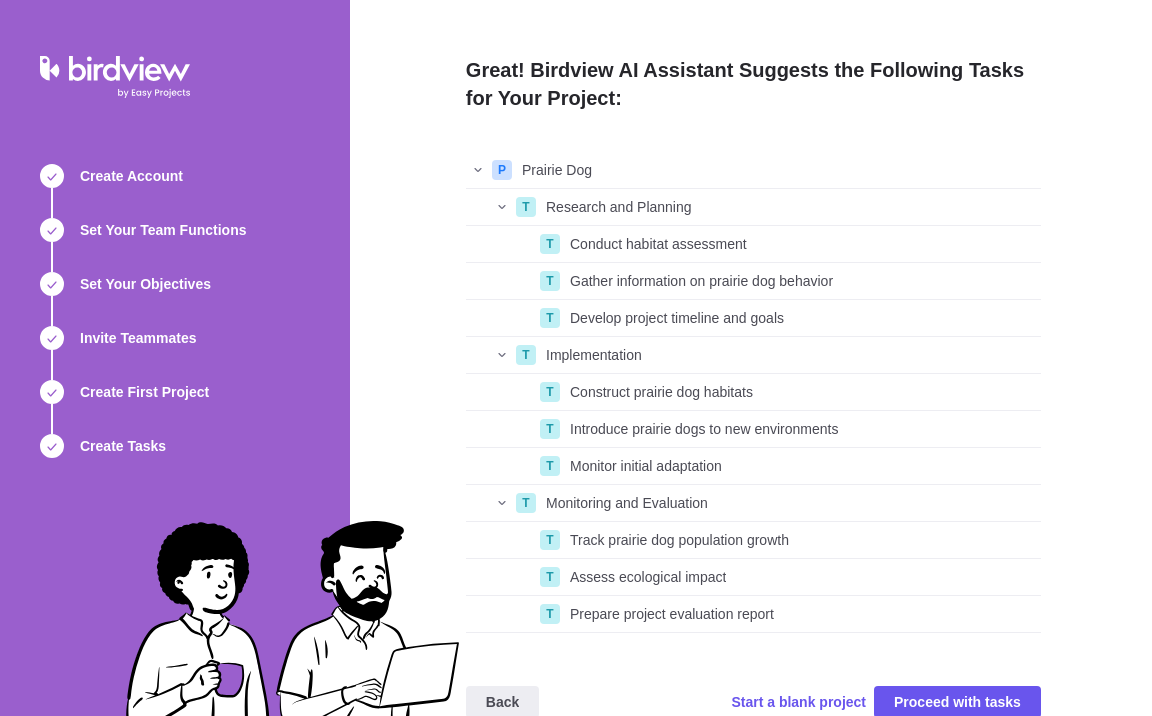 click on "T" at bounding box center (550, 244) 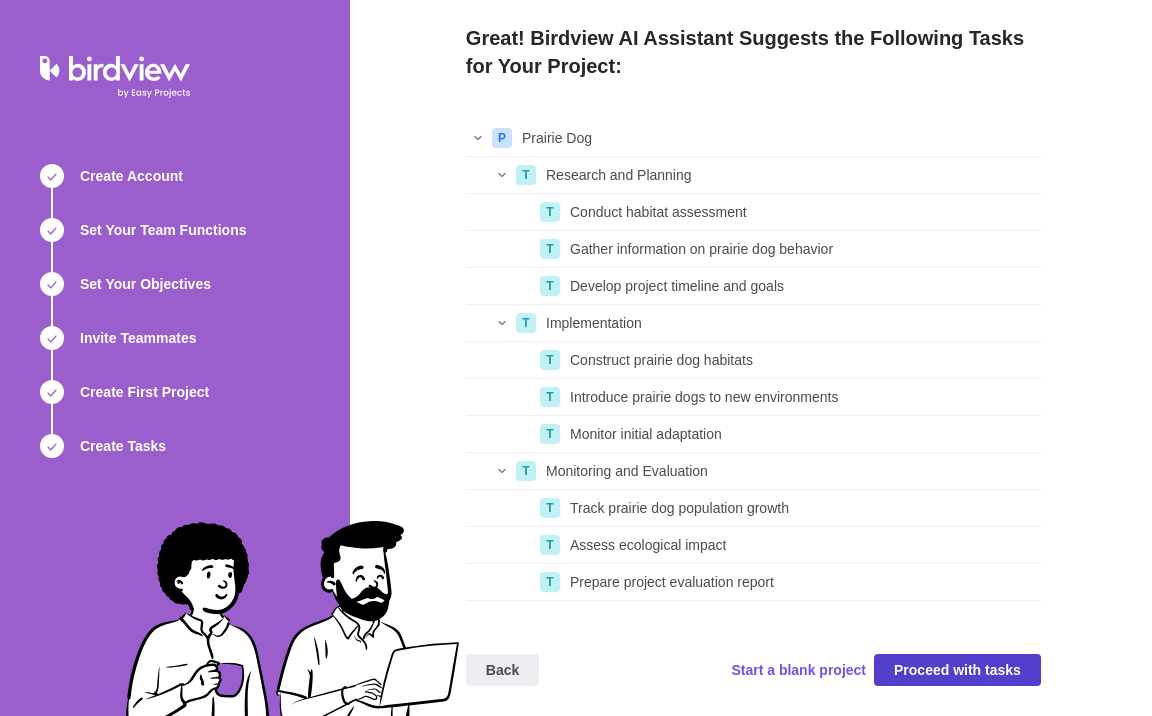 scroll, scrollTop: 34, scrollLeft: 0, axis: vertical 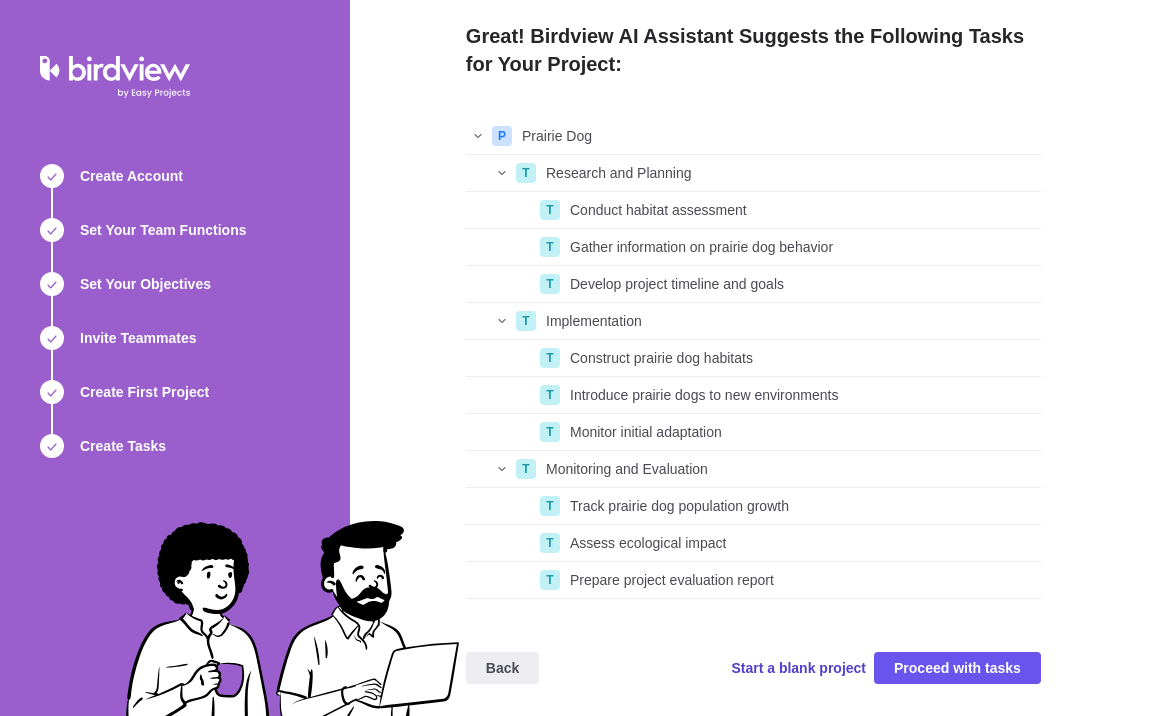 click on "Start a blank project" at bounding box center (798, 668) 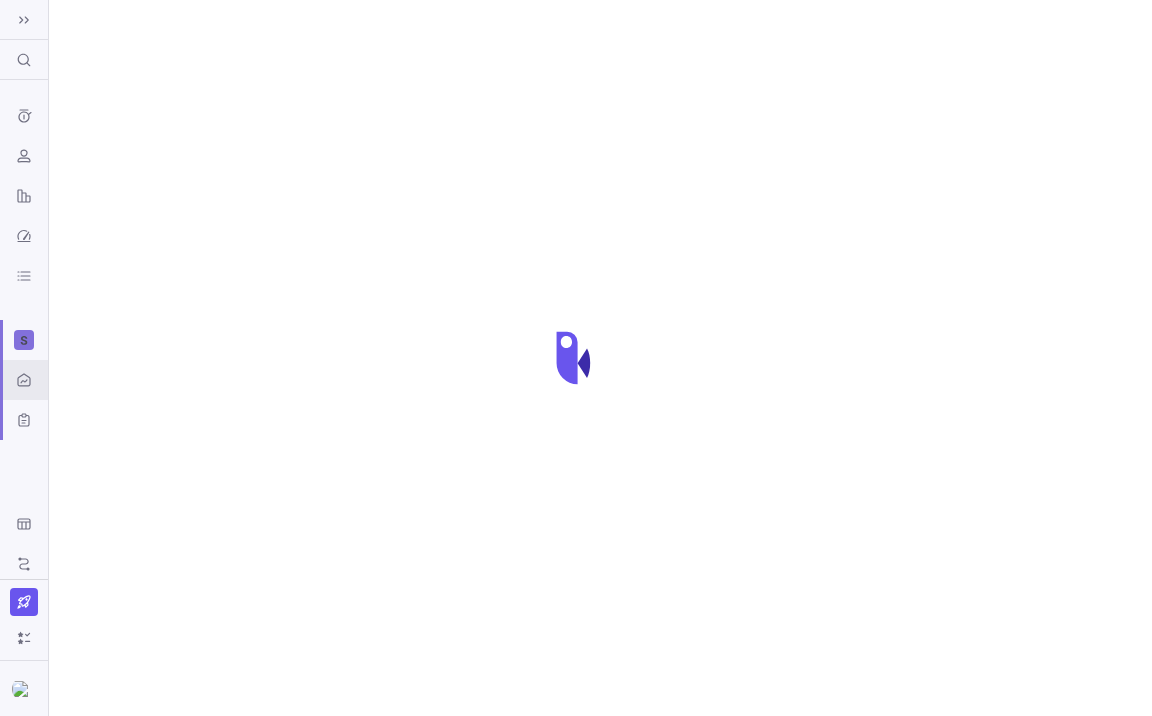 scroll, scrollTop: 0, scrollLeft: 0, axis: both 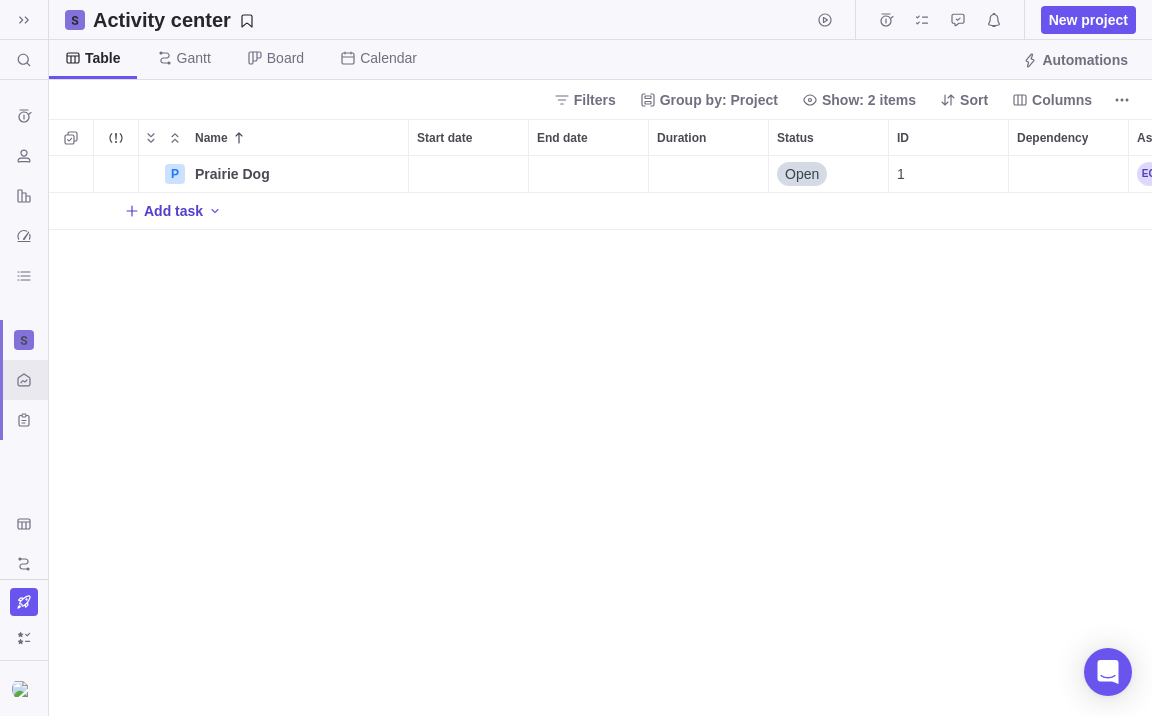 click on "Add task" at bounding box center (173, 211) 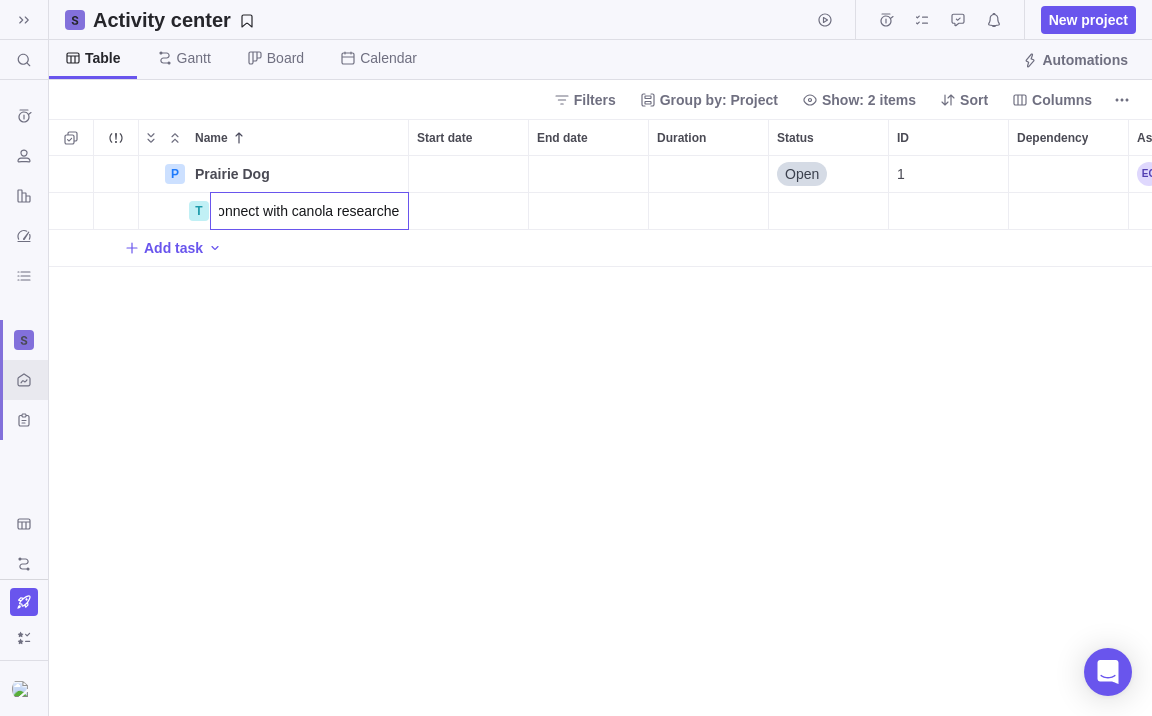 type on "Connect with canola researchers" 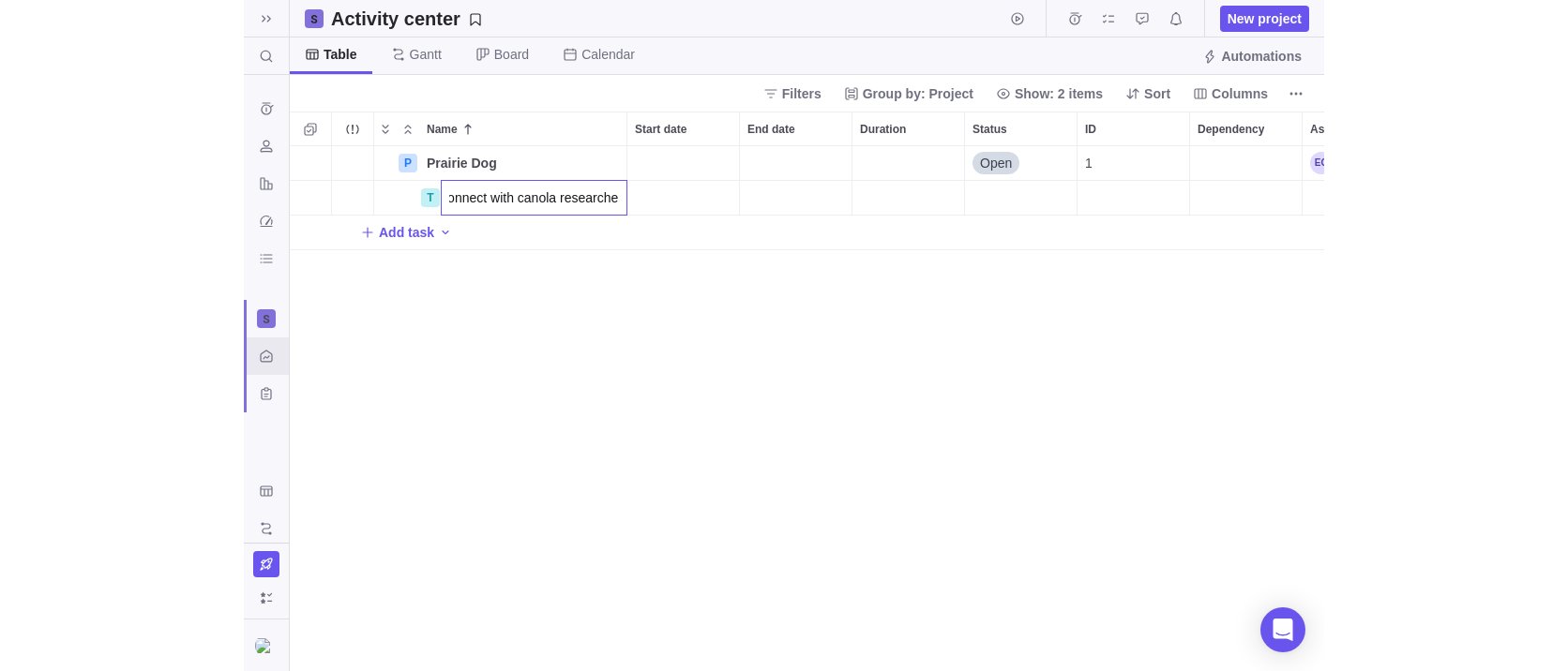 scroll, scrollTop: 0, scrollLeft: 17, axis: horizontal 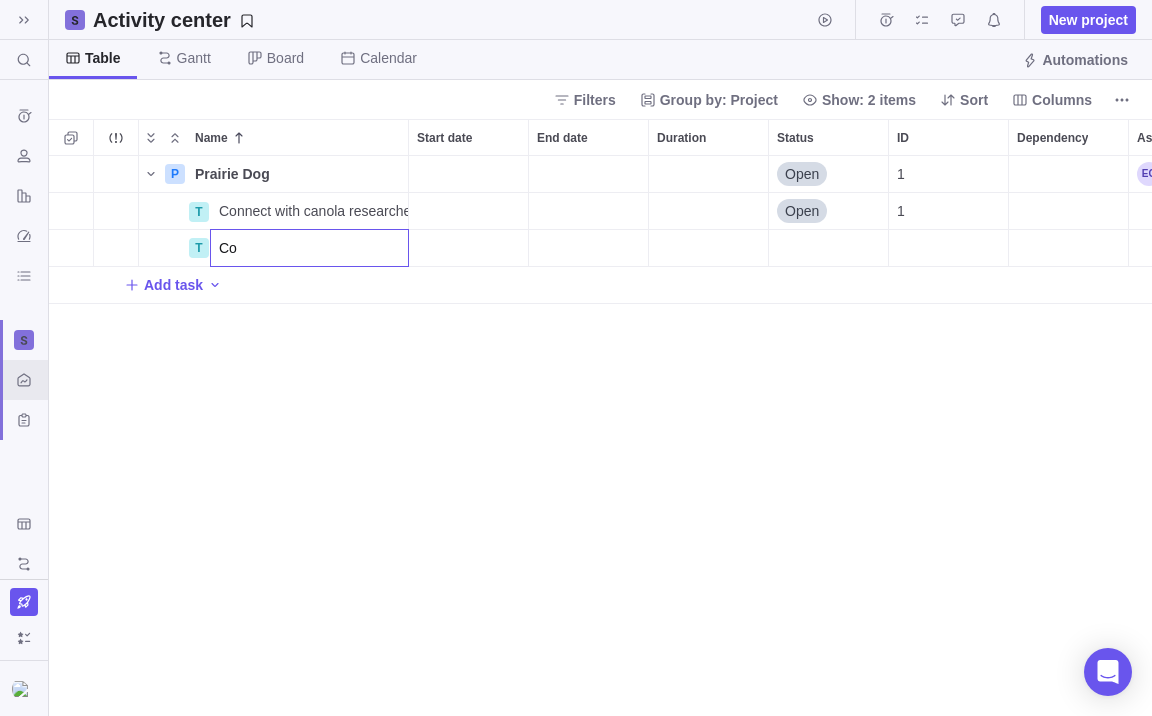 type on "C" 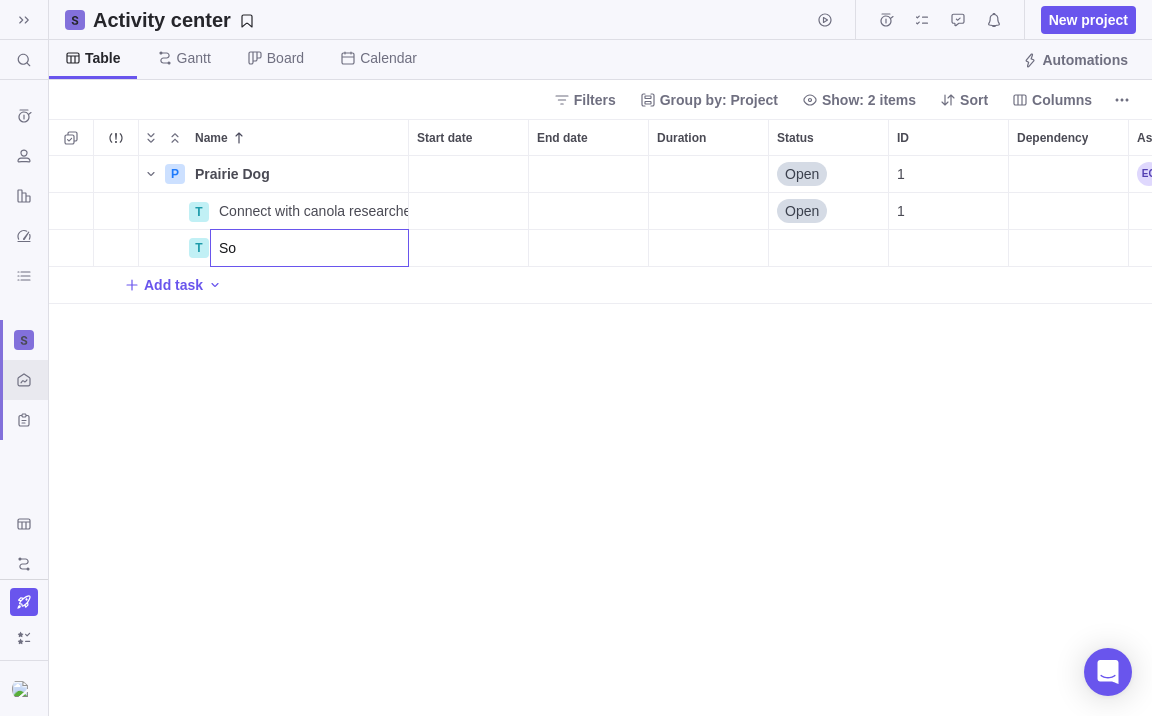 type on "S" 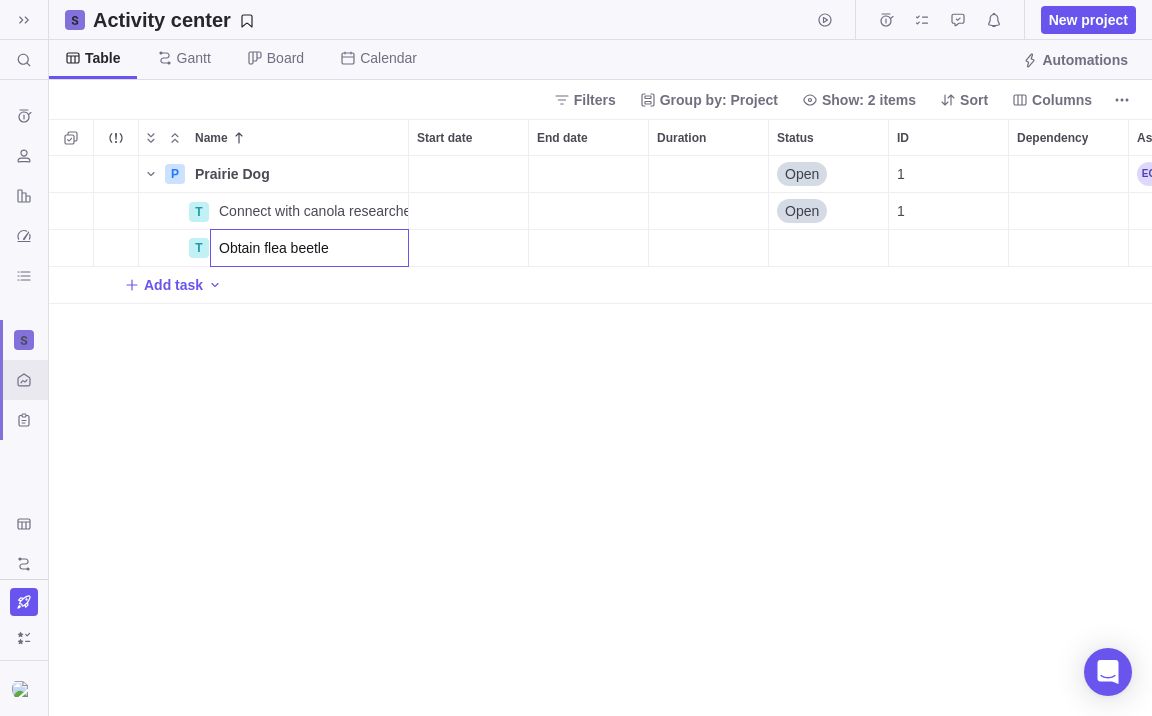 type on "Obtain flea beetles" 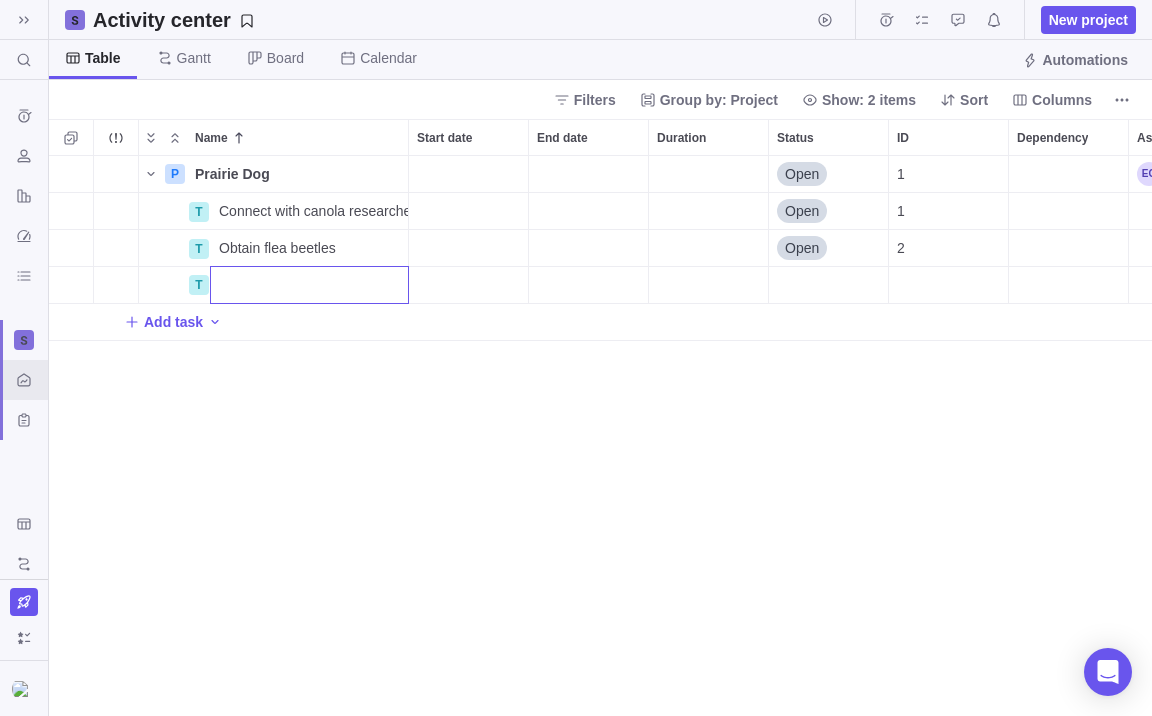 click on "P Prairie Dog Details Open 1 T Connect with canola researchers Details Open 1 T Obtain flea beetles Details Open 2 T Add task" at bounding box center [600, 436] 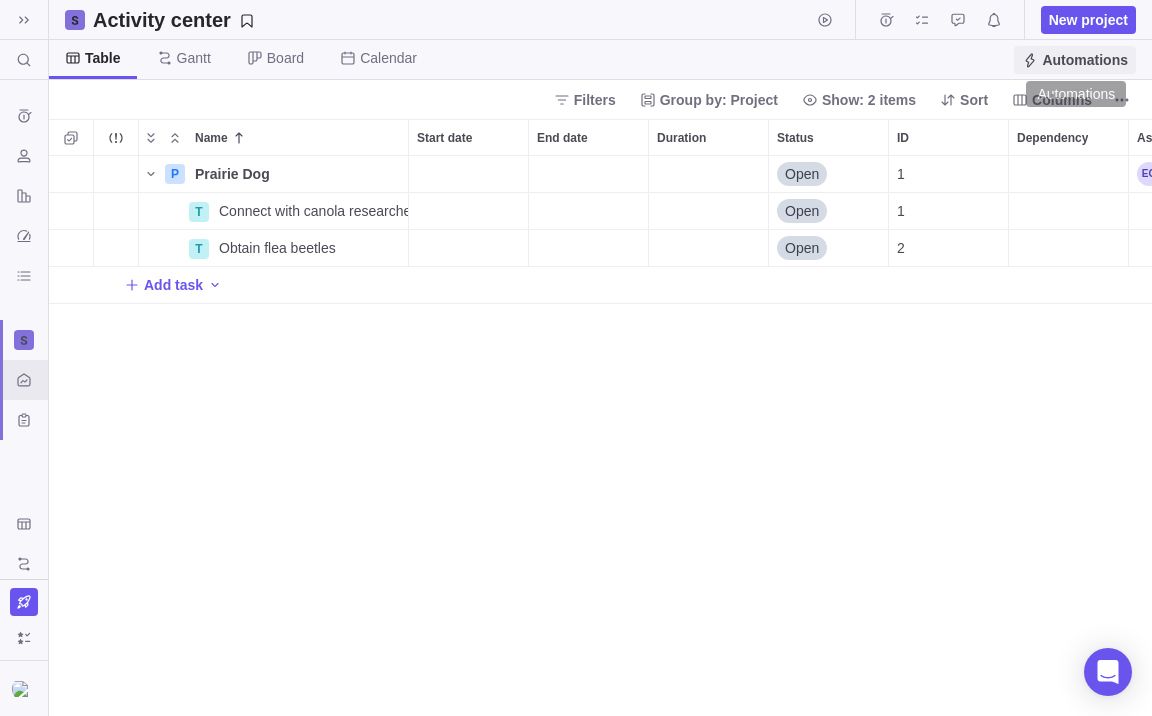 click on "Automations" at bounding box center [1085, 60] 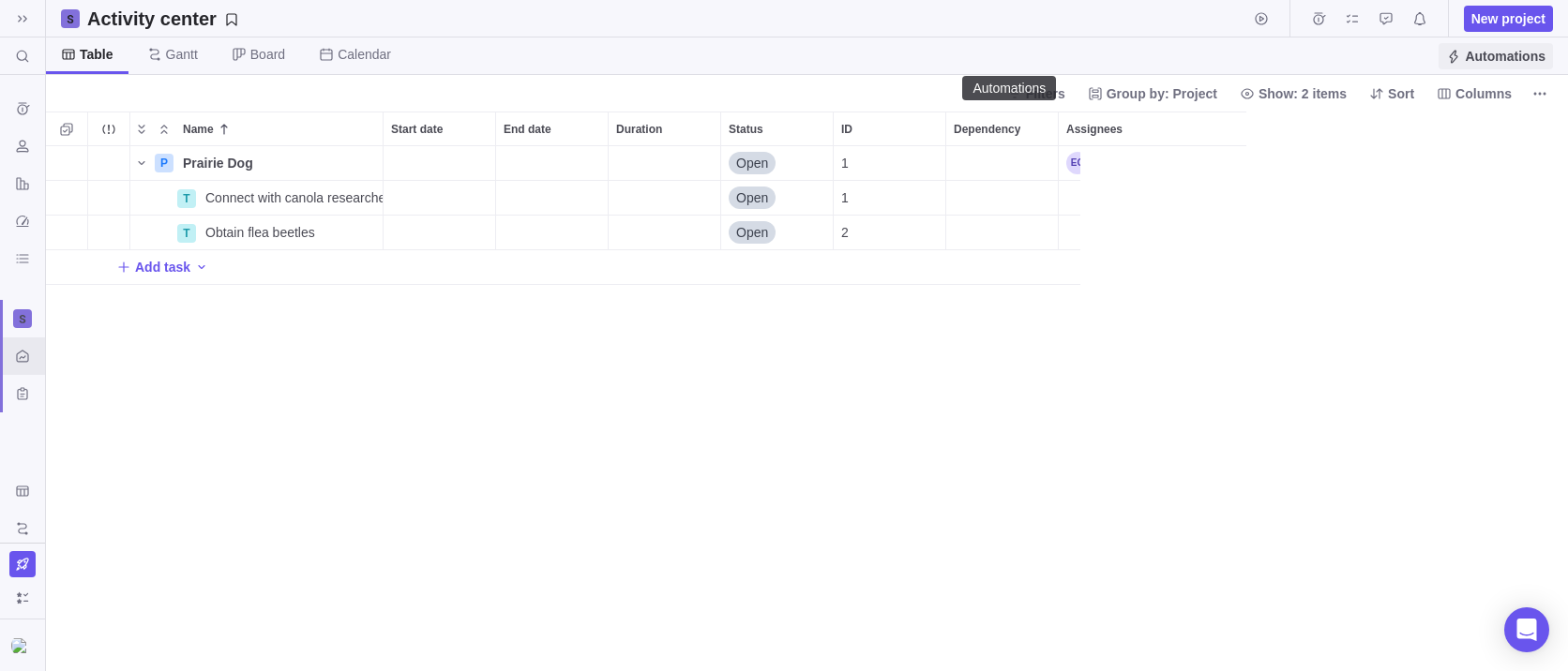scroll, scrollTop: 15, scrollLeft: 15, axis: both 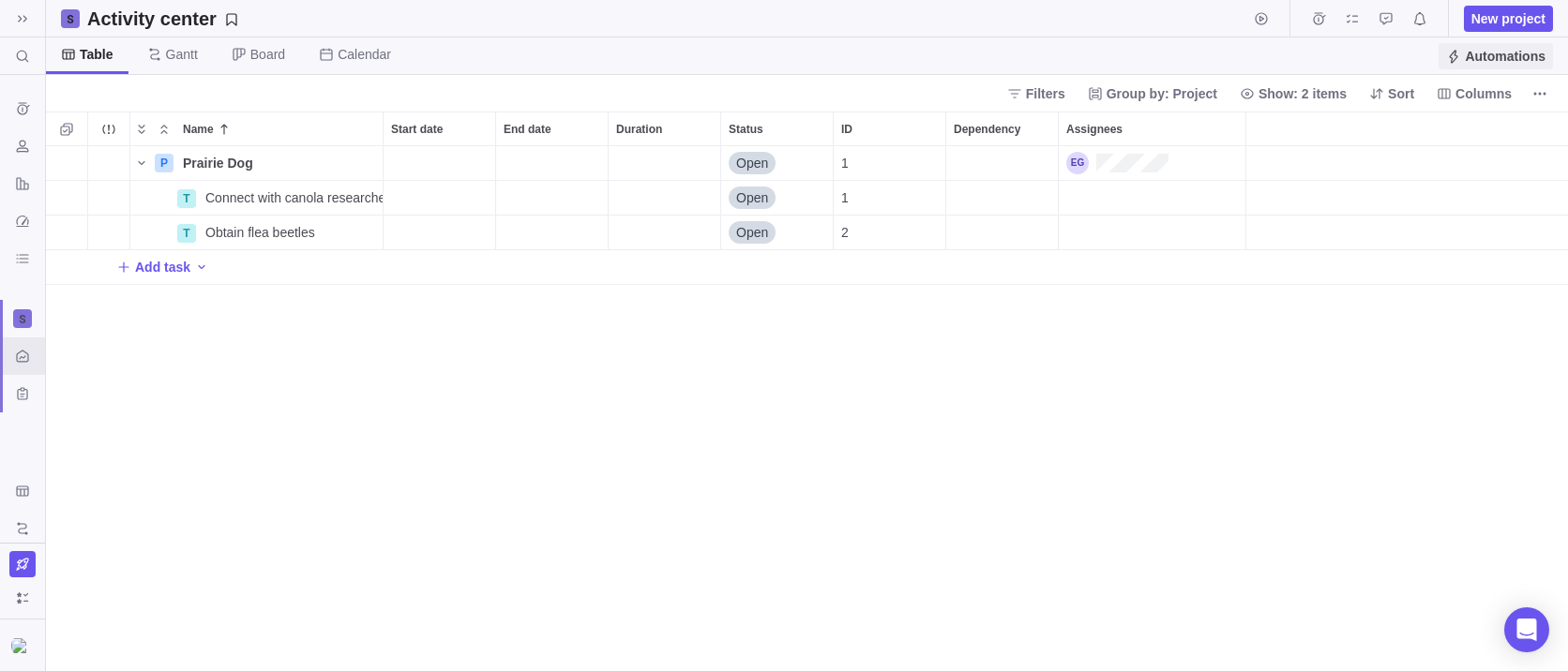 click on "Automations" at bounding box center (1505, 56) 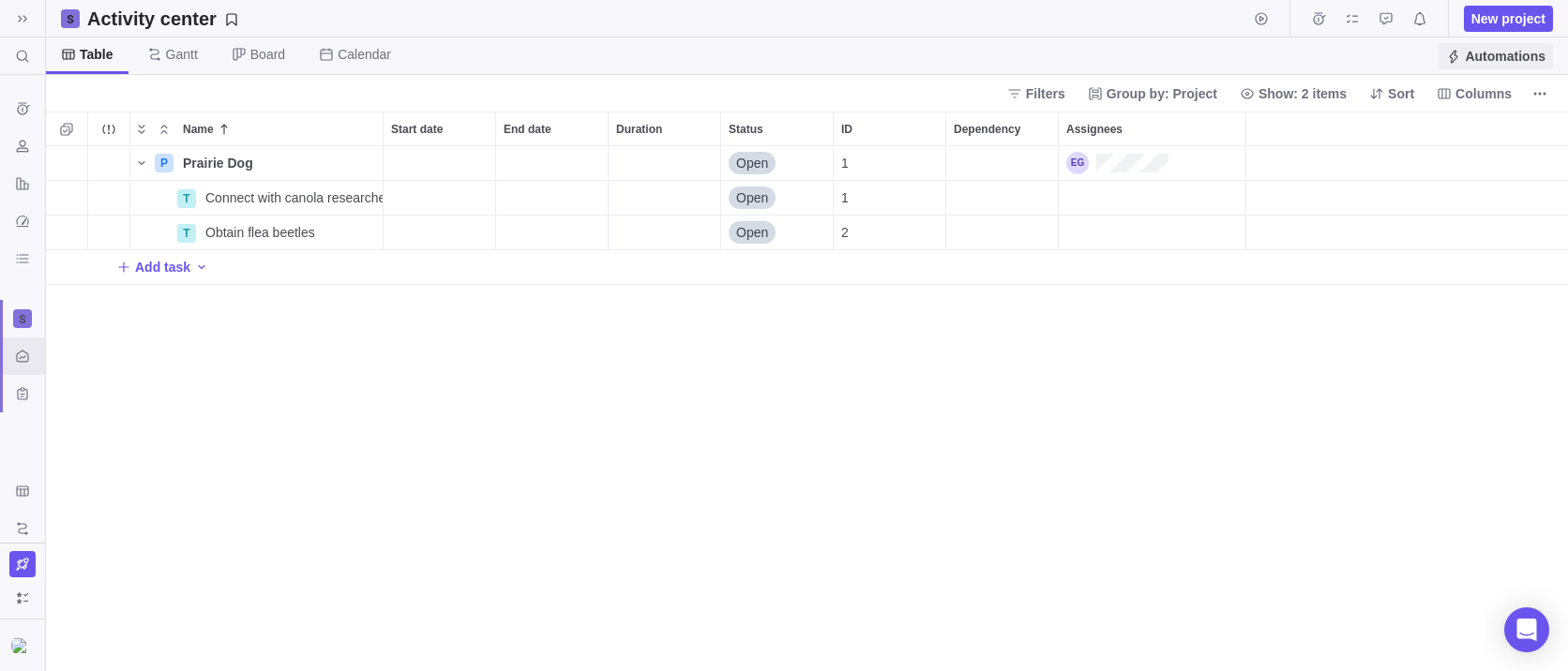 click on "Automations" at bounding box center [1505, 56] 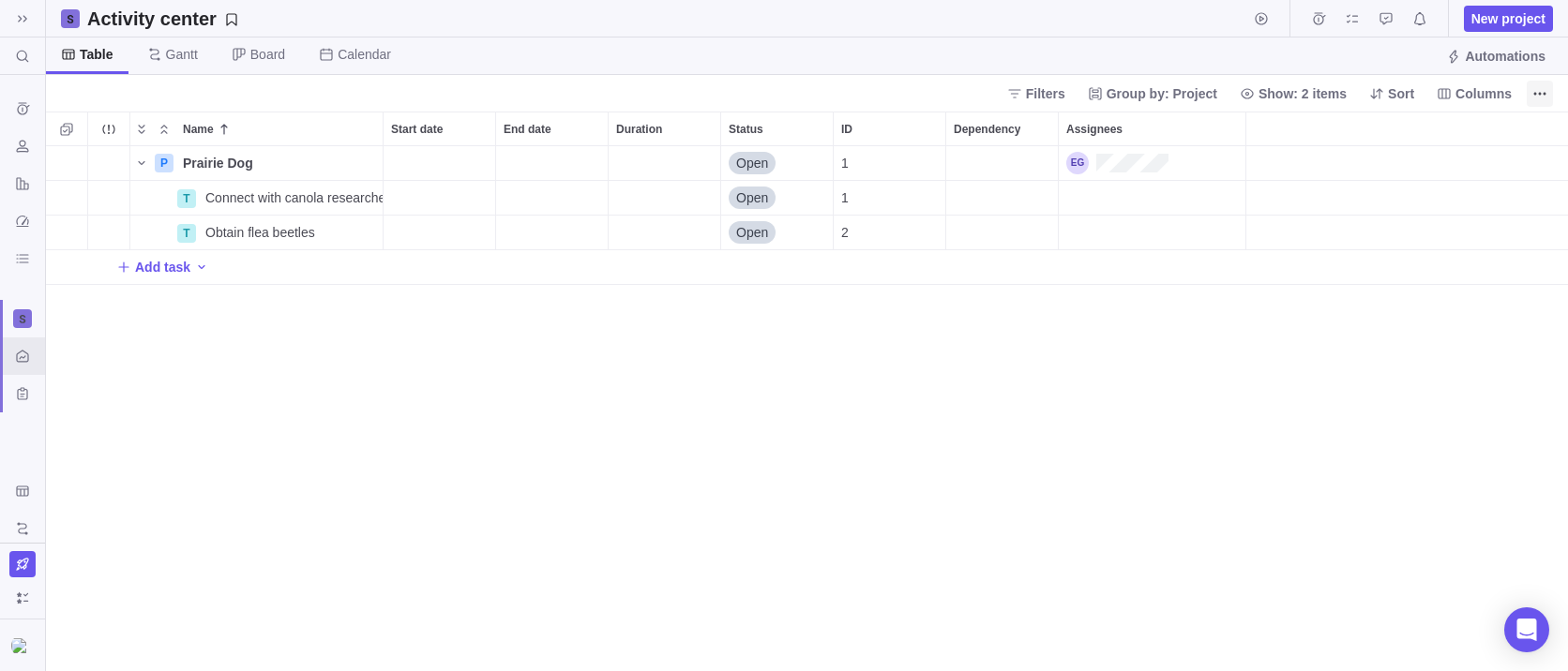 click 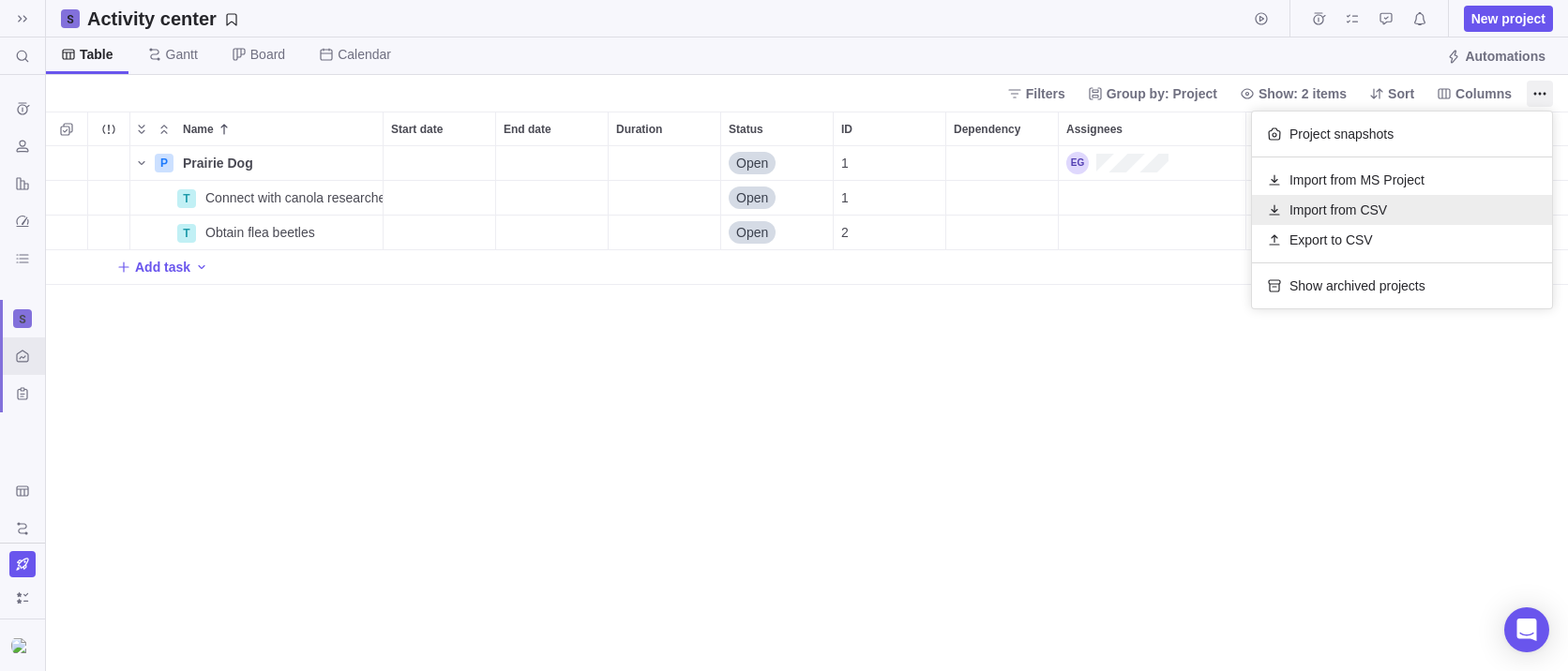 click on "Import from CSV" at bounding box center (1338, 210) 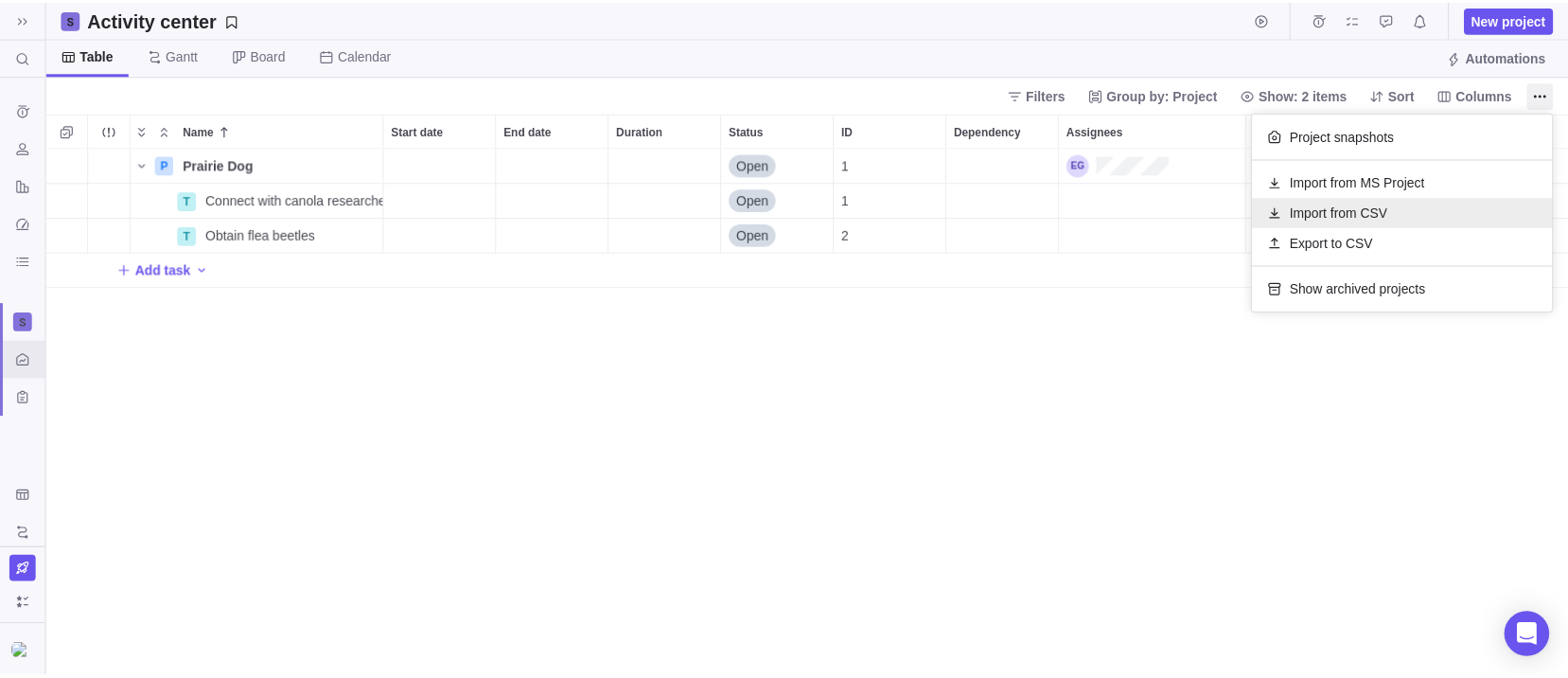 scroll, scrollTop: 516, scrollLeft: 1507, axis: both 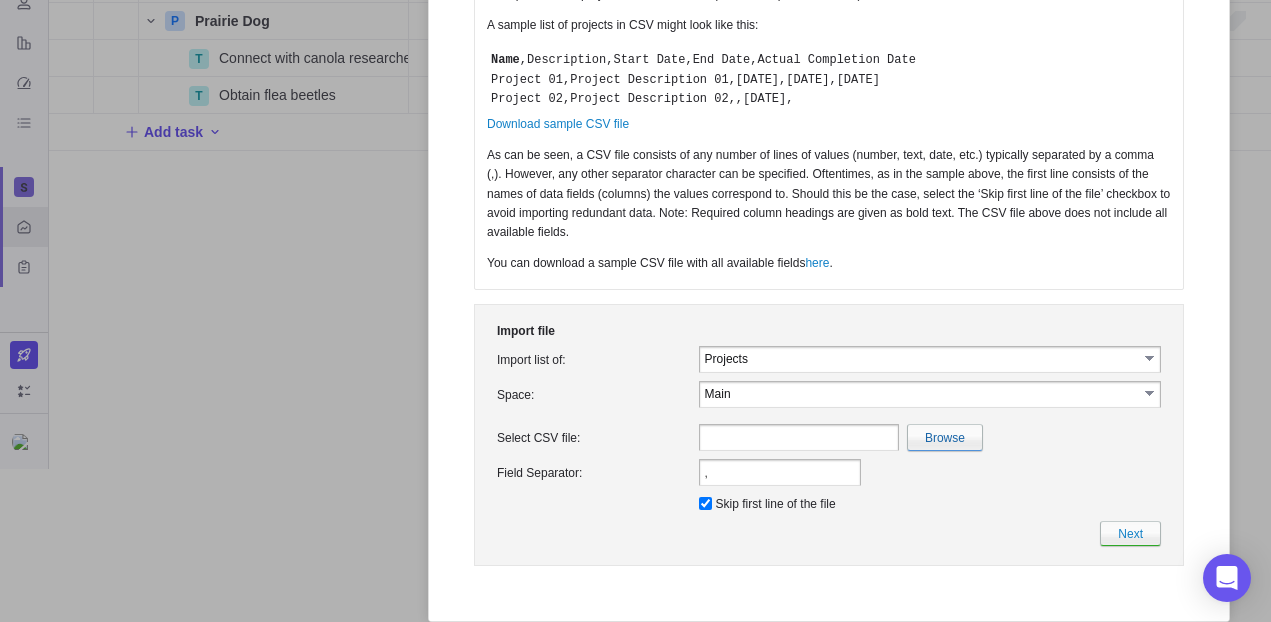 click on "select" at bounding box center [1150, 358] 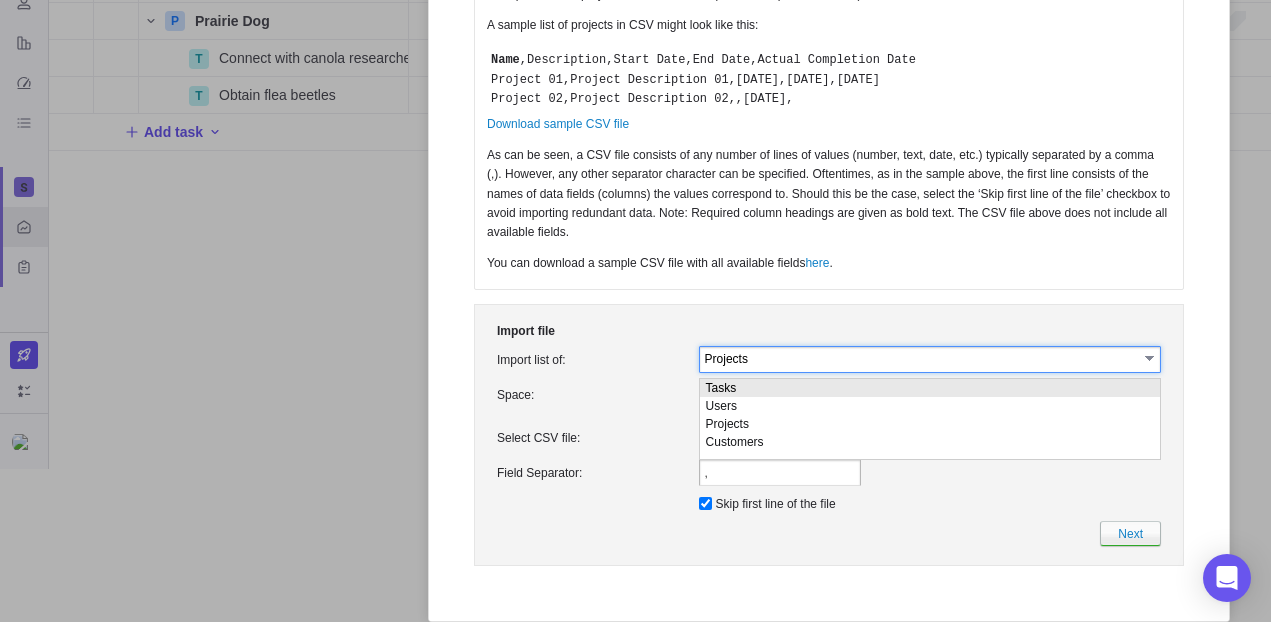 click on "Tasks" at bounding box center (929, 388) 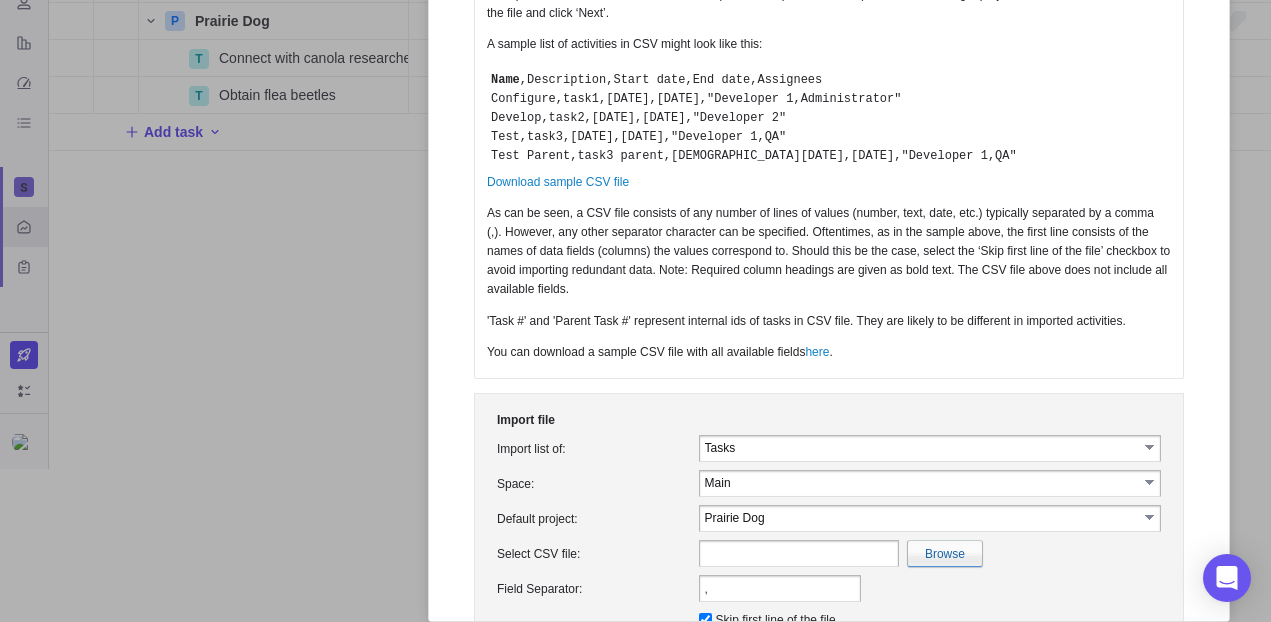 scroll, scrollTop: 0, scrollLeft: 0, axis: both 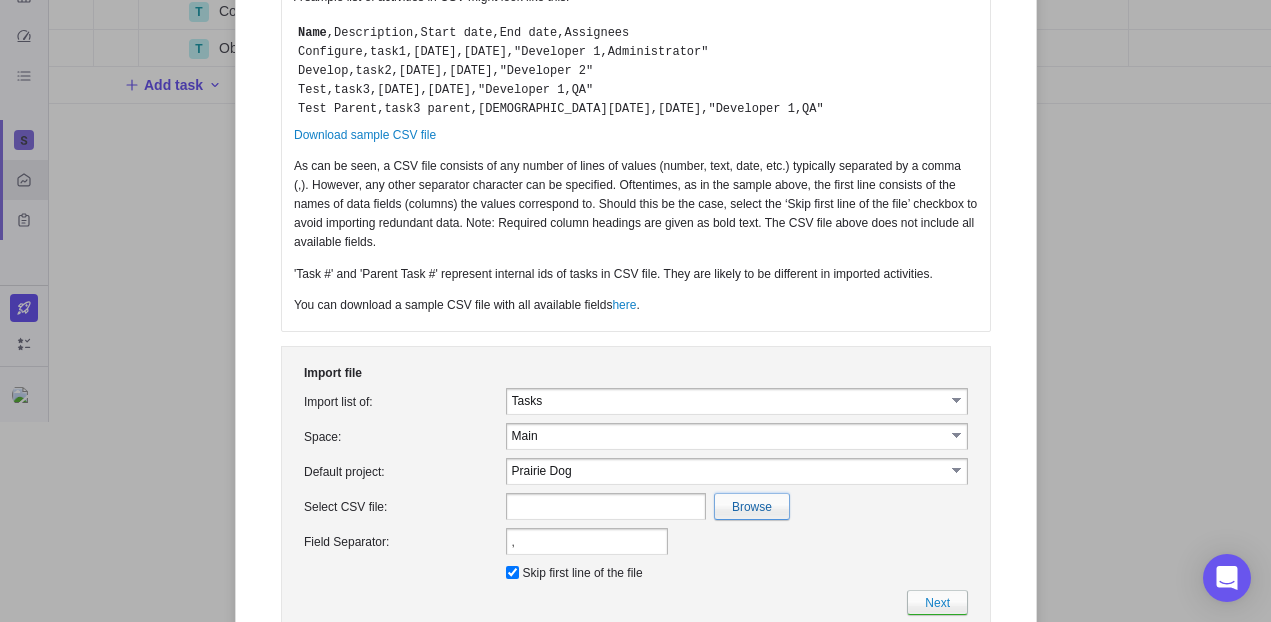 click at bounding box center [315, 506] 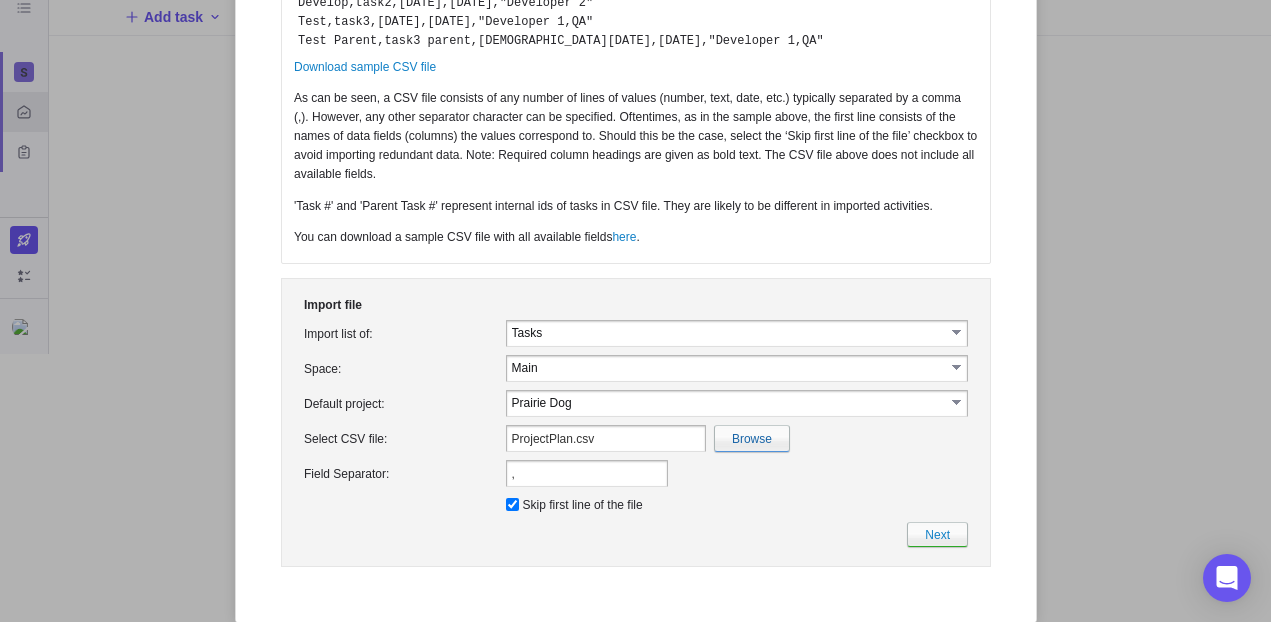 scroll, scrollTop: 269, scrollLeft: 0, axis: vertical 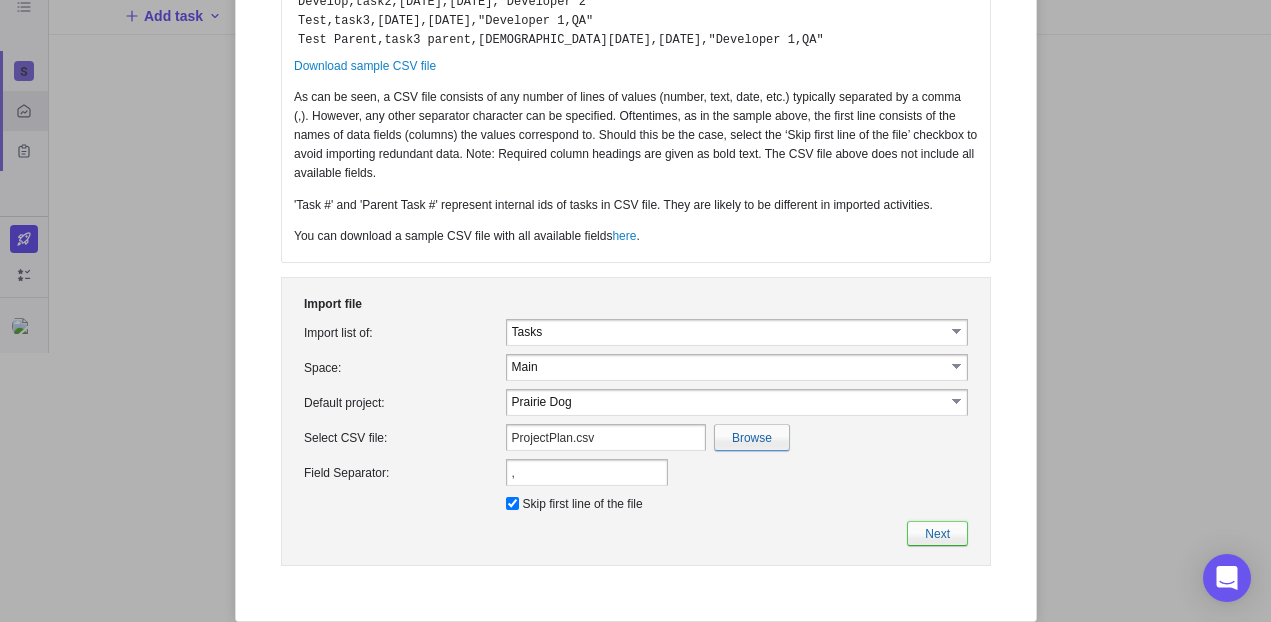 click on "Next" at bounding box center [936, 533] 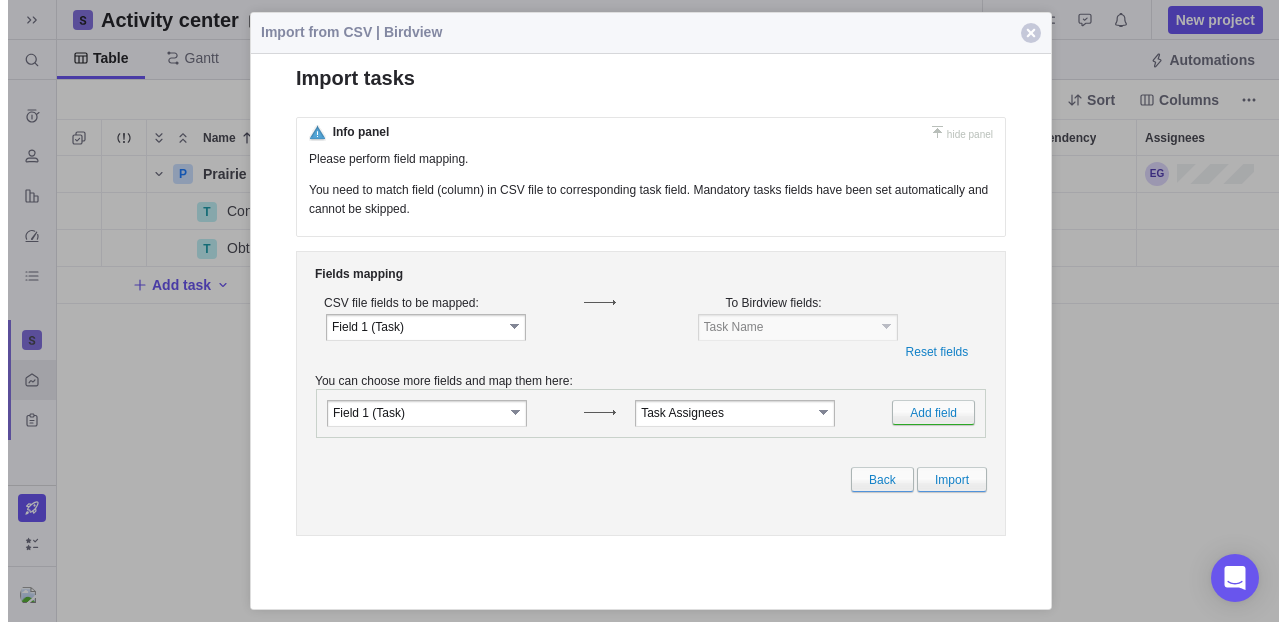 scroll, scrollTop: 0, scrollLeft: 0, axis: both 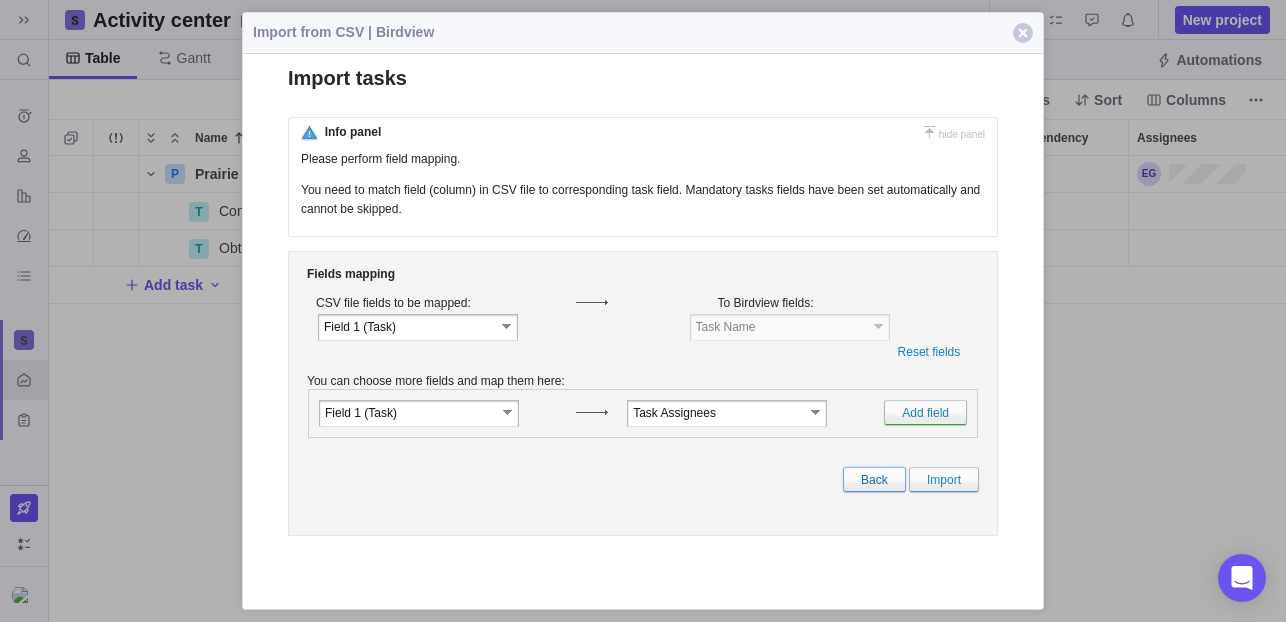 click on "Back" at bounding box center (874, 479) 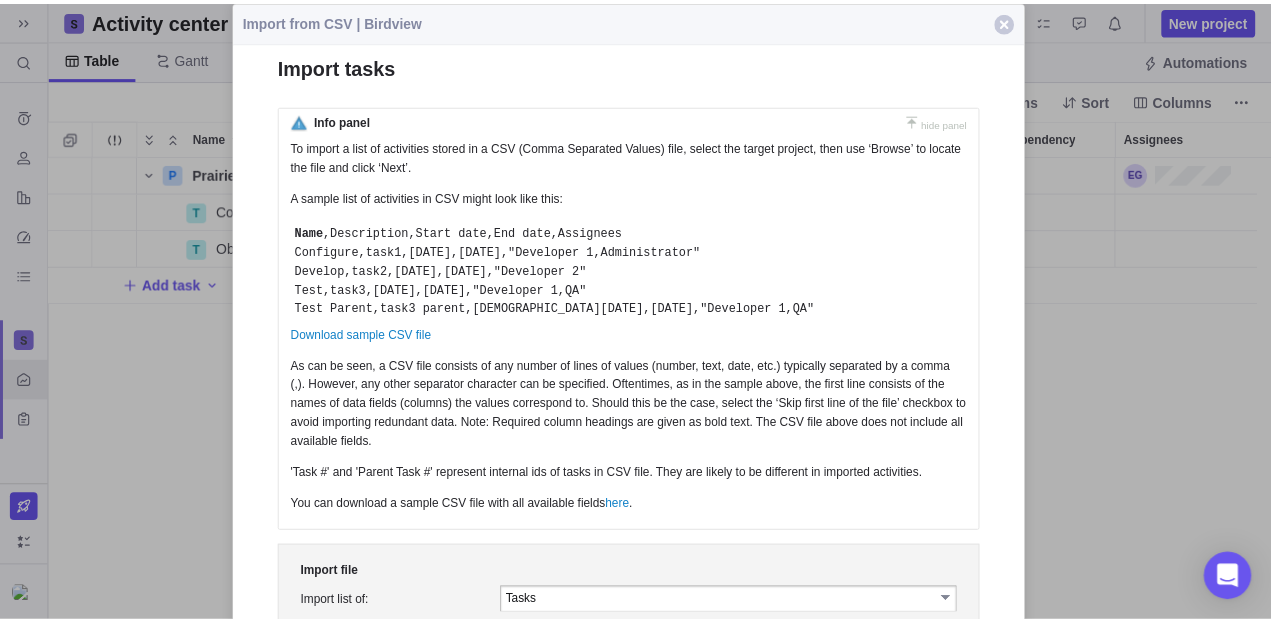 scroll, scrollTop: 451, scrollLeft: 1207, axis: both 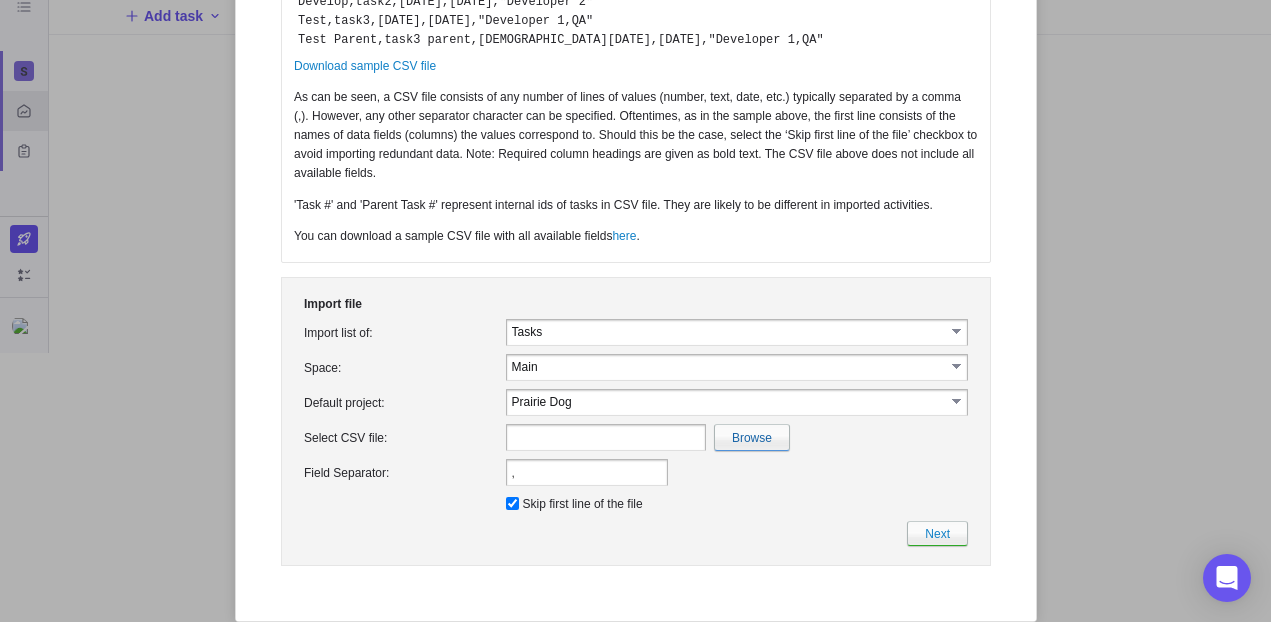 click on "Skip first line of the file" at bounding box center [511, 503] 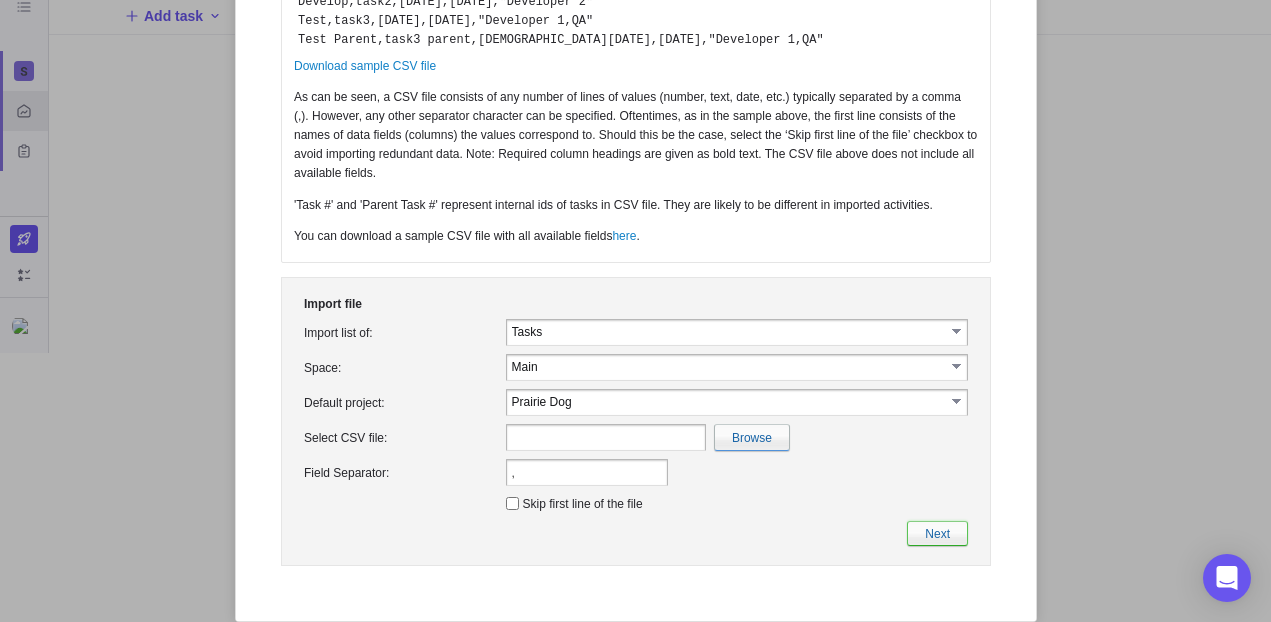 click on "Next" at bounding box center (936, 533) 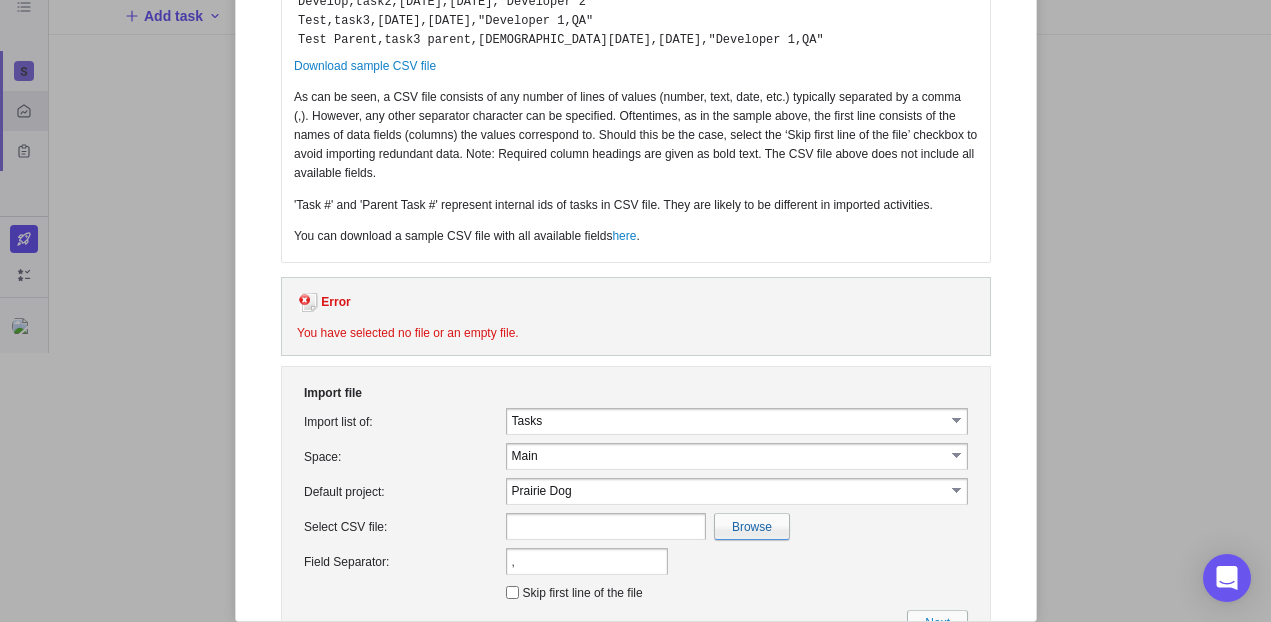 scroll, scrollTop: 0, scrollLeft: 0, axis: both 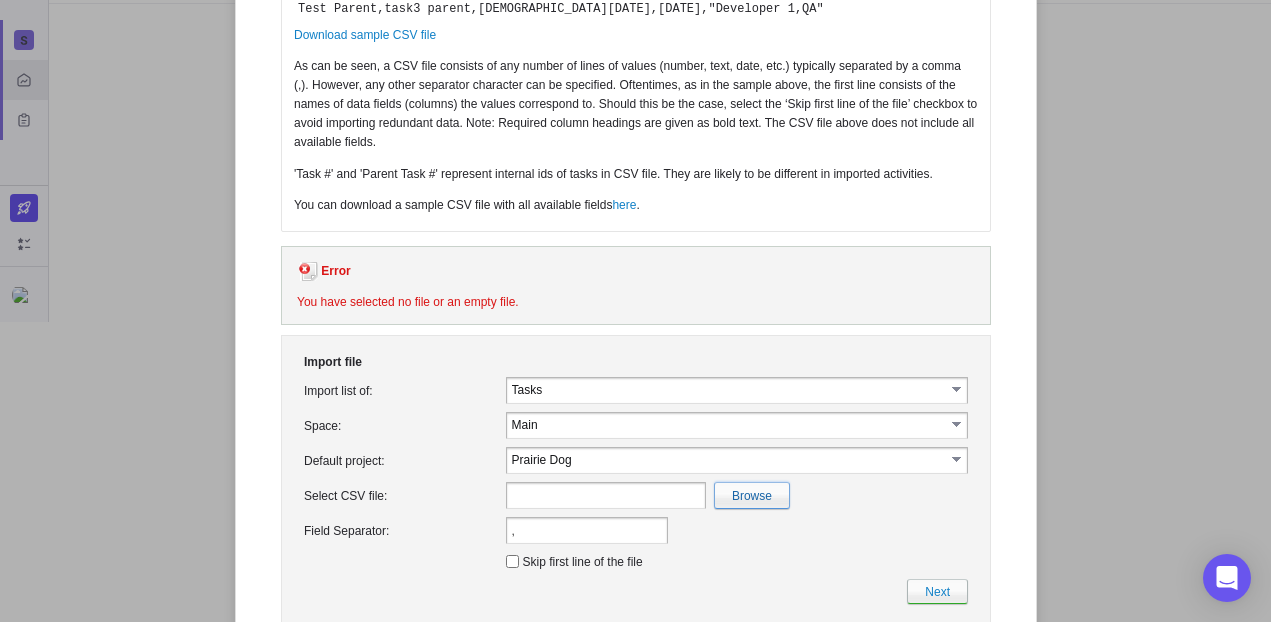 click at bounding box center (315, 495) 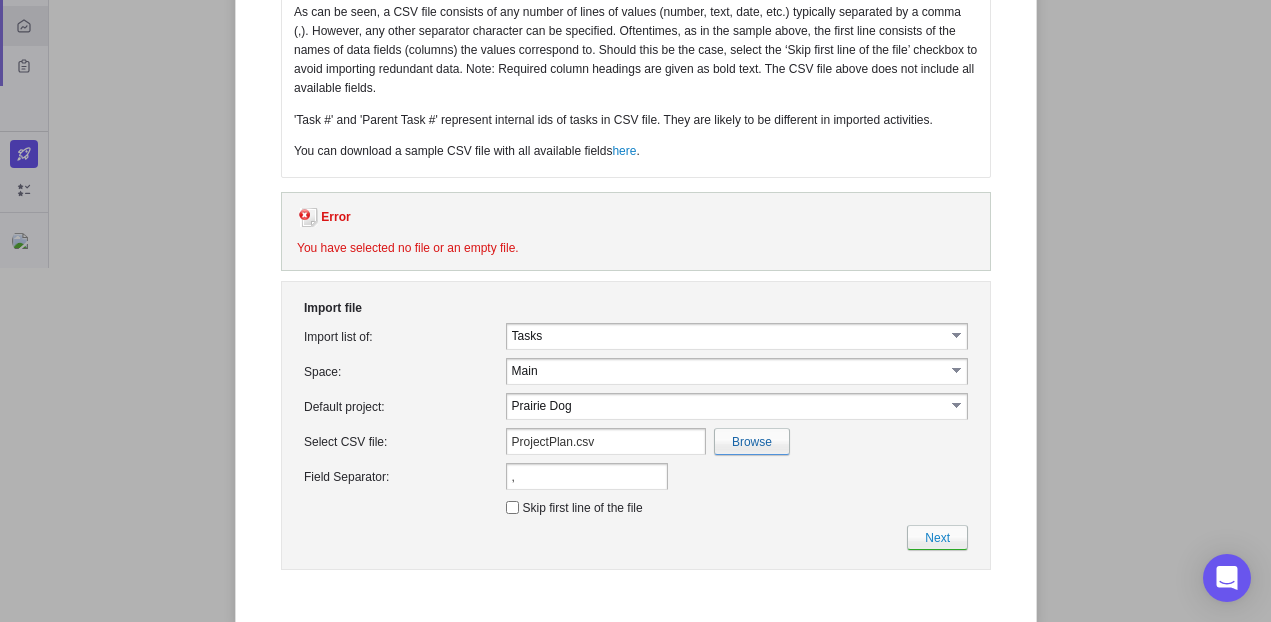 scroll, scrollTop: 362, scrollLeft: 0, axis: vertical 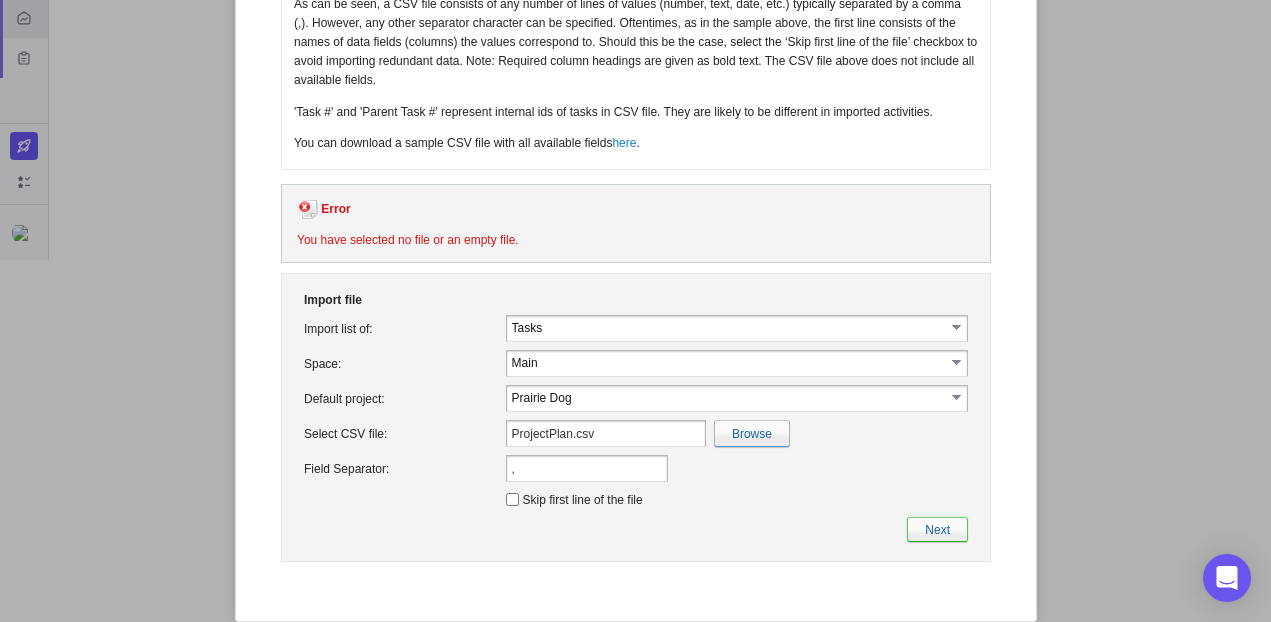 click on "Next" at bounding box center (936, 529) 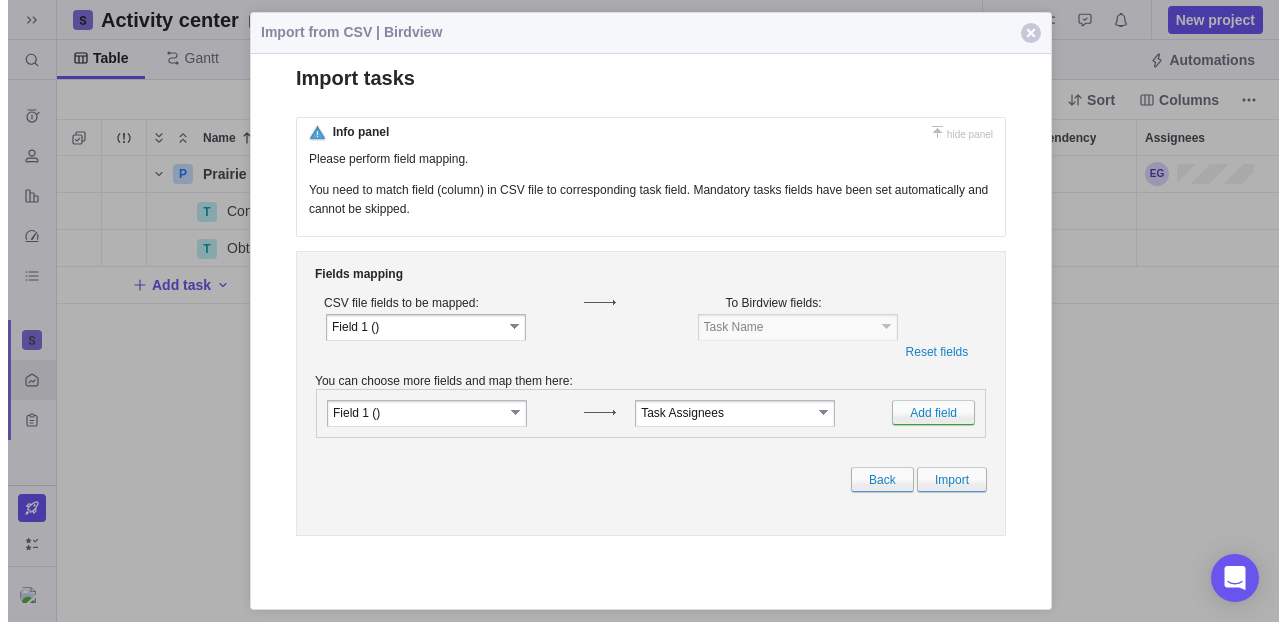 scroll, scrollTop: 0, scrollLeft: 0, axis: both 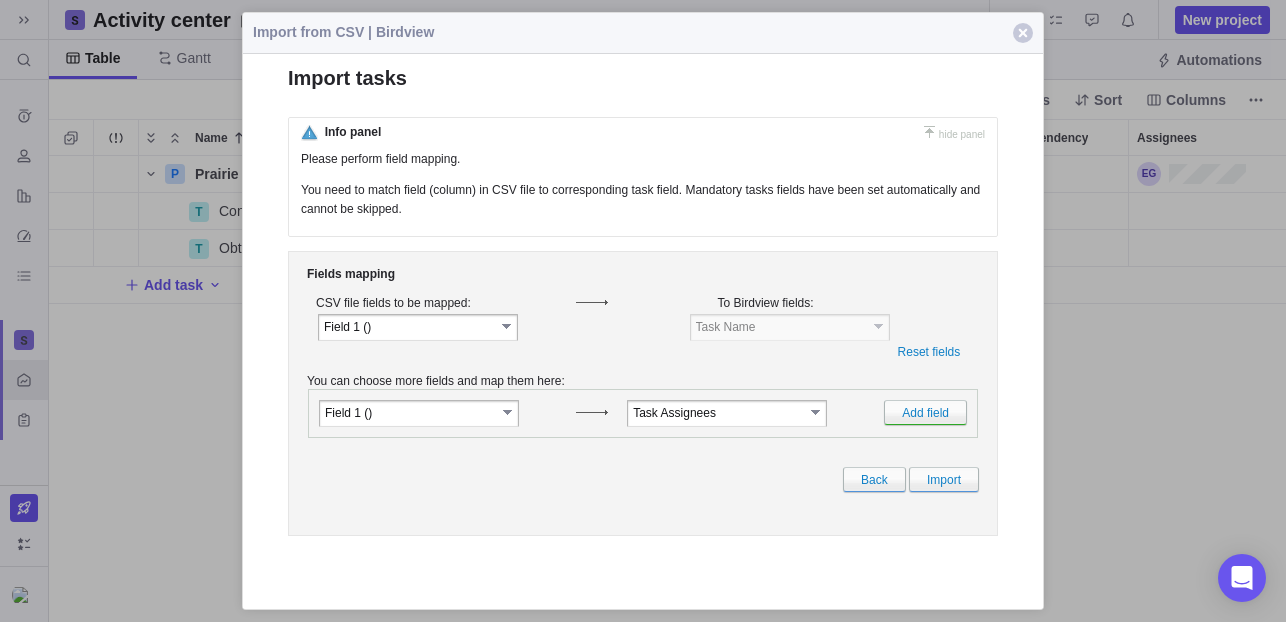 click on "select" at bounding box center [508, 326] 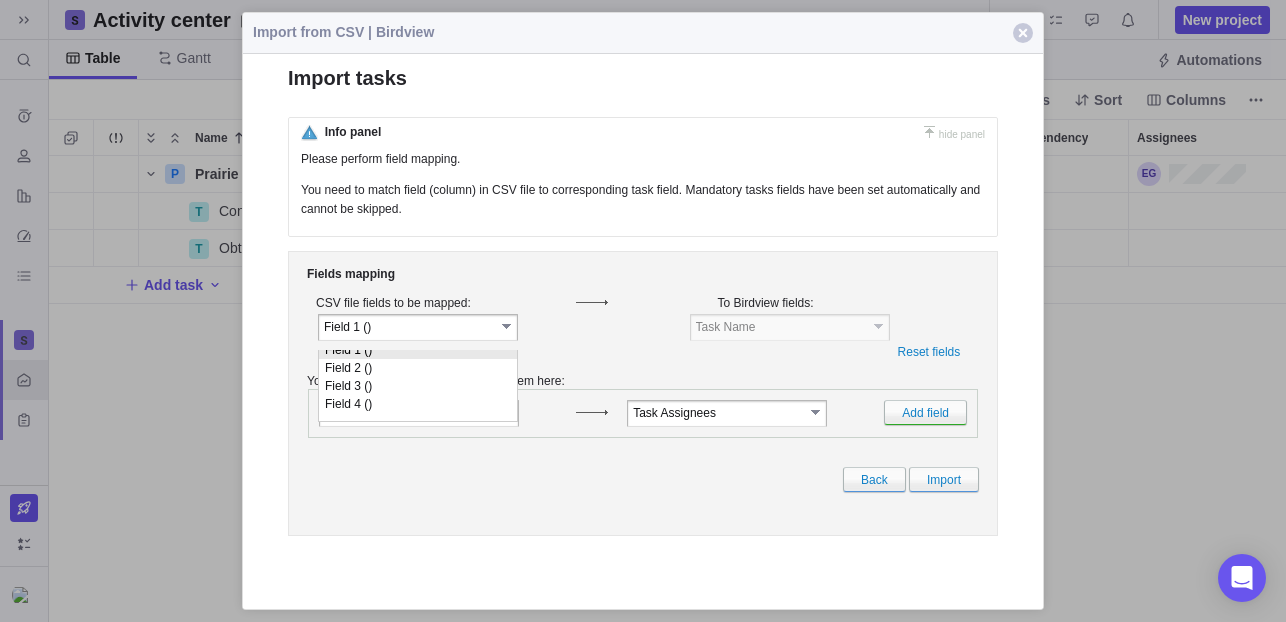 click at bounding box center [604, 327] 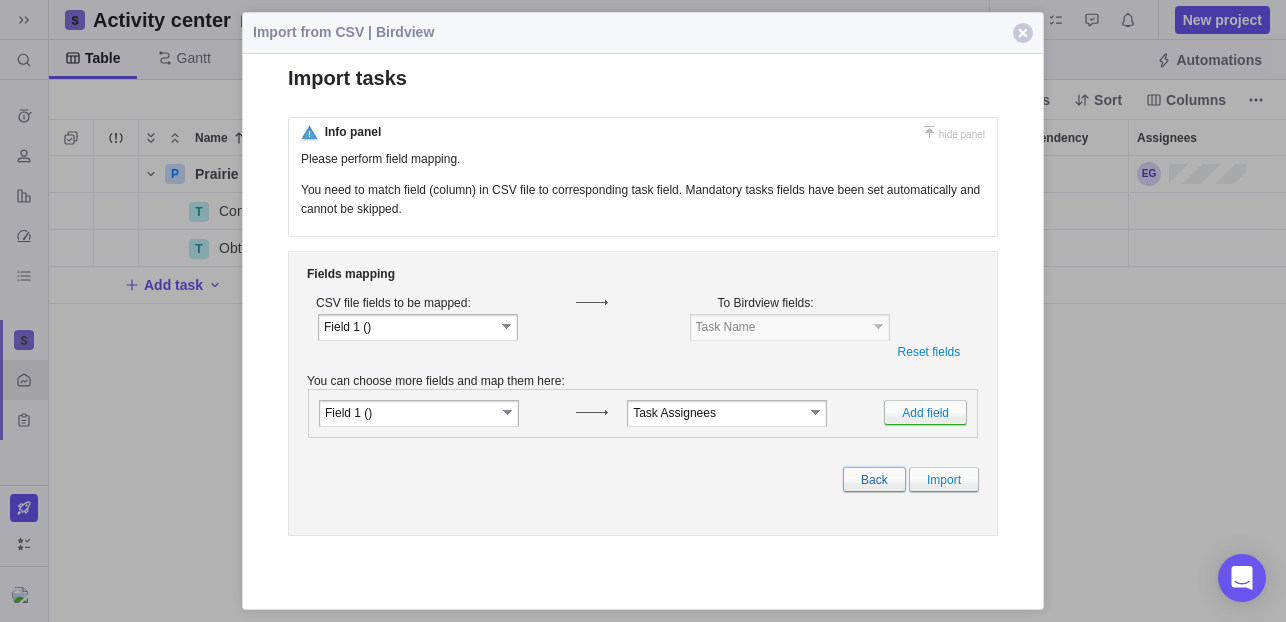 click on "Back" at bounding box center [874, 479] 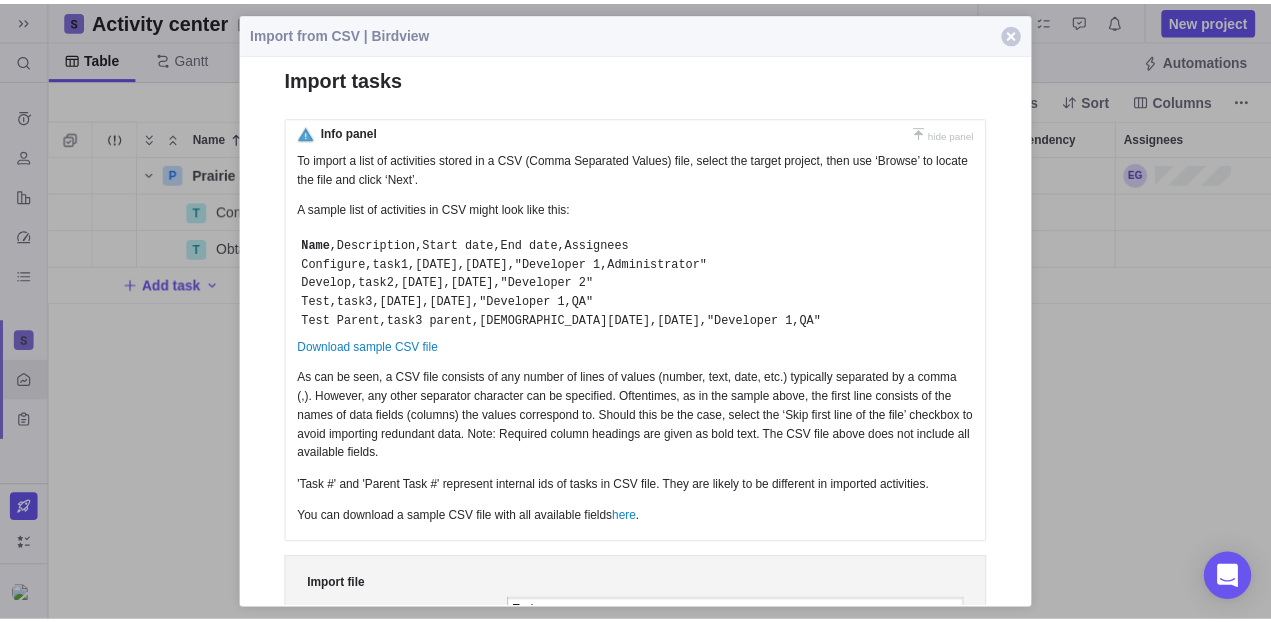 scroll, scrollTop: 451, scrollLeft: 1207, axis: both 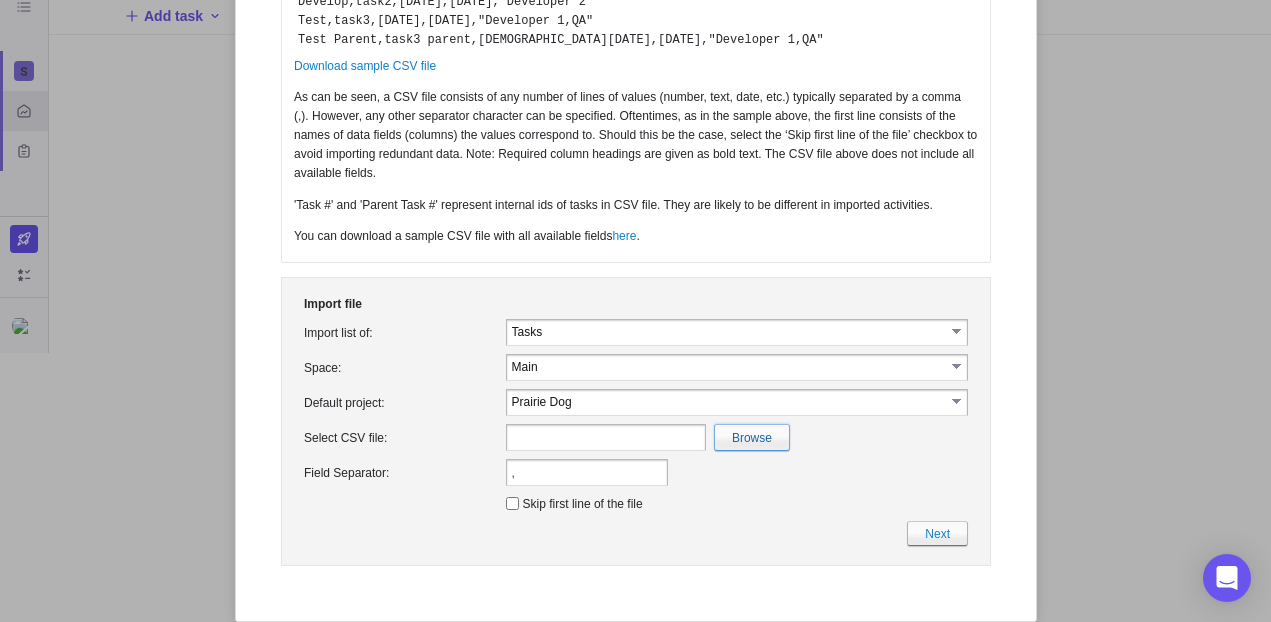 click at bounding box center [315, 437] 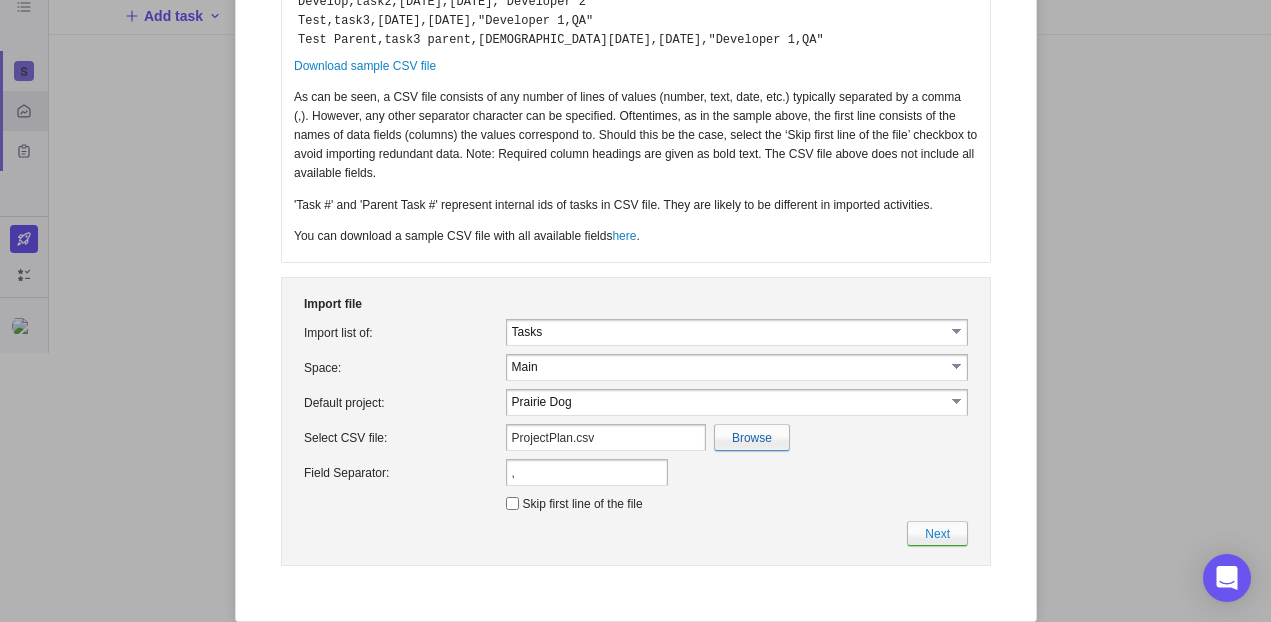 click on "Skip first line of the file" at bounding box center (511, 503) 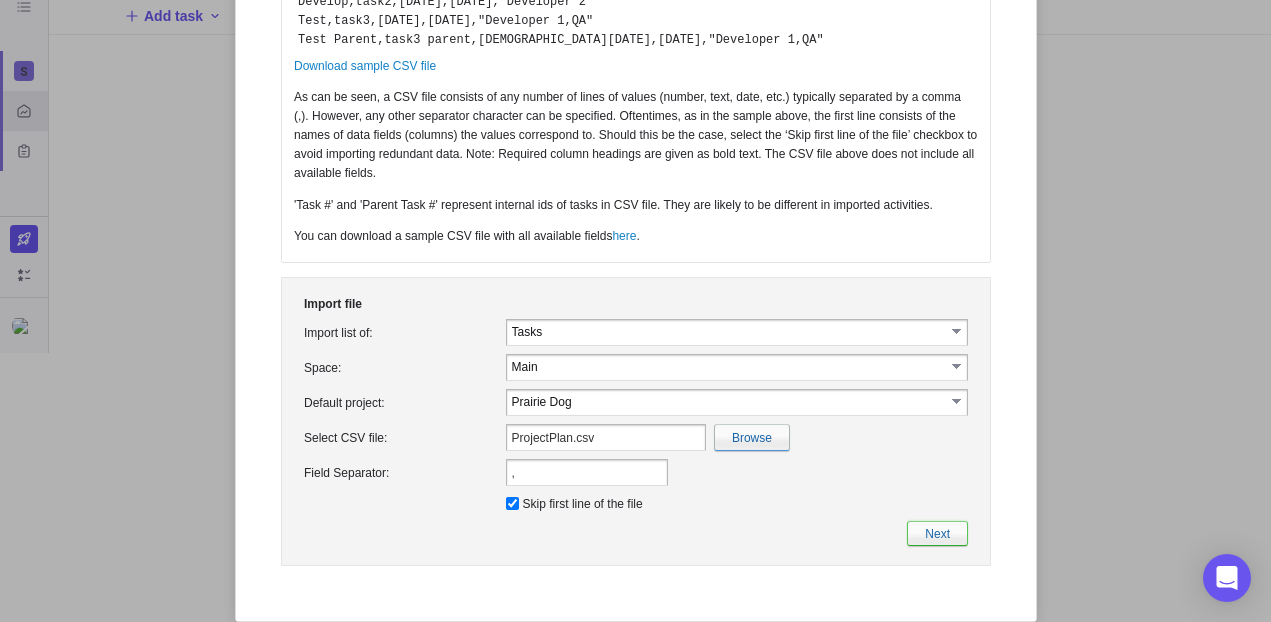 click on "Next" at bounding box center [936, 533] 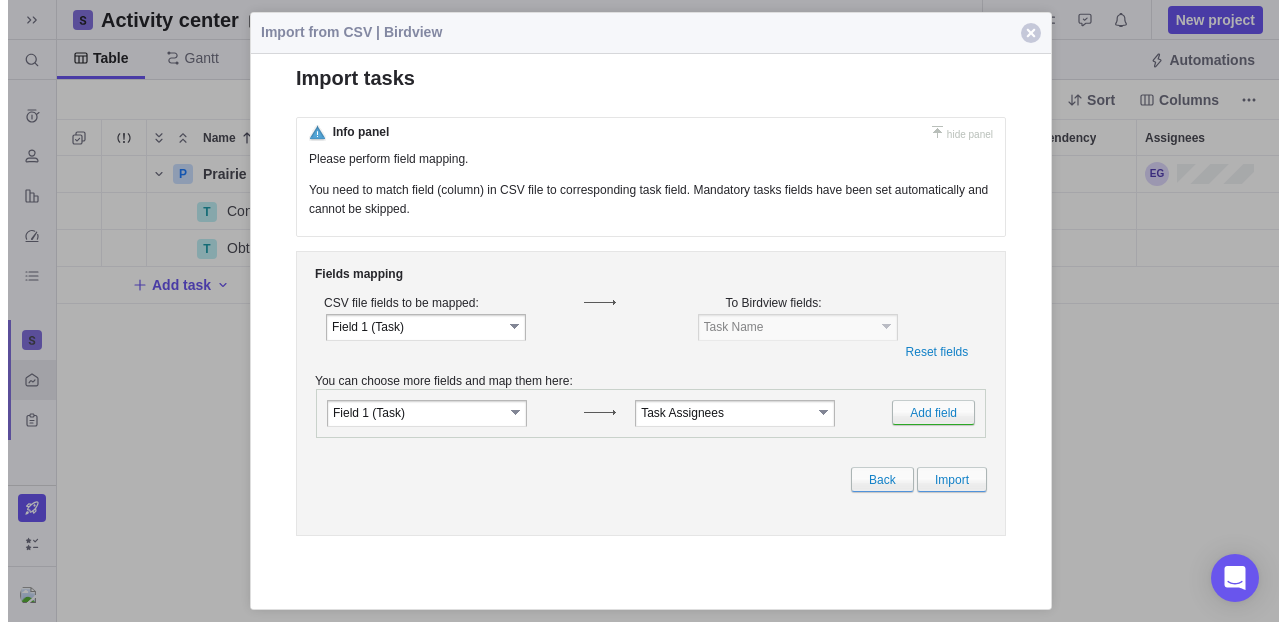 scroll, scrollTop: 0, scrollLeft: 0, axis: both 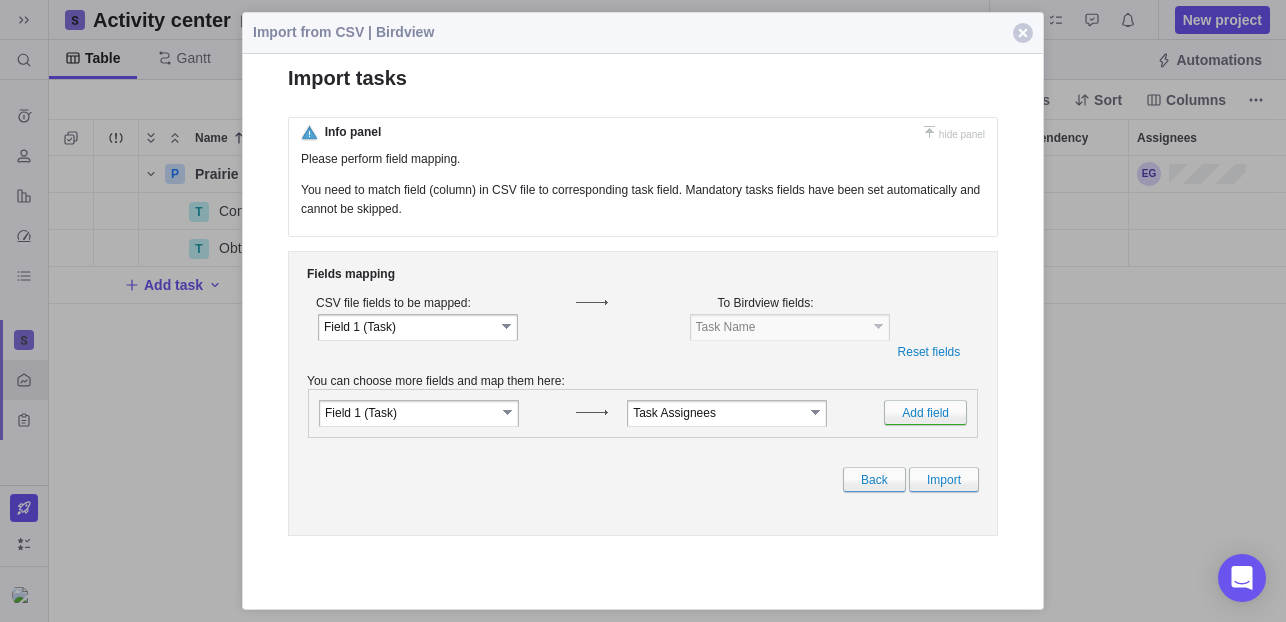 click on "select" at bounding box center (508, 326) 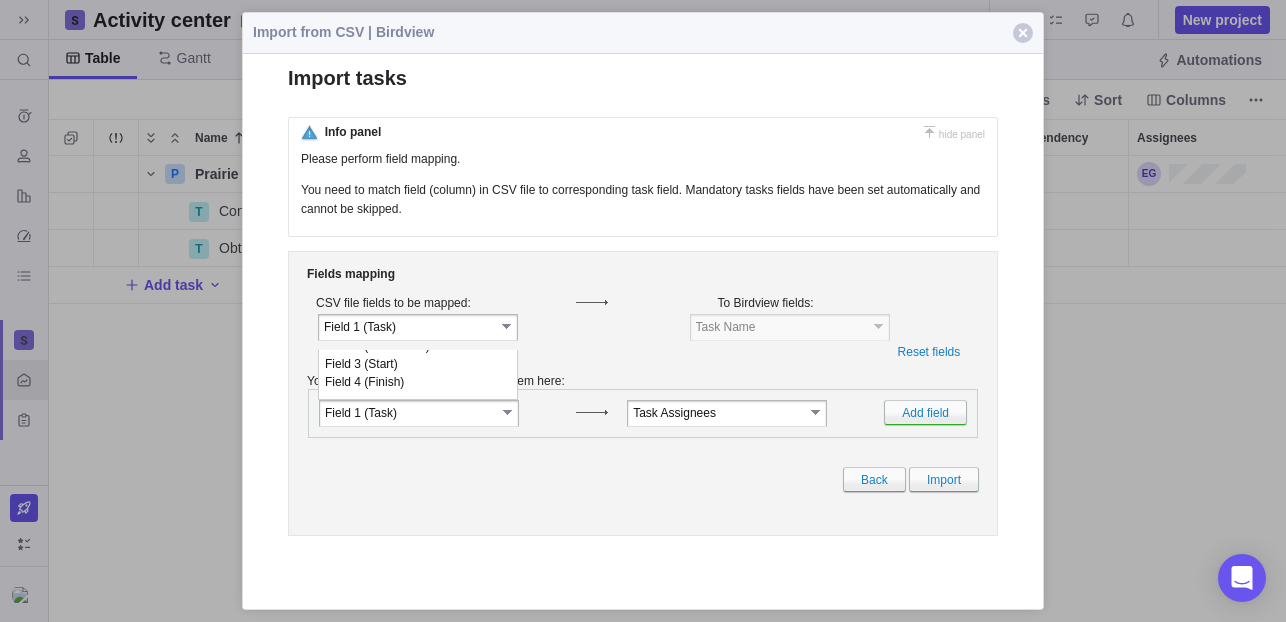 click at bounding box center [604, 327] 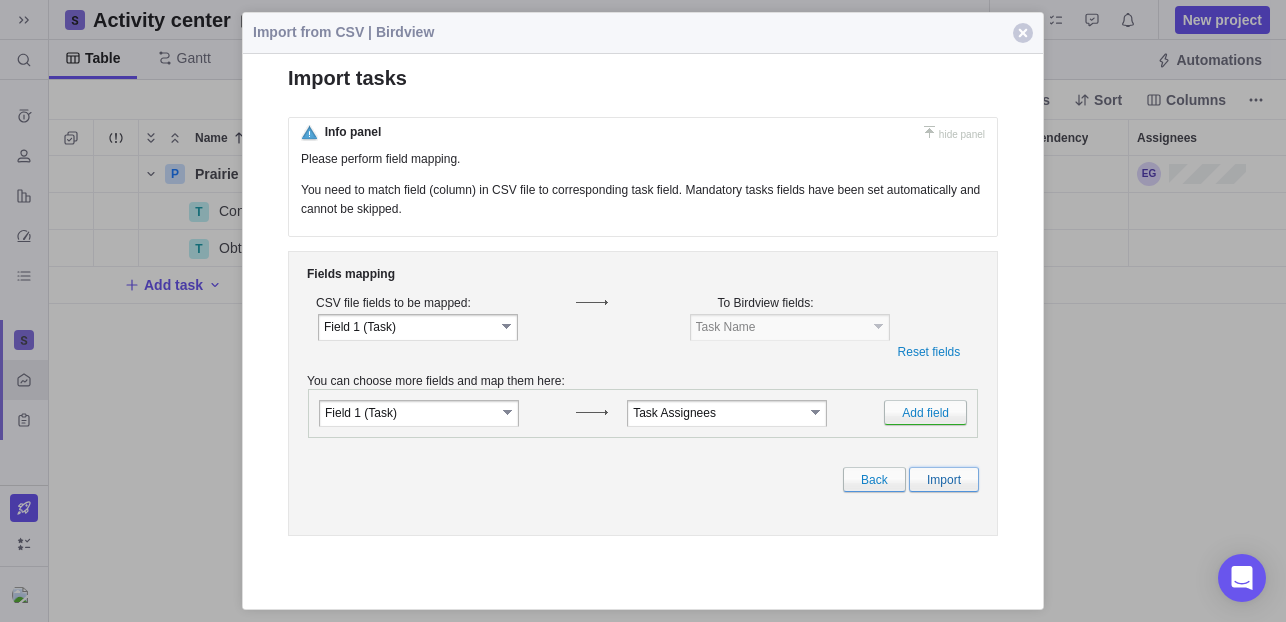 click on "Import" at bounding box center (944, 479) 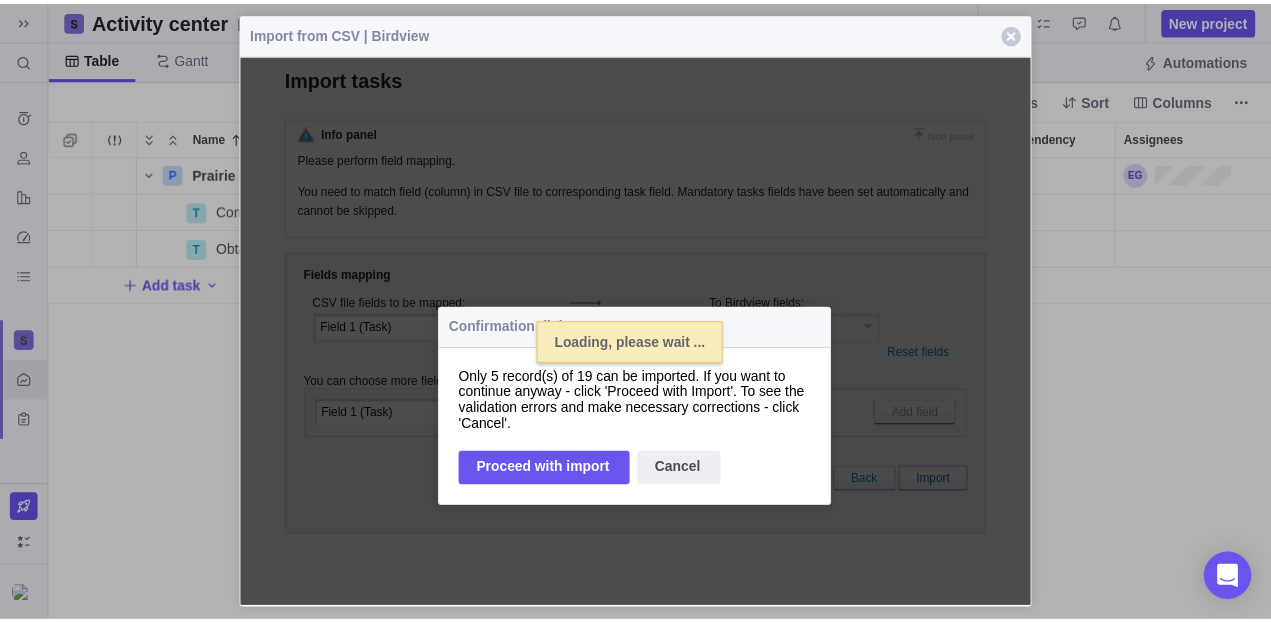 select 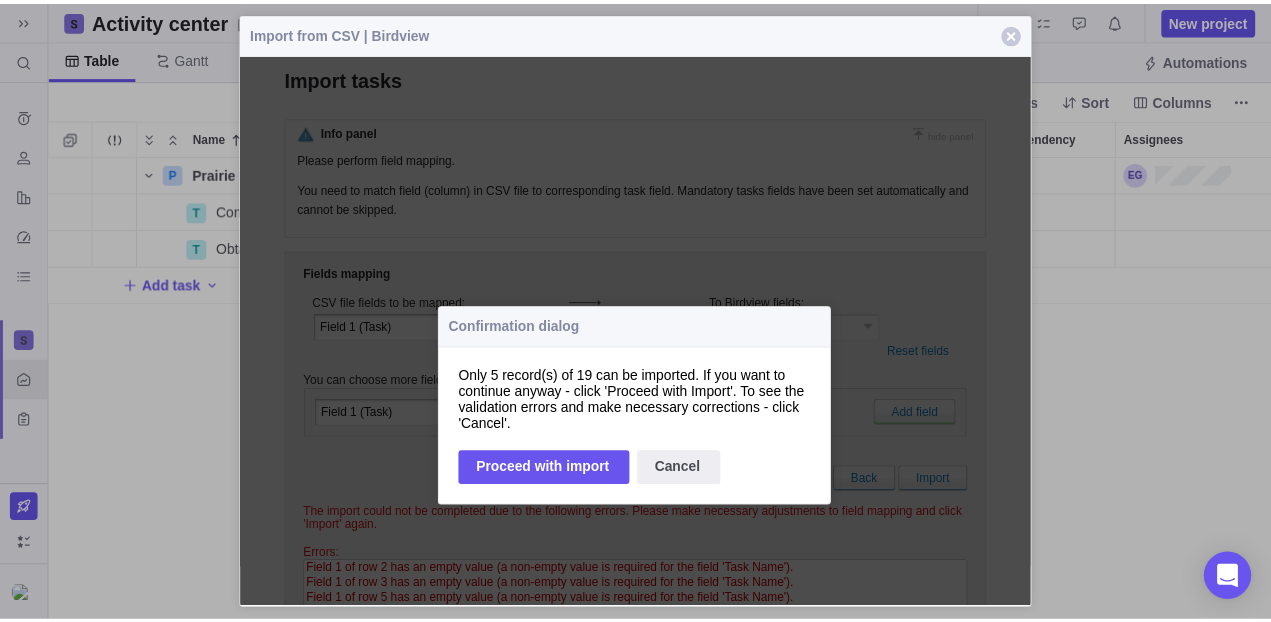 scroll, scrollTop: 451, scrollLeft: 1207, axis: both 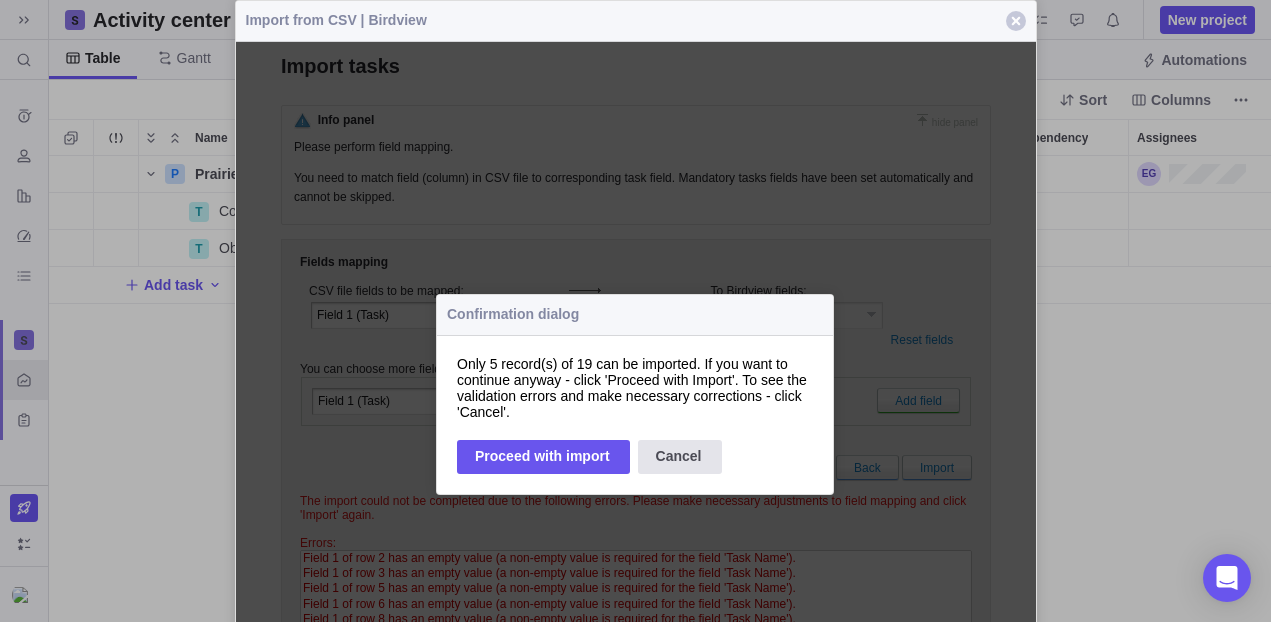click on "Cancel" at bounding box center [679, 457] 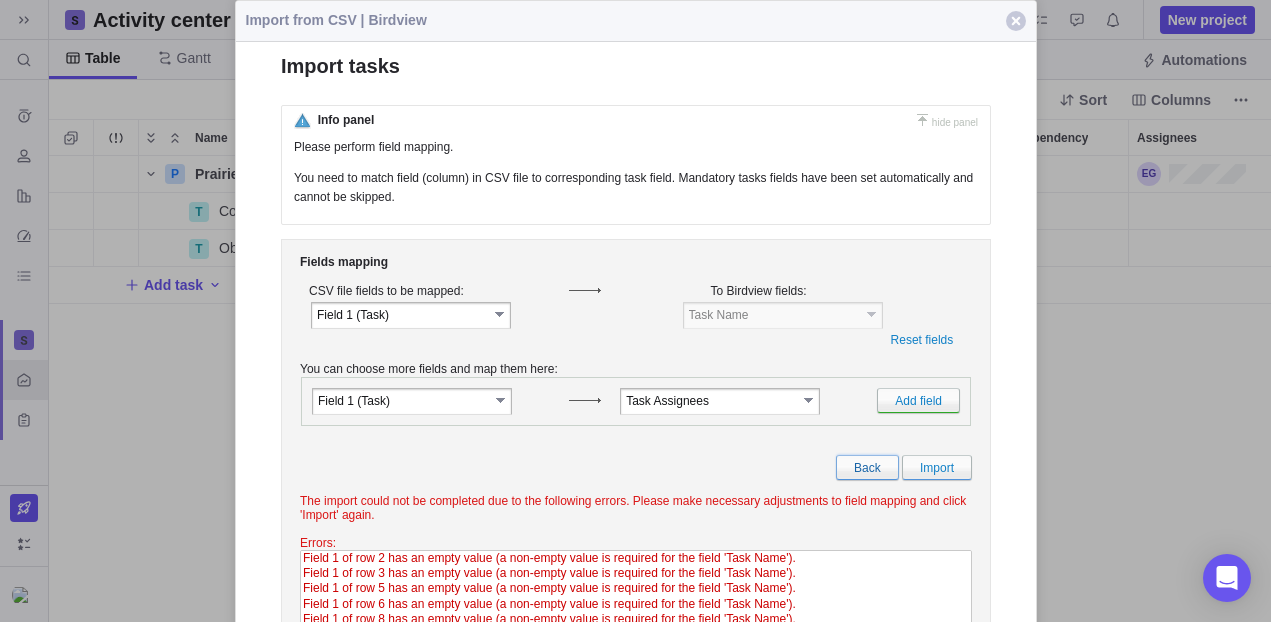 click on "Back" at bounding box center (866, 467) 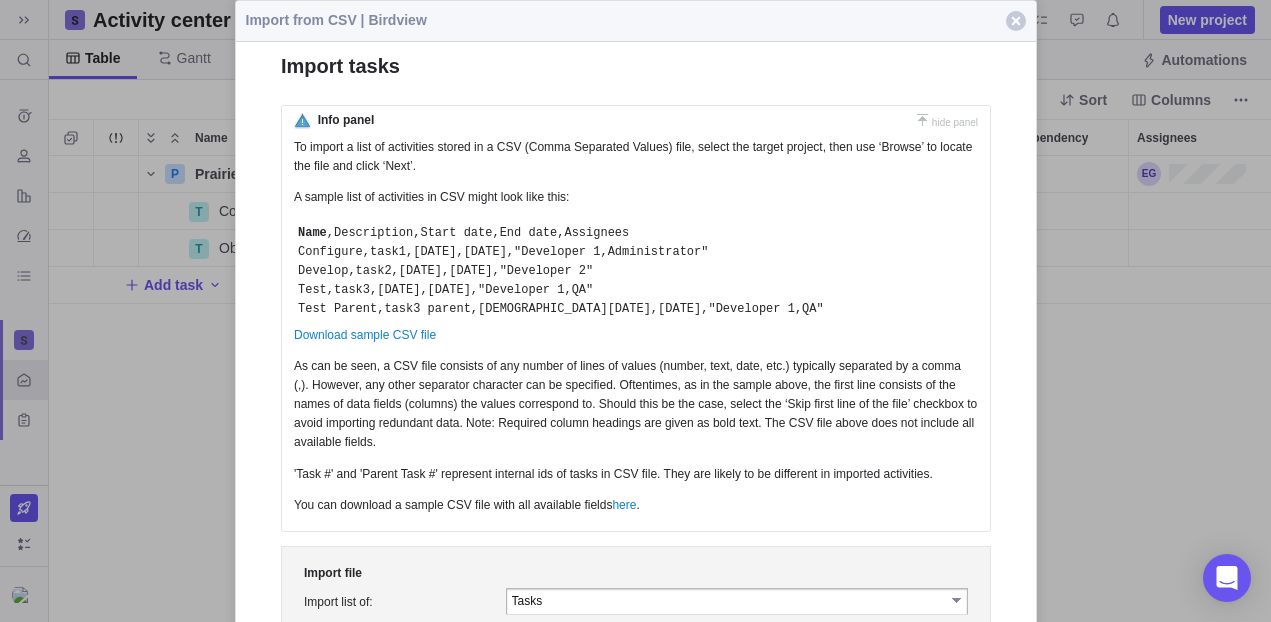 scroll, scrollTop: 16, scrollLeft: 16, axis: both 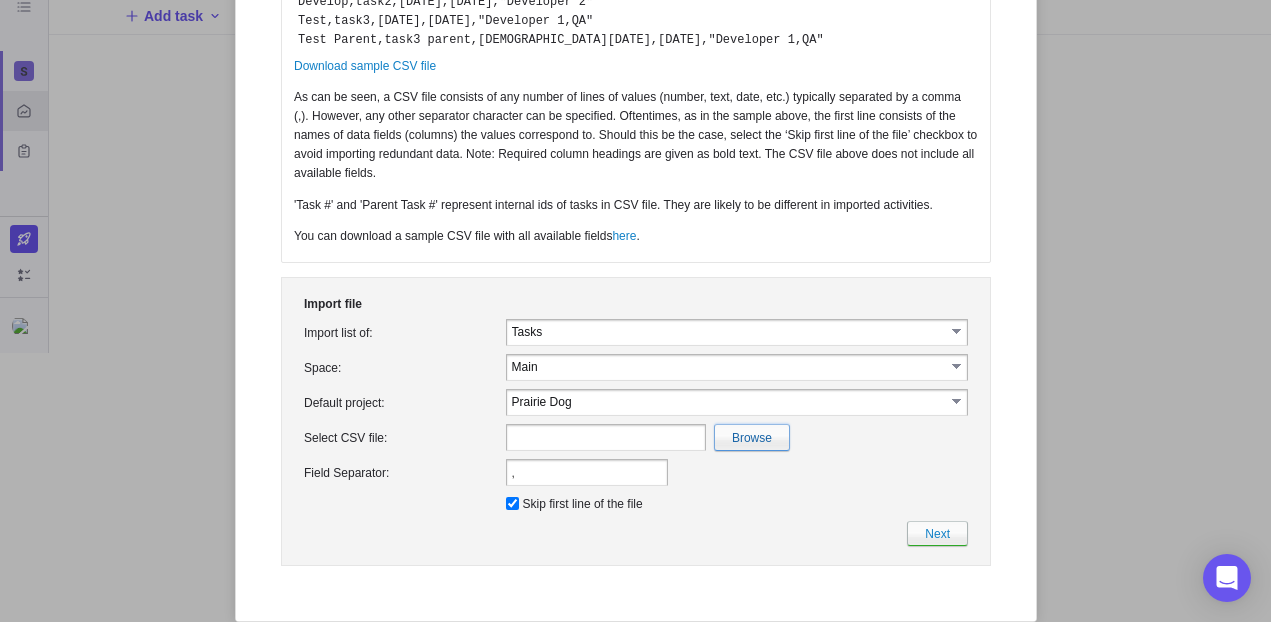 click at bounding box center [315, 437] 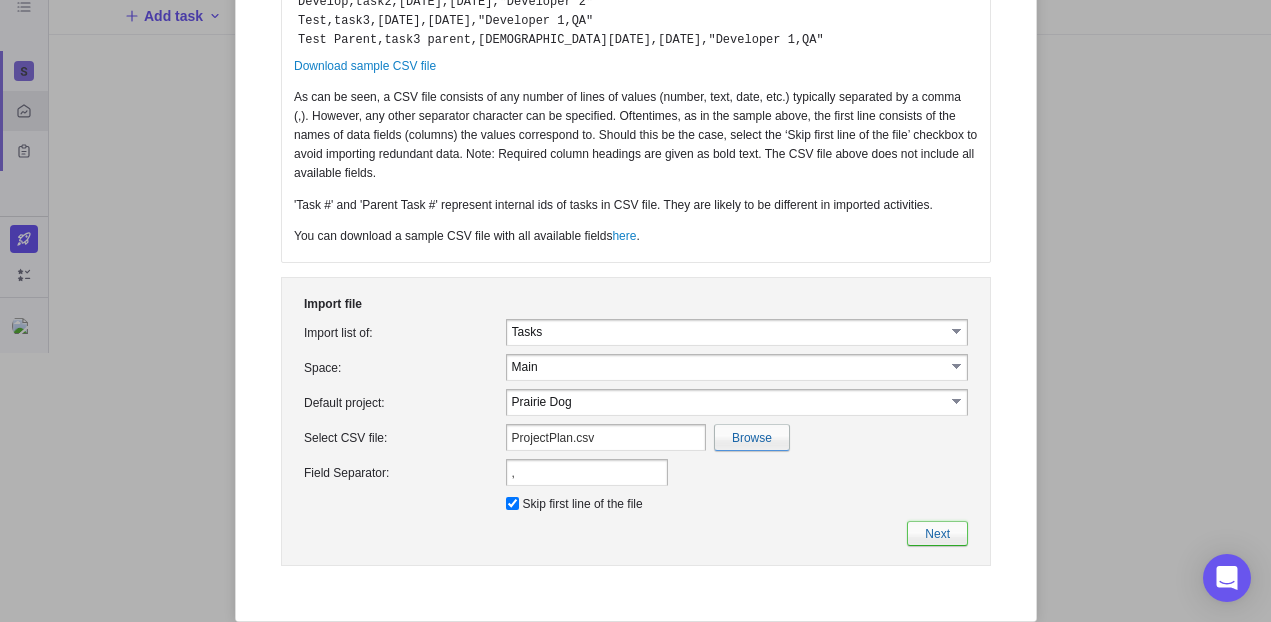 click on "Next" at bounding box center [936, 533] 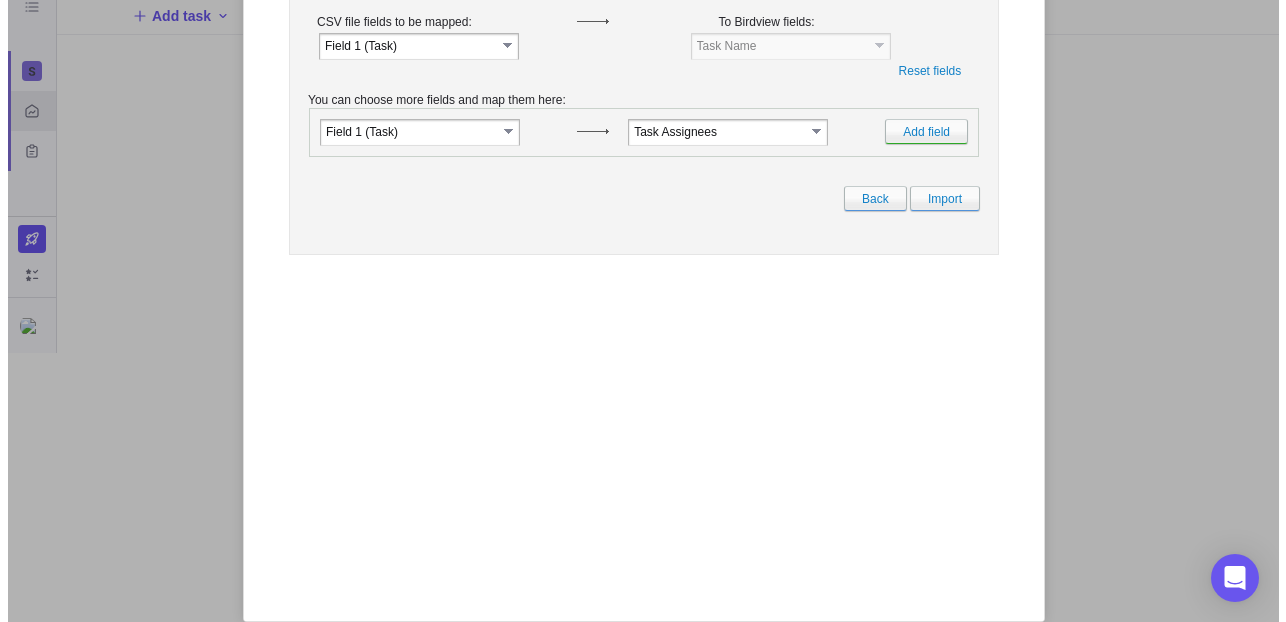 scroll, scrollTop: 0, scrollLeft: 0, axis: both 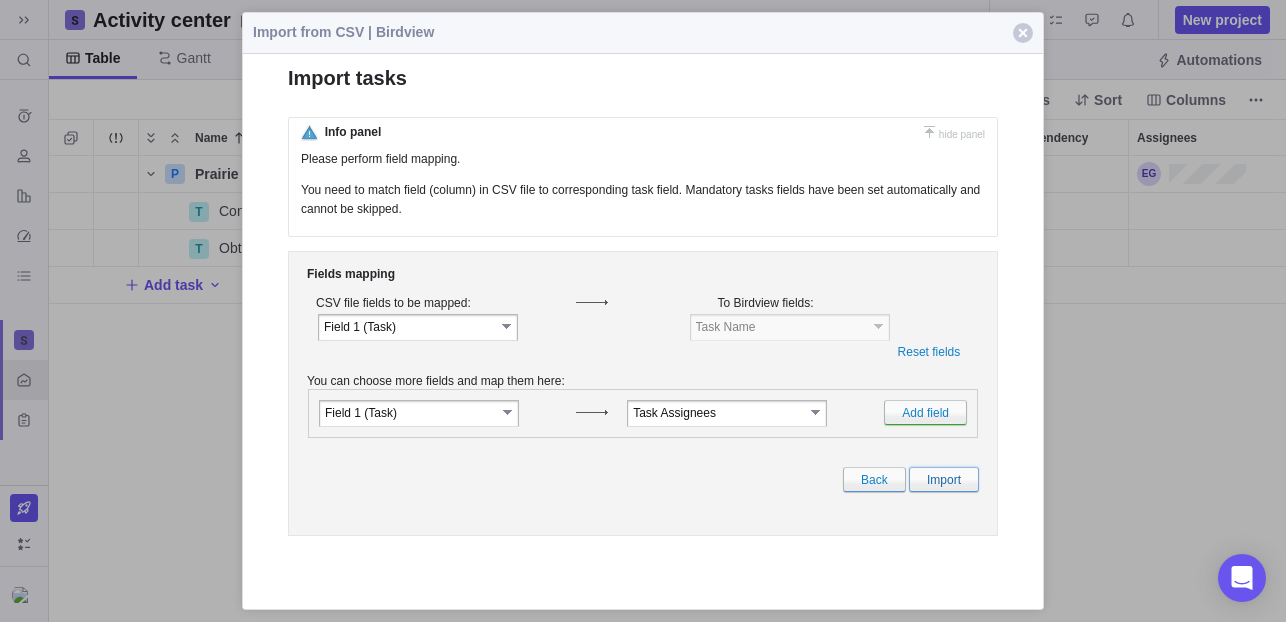 click on "Import" at bounding box center (944, 479) 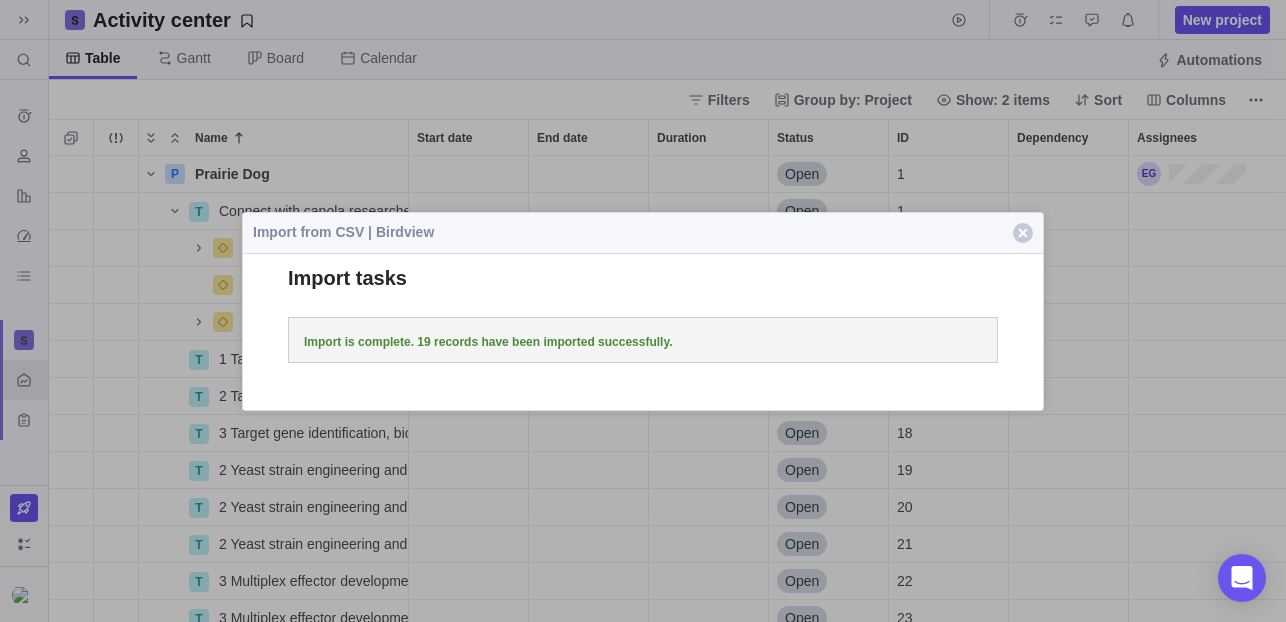 scroll, scrollTop: 16, scrollLeft: 16, axis: both 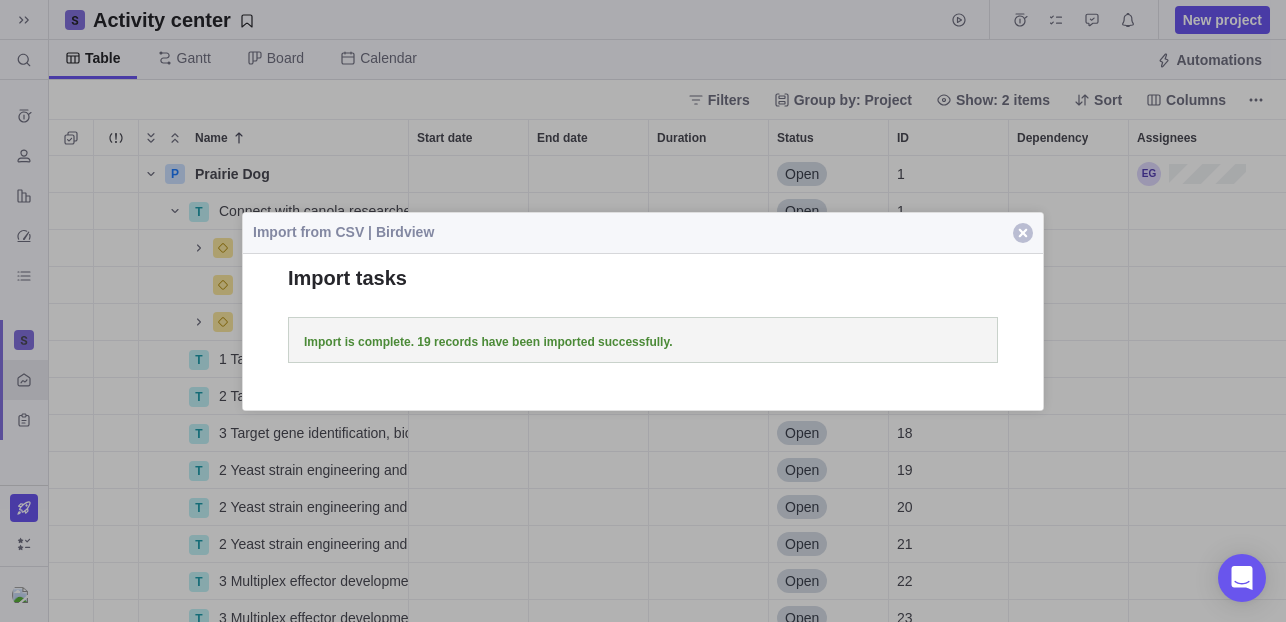 click at bounding box center [1023, 233] 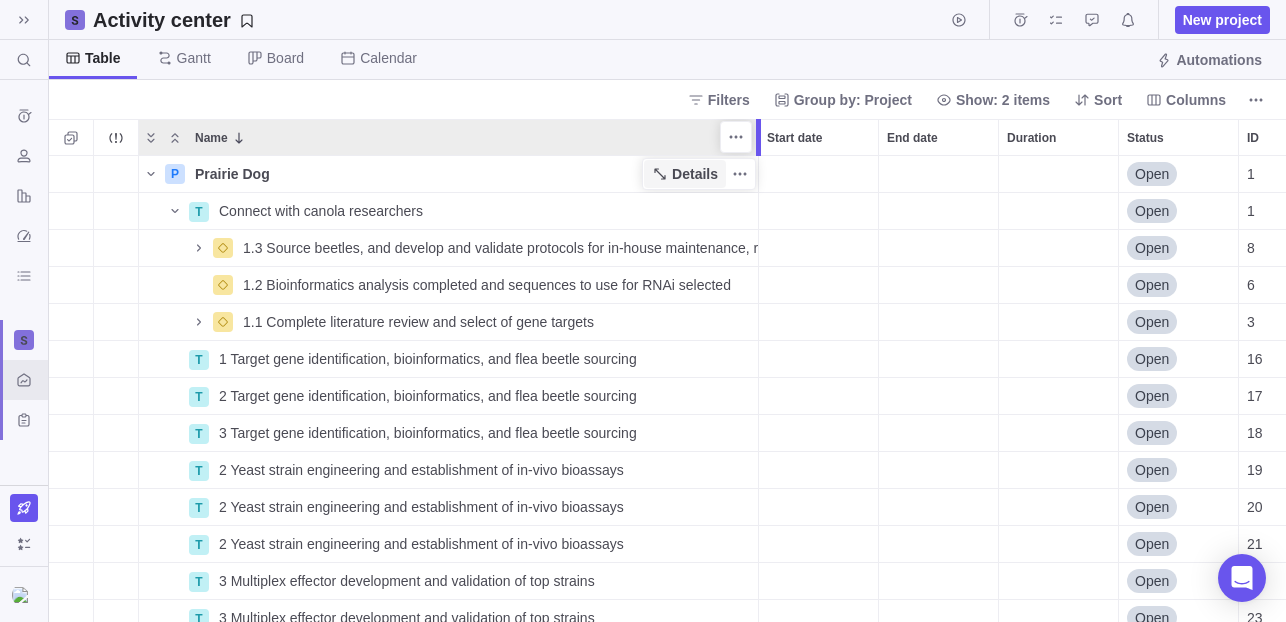 drag, startPoint x: 409, startPoint y: 131, endPoint x: 666, endPoint y: 177, distance: 261.0843 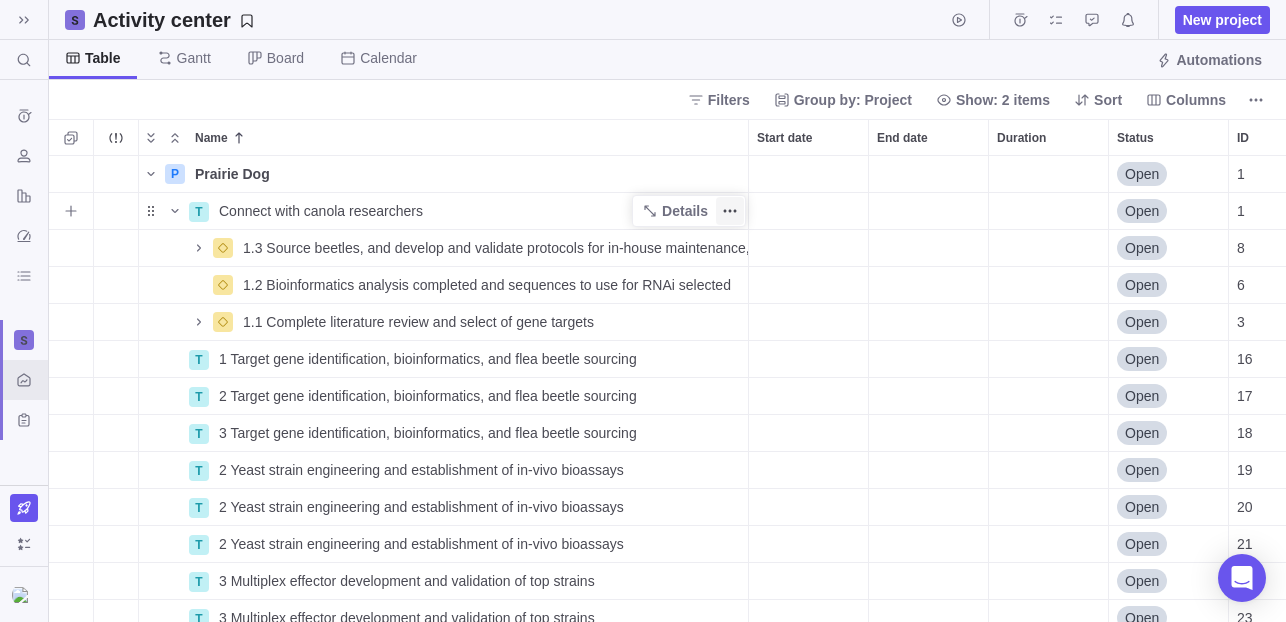 click 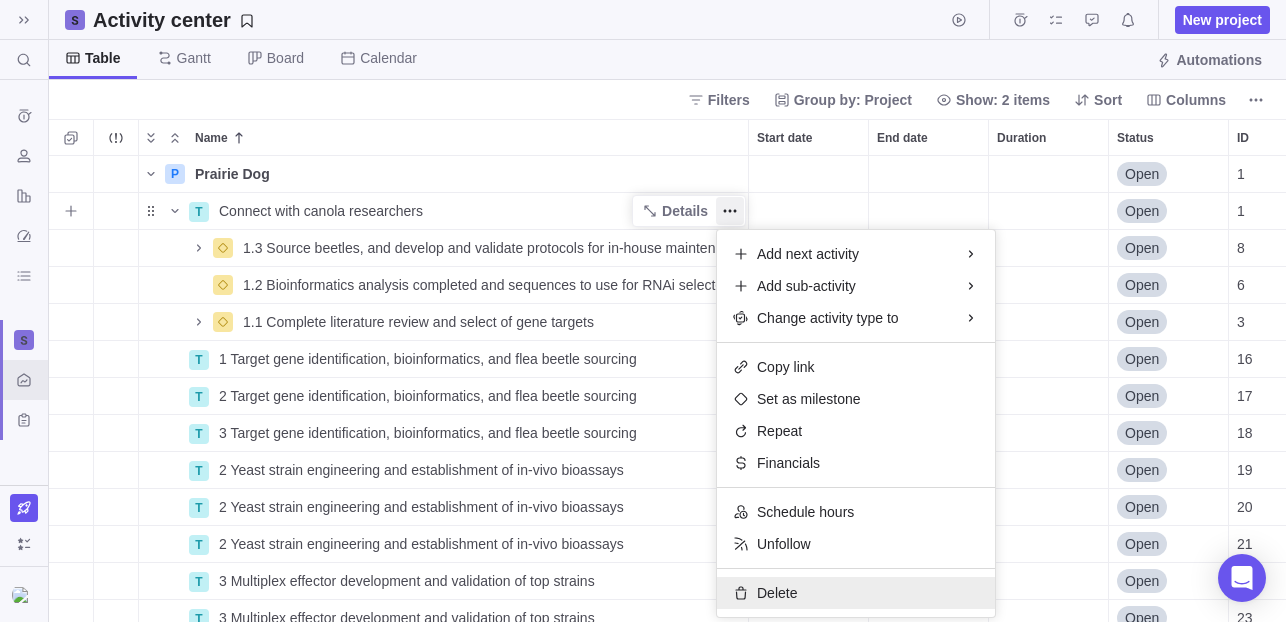 click on "Delete" at bounding box center [777, 593] 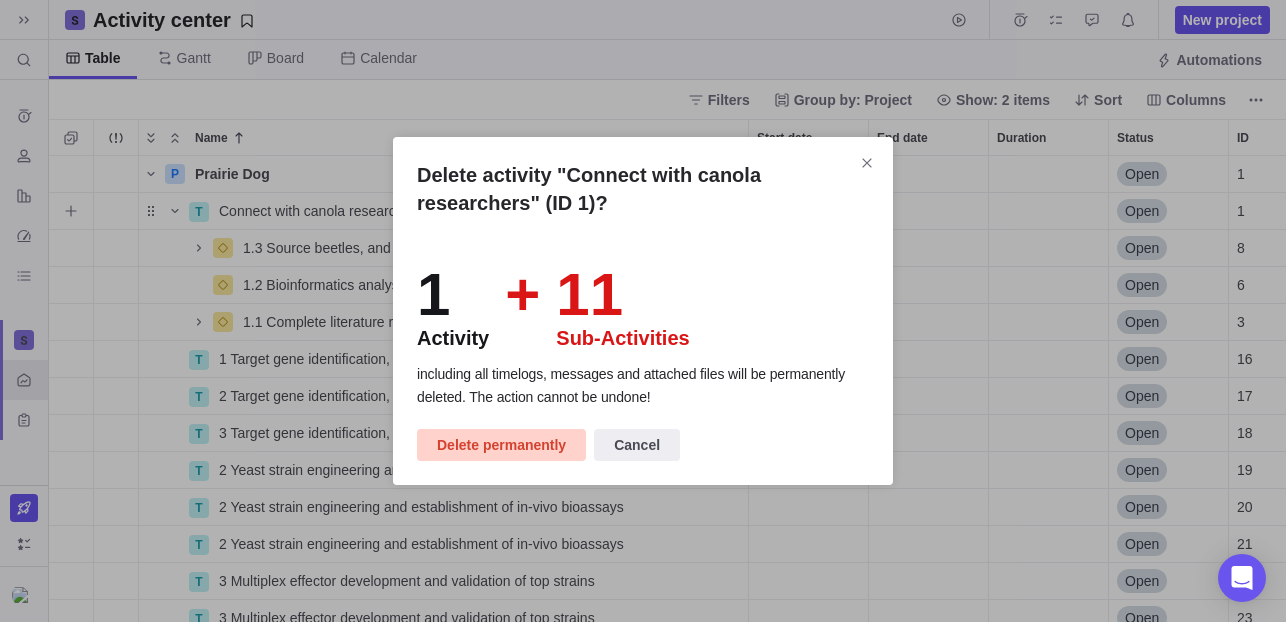 click on "Delete permanently" at bounding box center [501, 445] 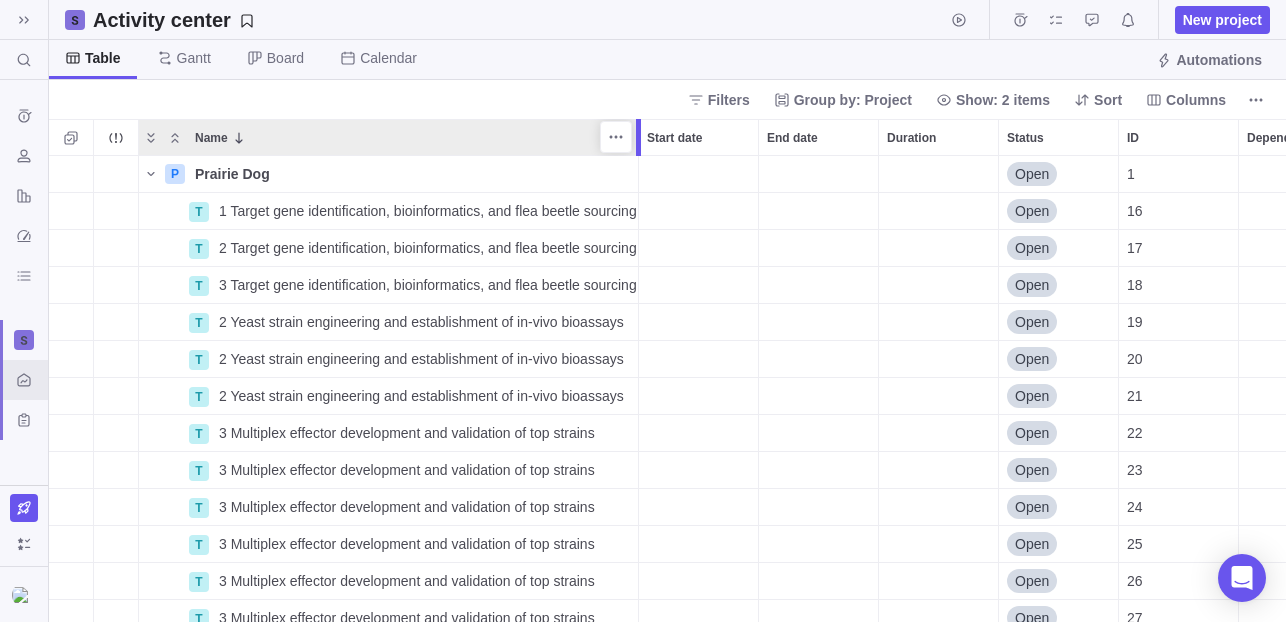 drag, startPoint x: 748, startPoint y: 142, endPoint x: 637, endPoint y: 141, distance: 111.0045 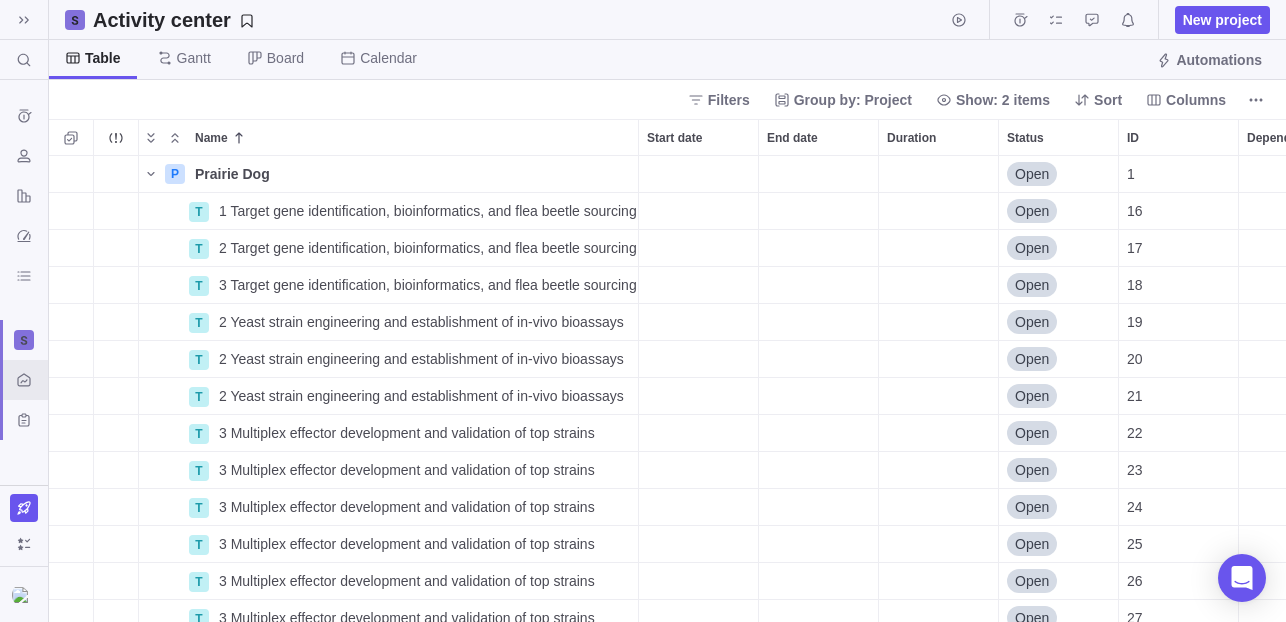 scroll, scrollTop: 0, scrollLeft: 150, axis: horizontal 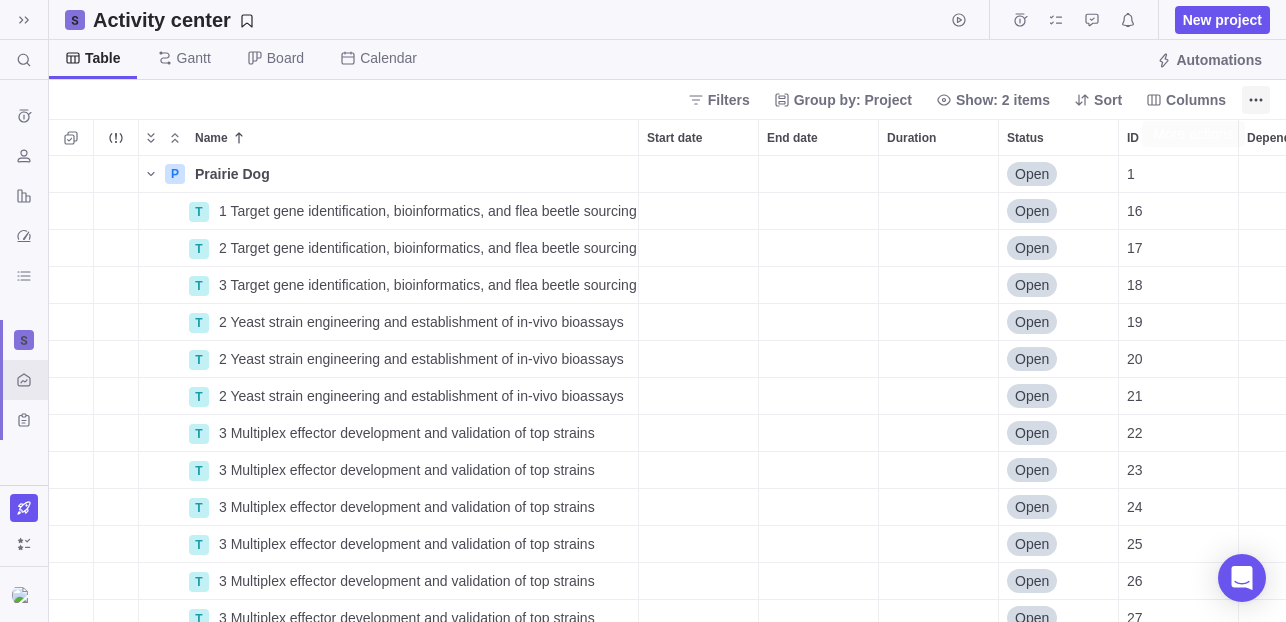 click 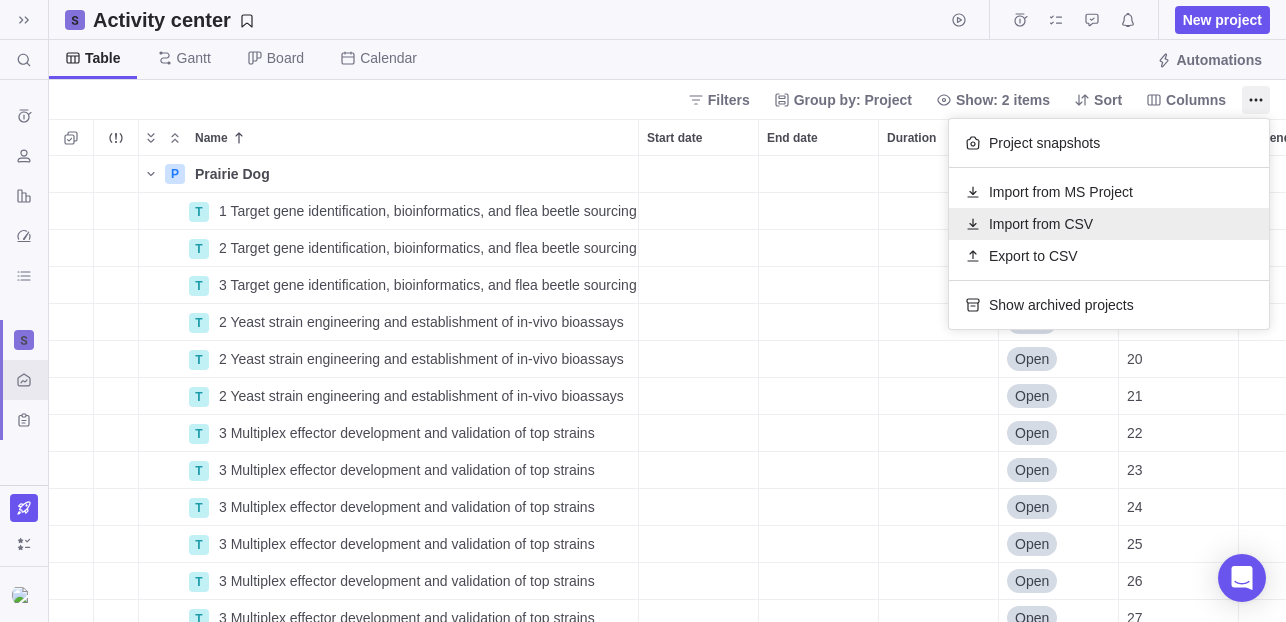 click on "Import from CSV" at bounding box center [1041, 224] 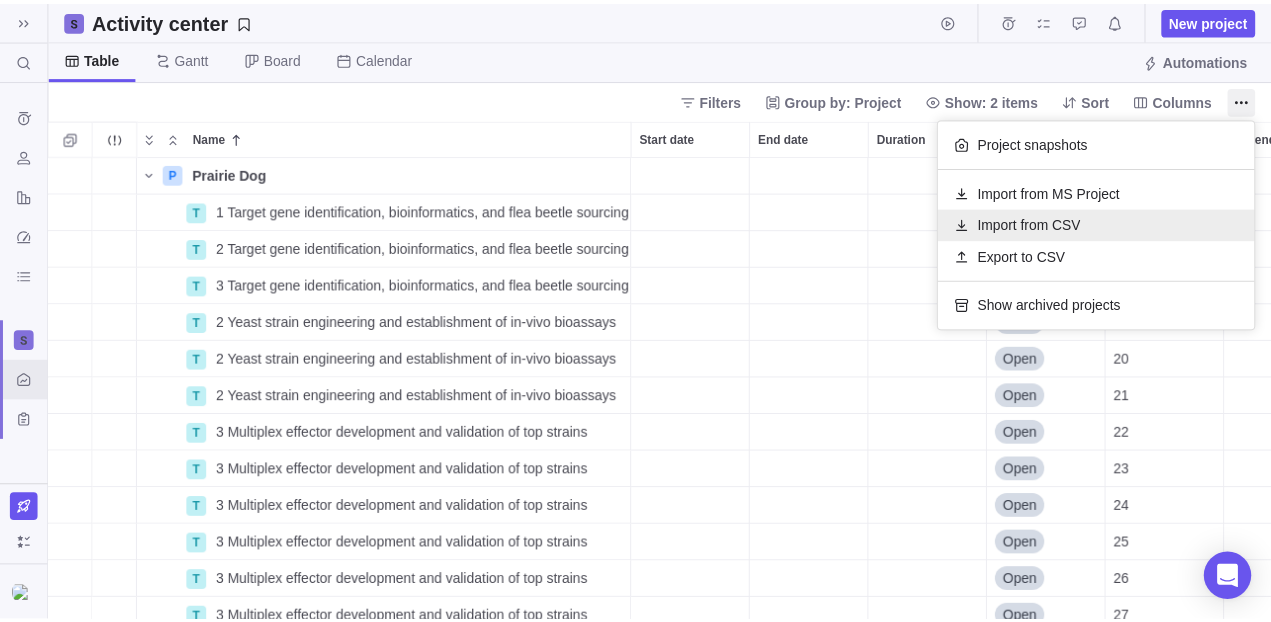 scroll, scrollTop: 451, scrollLeft: 1207, axis: both 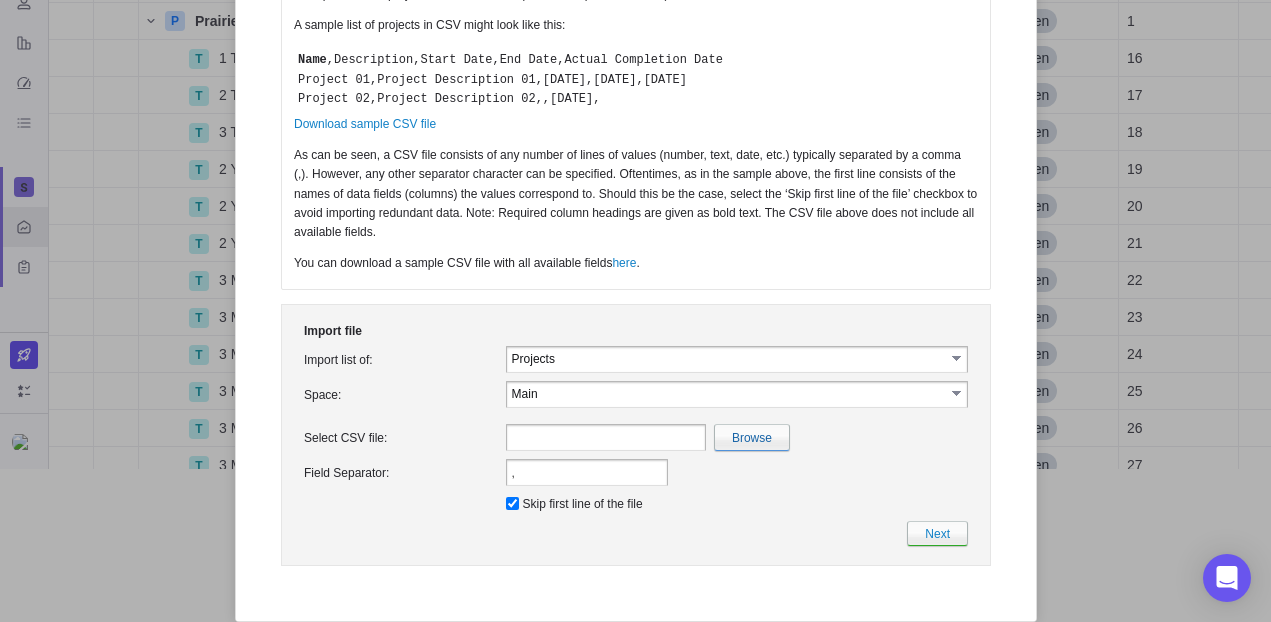 click on "select" at bounding box center (957, 393) 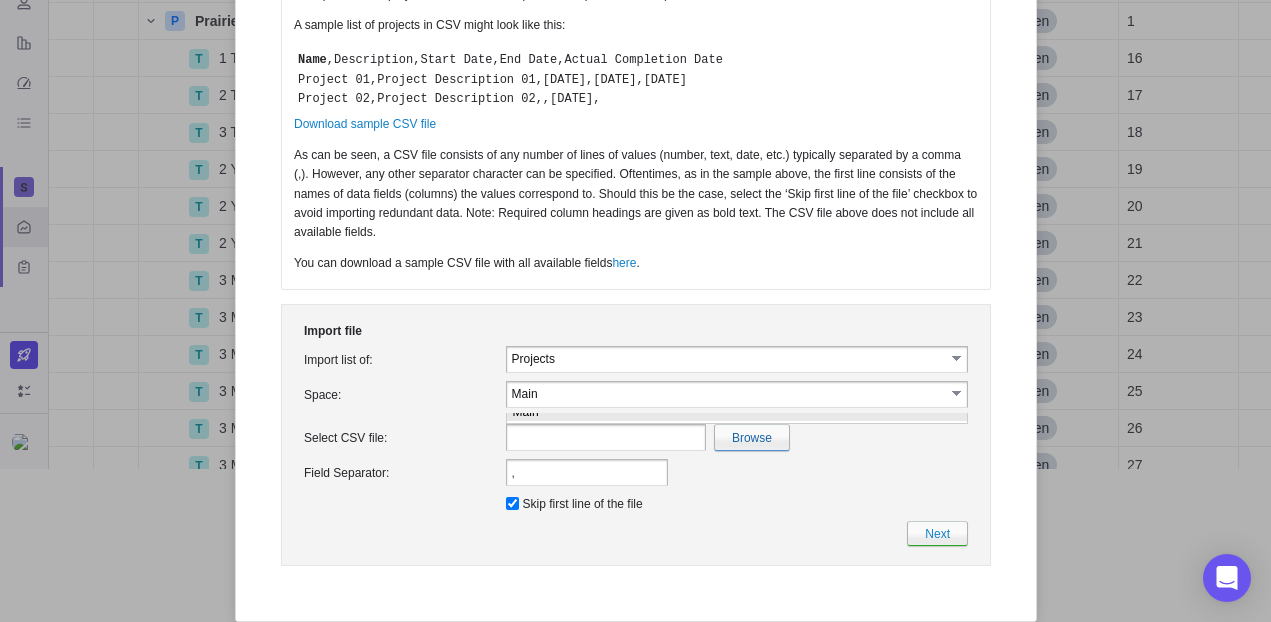 click on "select" at bounding box center (957, 358) 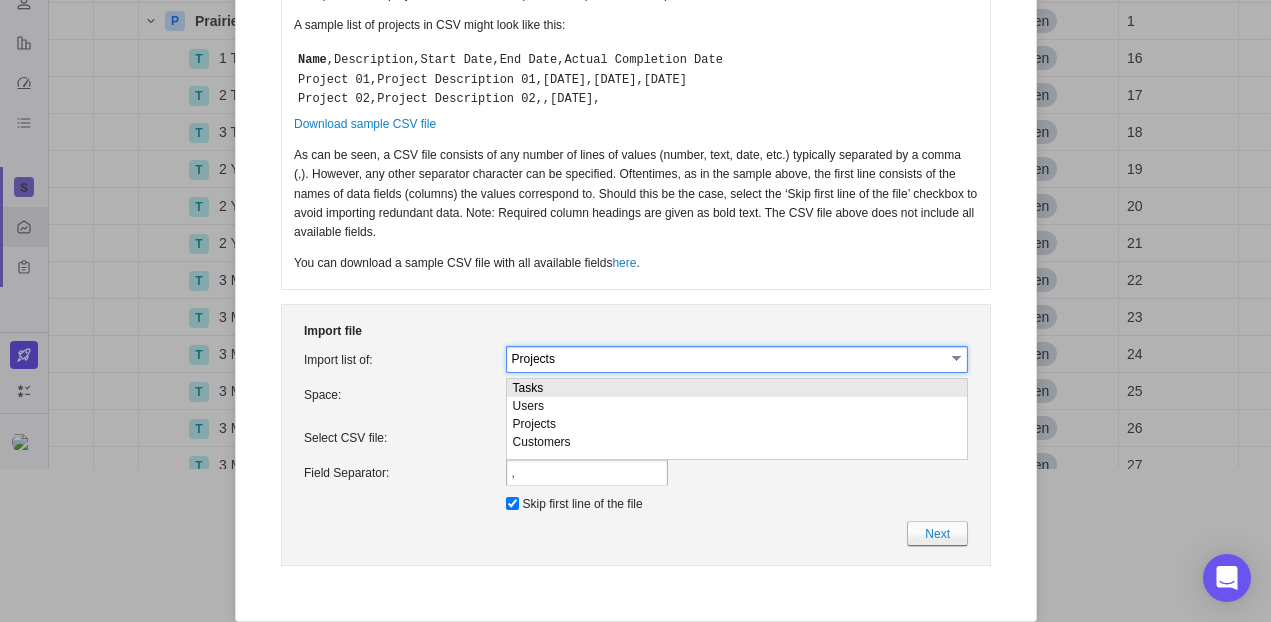 click on "Tasks" at bounding box center (736, 388) 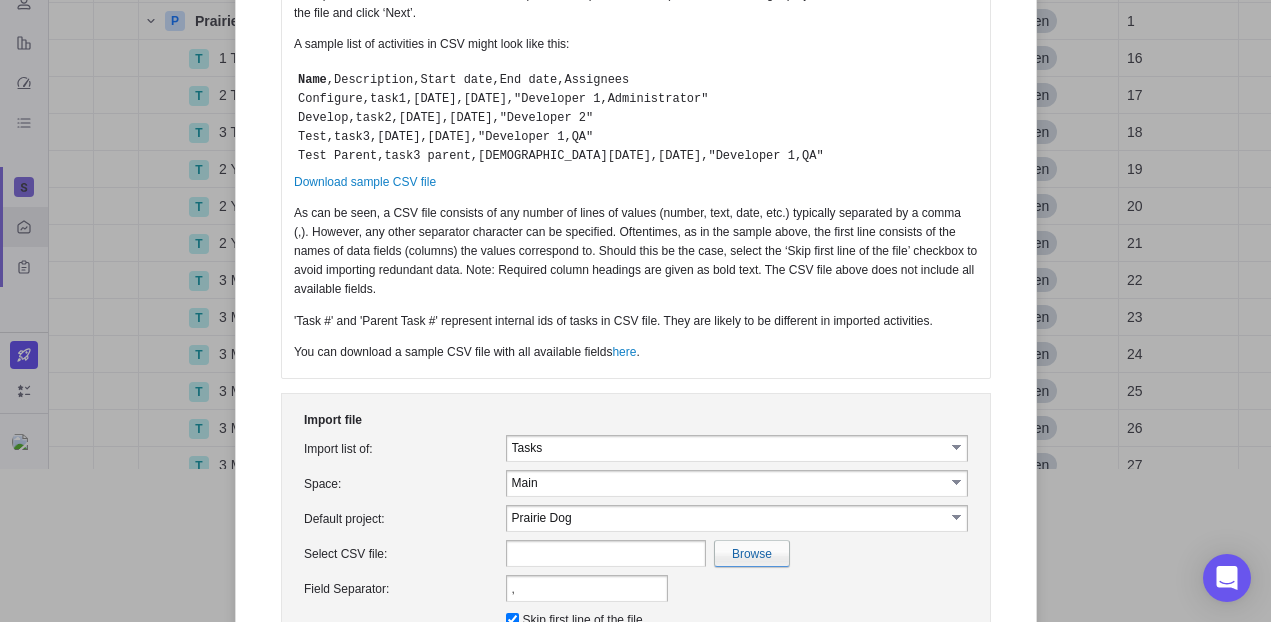 scroll, scrollTop: 0, scrollLeft: 0, axis: both 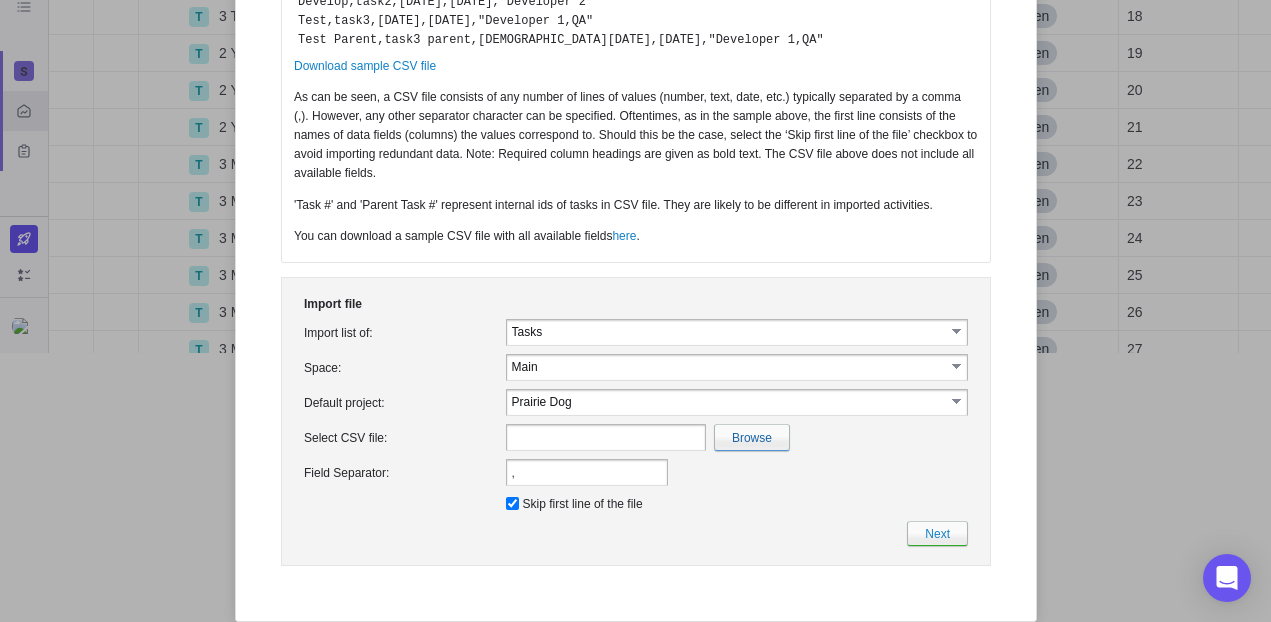 click on "select" at bounding box center [957, 366] 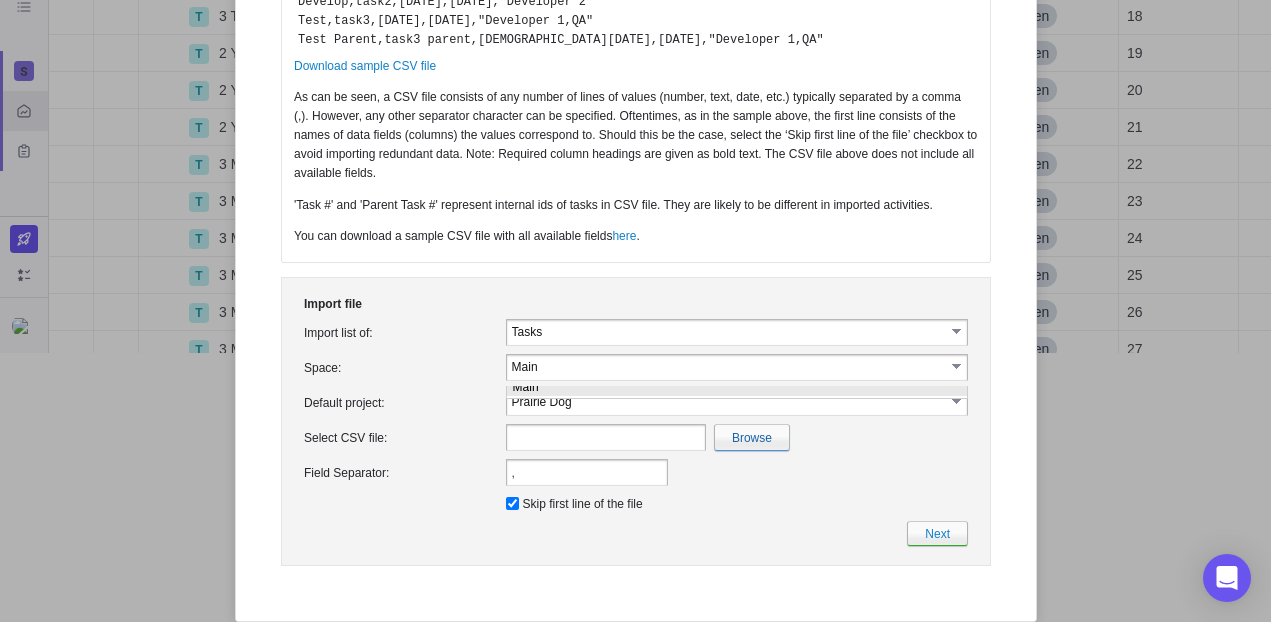 click on "Browse" at bounding box center [736, 437] 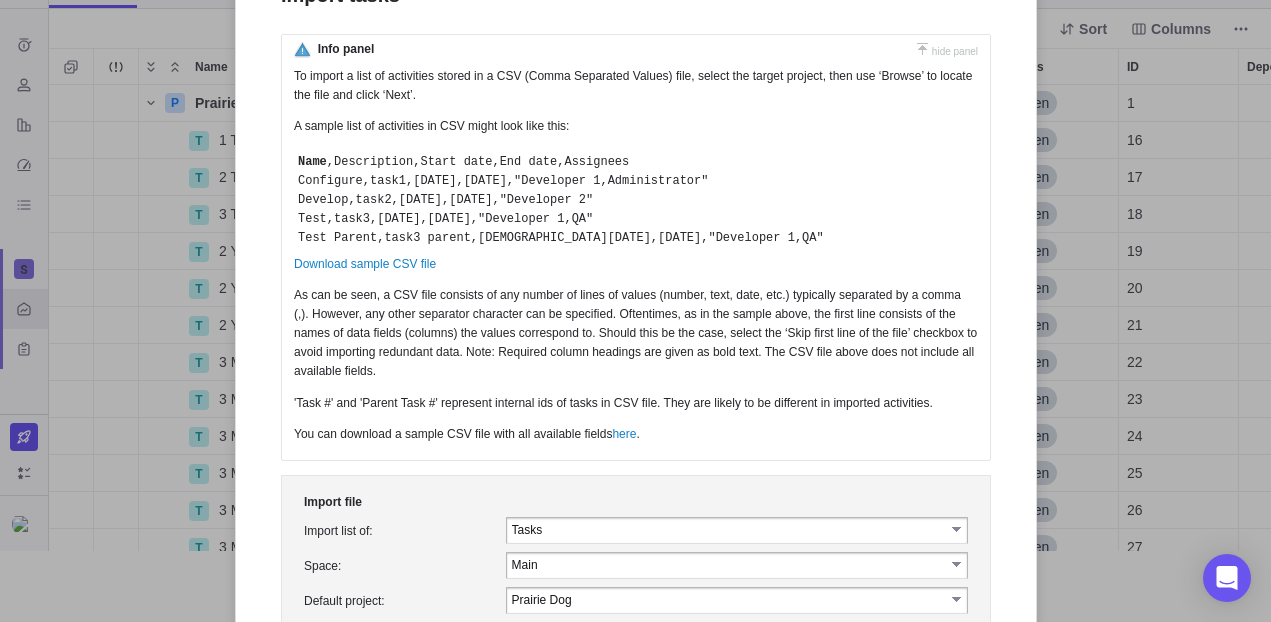 scroll, scrollTop: 70, scrollLeft: 0, axis: vertical 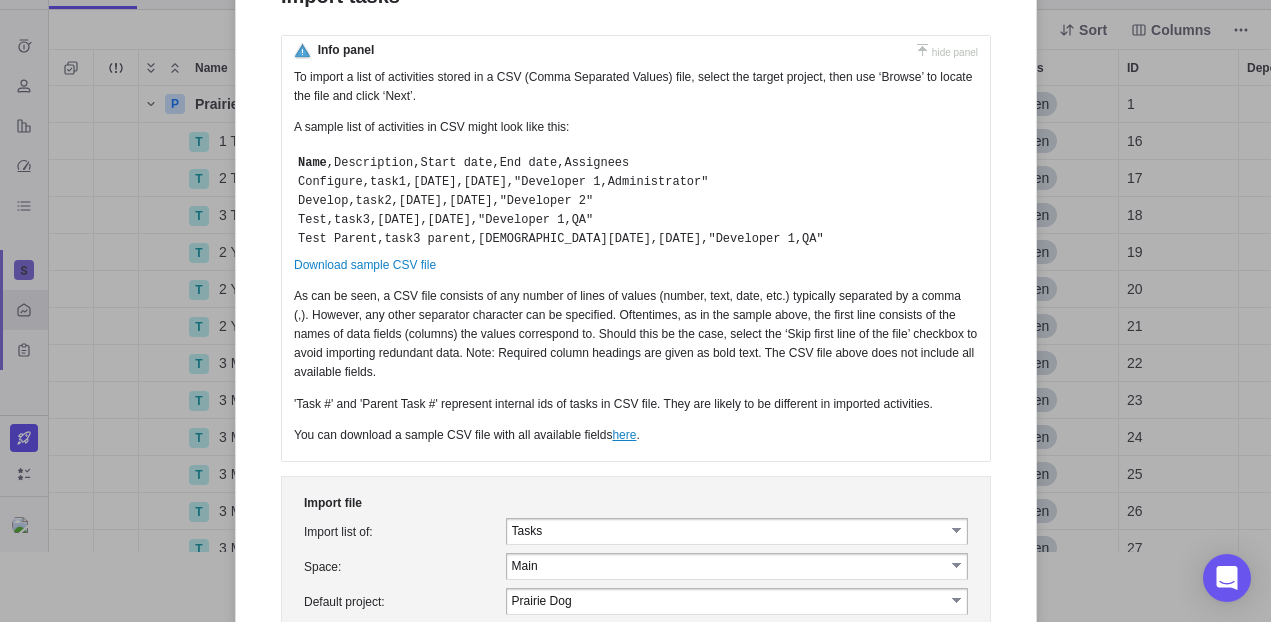 click on "here" at bounding box center (623, 435) 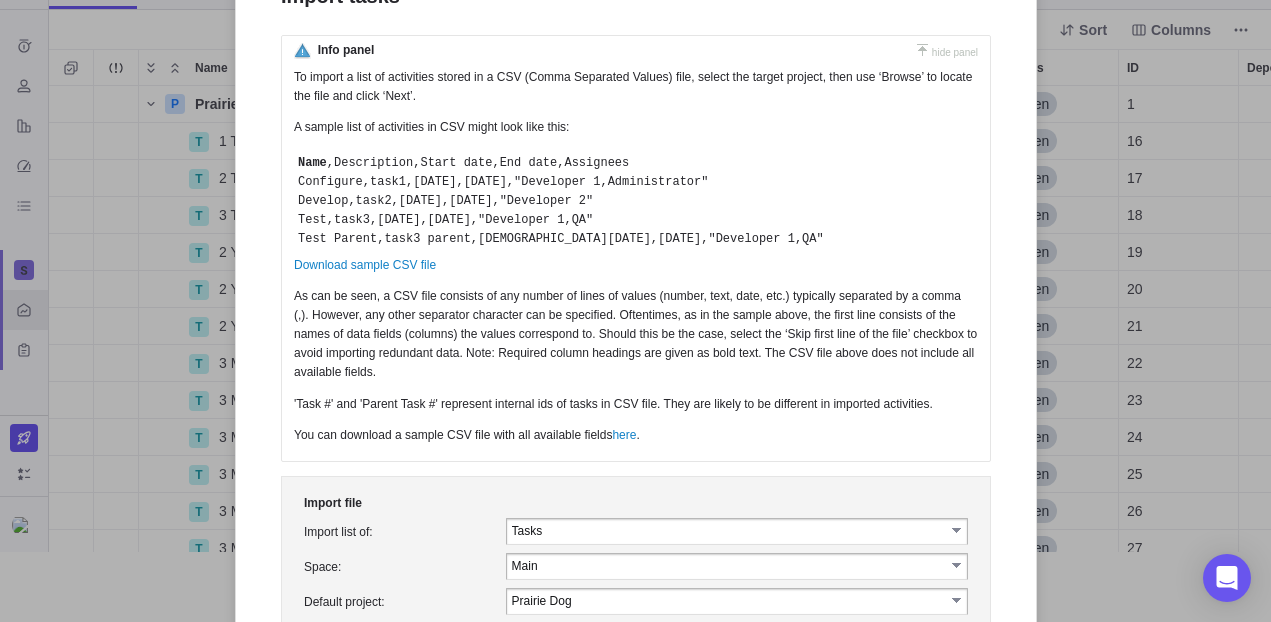 click on "Info panel
hide panel
To import a list of activities stored in a CSV (Comma Separated Values) file, select the target project, then use ‘Browse’ to locate the file and click ‘Next’.
A sample list of activities in CSV might look like this:
Name ,Description,Start date,End date,Assignees Configure,task1,6/5/2015,6/20/2015,"Developer 1,Administrator" Develop,task2,6/5/2015,6/18/2015,"Developer 2" Test,task3,6/5/2015,6/17/2015,"Developer 1,QA" Test Parent,task3 parent,6/5/2015,6/17/2015,"Developer 1,QA"
Download sample CSV file
'Task #' and 'Parent Task #' represent internal ids of tasks in CSV file. They are likely to be different in imported activities.
here ." at bounding box center [635, 248] 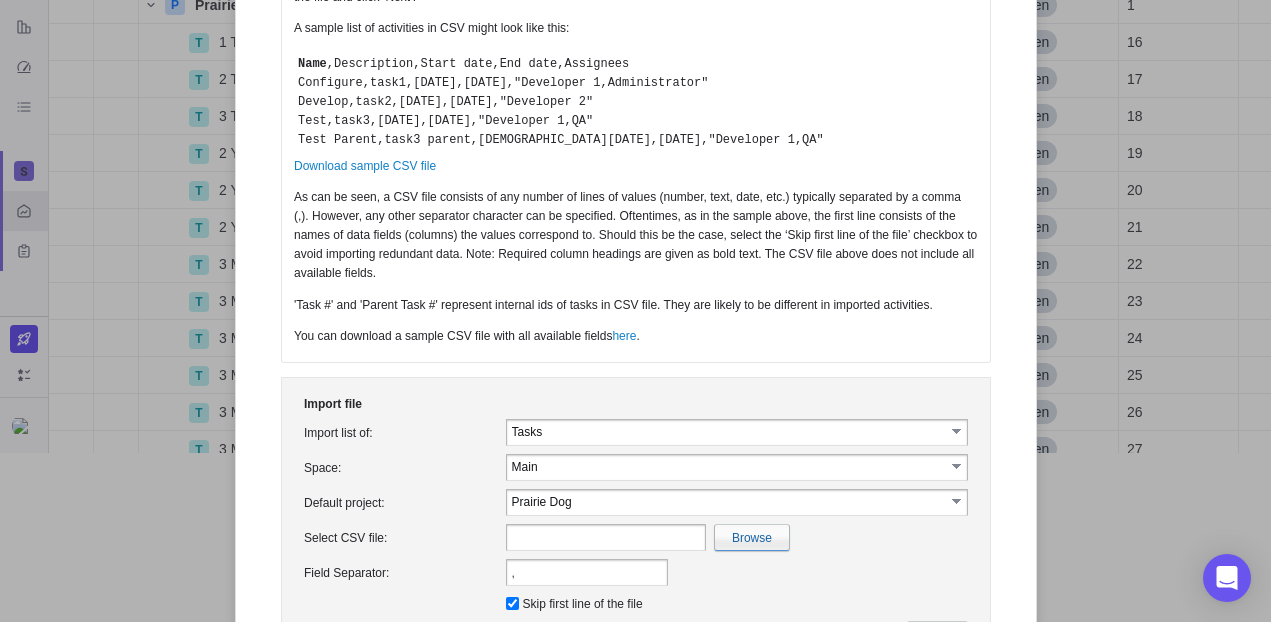 scroll, scrollTop: 269, scrollLeft: 0, axis: vertical 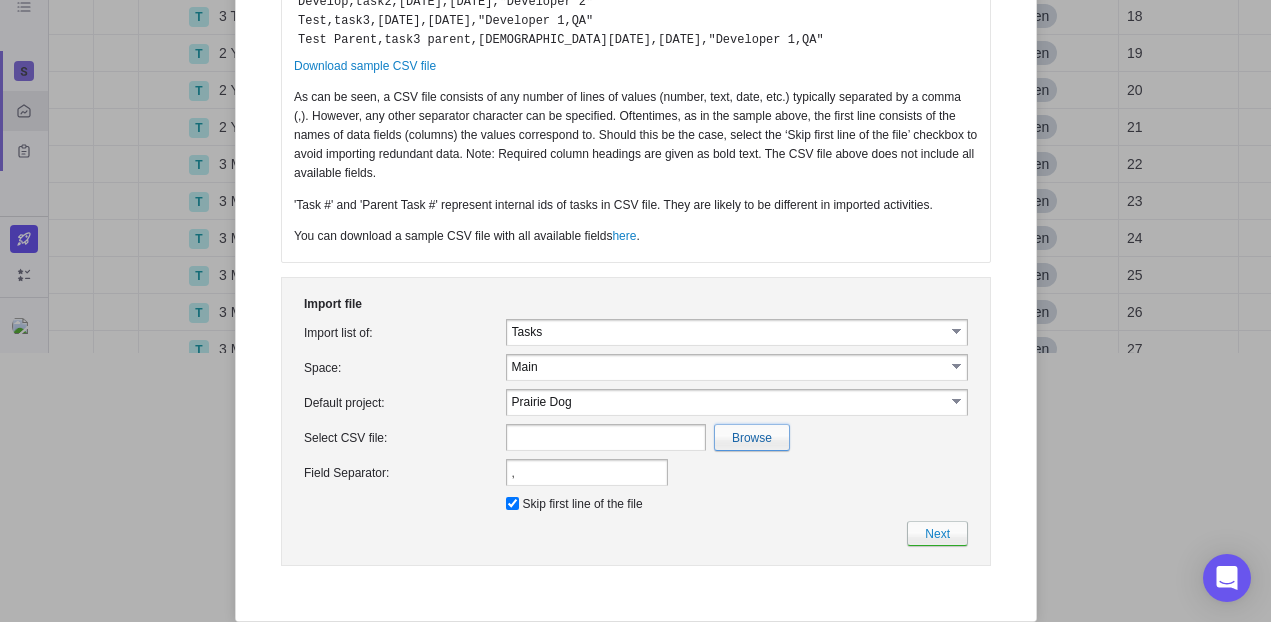 click at bounding box center [315, 437] 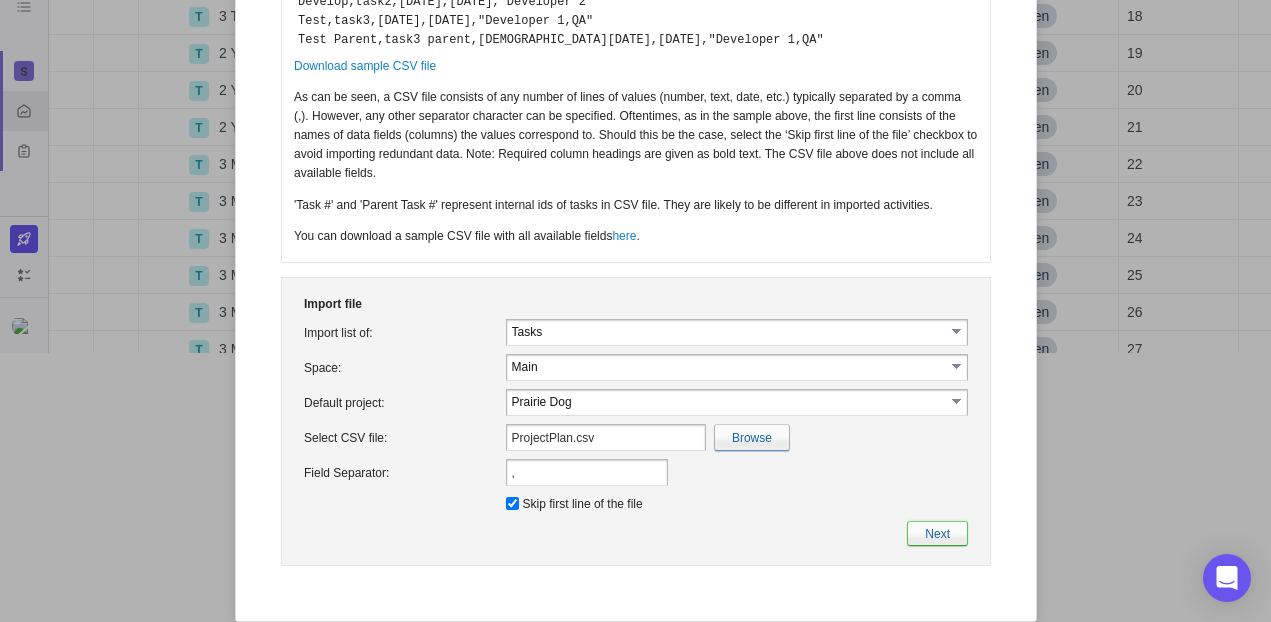 click on "Next" at bounding box center (936, 533) 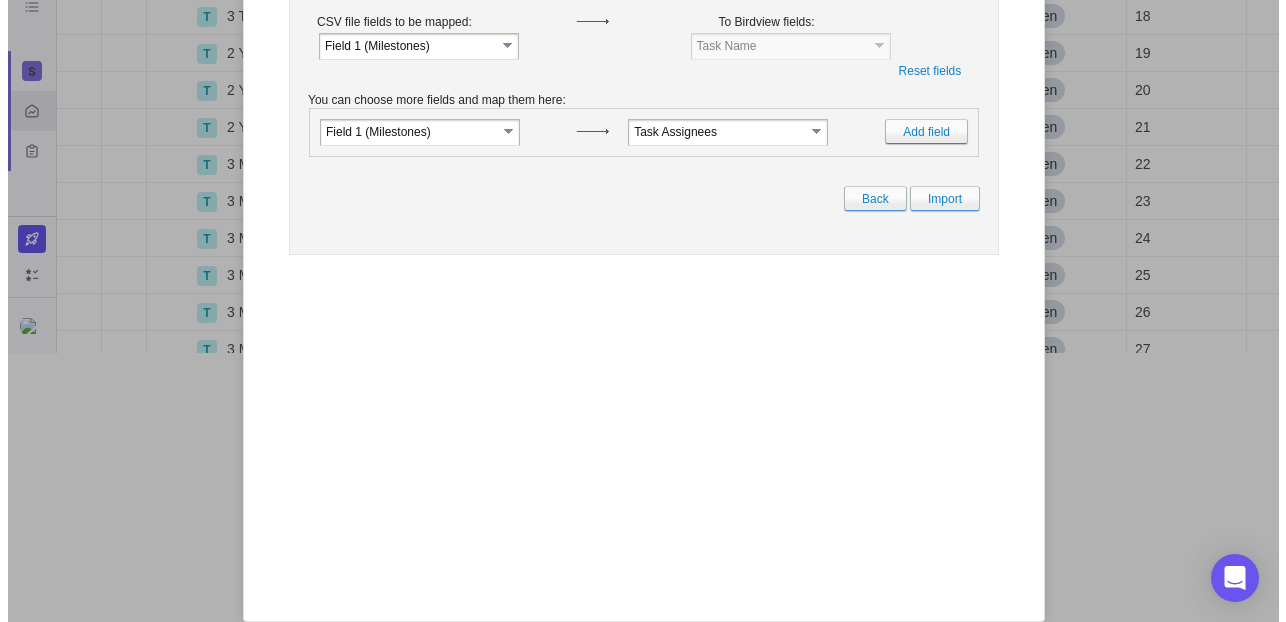 scroll, scrollTop: 0, scrollLeft: 0, axis: both 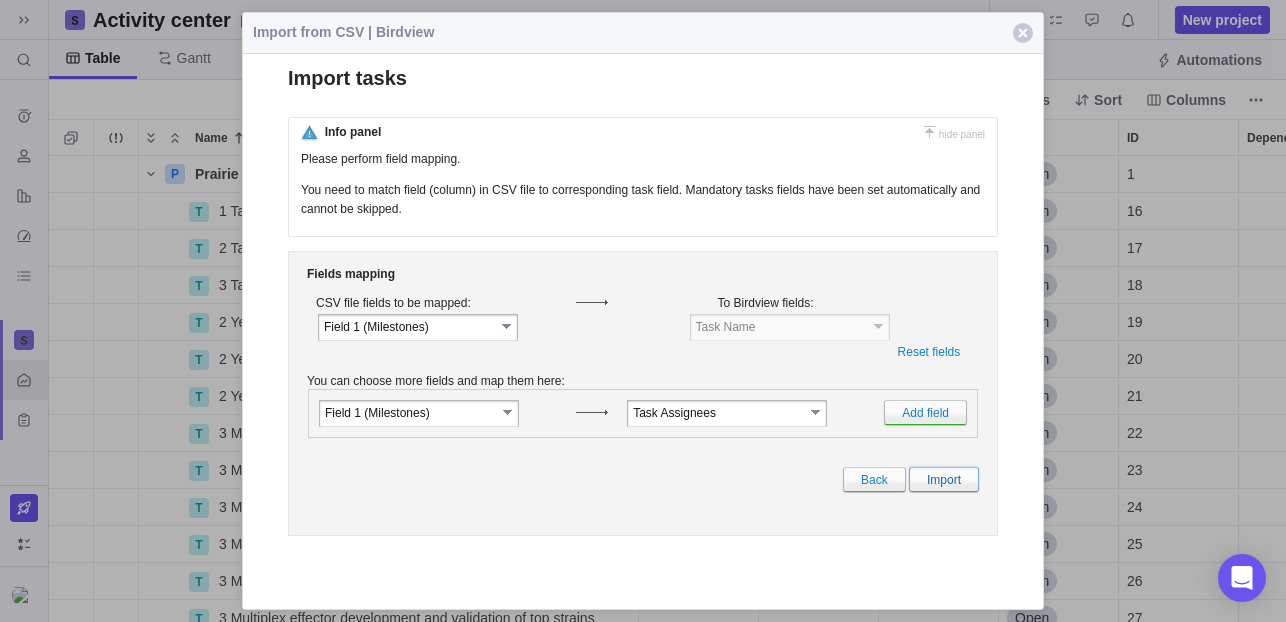 click on "Import" at bounding box center (944, 479) 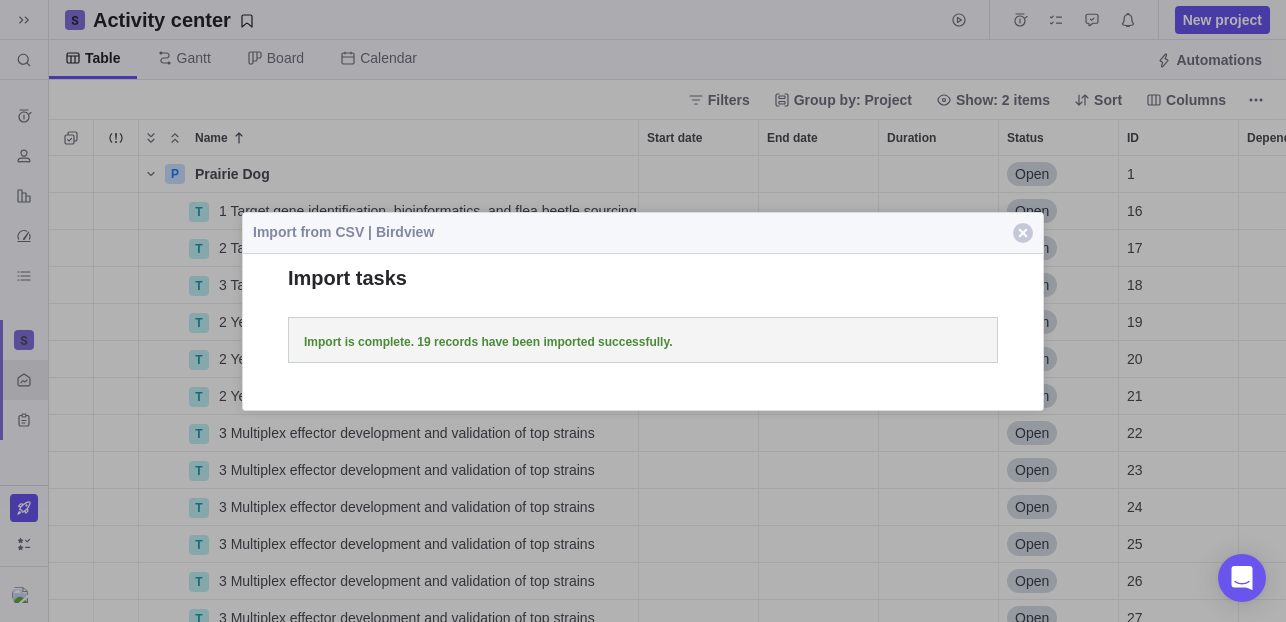 scroll, scrollTop: 16, scrollLeft: 16, axis: both 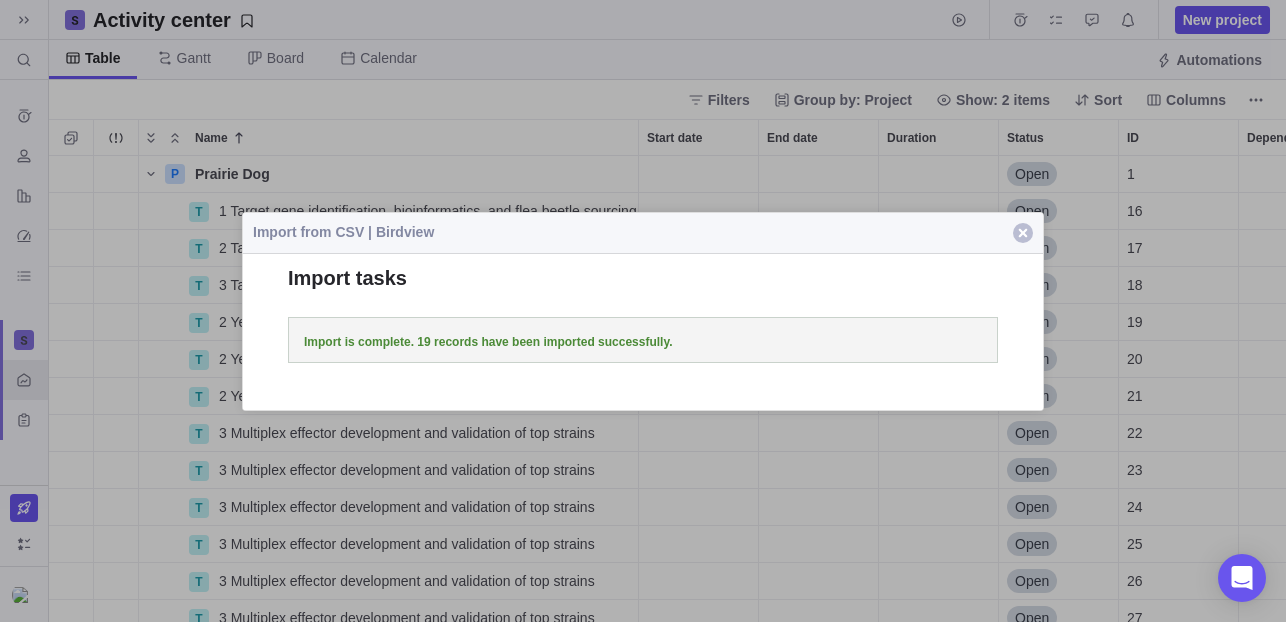 click at bounding box center [1023, 233] 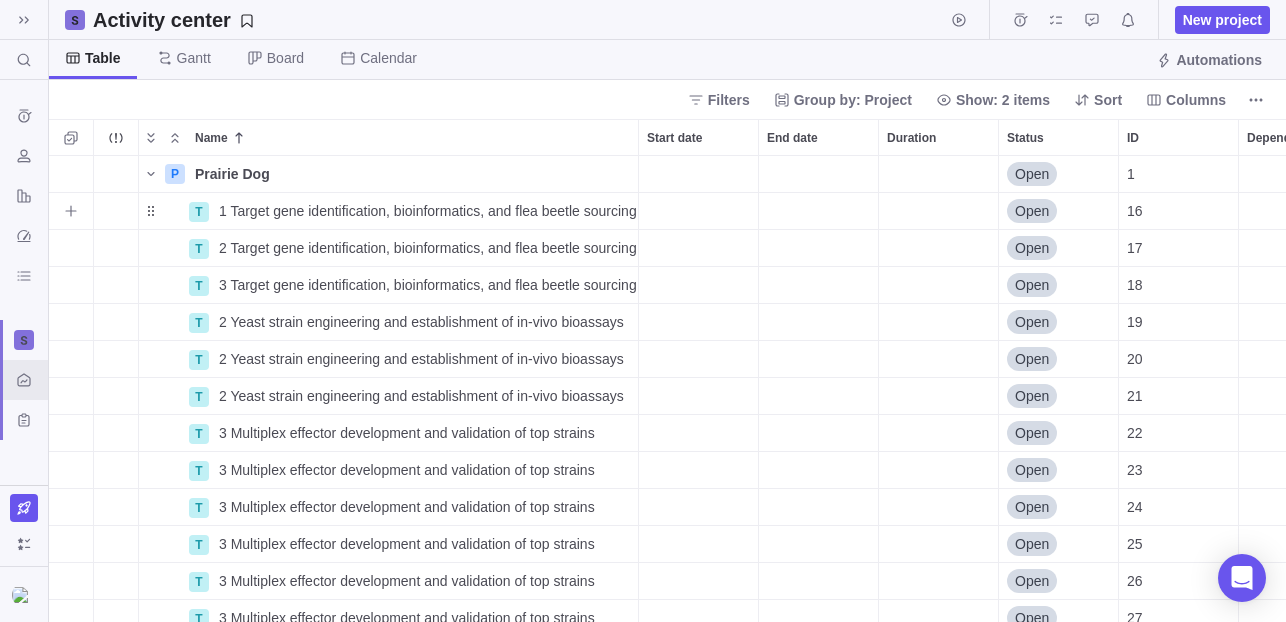 click at bounding box center (116, 211) 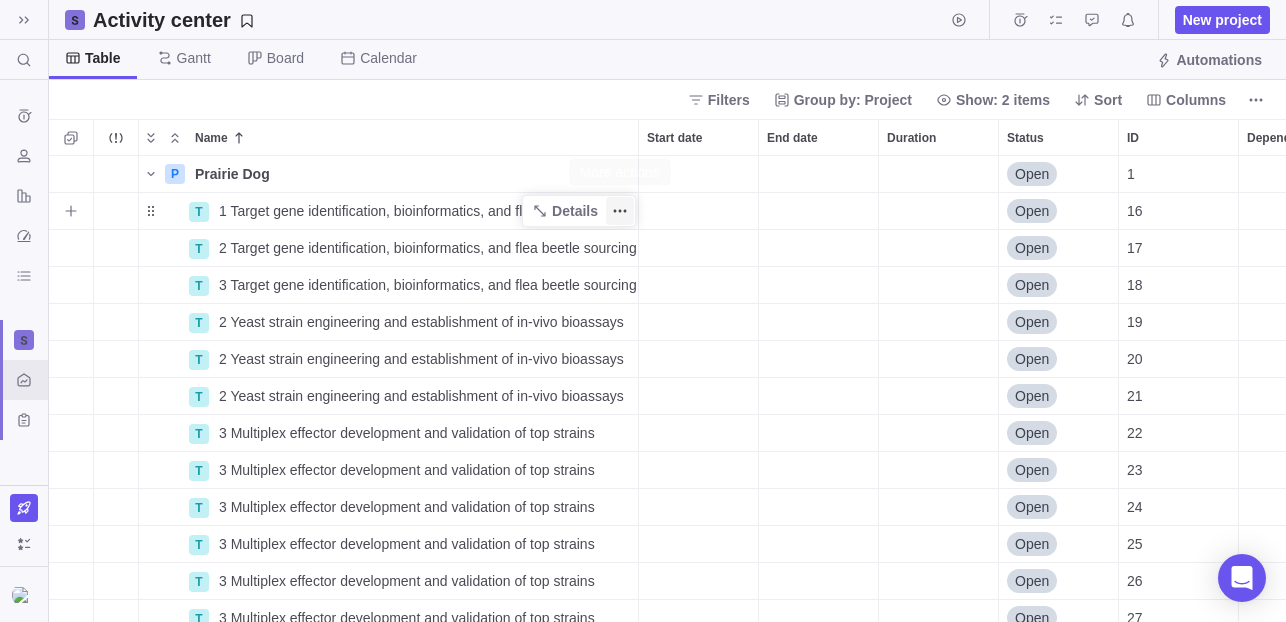 click 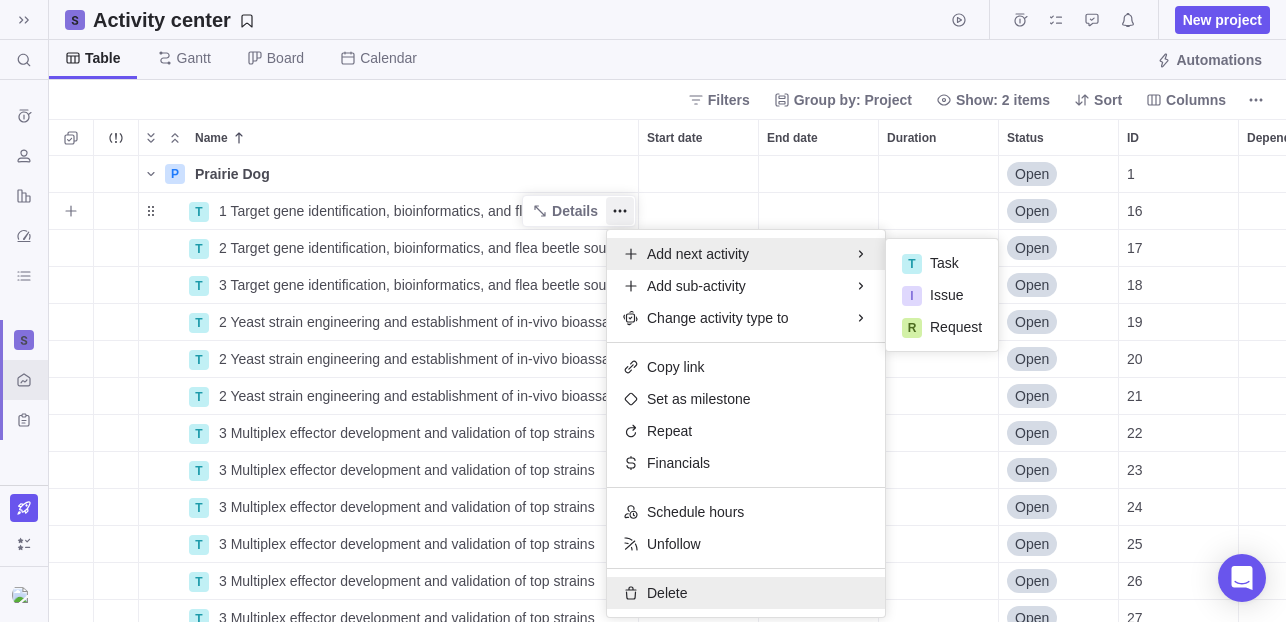 click on "Delete" at bounding box center (667, 593) 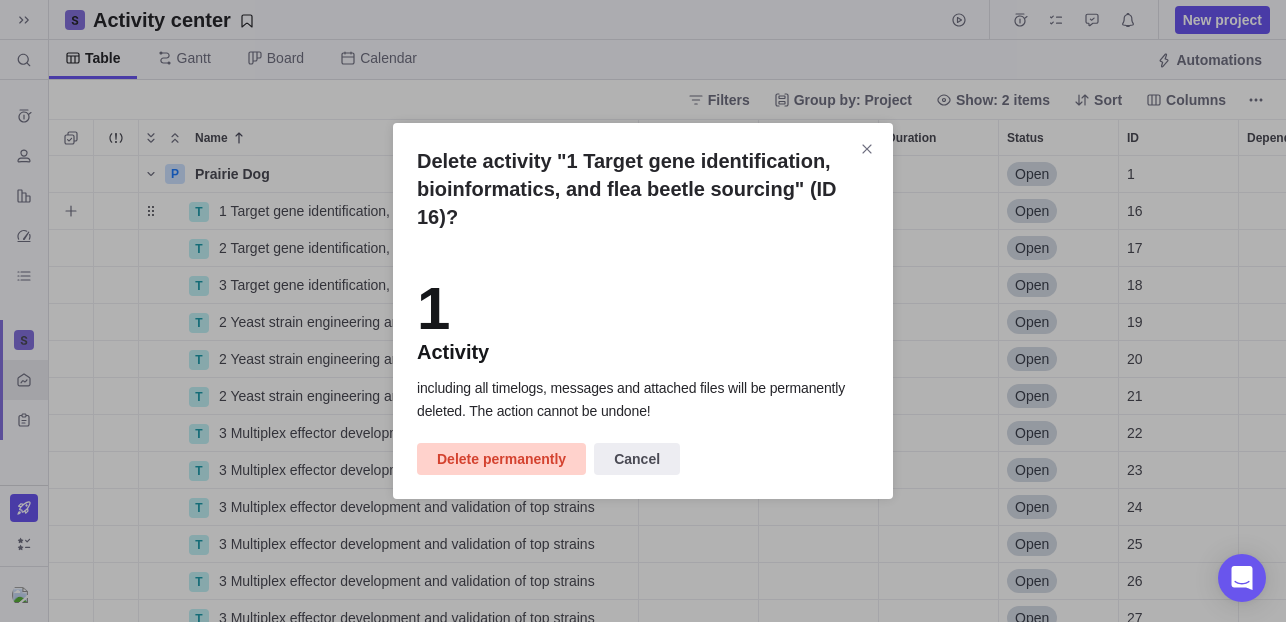 click on "Delete permanently" at bounding box center (501, 459) 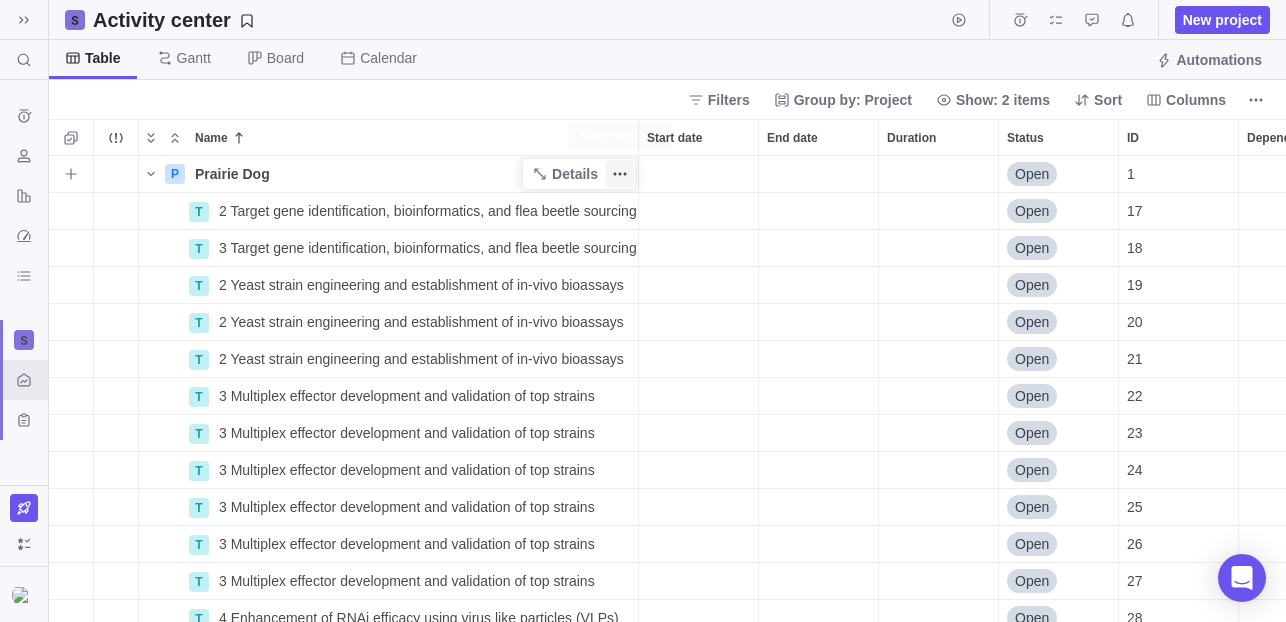 click 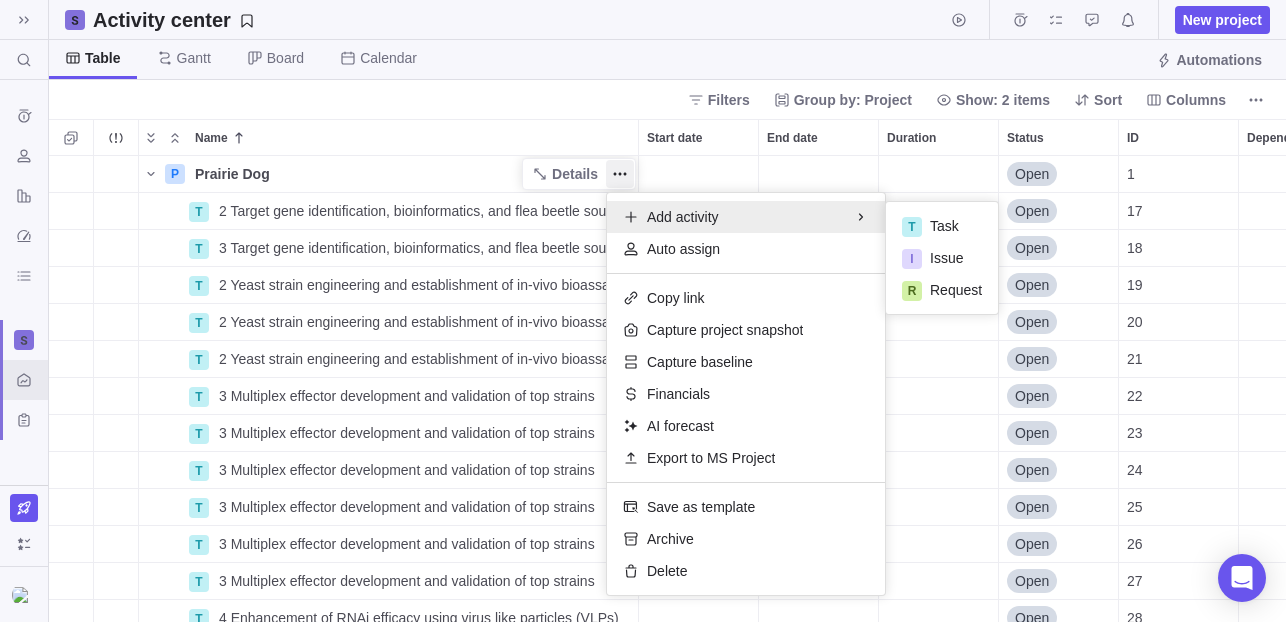 click on "P Prairie Dog Details Open 1 T 2 Target gene identification, bioinformatics, and flea beetle sourcing Details Open 17 T 3 Target gene identification, bioinformatics, and flea beetle sourcing Details Open 18 T 2 Yeast strain engineering and establishment of in-vivo bioassays Details Open 19 T 2 Yeast strain engineering and establishment of in-vivo bioassays Details Open 20 T 2 Yeast strain engineering and establishment of in-vivo bioassays Details Open 21 T 3 Multiplex effector development and validation of top strains Details Open 22 T 3 Multiplex effector development and validation of top strains Details Open 23 T 3 Multiplex effector development and validation of top strains Details Open 24 T 3 Multiplex effector development and validation of top strains Details Open 25 T 3 Multiplex effector development and validation of top strains Details Open 26 T 3 Multiplex effector development and validation of top strains Details Open 27 T 4 Enhancement of RNAi efficacy using virus like particles (VLPs) Details Open" at bounding box center [667, 389] 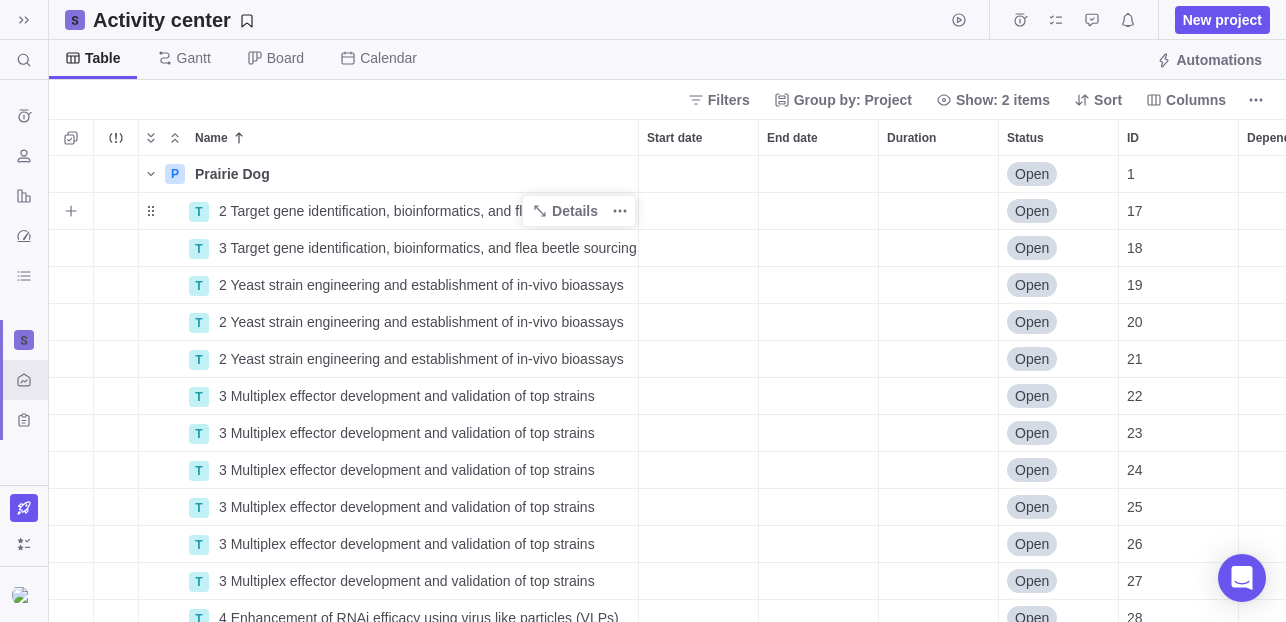 click at bounding box center [163, 211] 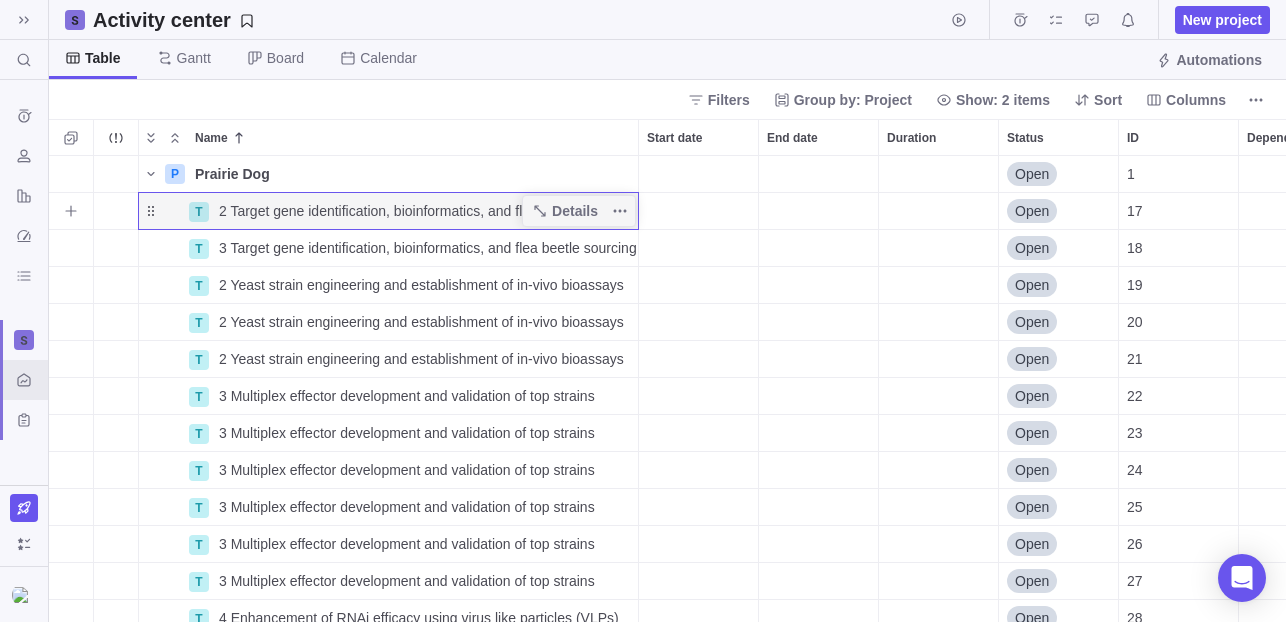 click at bounding box center [163, 211] 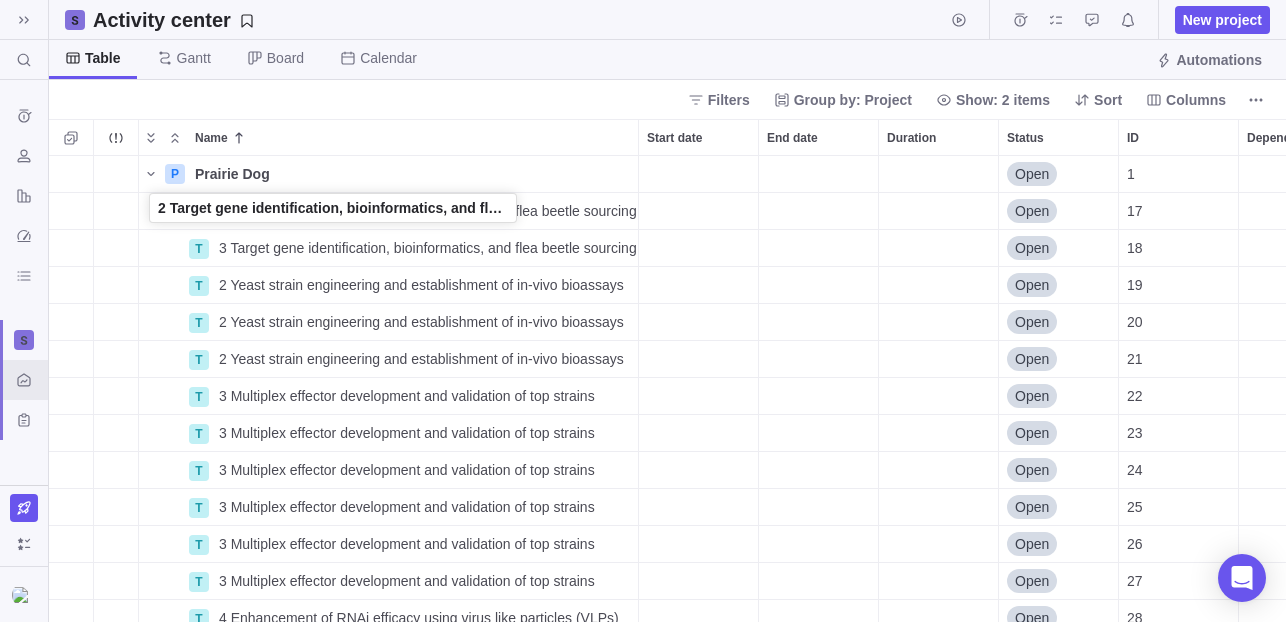 click at bounding box center (163, 211) 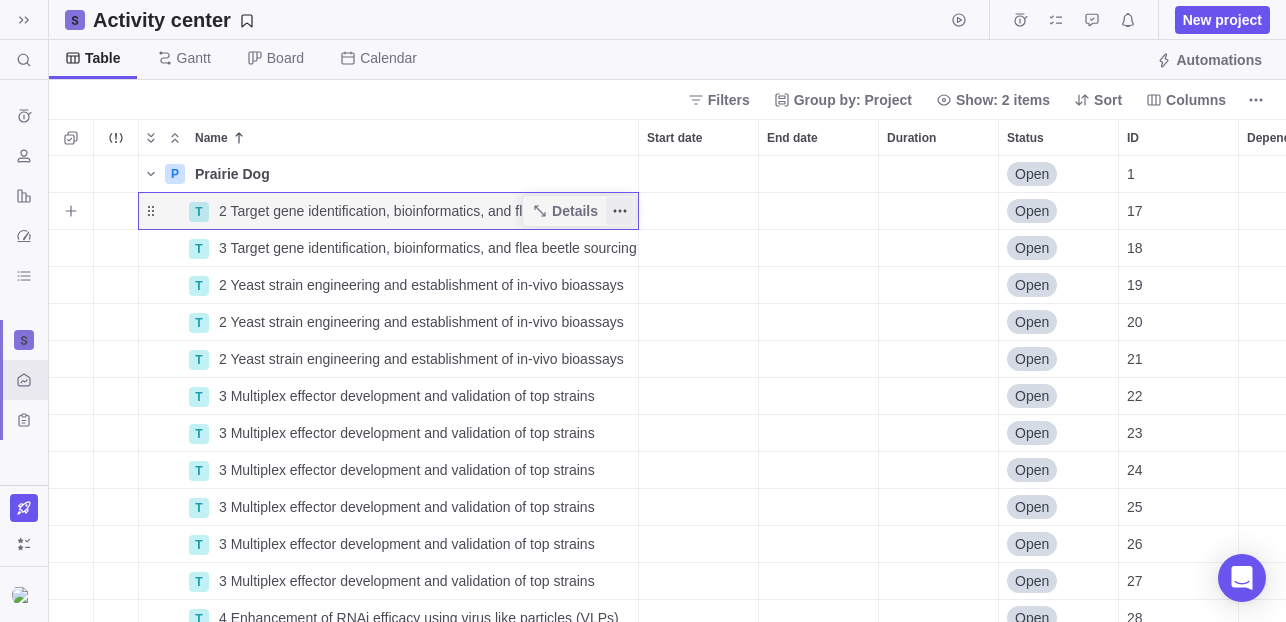 drag, startPoint x: 150, startPoint y: 212, endPoint x: 626, endPoint y: 210, distance: 476.0042 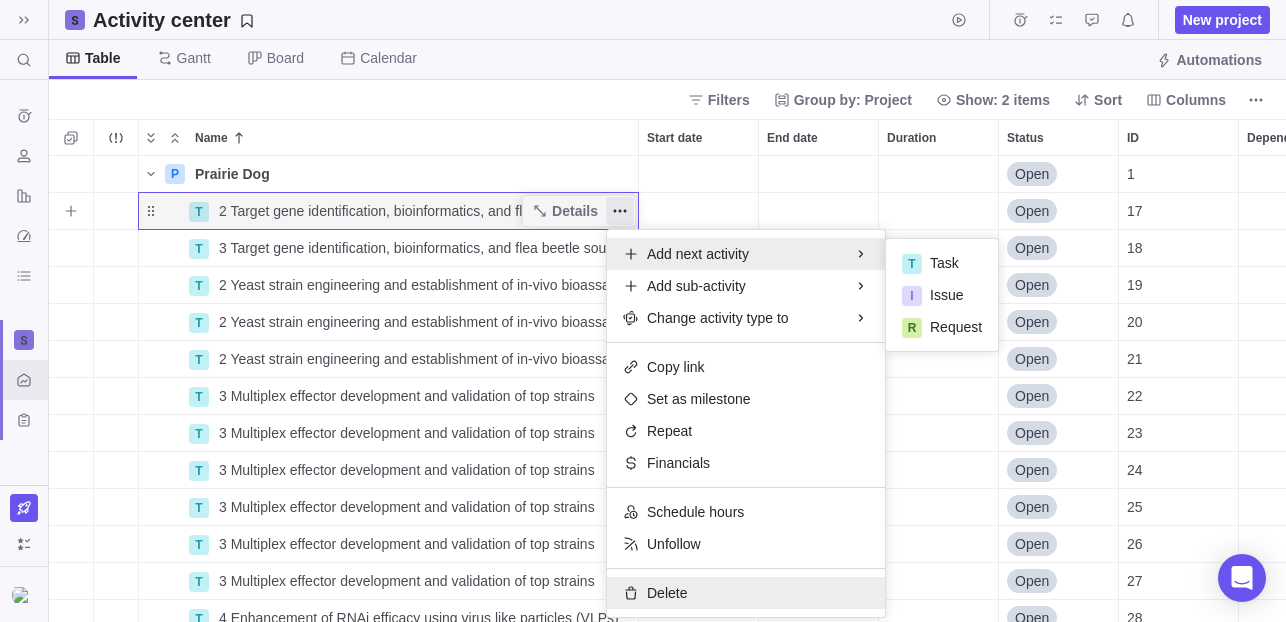 click on "Delete" at bounding box center (667, 593) 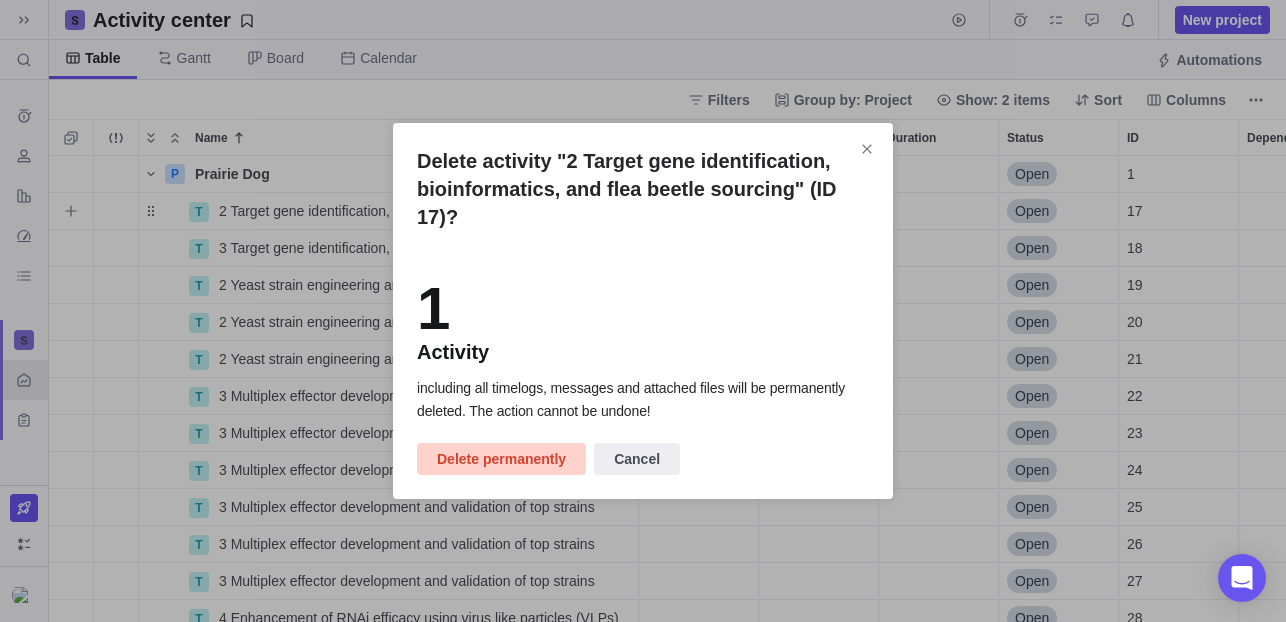click on "Delete permanently" at bounding box center (501, 459) 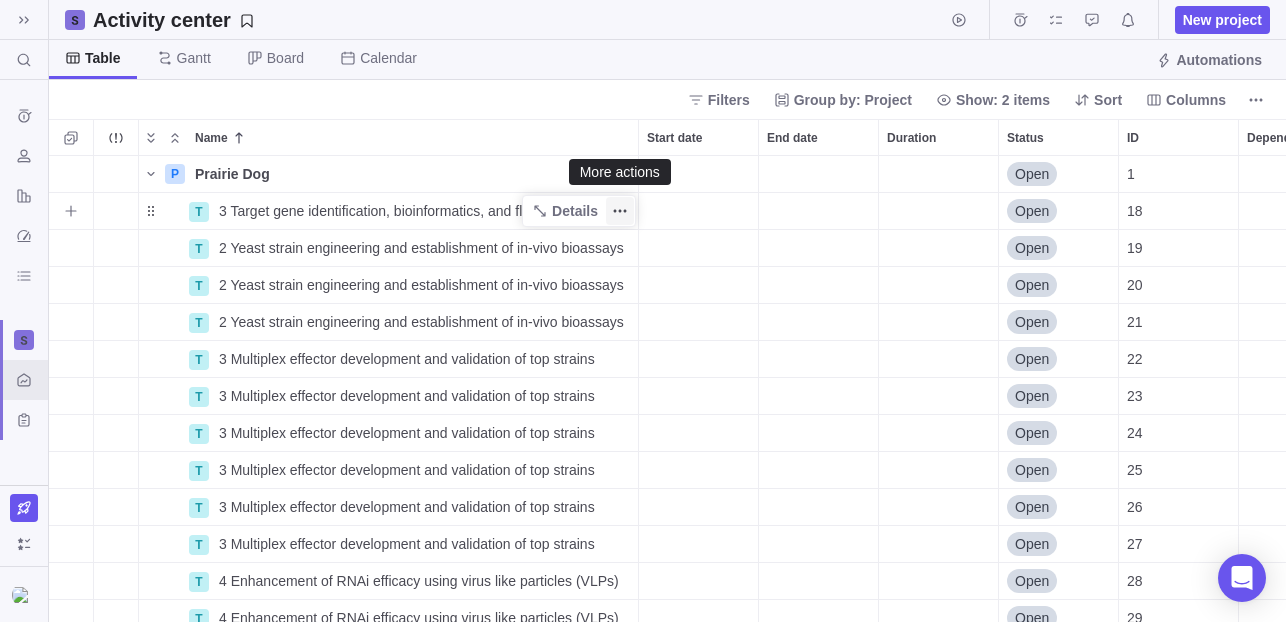 click 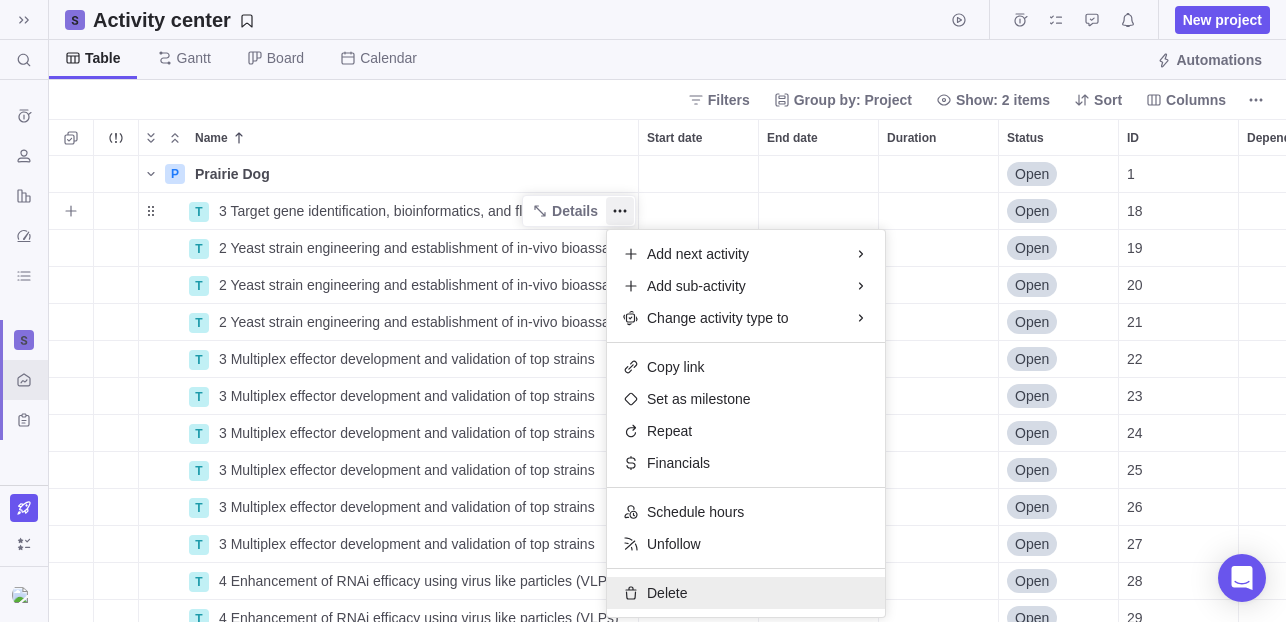 click on "Delete" at bounding box center (667, 593) 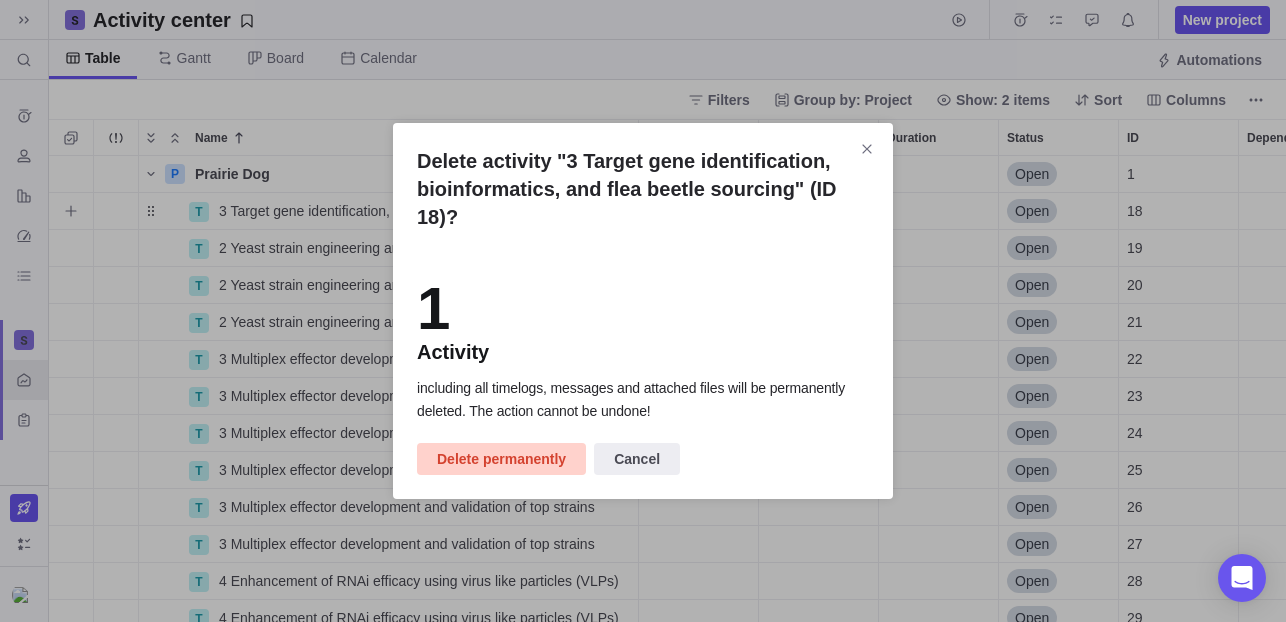 click on "Delete permanently" at bounding box center [501, 459] 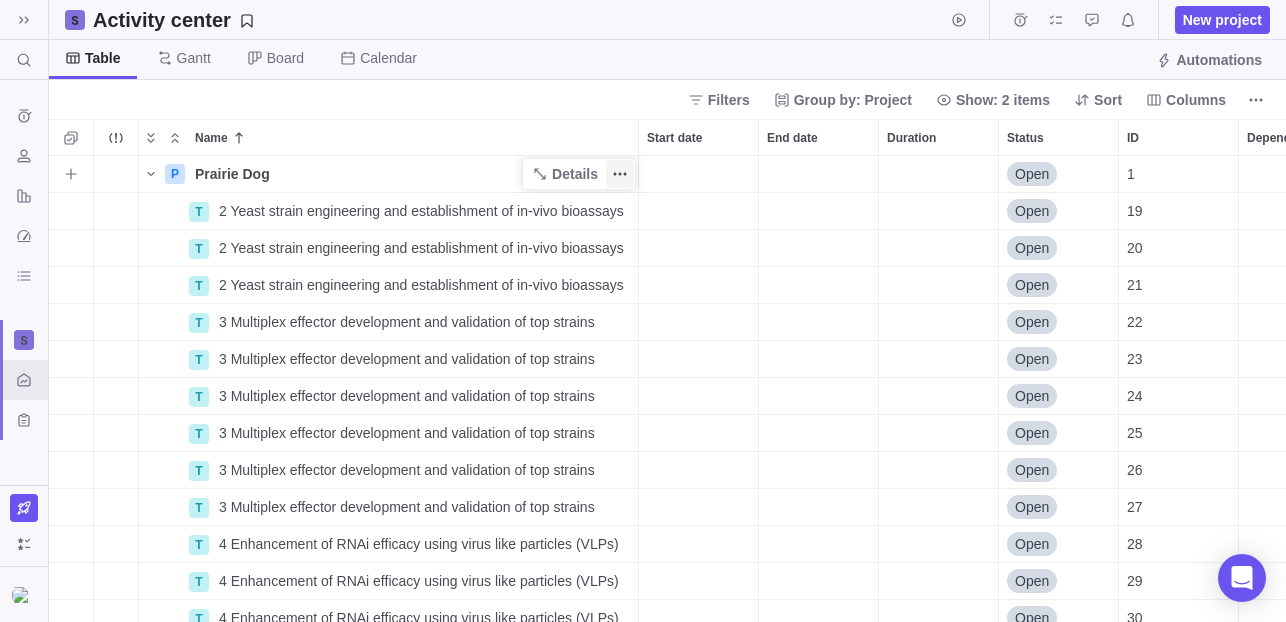 click 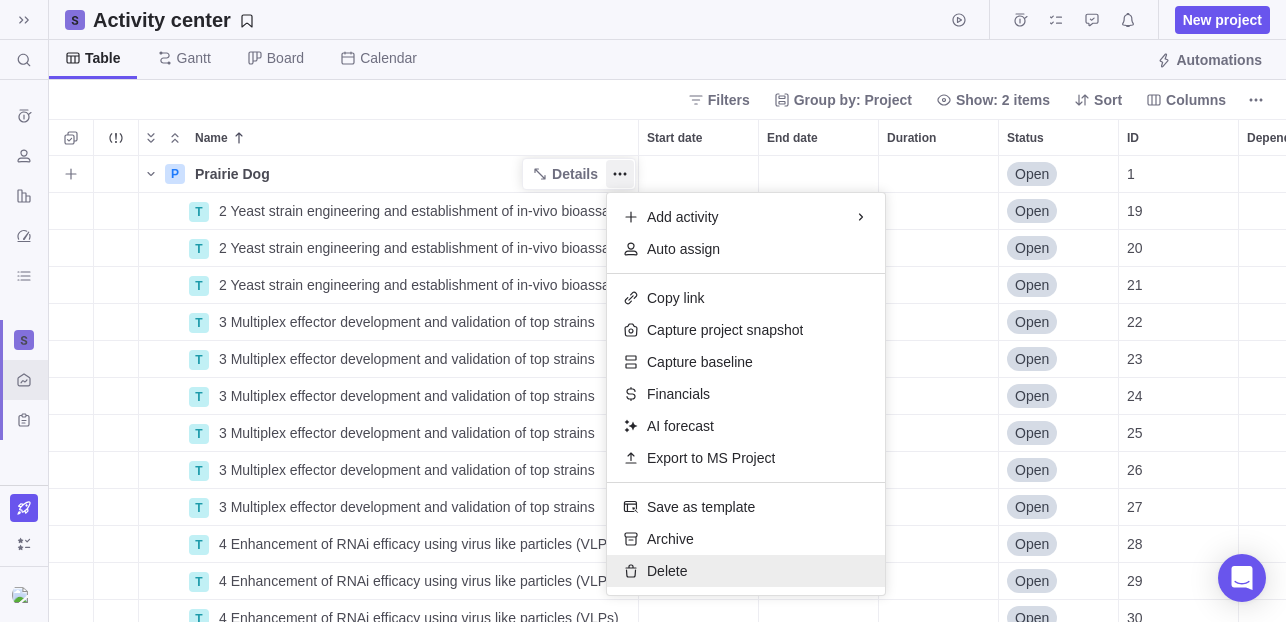 click on "Delete" at bounding box center (667, 571) 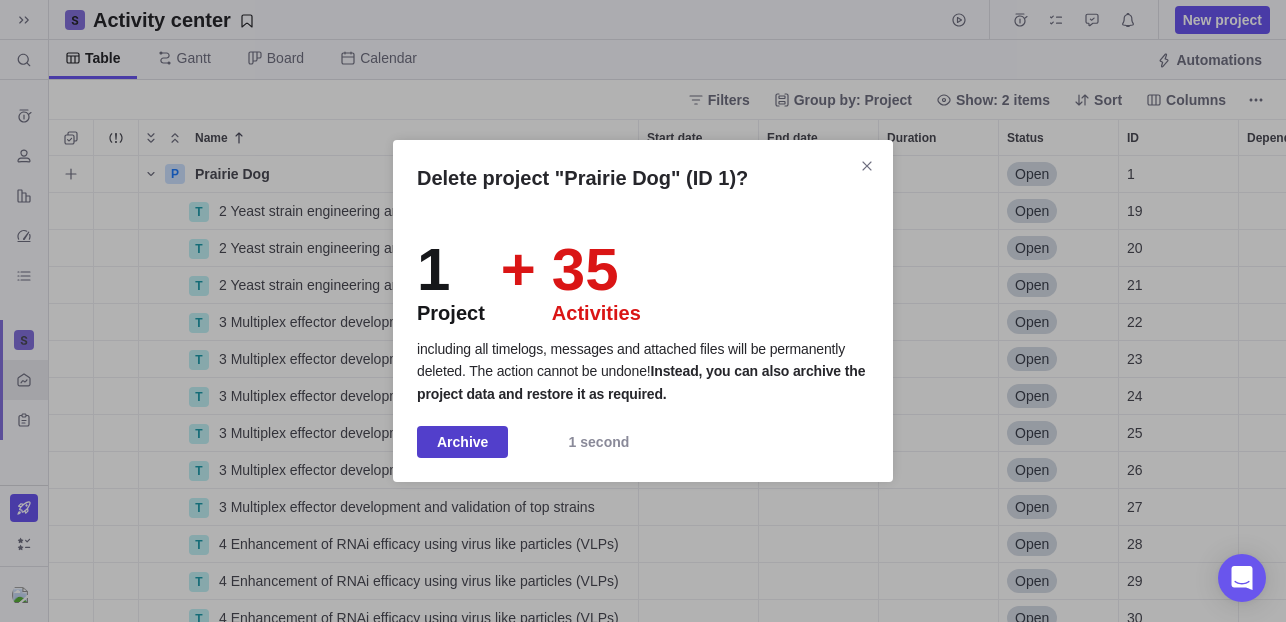 click on "Archive" at bounding box center (462, 442) 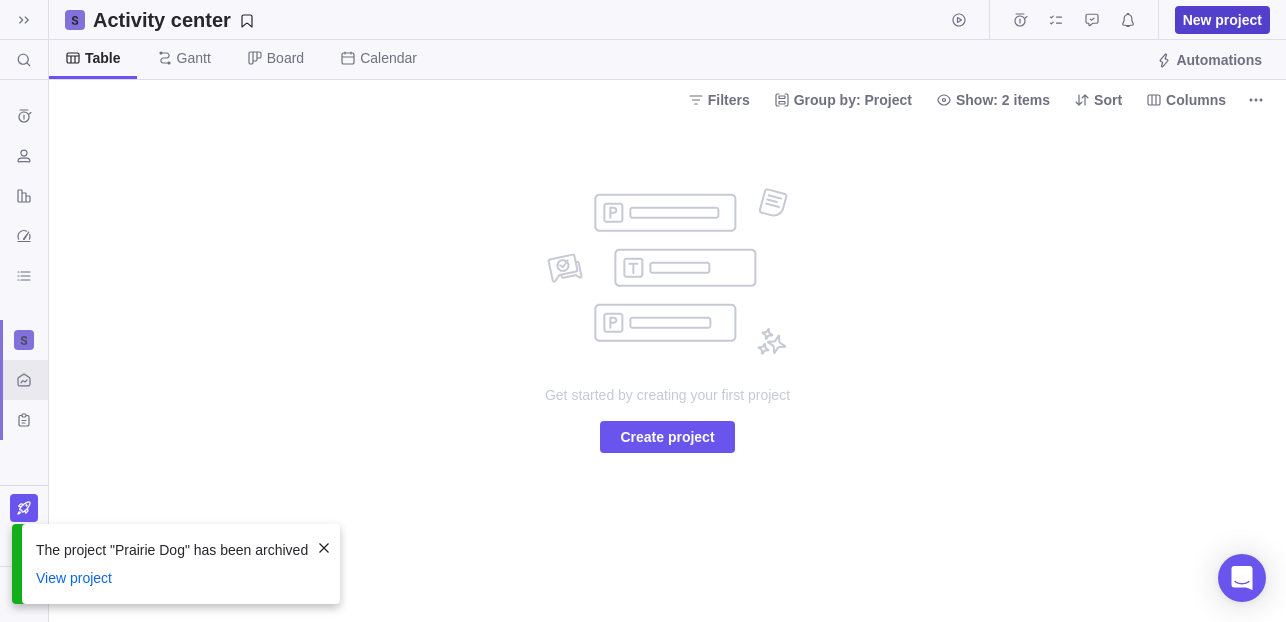 click on "New project" at bounding box center (1222, 20) 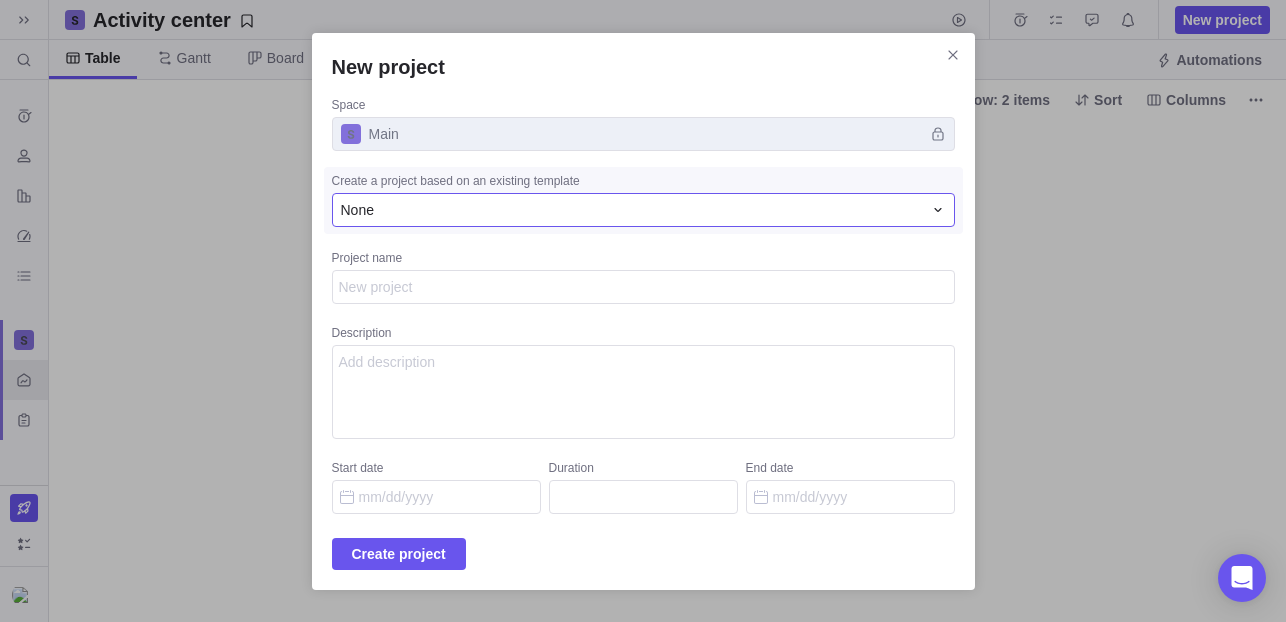 type on "x" 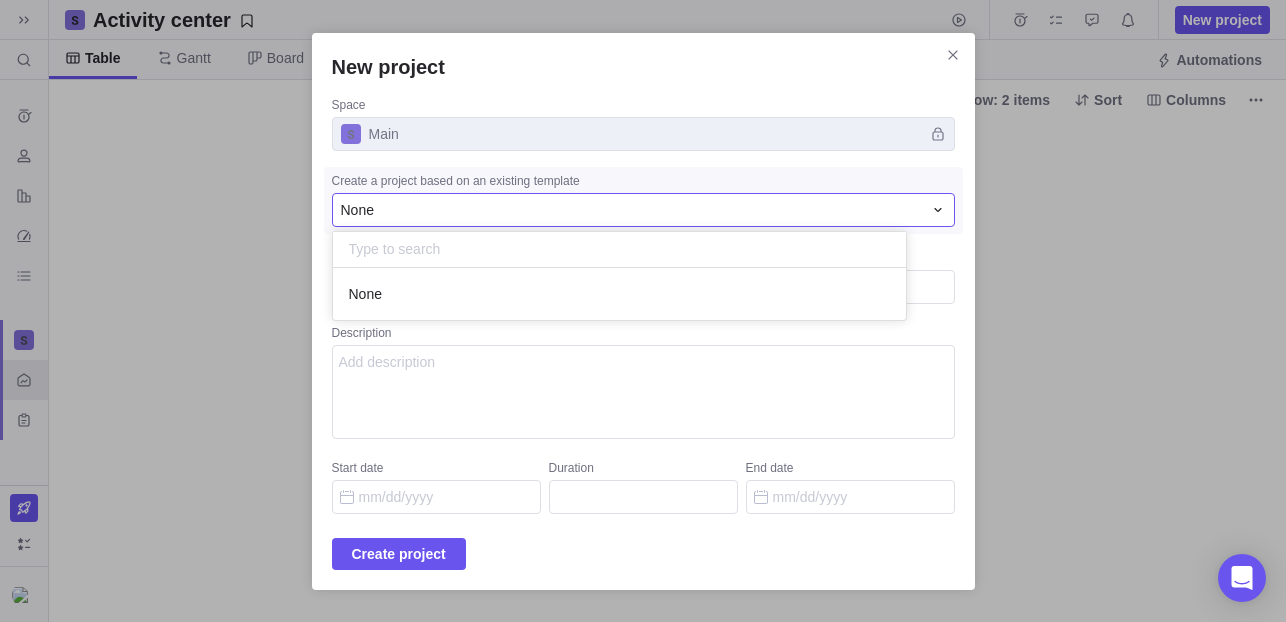 scroll, scrollTop: 16, scrollLeft: 16, axis: both 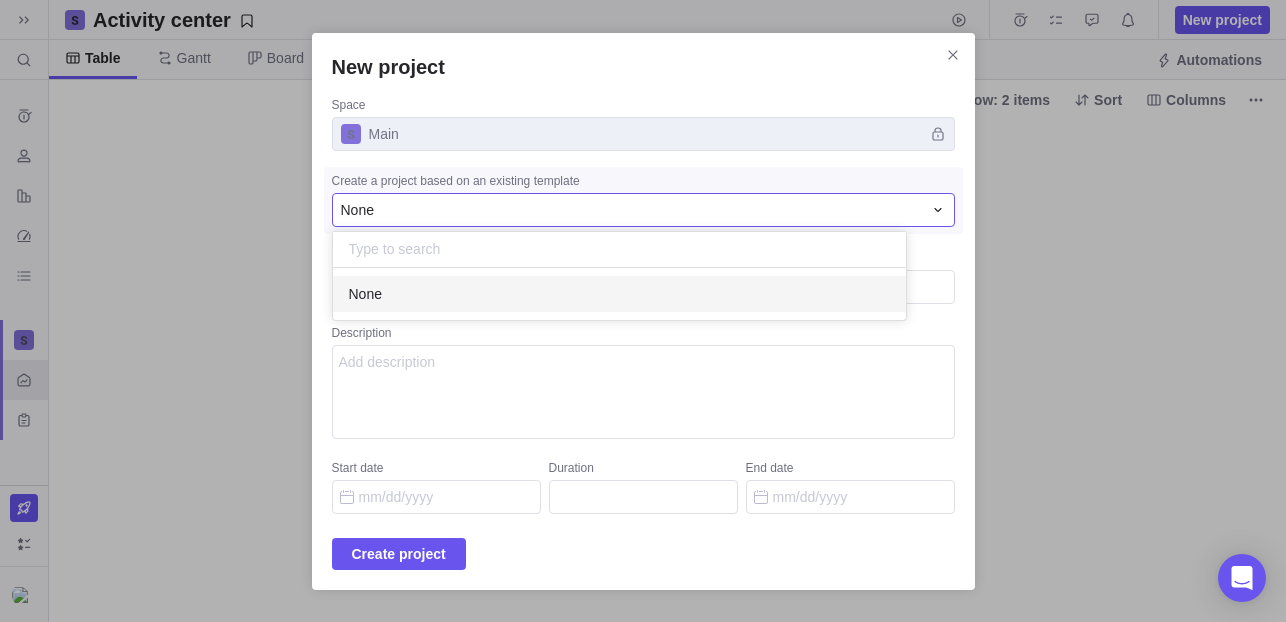 click on "New project Space Main Create a project based on an existing template None None Project name Description Start date Duration End date Create project" at bounding box center (643, 311) 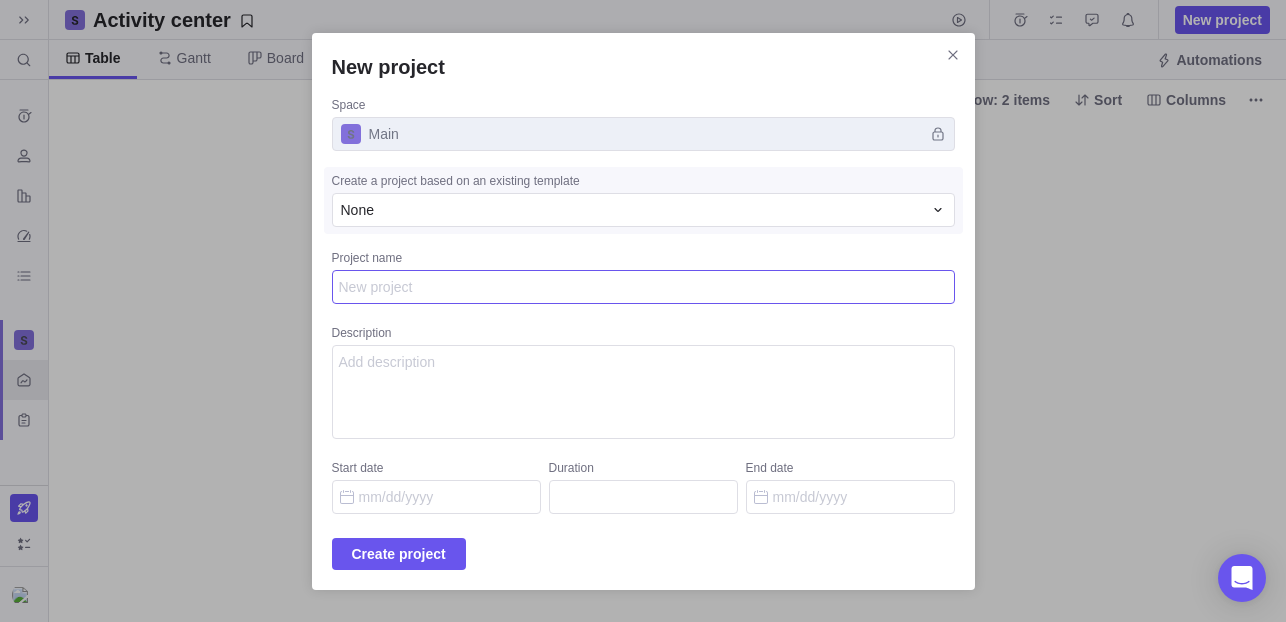 click on "Project name" at bounding box center (643, 287) 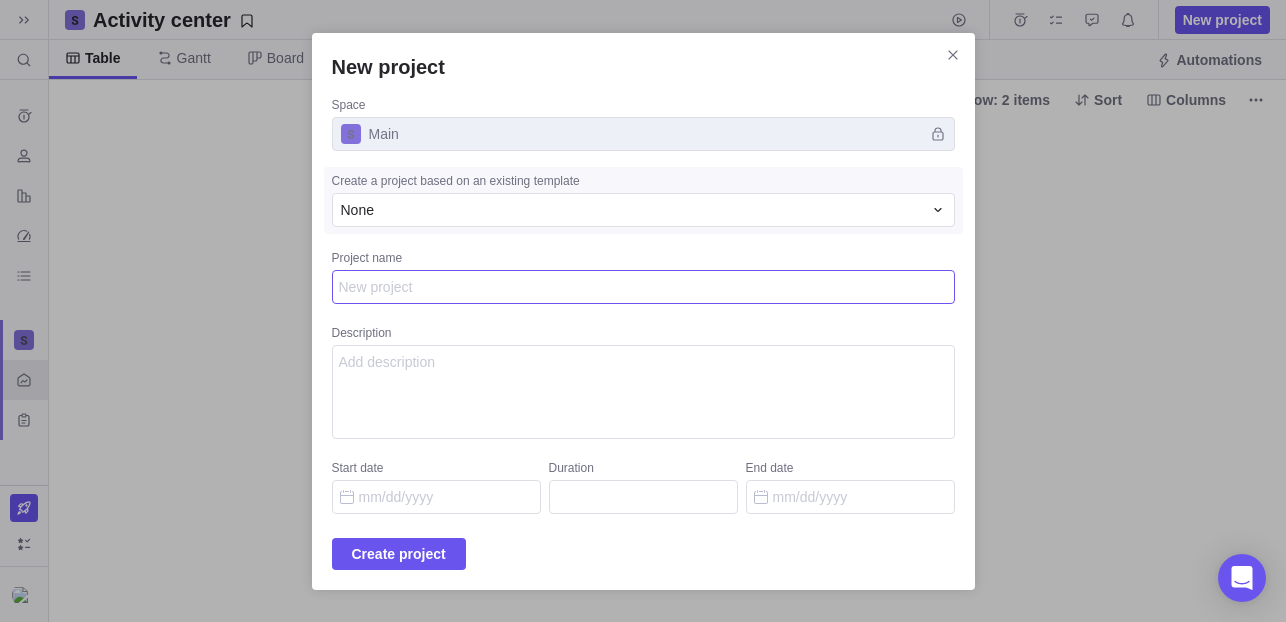 type on "P" 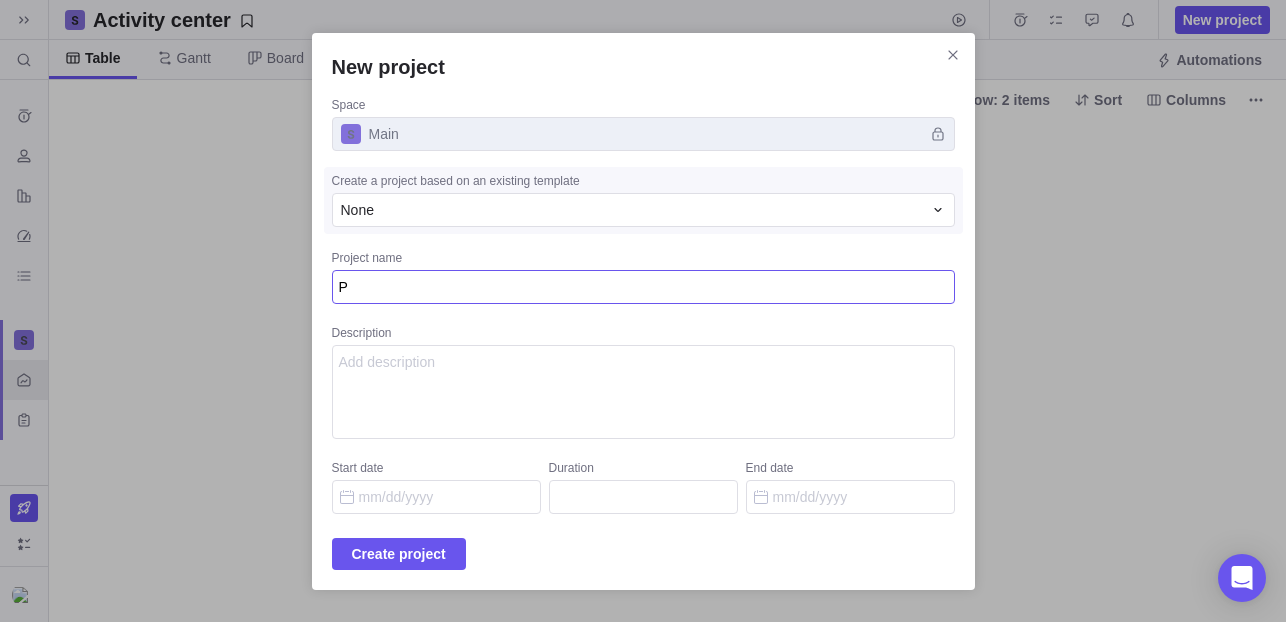 type on "Pr" 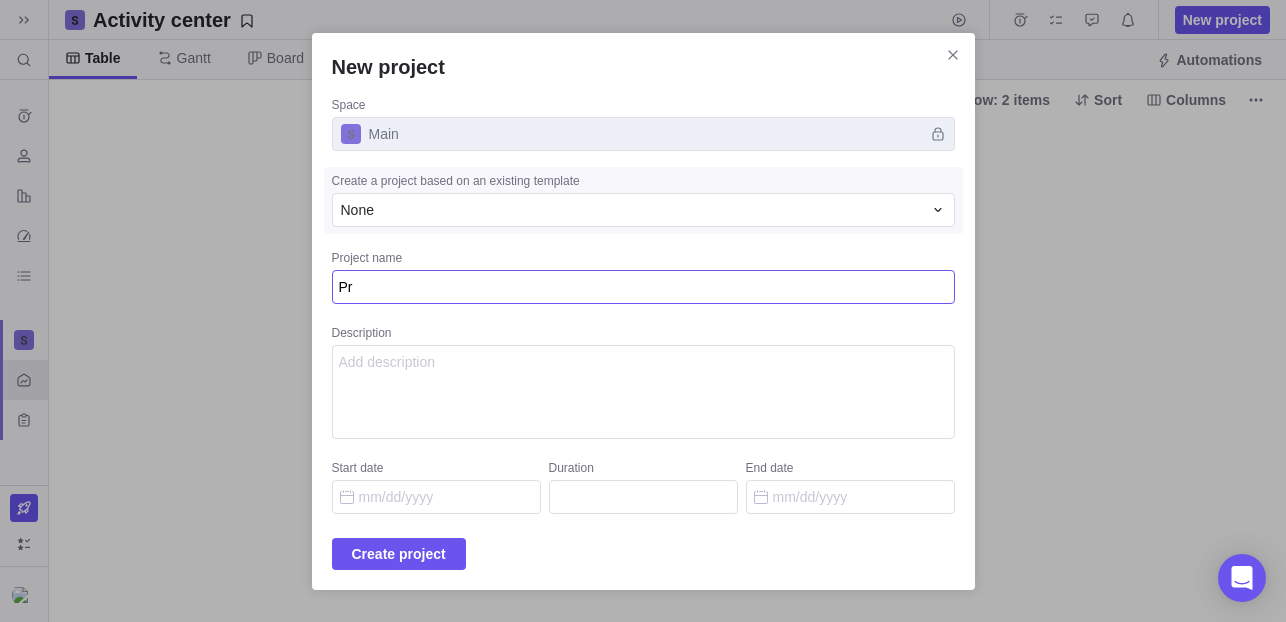 type on "Pra" 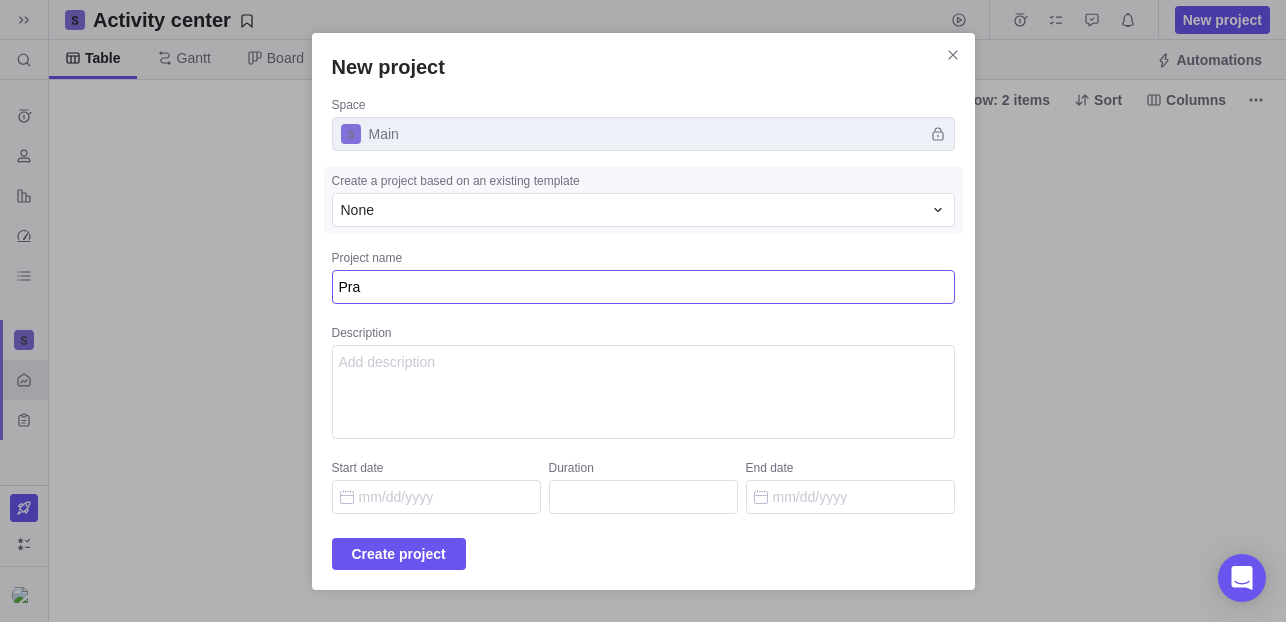 type on "x" 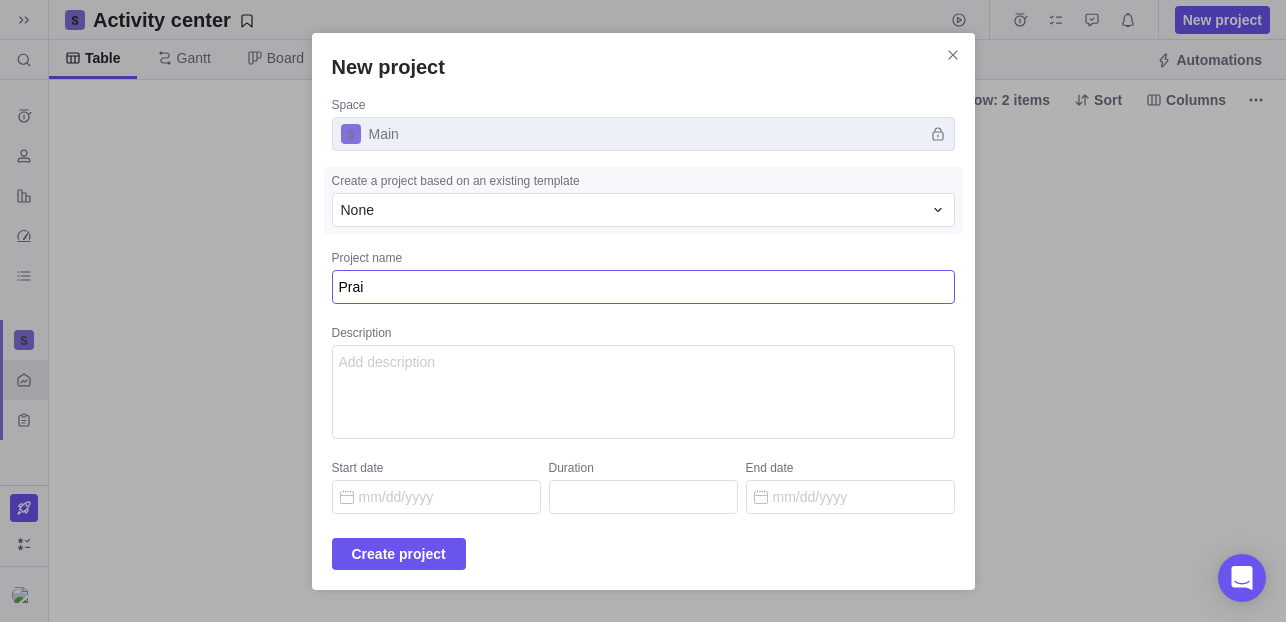 type on "Prair" 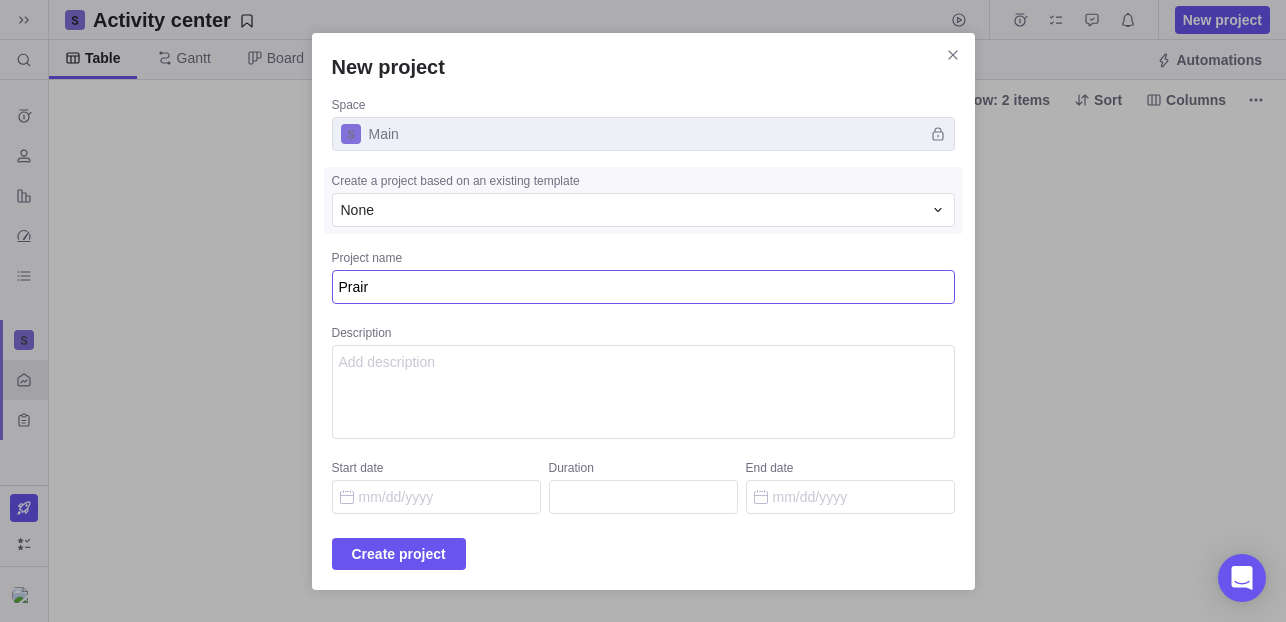 type on "Prairi" 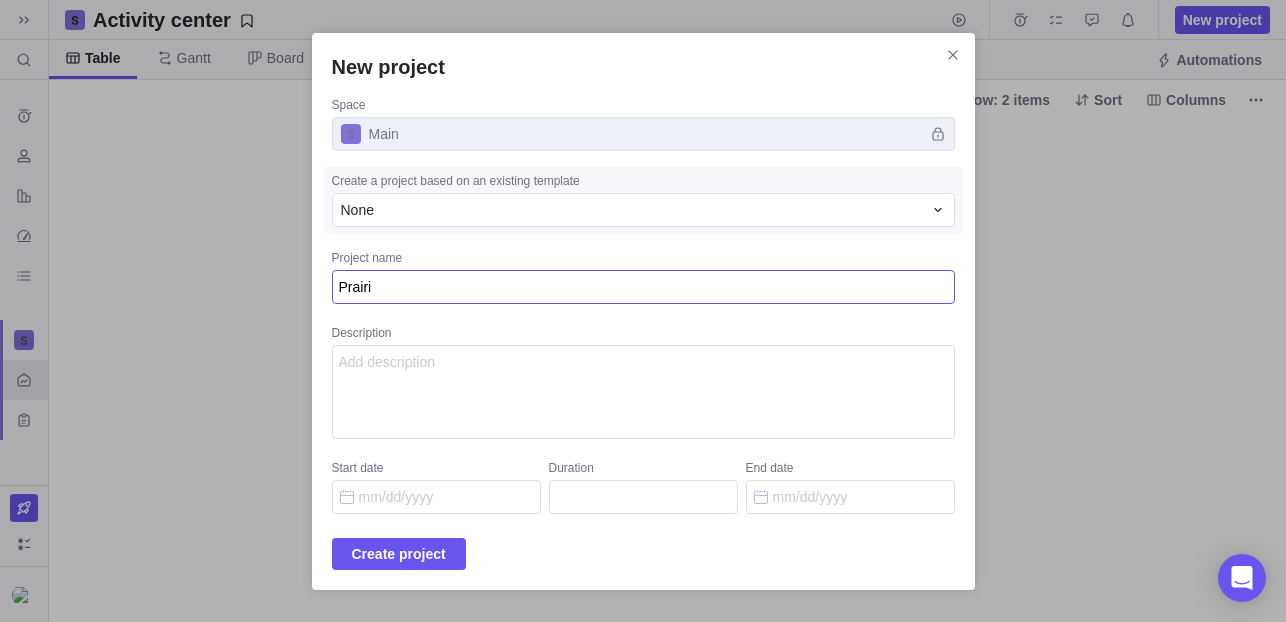 type on "Prairie" 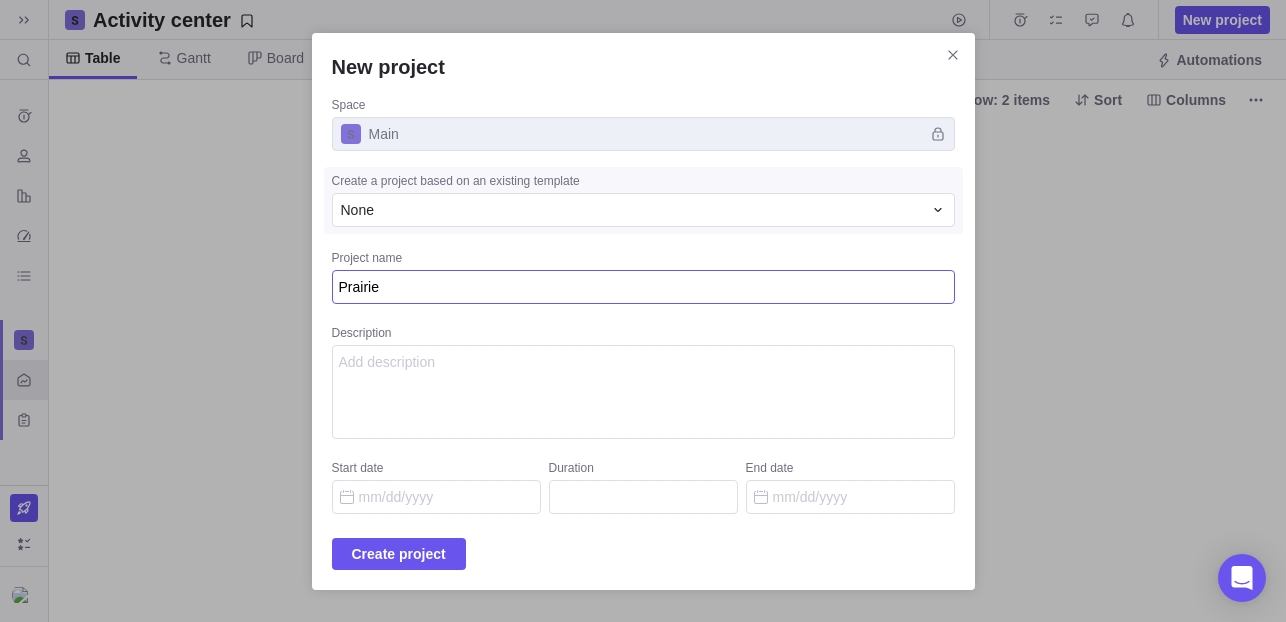 type on "Prairie" 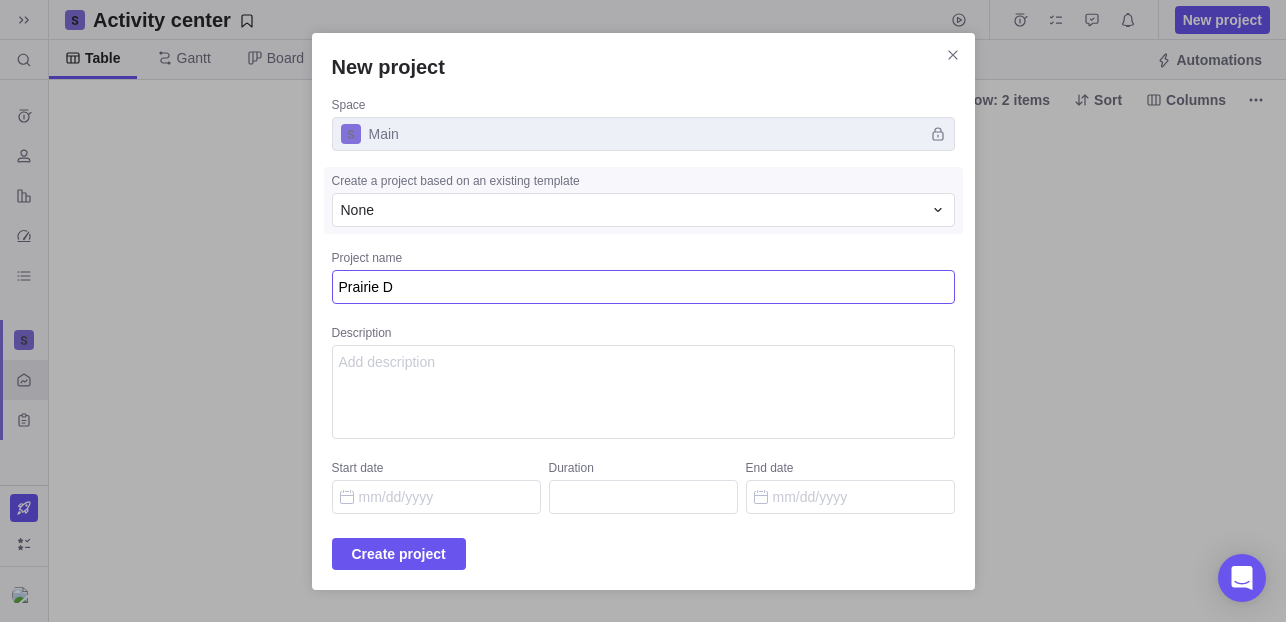 type on "Prairie Do" 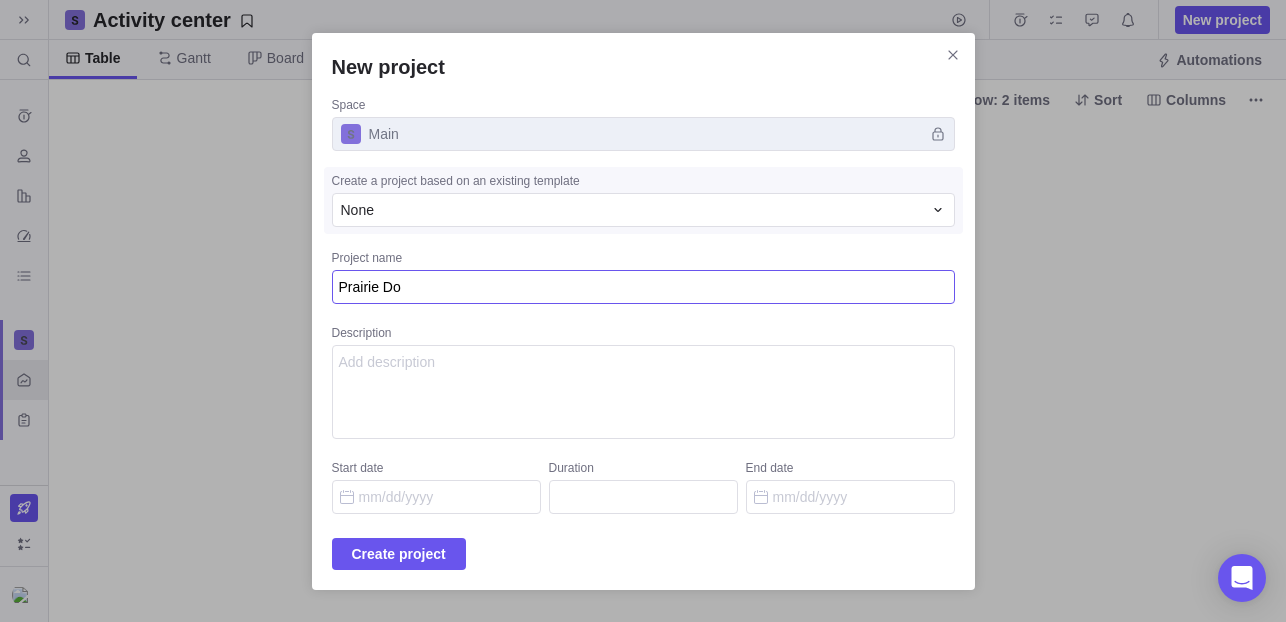 type on "Prairie Dog" 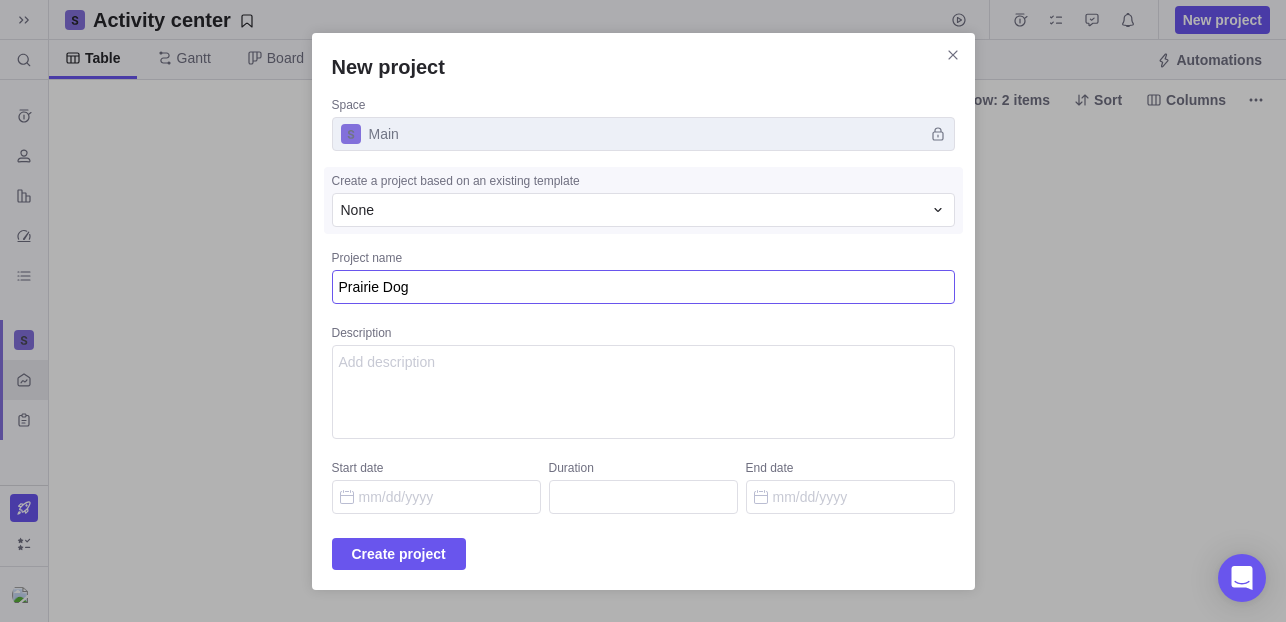 type on "Prairie Dog" 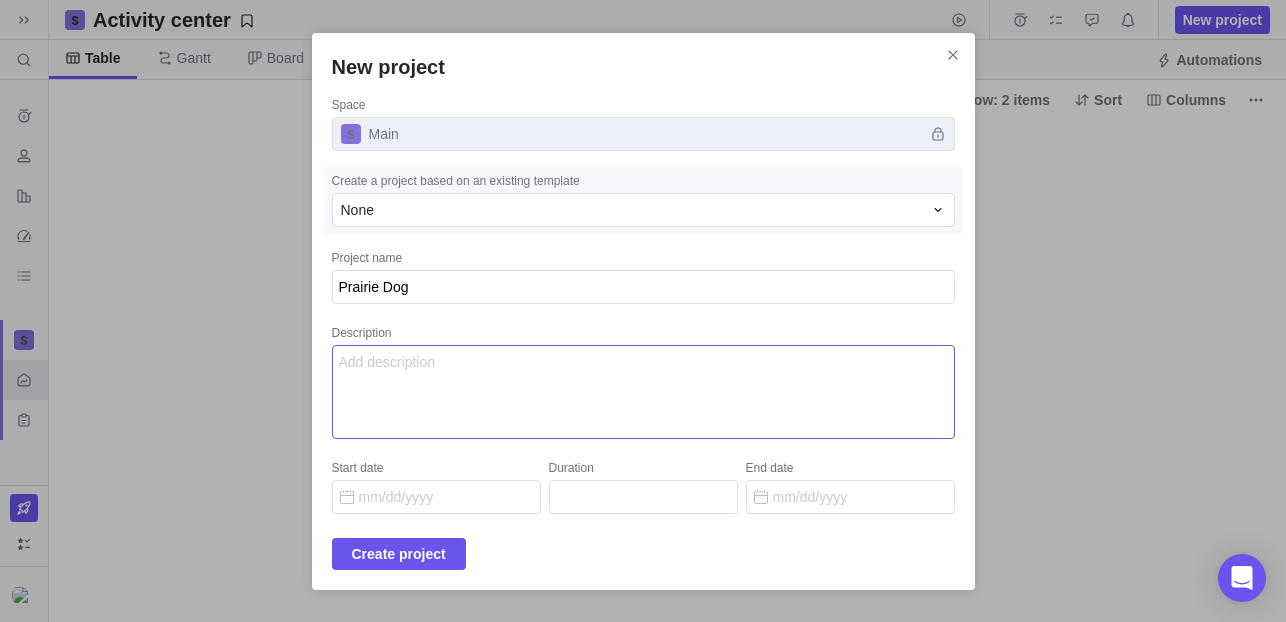 click on "Description" at bounding box center [643, 392] 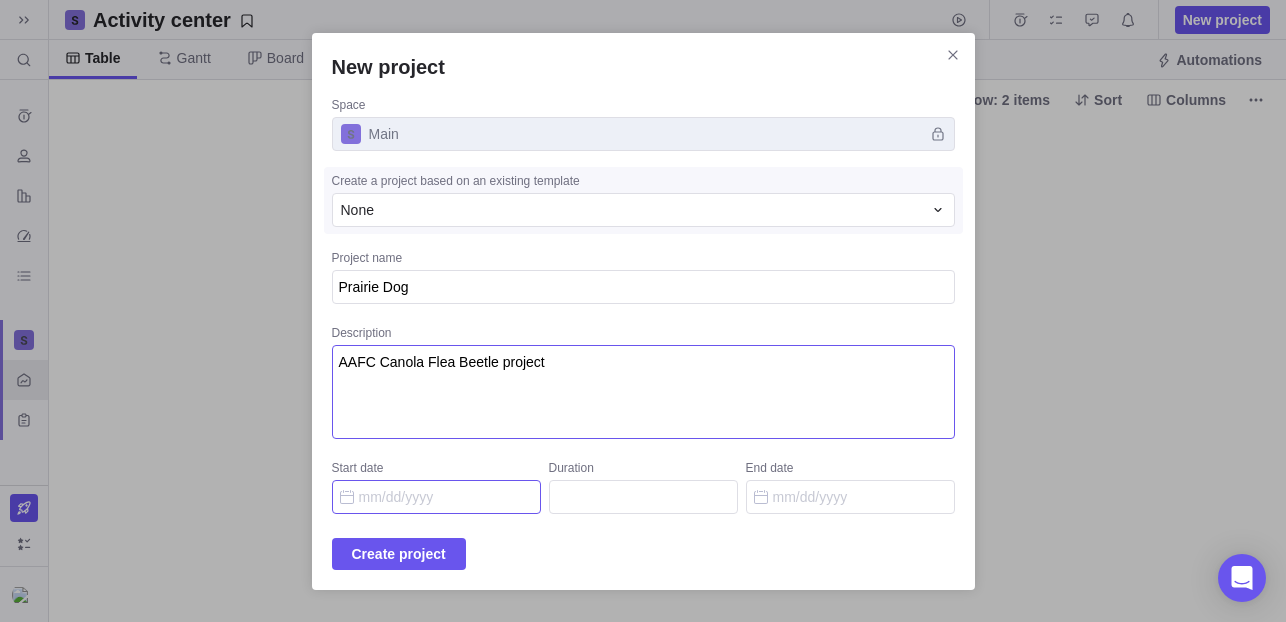 type on "AAFC Canola Flea Beetle project" 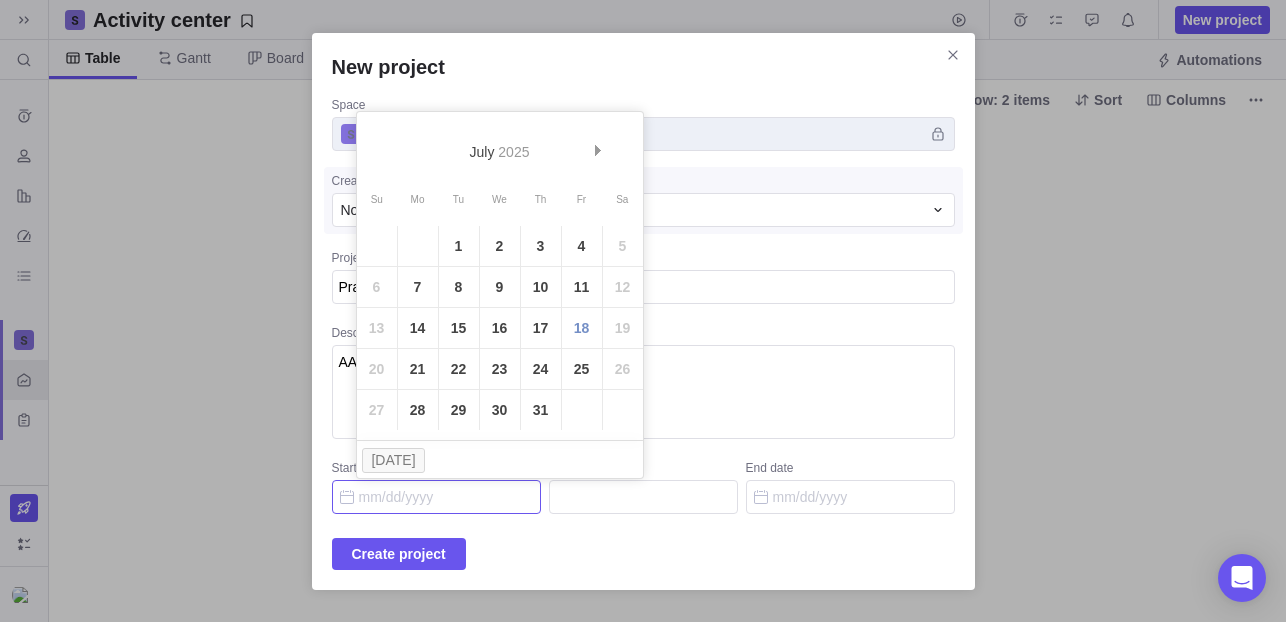 click on "Start date" at bounding box center [436, 497] 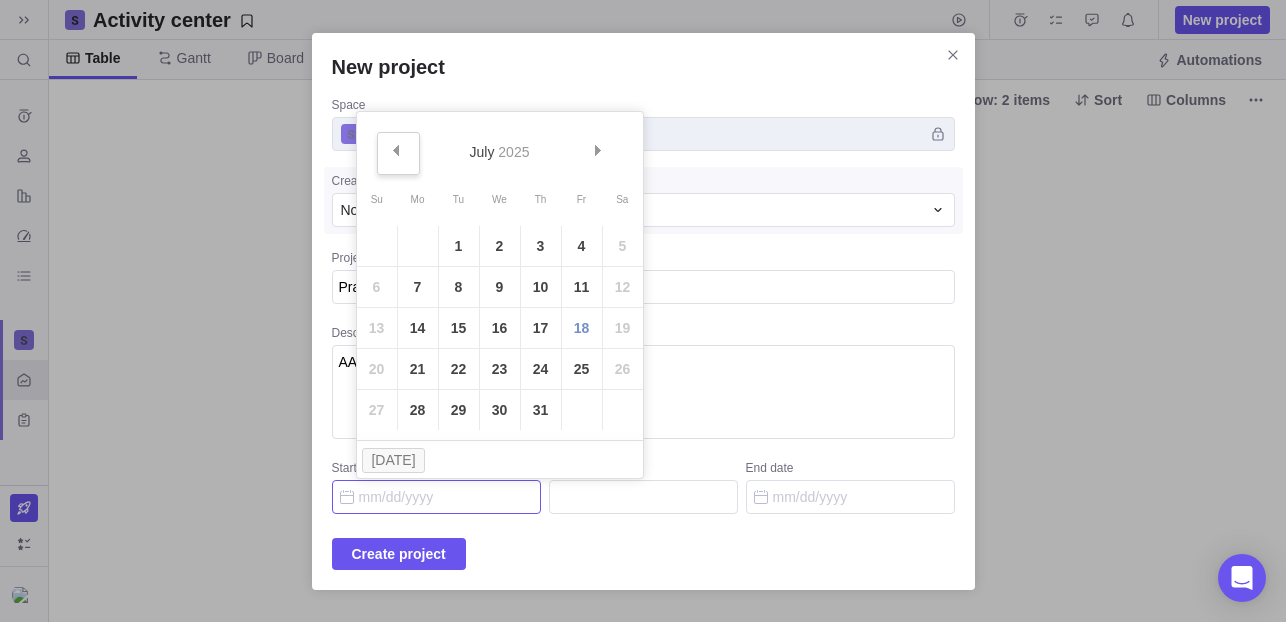 click on "Prev" at bounding box center (395, 150) 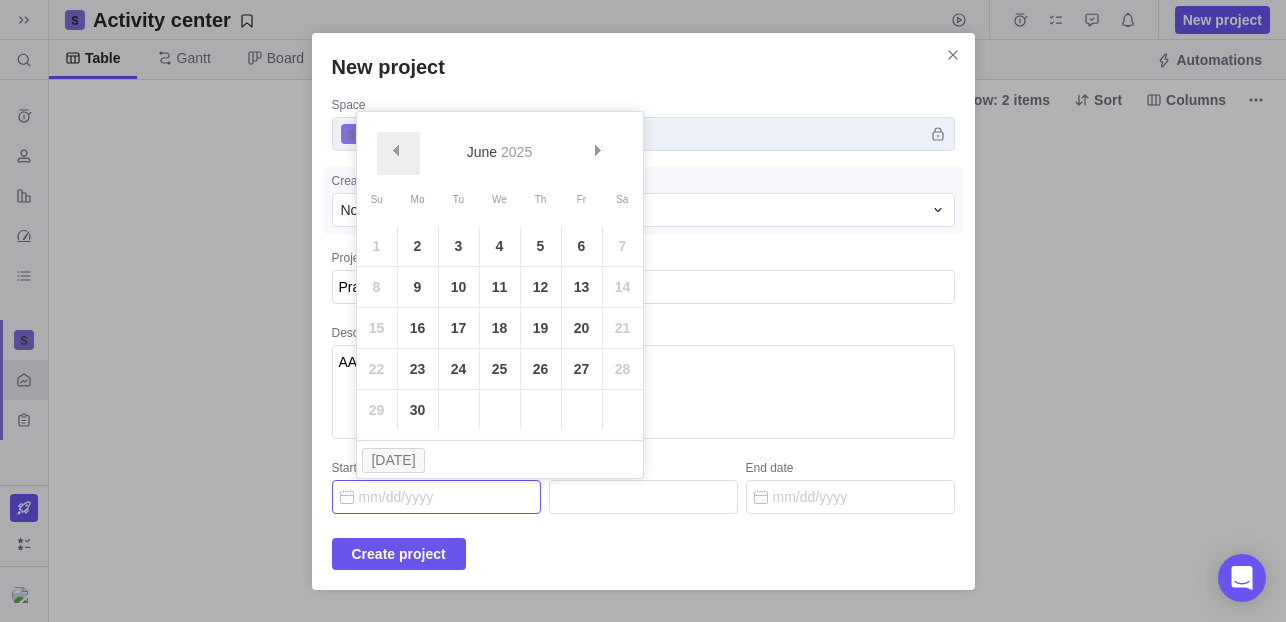 click on "Prev" at bounding box center (395, 150) 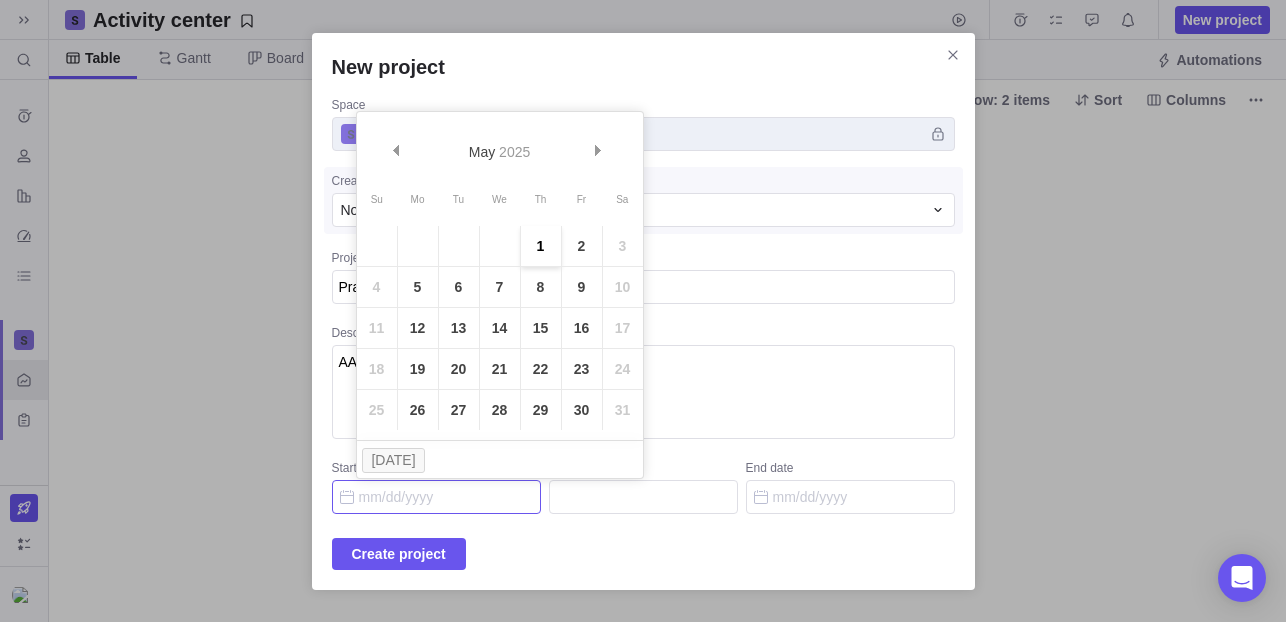 click on "1" at bounding box center [541, 246] 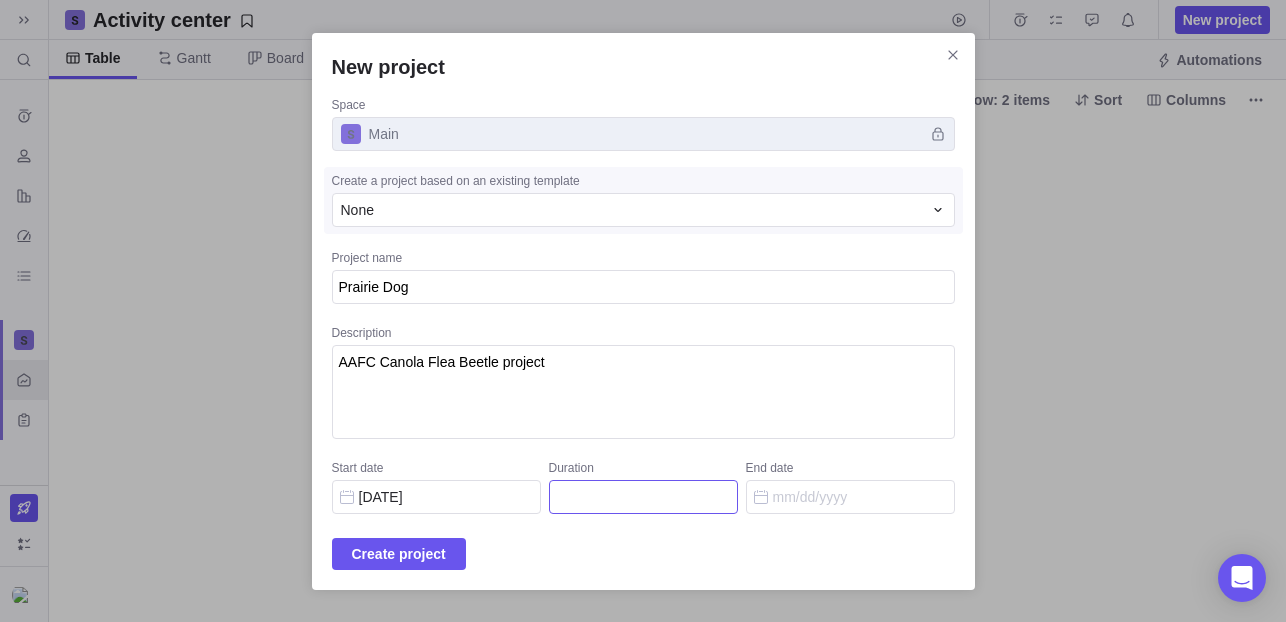 click on "Duration" at bounding box center [643, 497] 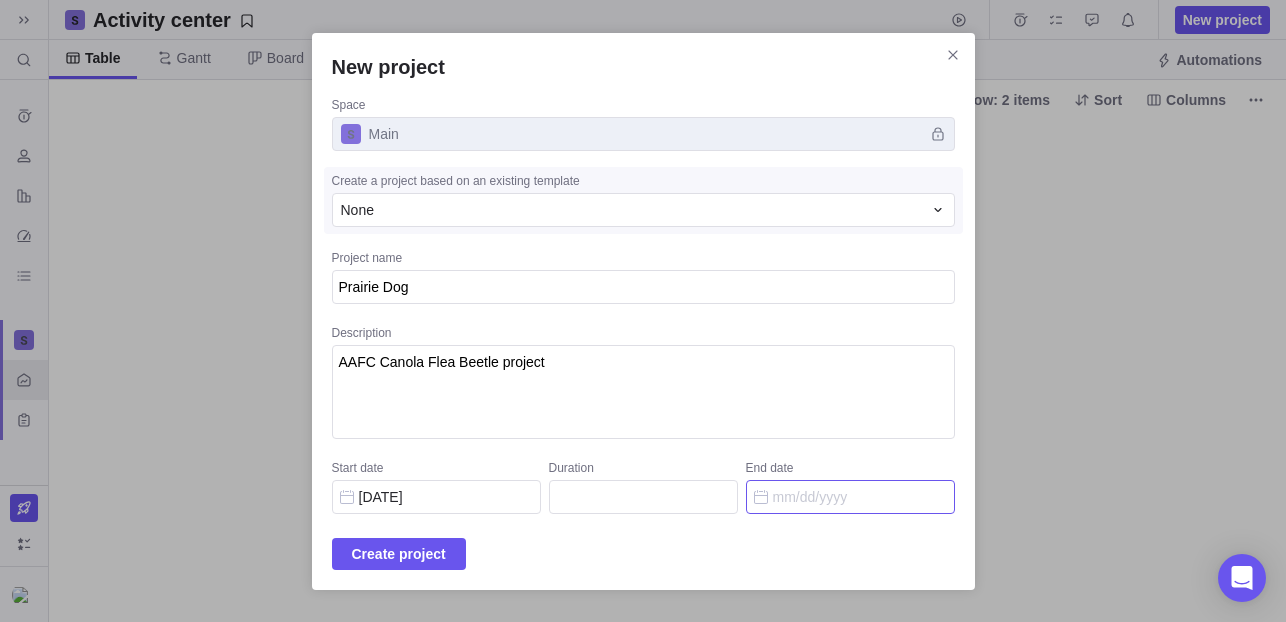 click on "End date" at bounding box center [850, 497] 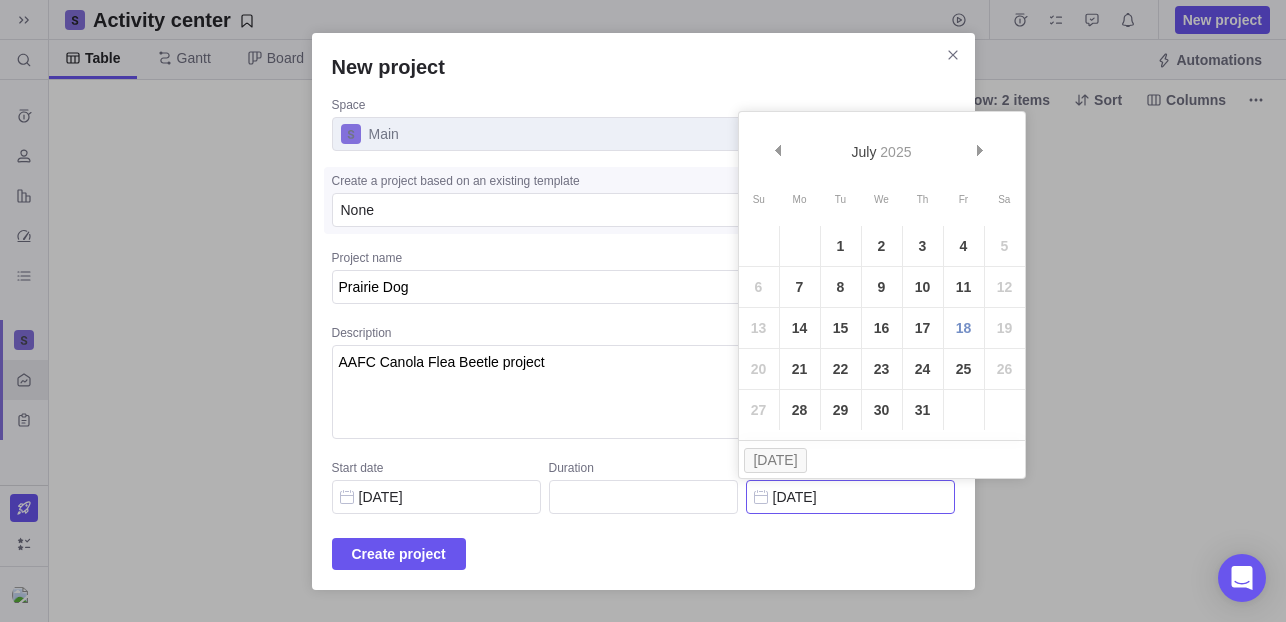 type on "03/31/202" 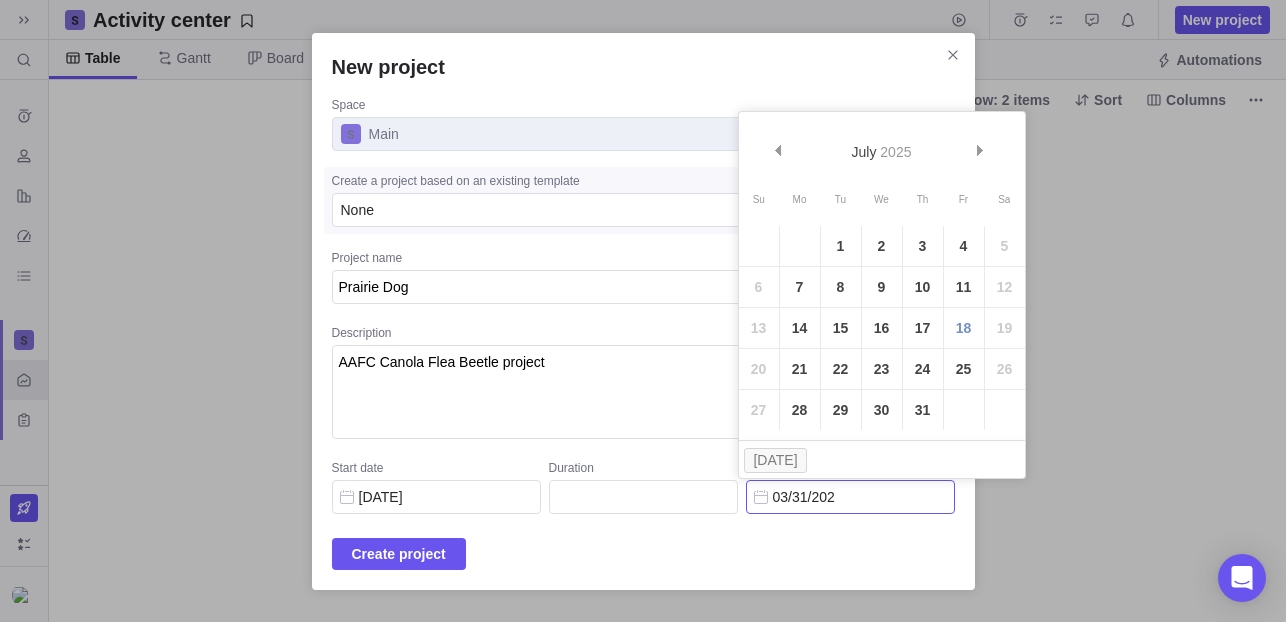 type on "762" 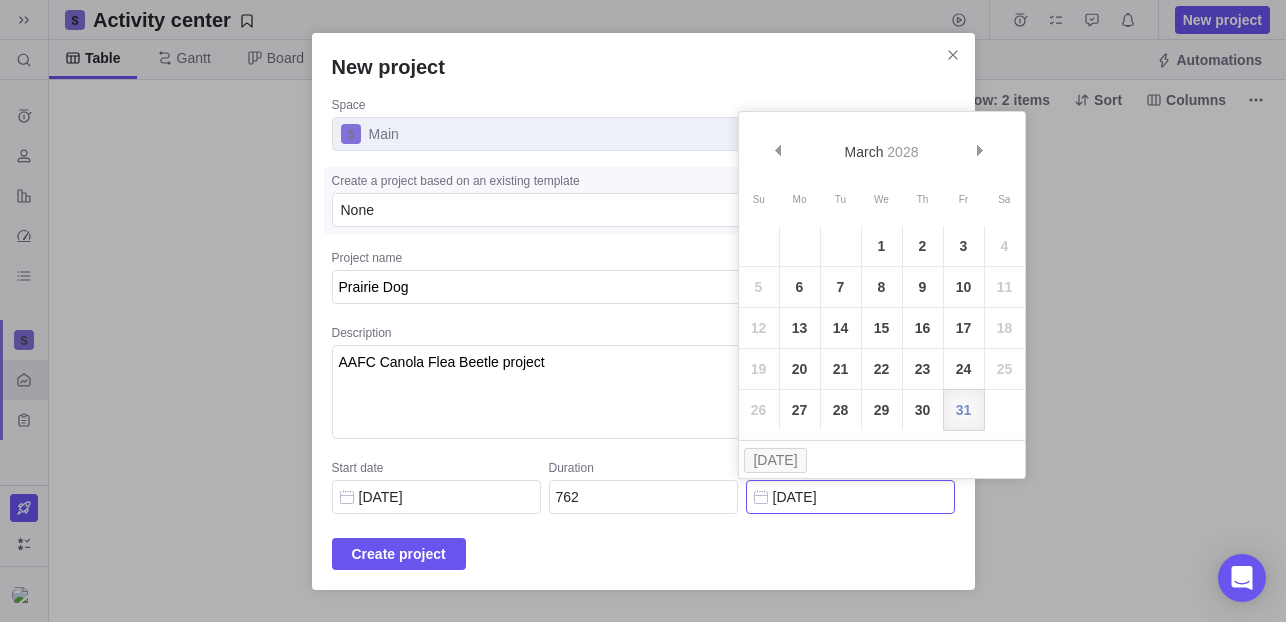 click on "03/31/2028" at bounding box center [850, 497] 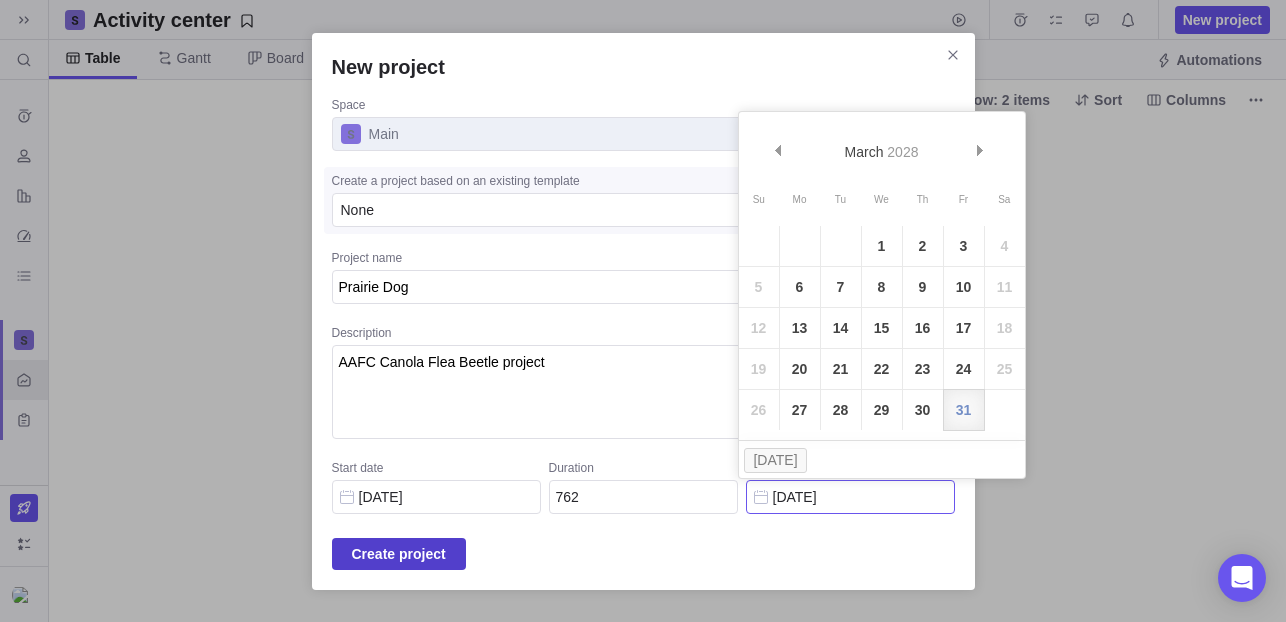 type on "03/31/2028" 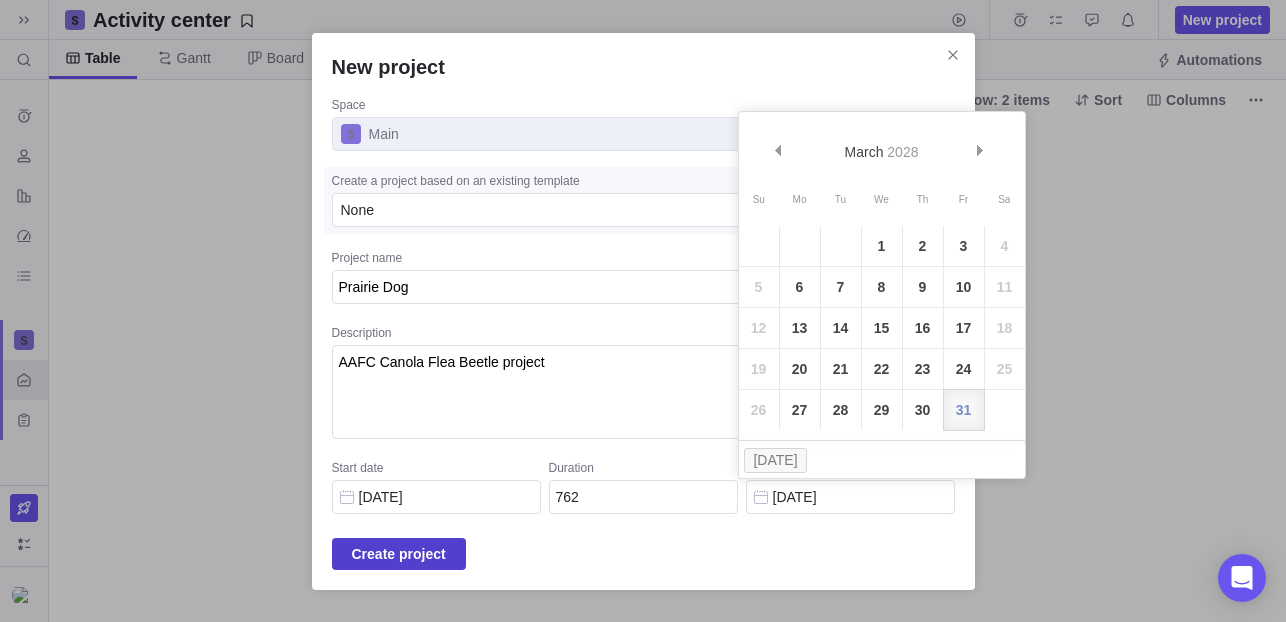 click on "Create project" at bounding box center [399, 554] 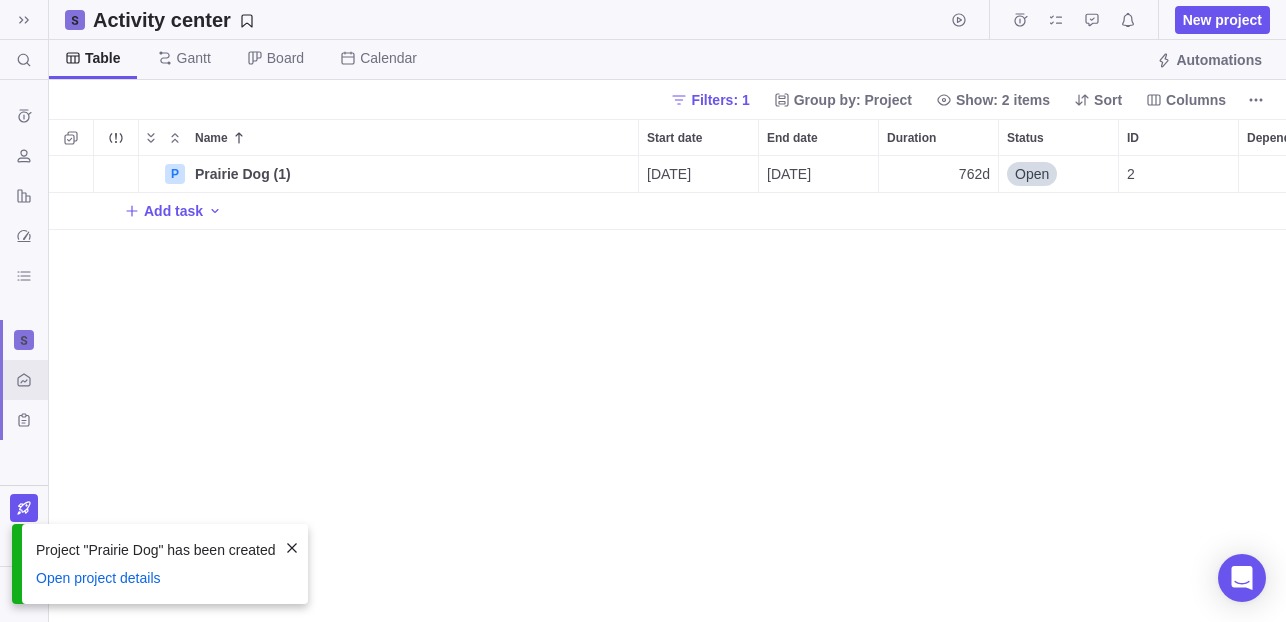 scroll, scrollTop: 16, scrollLeft: 16, axis: both 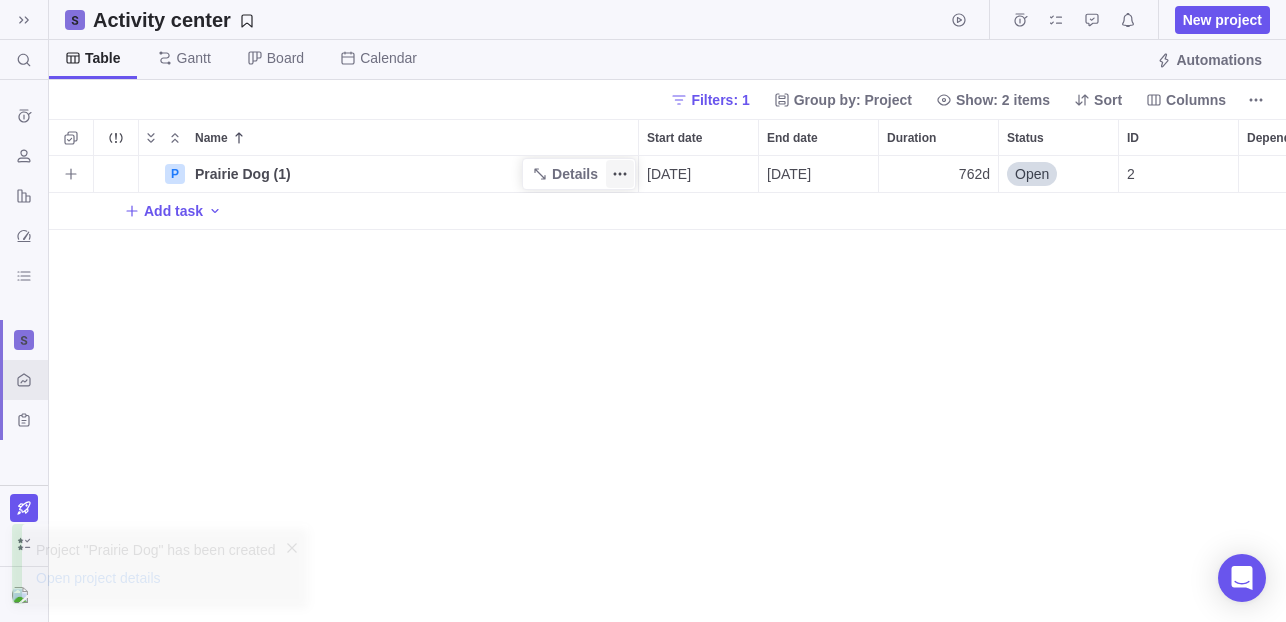 click 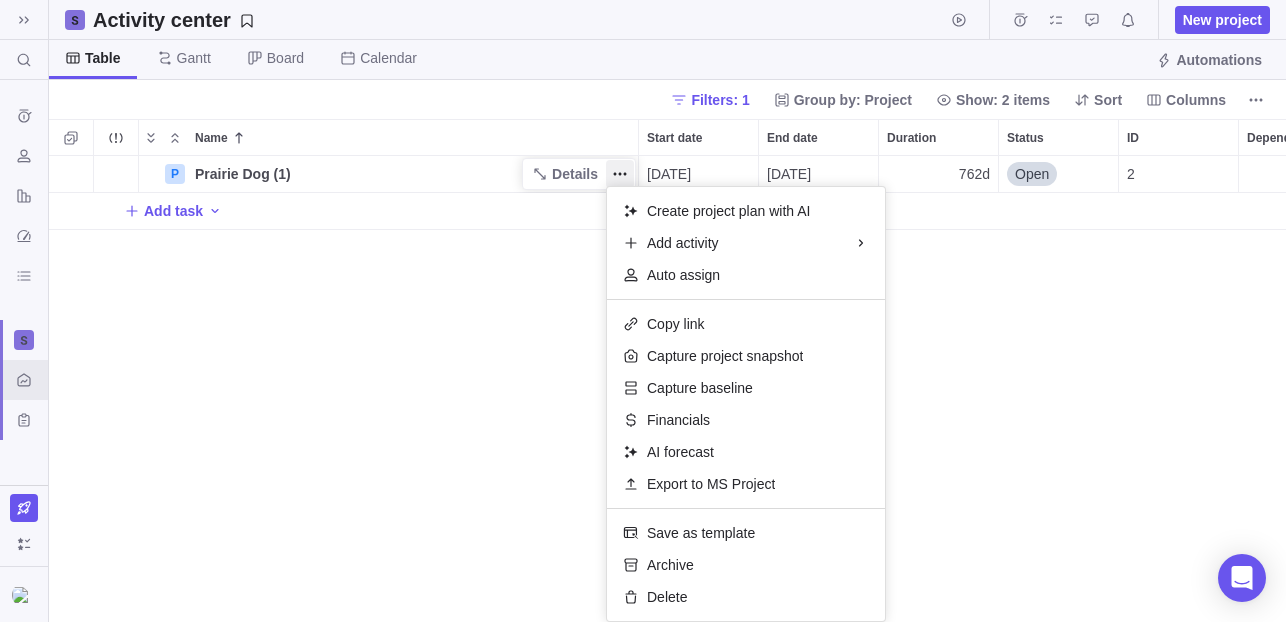click on "P Prairie Dog (1) Details 05/01/2025 03/31/2028 762d Open 2 Add task" at bounding box center [667, 389] 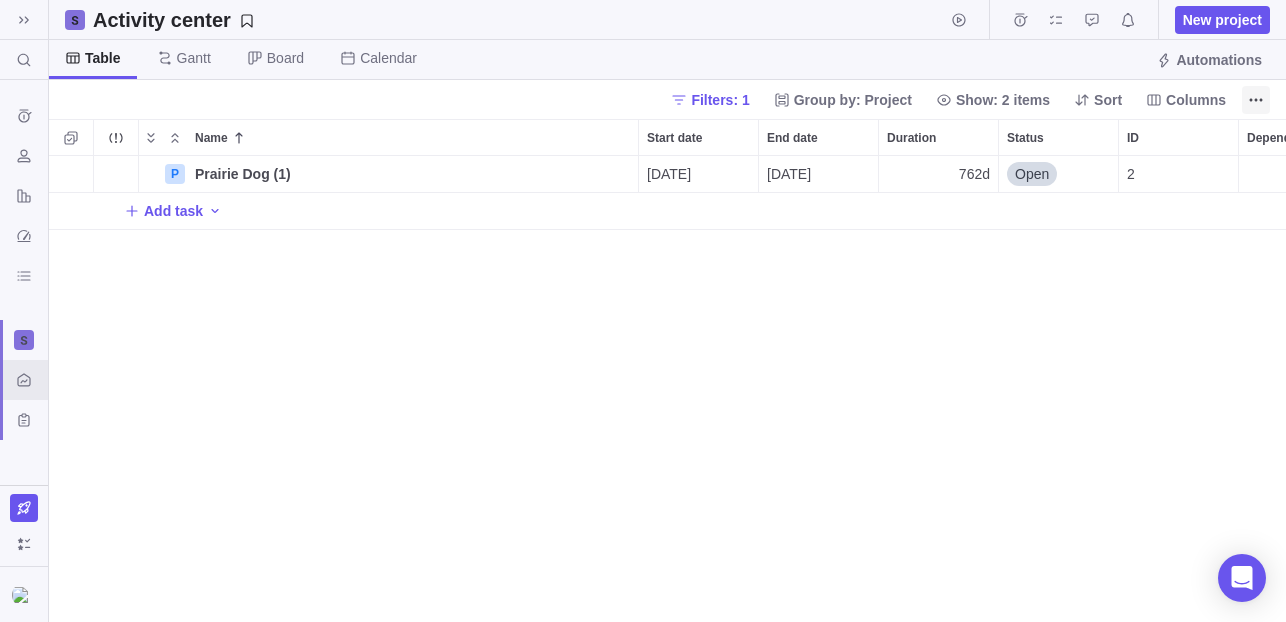 click at bounding box center [1256, 100] 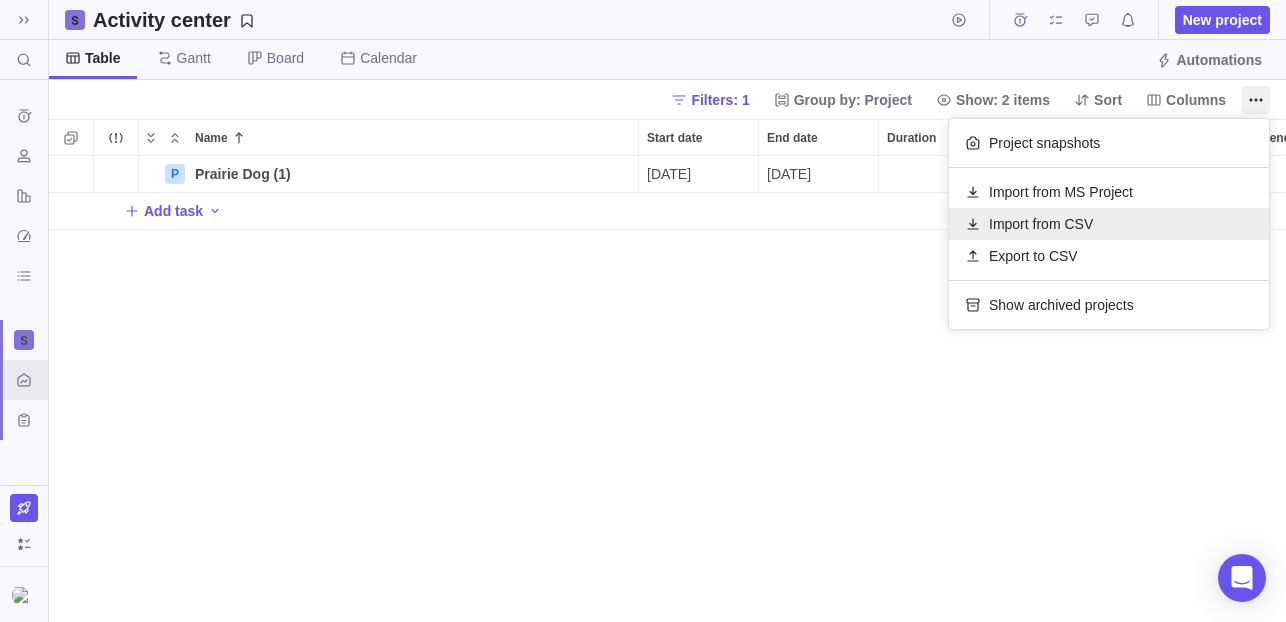 click on "Import from CSV" at bounding box center (1041, 224) 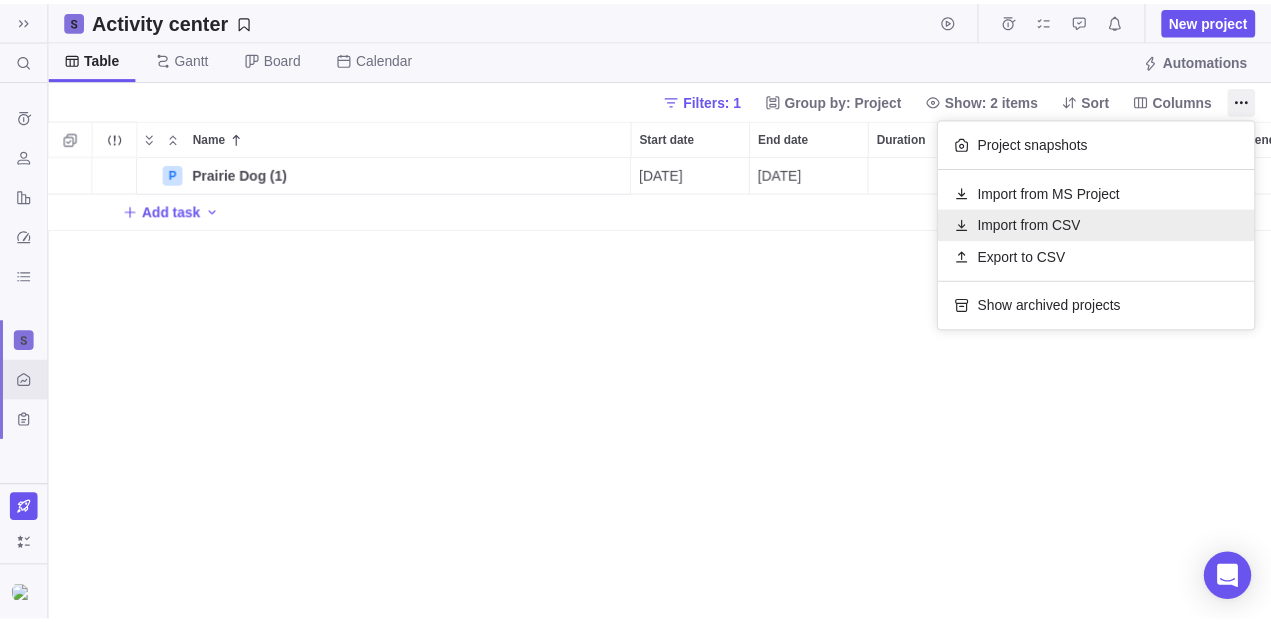 scroll, scrollTop: 451, scrollLeft: 1207, axis: both 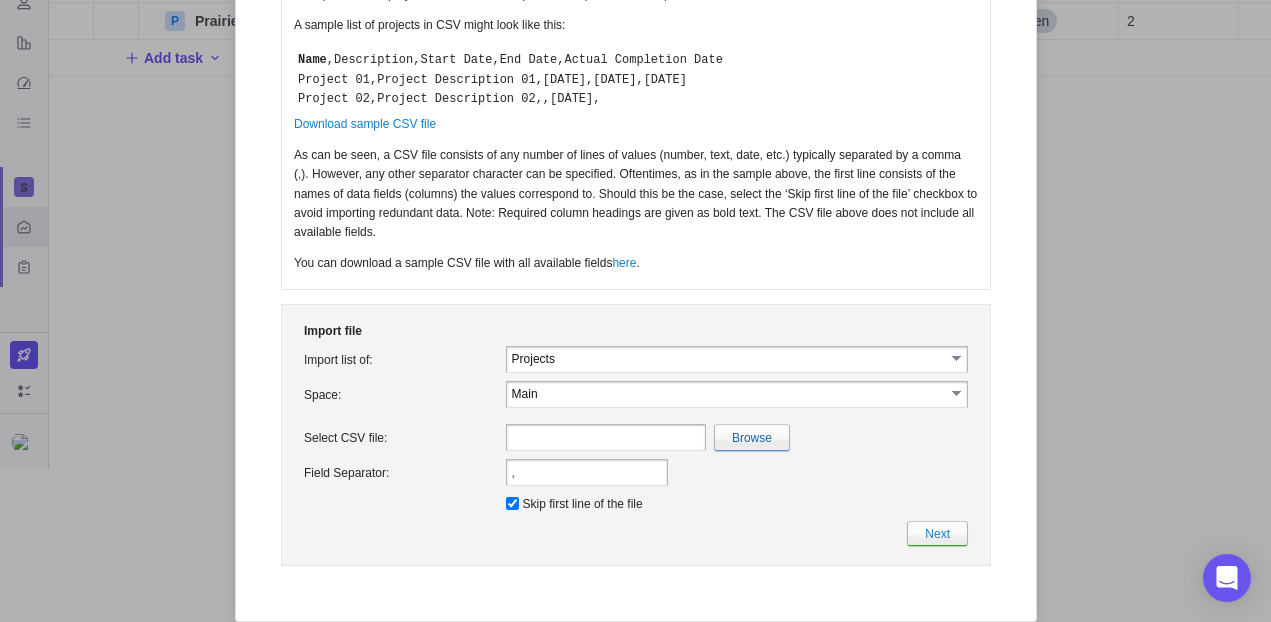 click on "select" at bounding box center (957, 358) 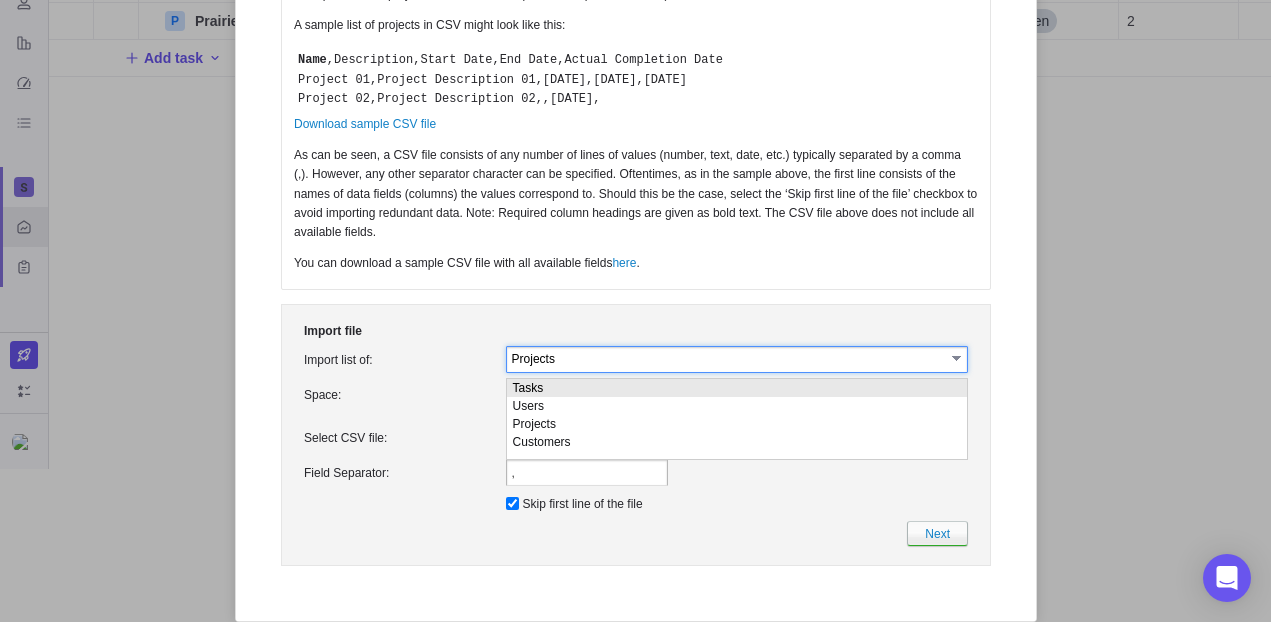 click on "Tasks" at bounding box center (736, 388) 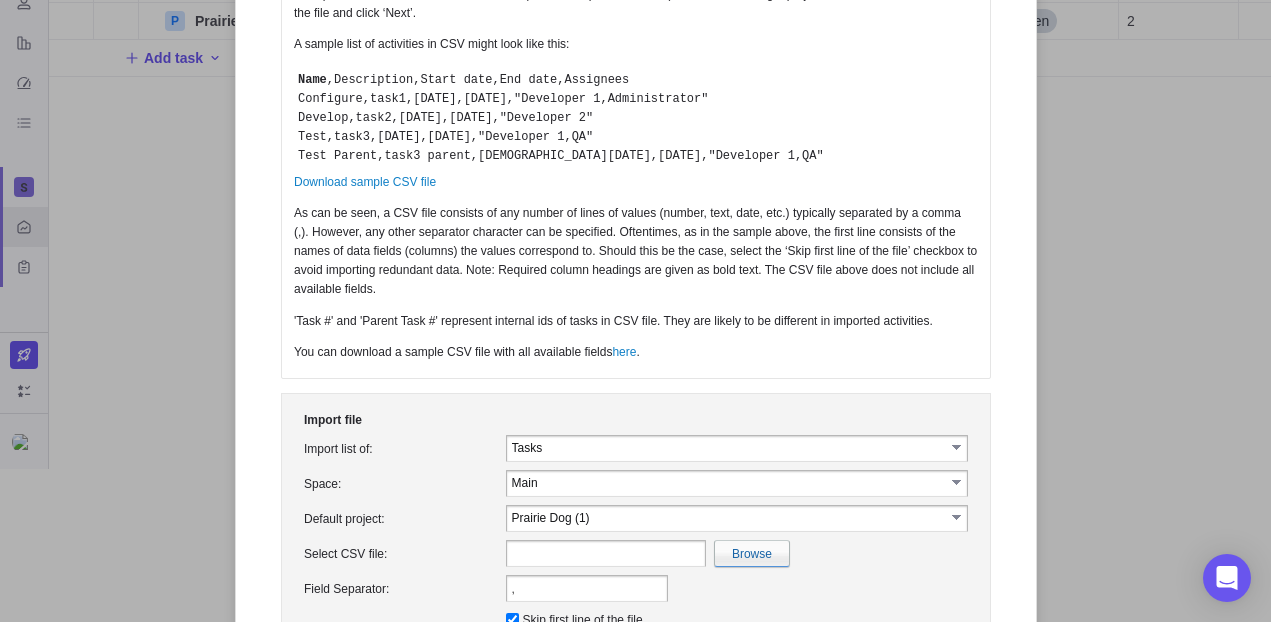 scroll, scrollTop: 0, scrollLeft: 0, axis: both 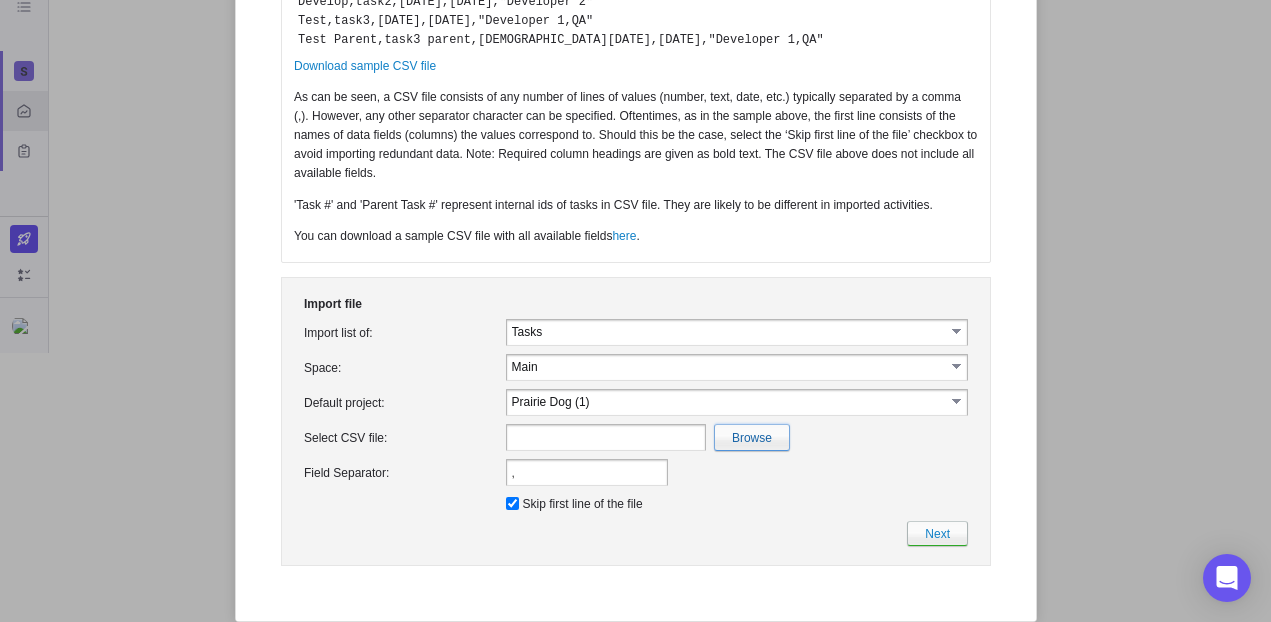 click at bounding box center (315, 437) 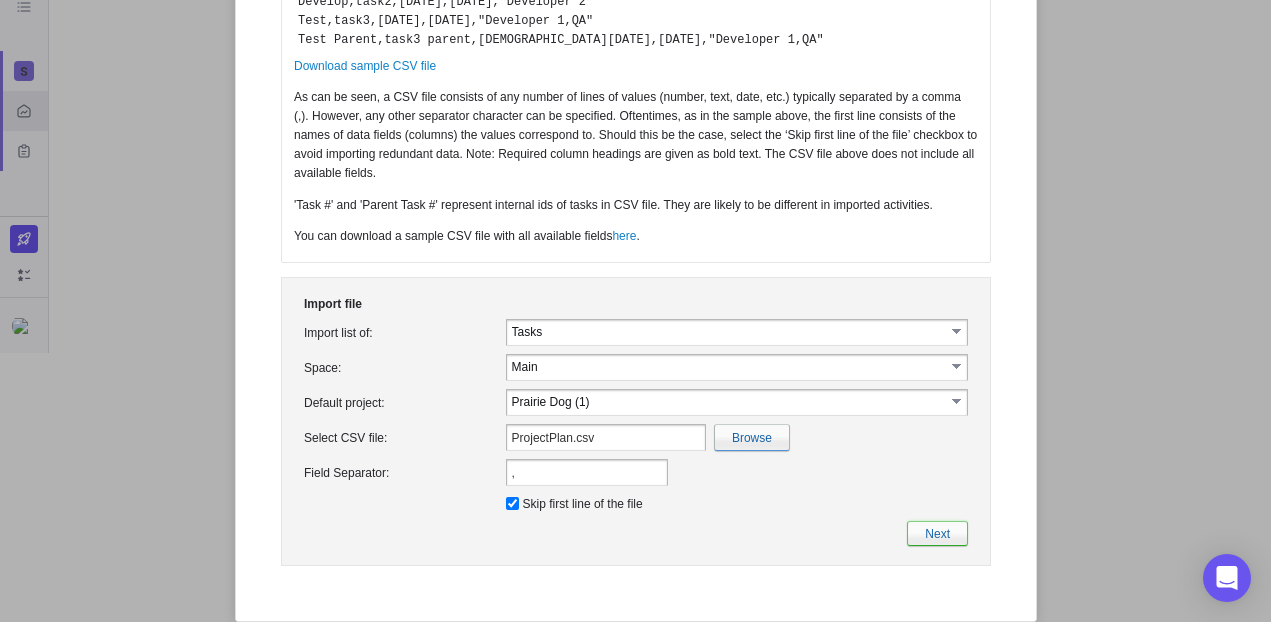 click on "Next" at bounding box center [936, 533] 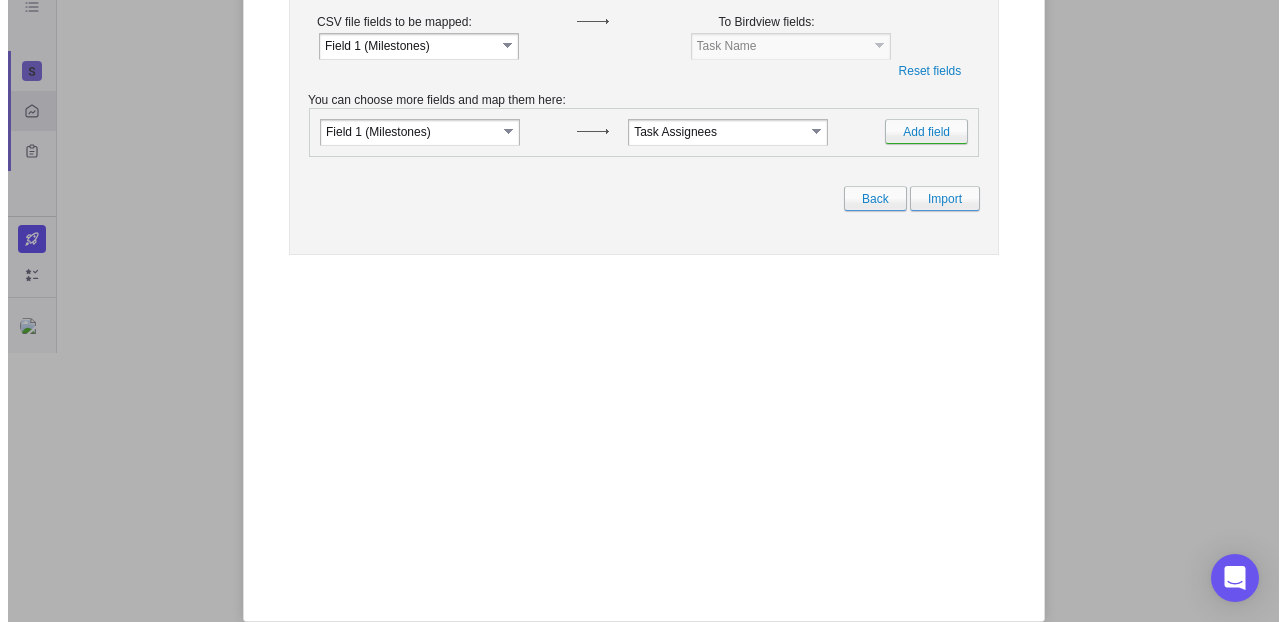 scroll, scrollTop: 0, scrollLeft: 0, axis: both 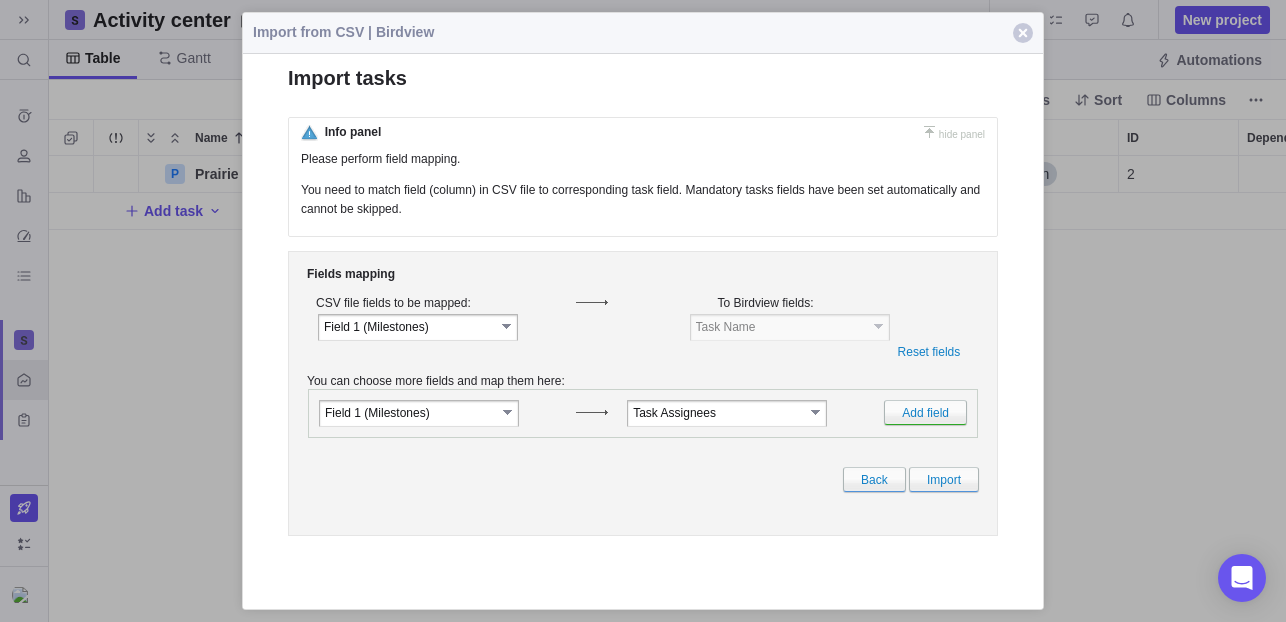 click on "Field 1 (Milestones)" at bounding box center [410, 412] 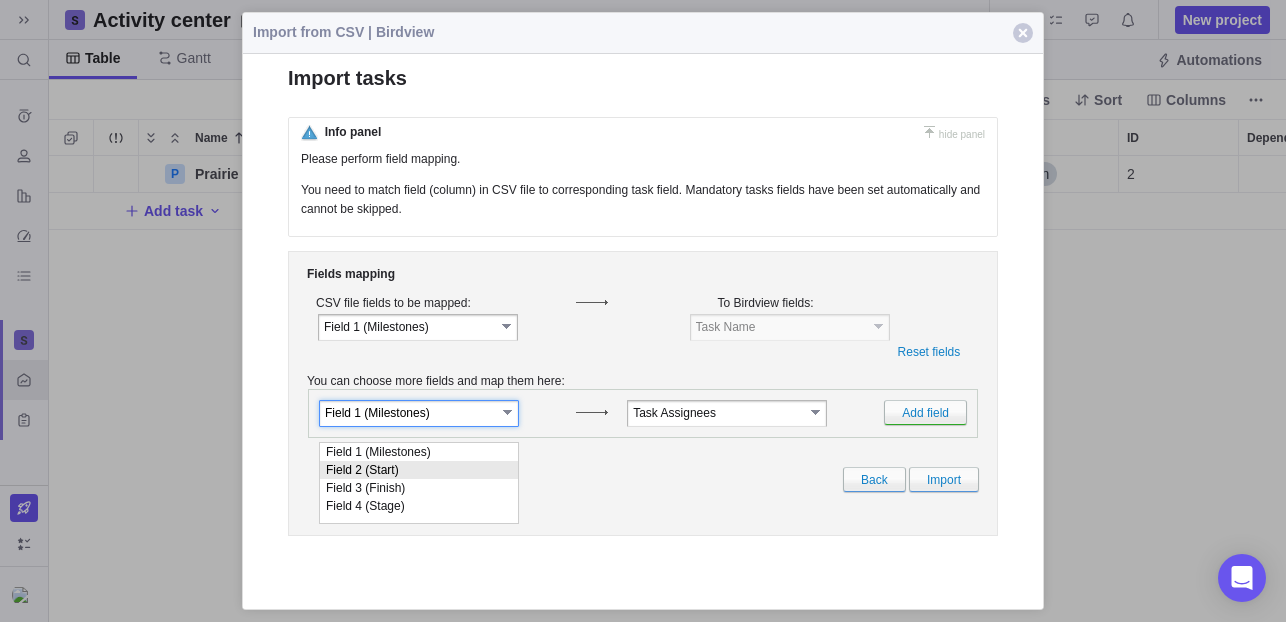click on "Field 2 (Start)" at bounding box center [419, 470] 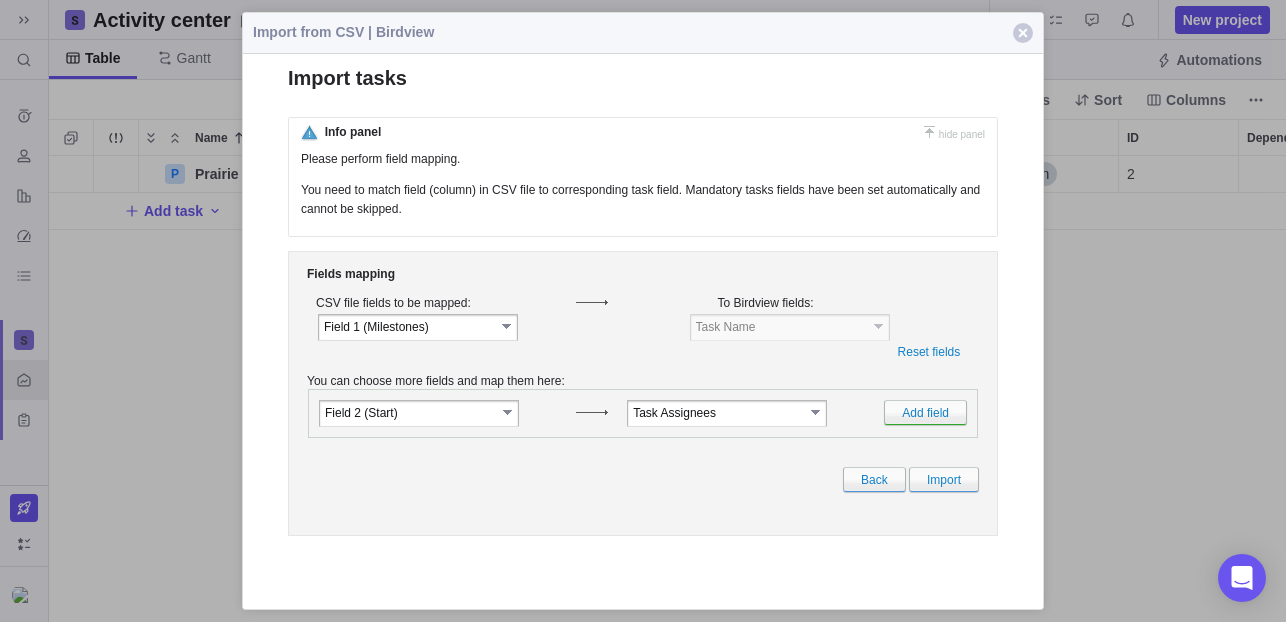 click on "select" at bounding box center (817, 412) 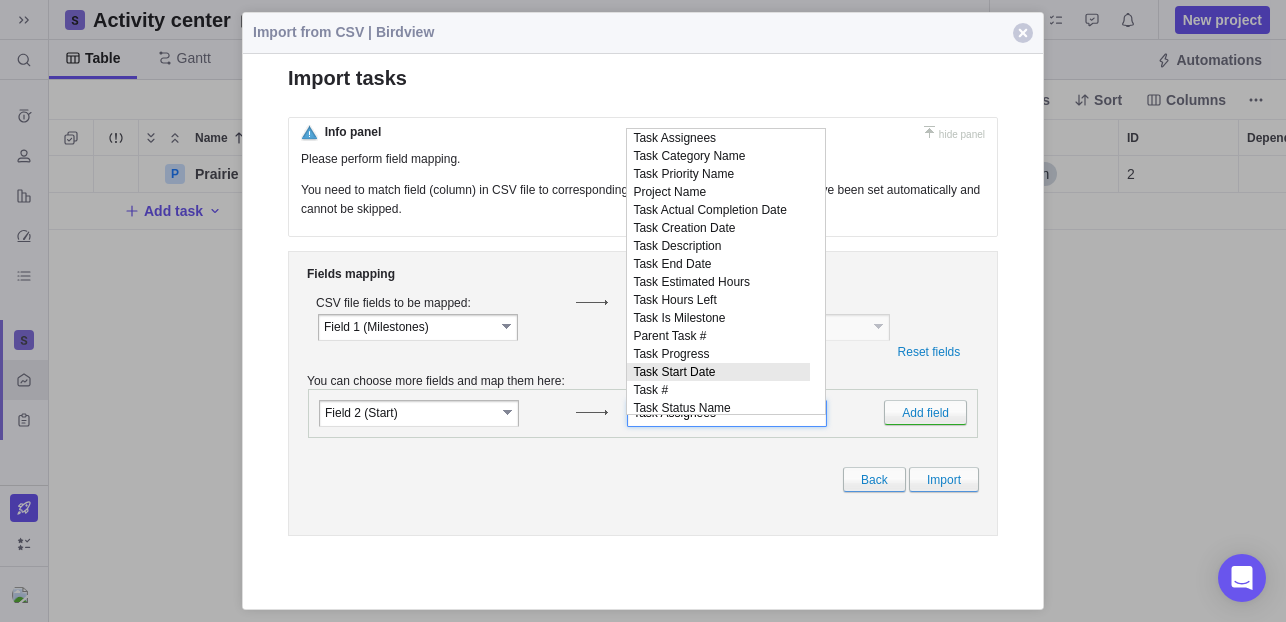 click on "Task Start Date" at bounding box center [718, 372] 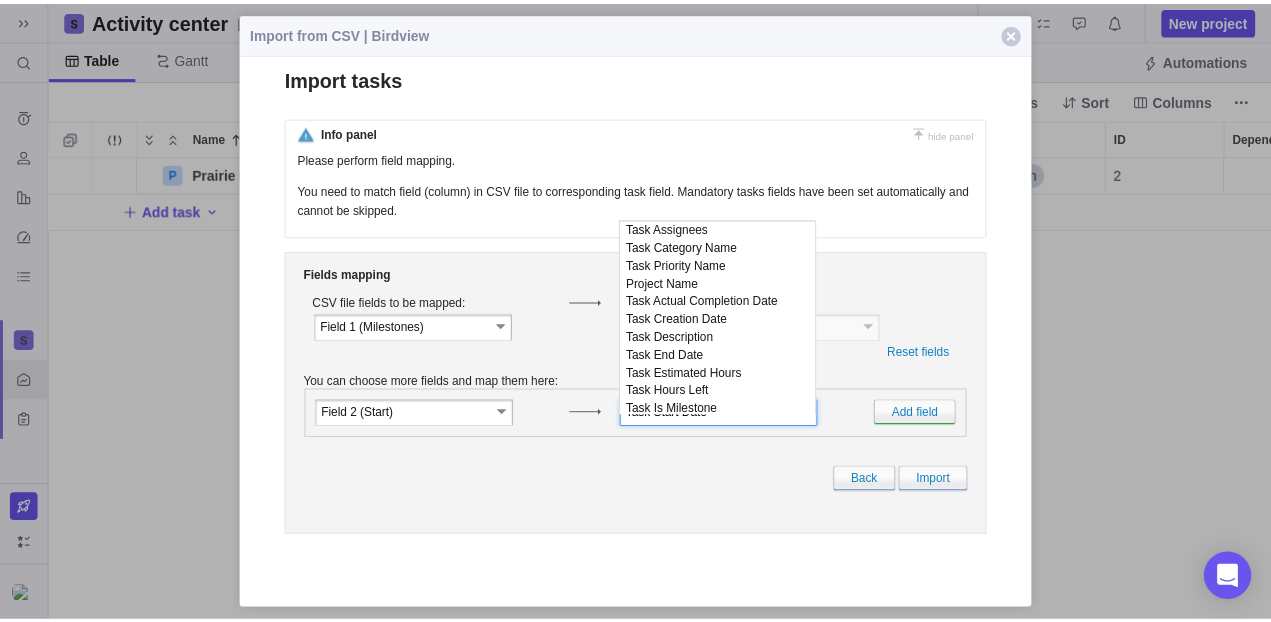 scroll, scrollTop: 35, scrollLeft: 0, axis: vertical 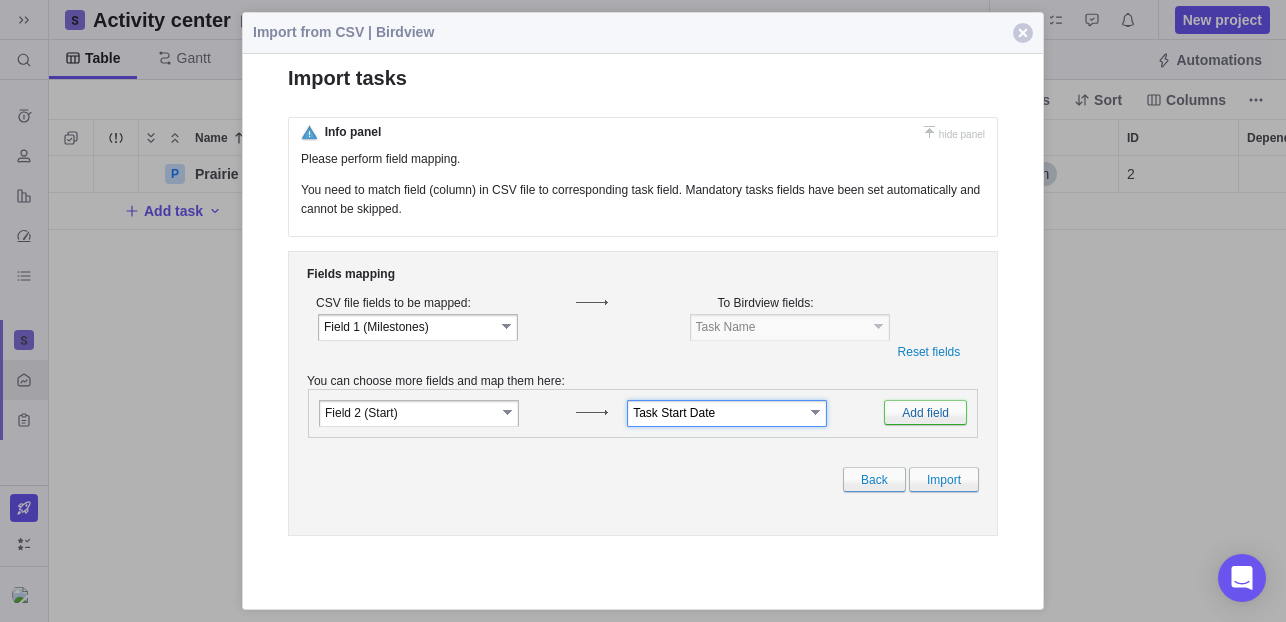 click on "Add field" at bounding box center (925, 412) 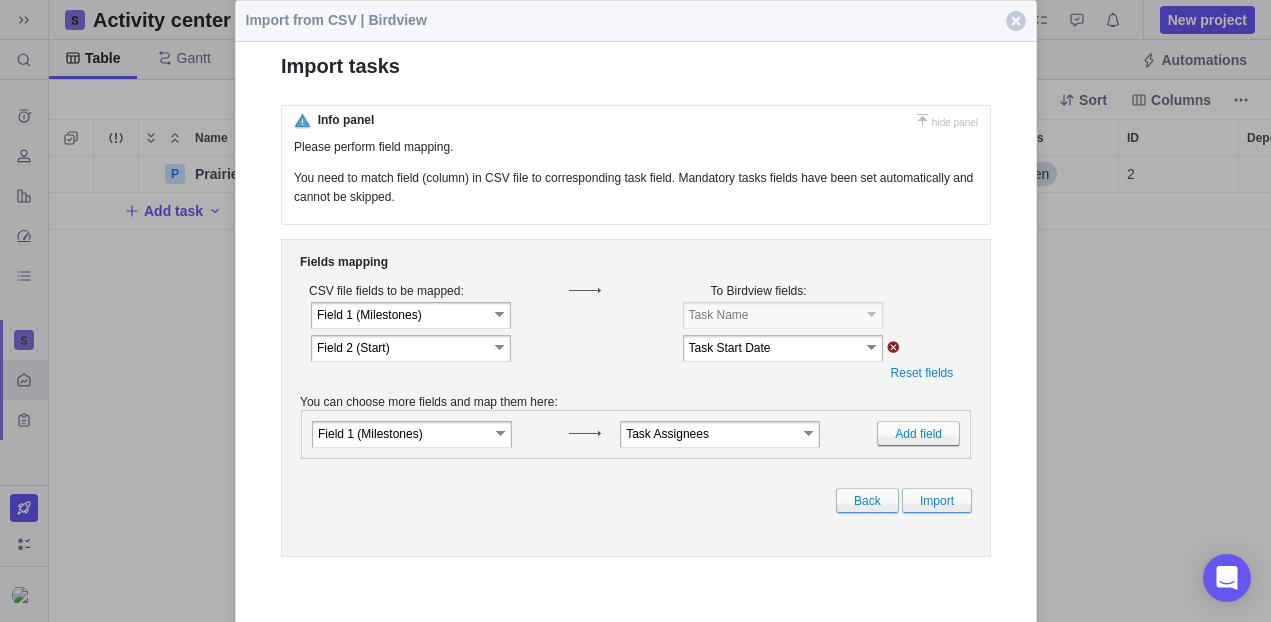scroll, scrollTop: 451, scrollLeft: 1207, axis: both 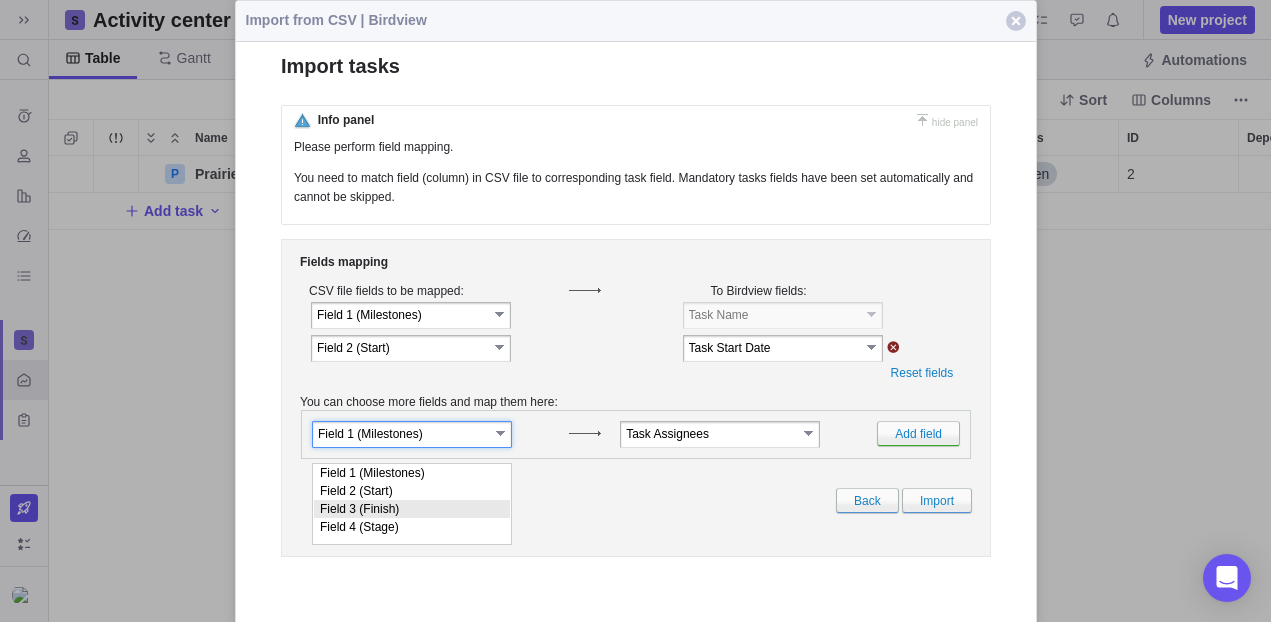 click on "Field 3 (Finish)" at bounding box center [411, 509] 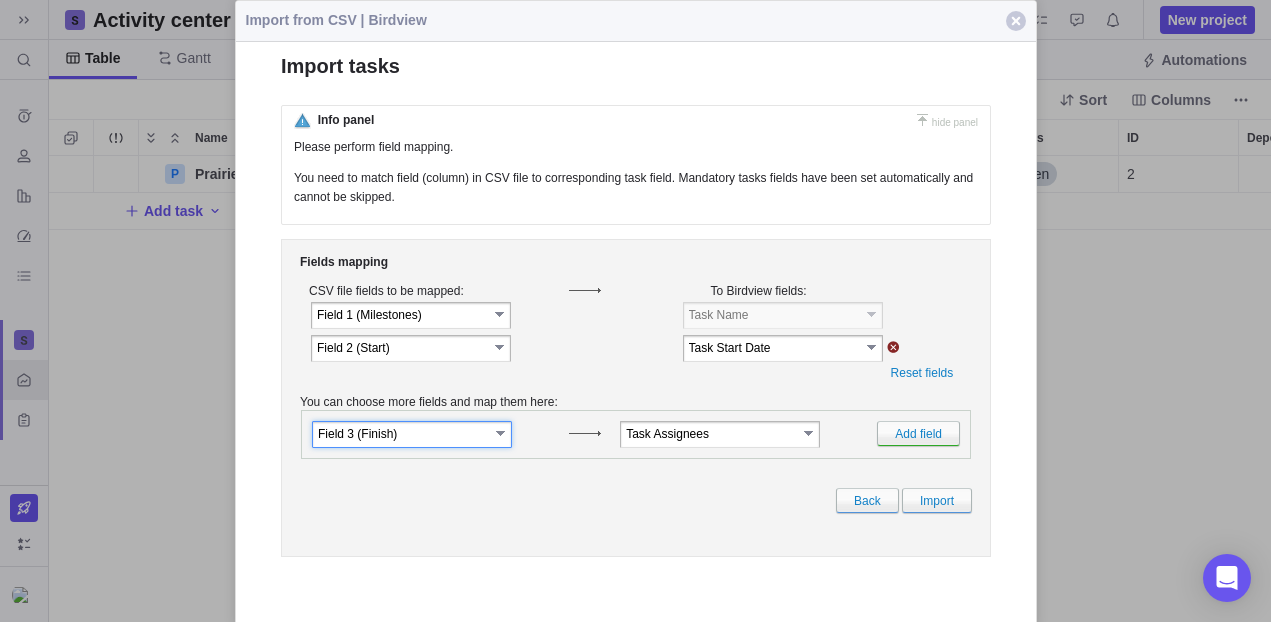click on "select" at bounding box center [809, 433] 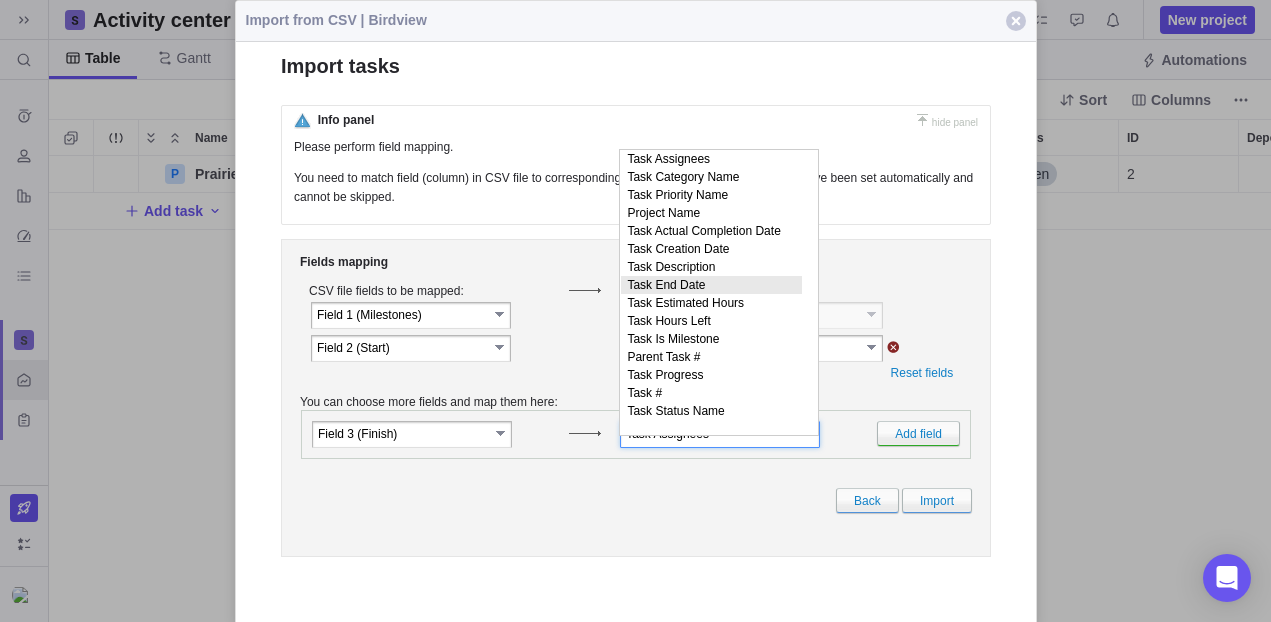 click on "Task End Date" at bounding box center (710, 285) 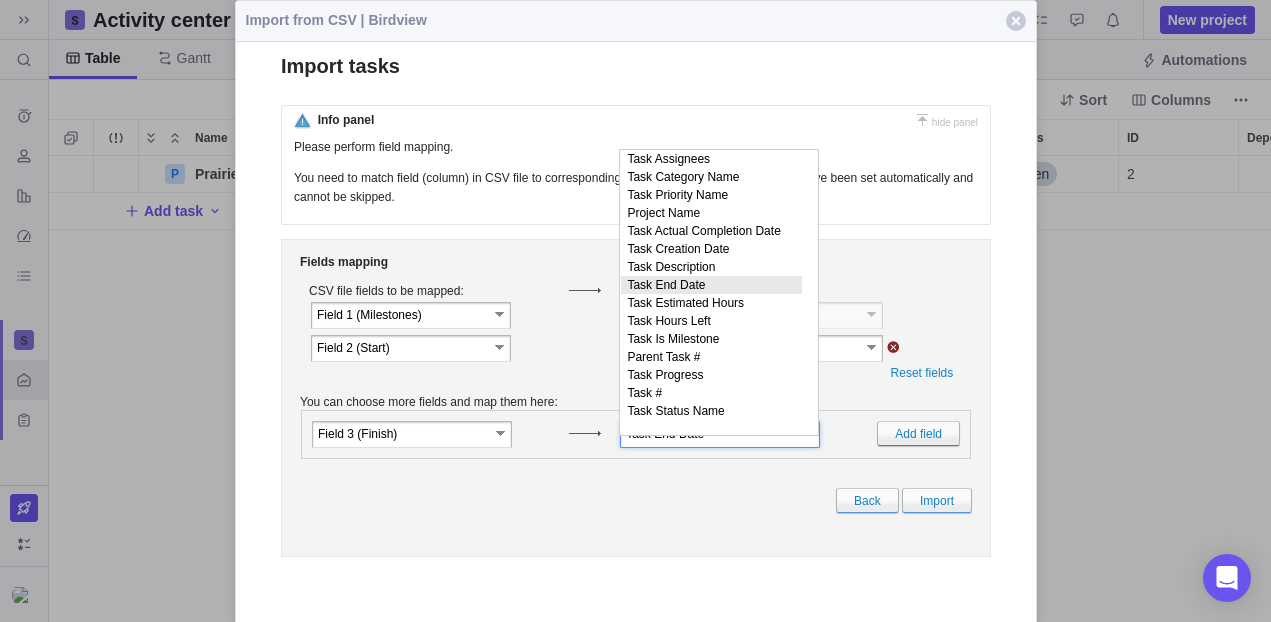 scroll, scrollTop: 15, scrollLeft: 0, axis: vertical 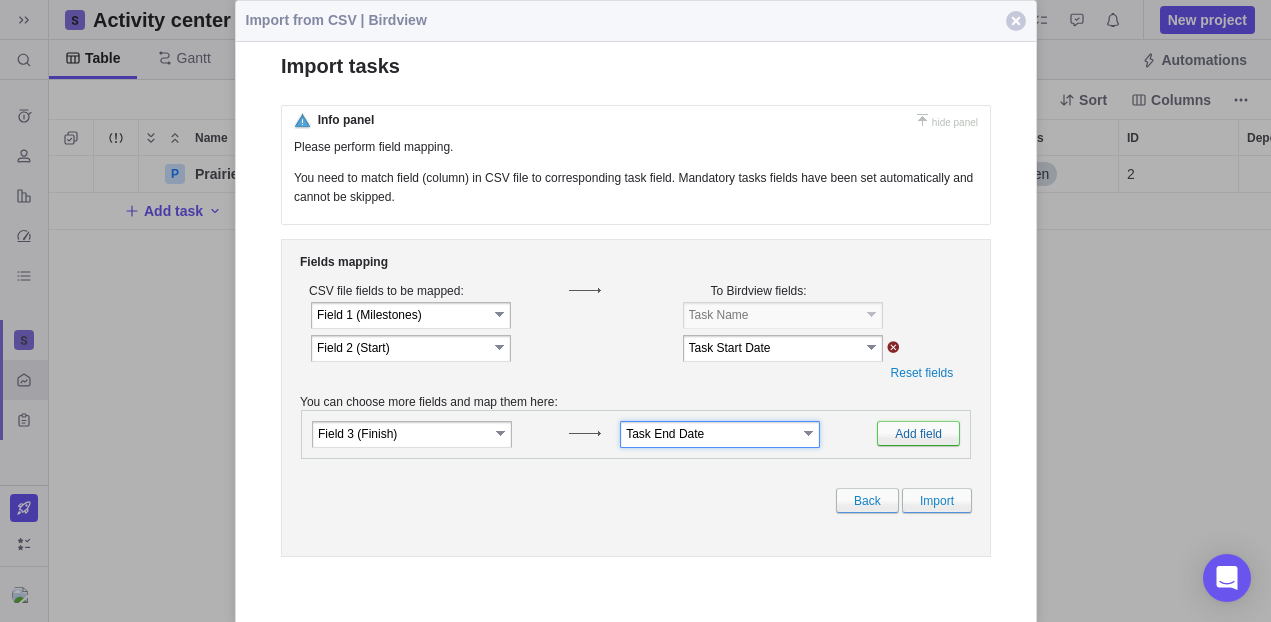 click on "Add field" at bounding box center (917, 433) 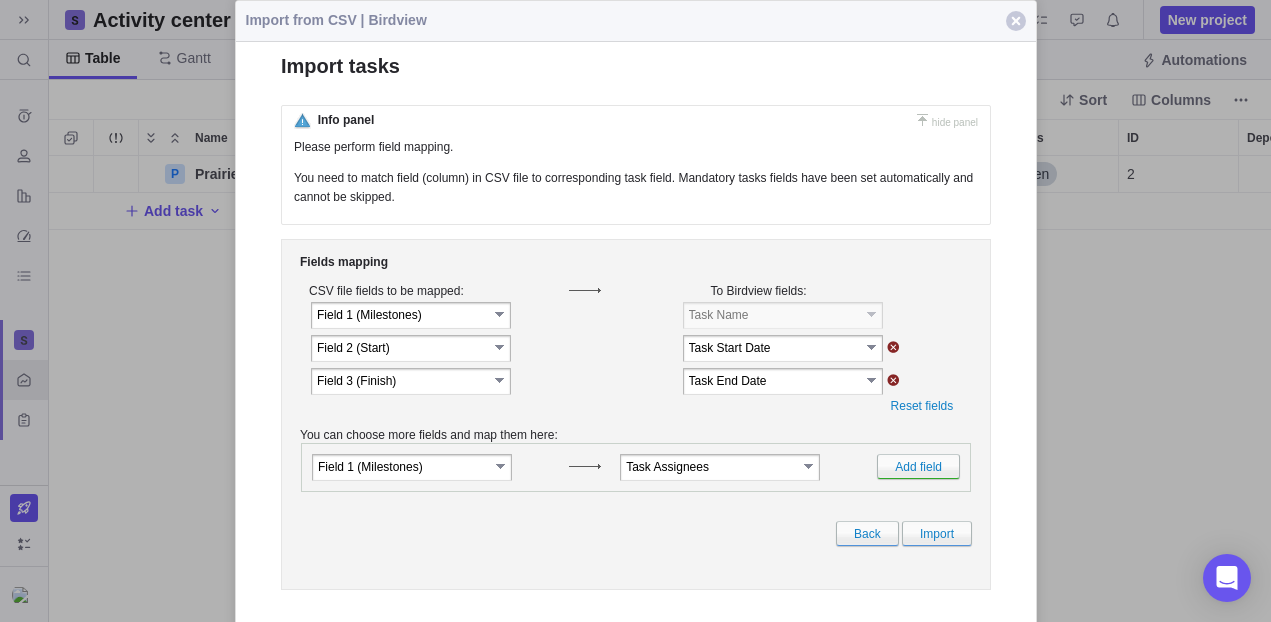 scroll, scrollTop: 16, scrollLeft: 16, axis: both 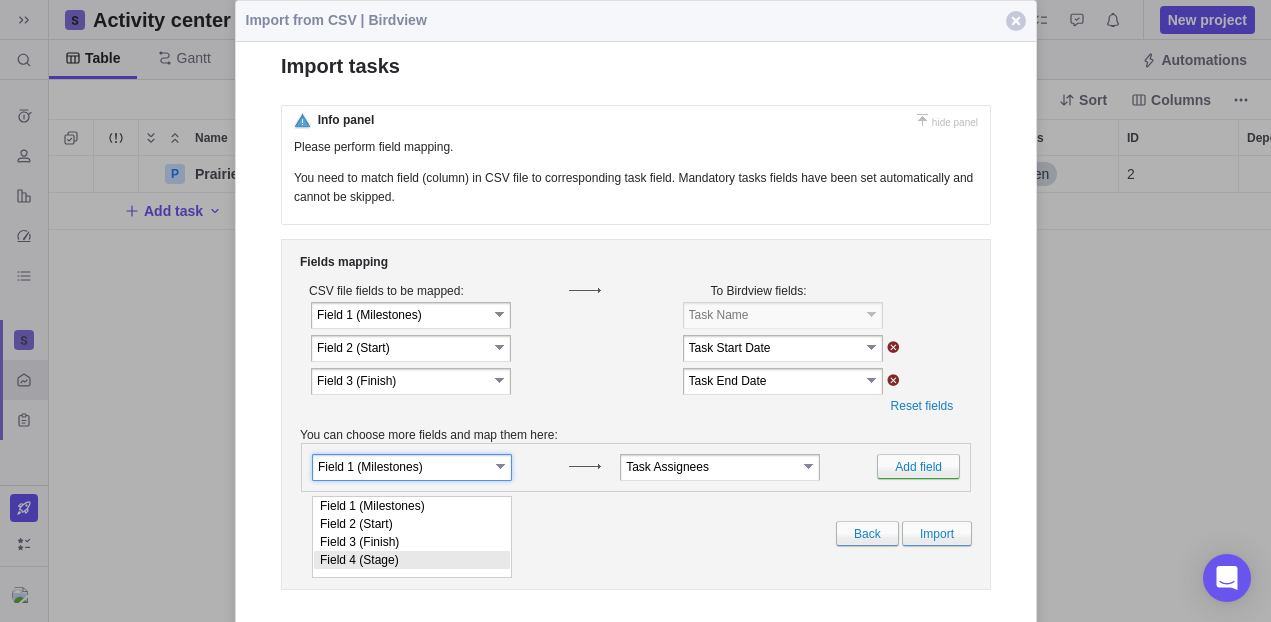 click on "Field 4 (Stage)" at bounding box center [411, 560] 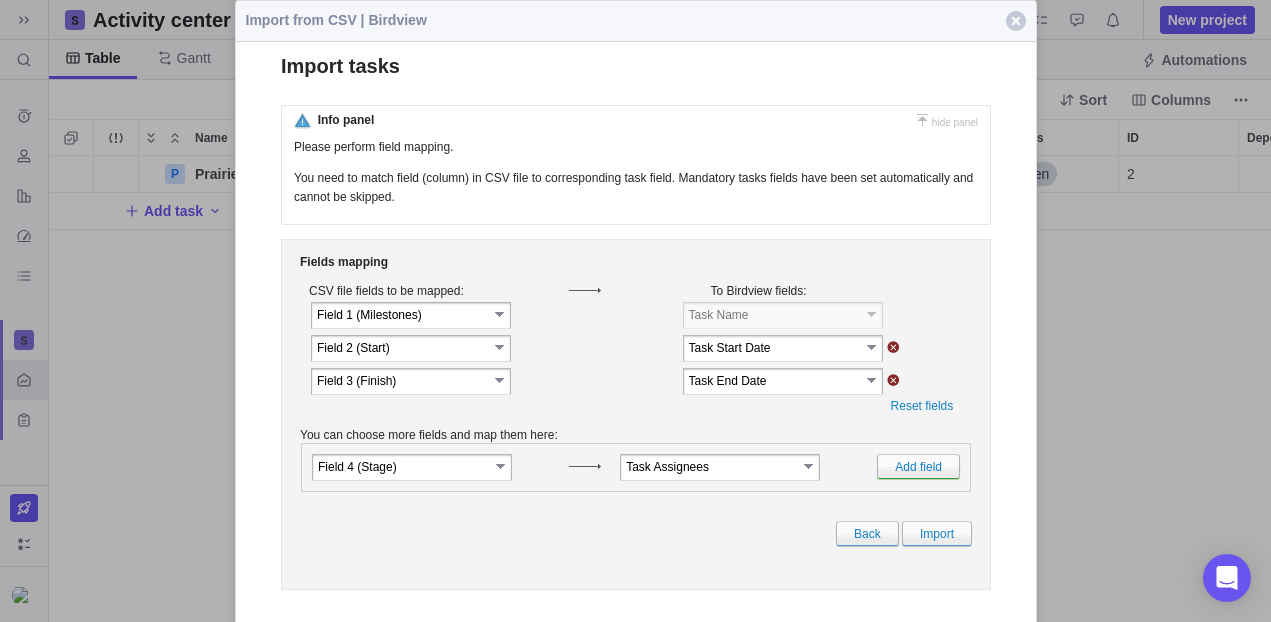 click on "select" at bounding box center [809, 466] 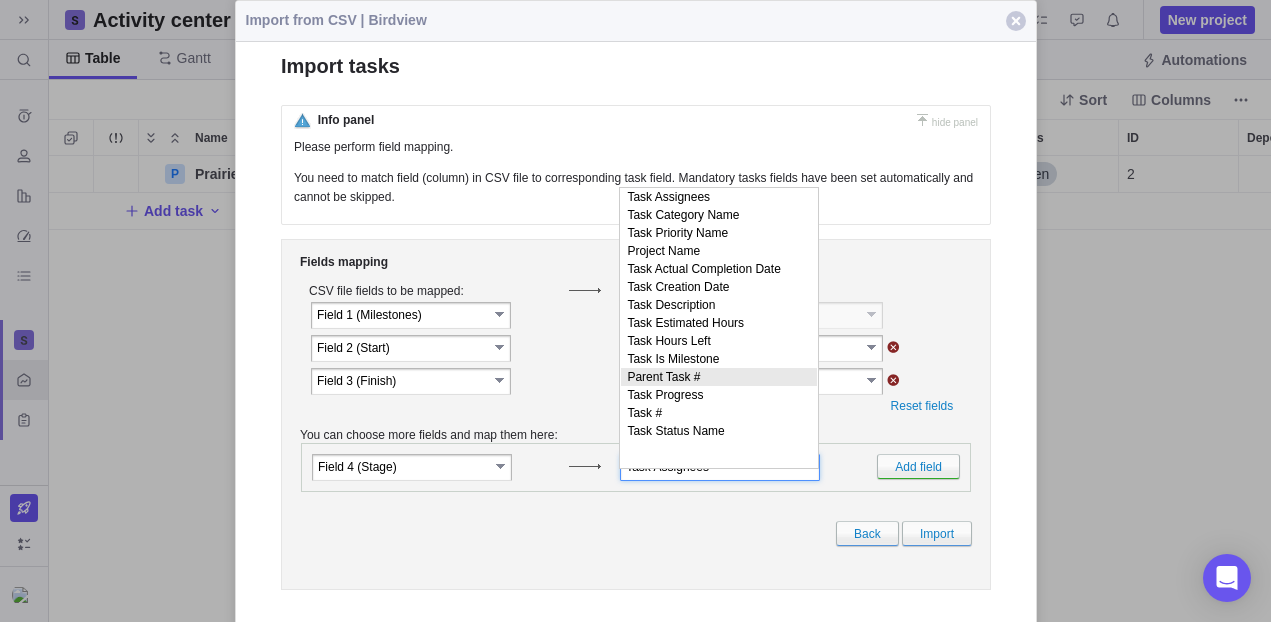 click on "Parent Task #" at bounding box center [718, 377] 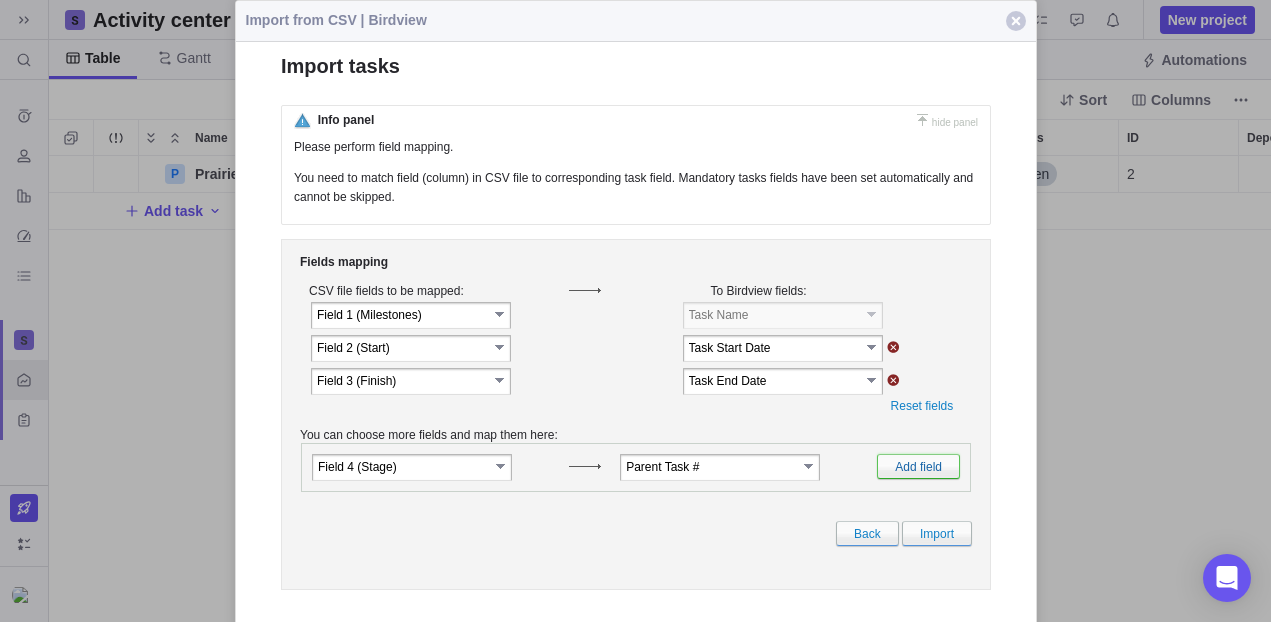 click on "Add field" at bounding box center (917, 466) 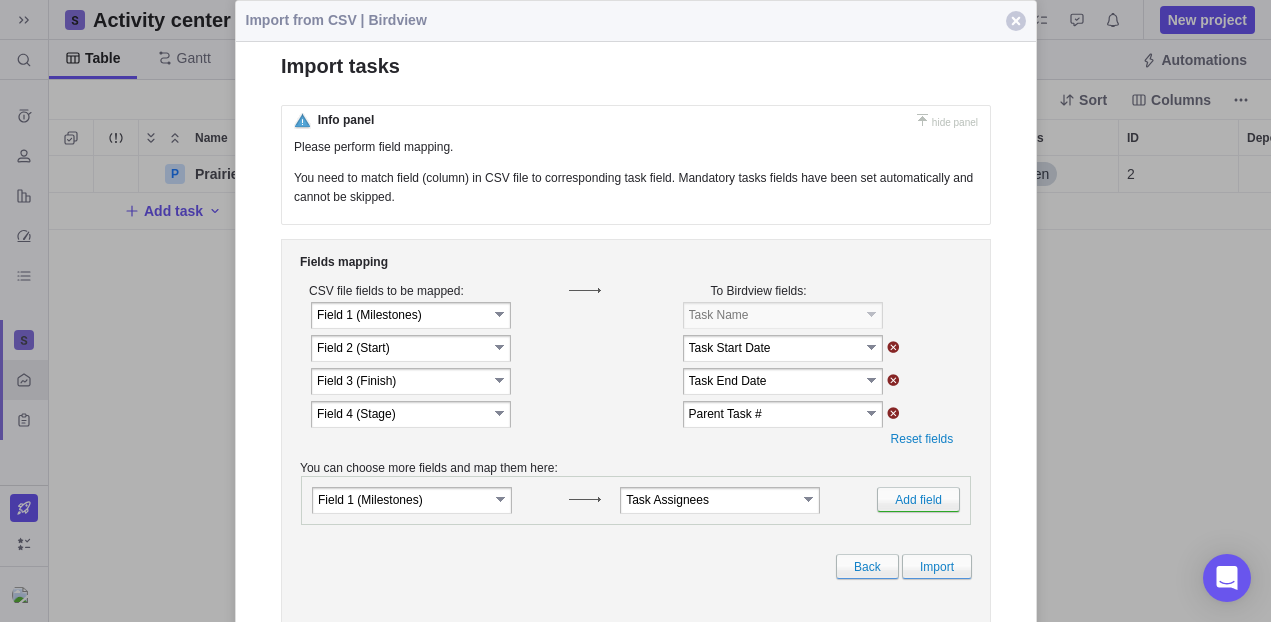 scroll, scrollTop: 16, scrollLeft: 16, axis: both 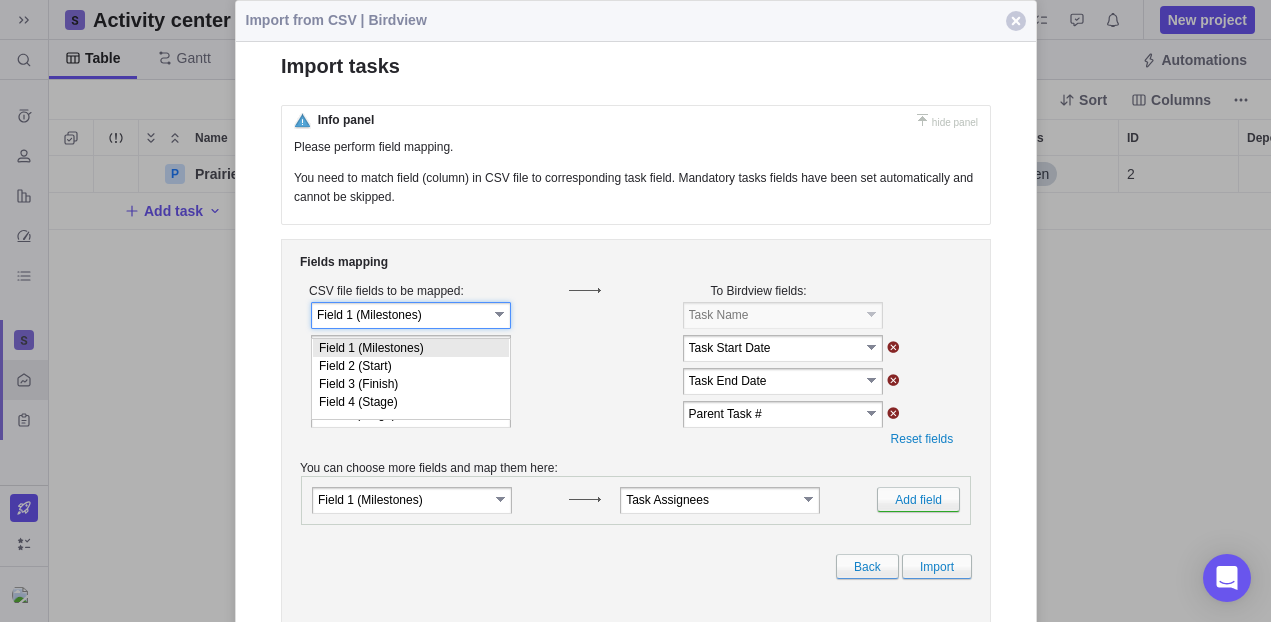 click on "Field 1 (Milestones)" at bounding box center (410, 348) 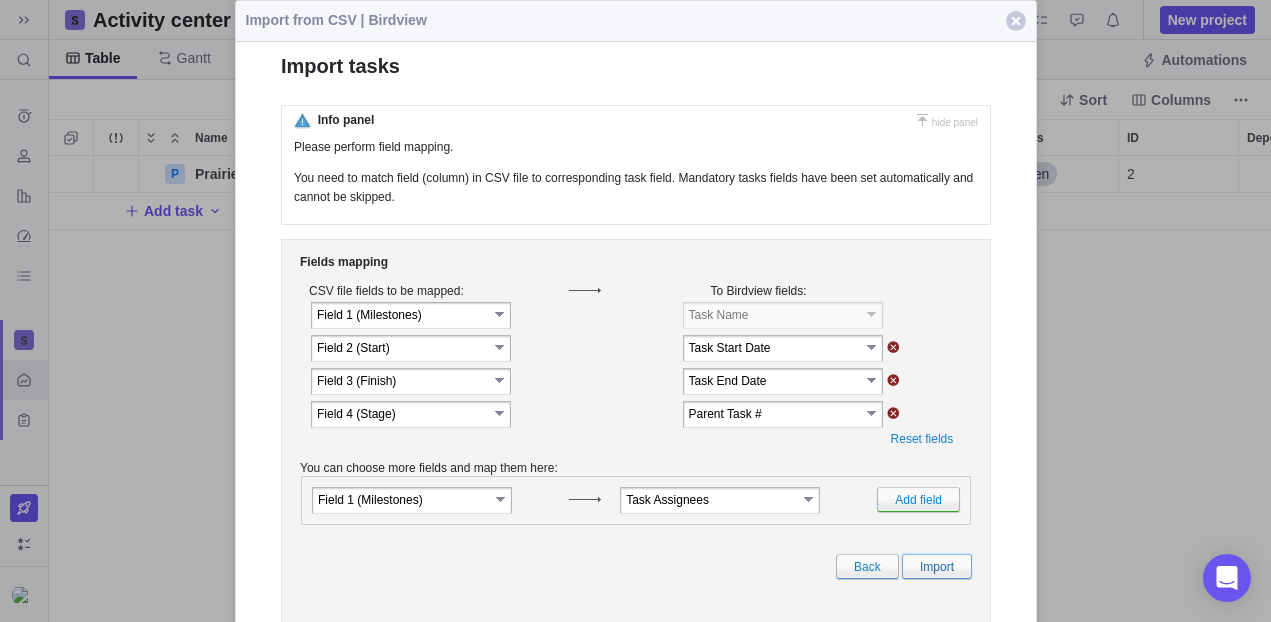 click on "Import" at bounding box center [936, 566] 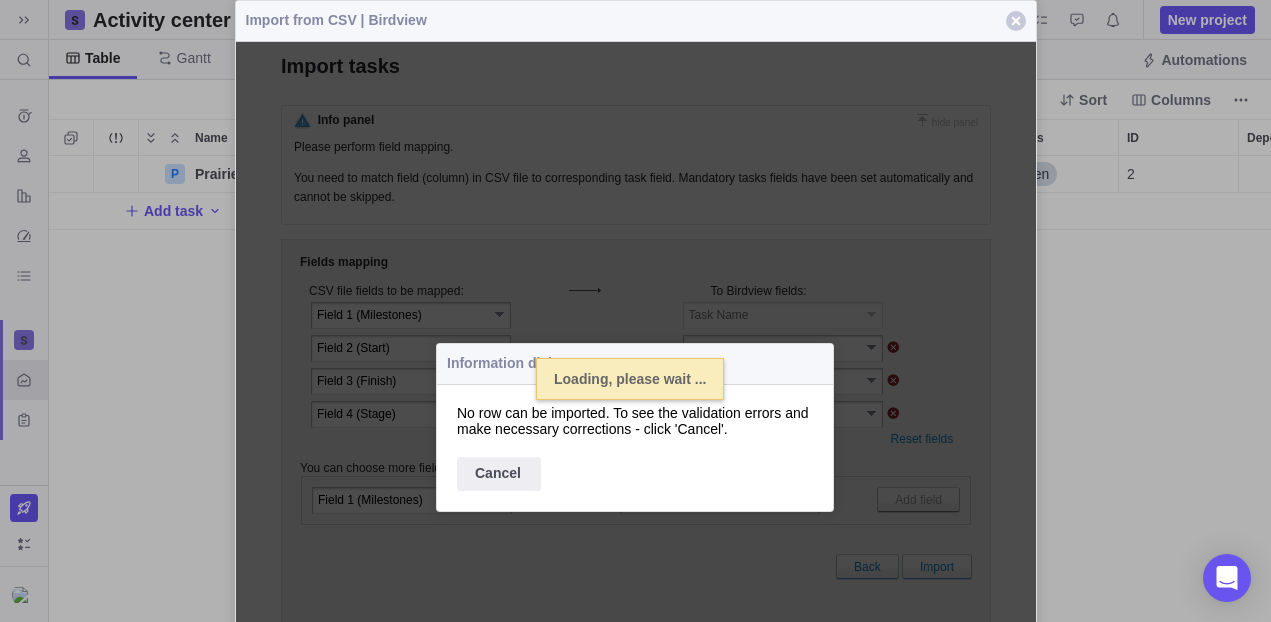 select 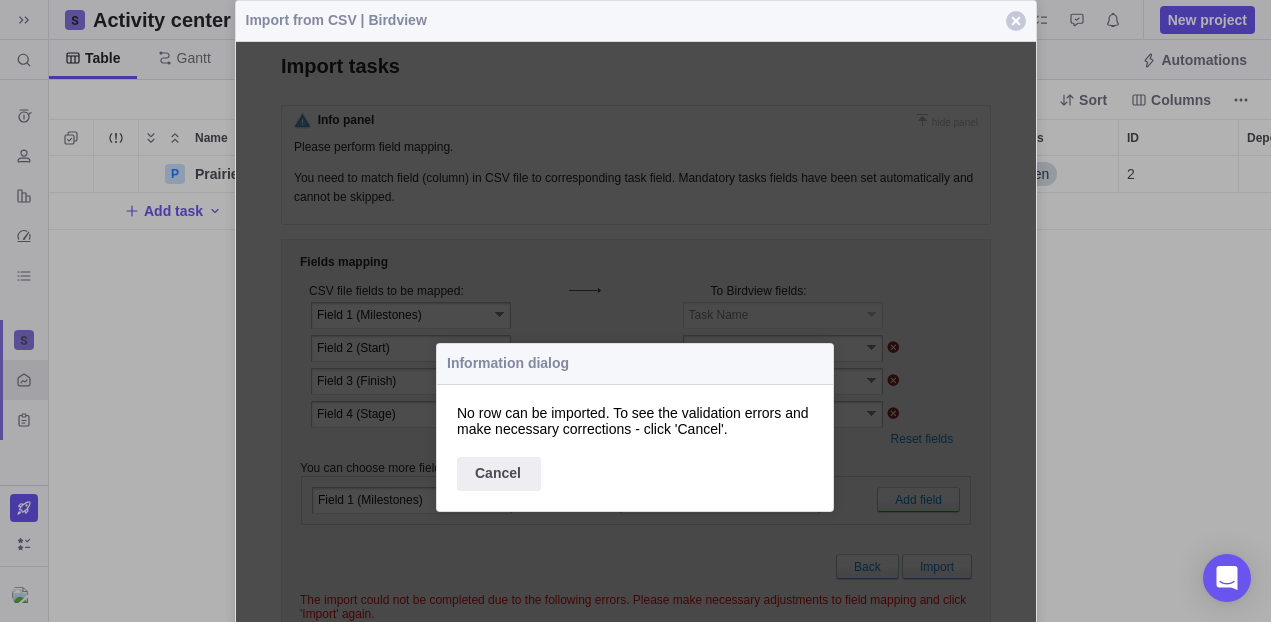 scroll, scrollTop: 16, scrollLeft: 16, axis: both 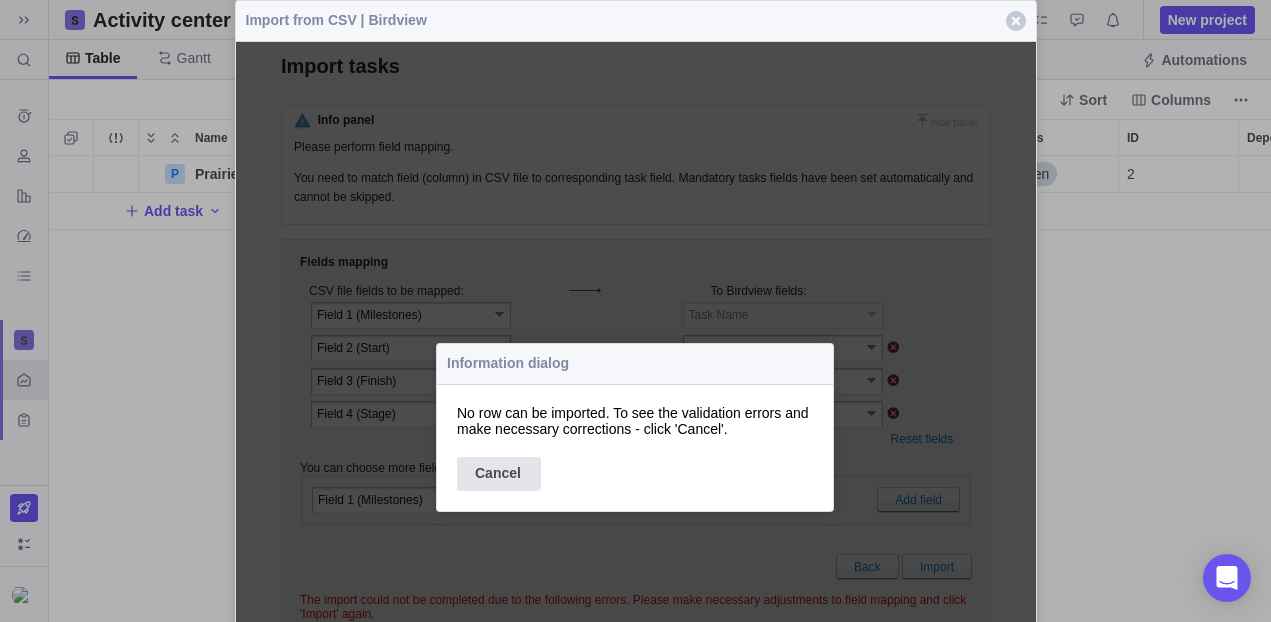 click on "Cancel" at bounding box center (498, 474) 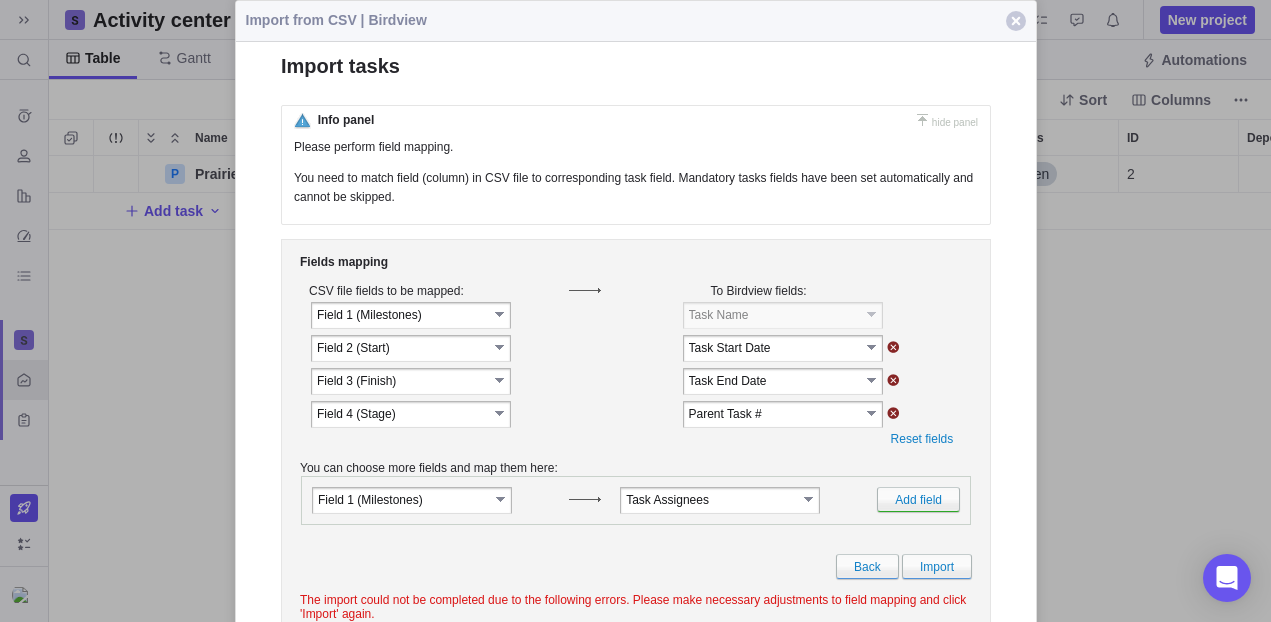 click on "select" at bounding box center (872, 347) 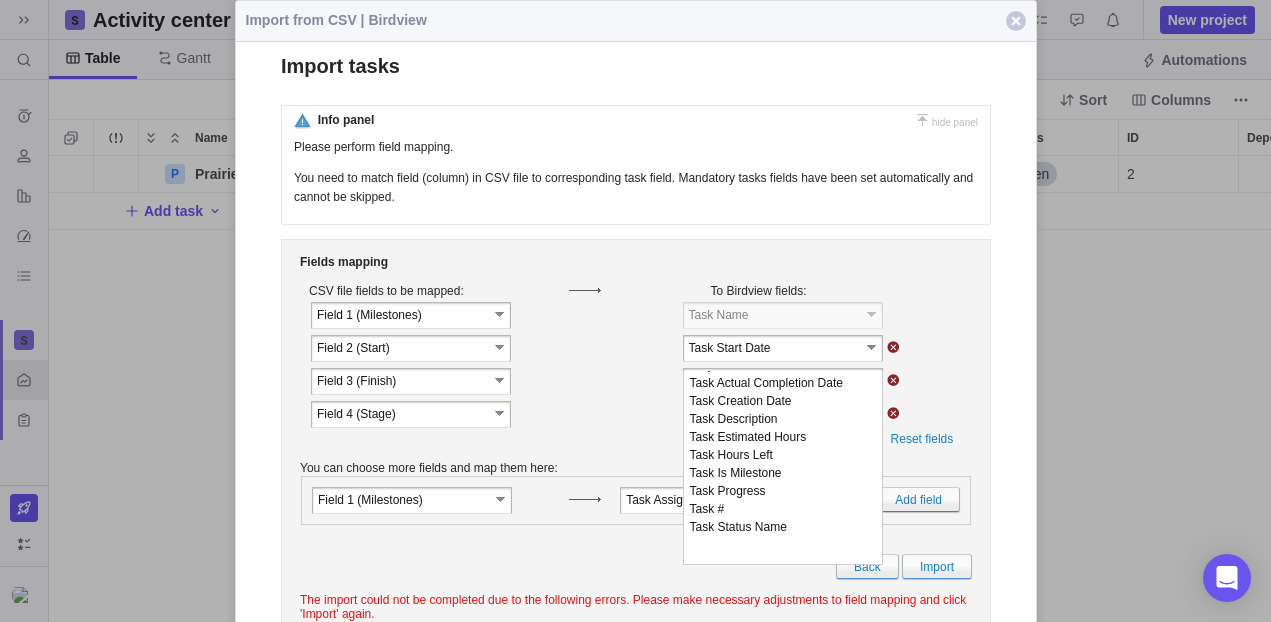 click on "Task Start Date Task Assignees Task Category Name Task Priority Name Project Name Task Actual Completion Date Task Creation Date Task Description Task Estimated Hours Task Hours Left Task Is Milestone Task Progress Task # Task Status Name
Loading, please wait ...
{1}" at bounding box center (635, 410) 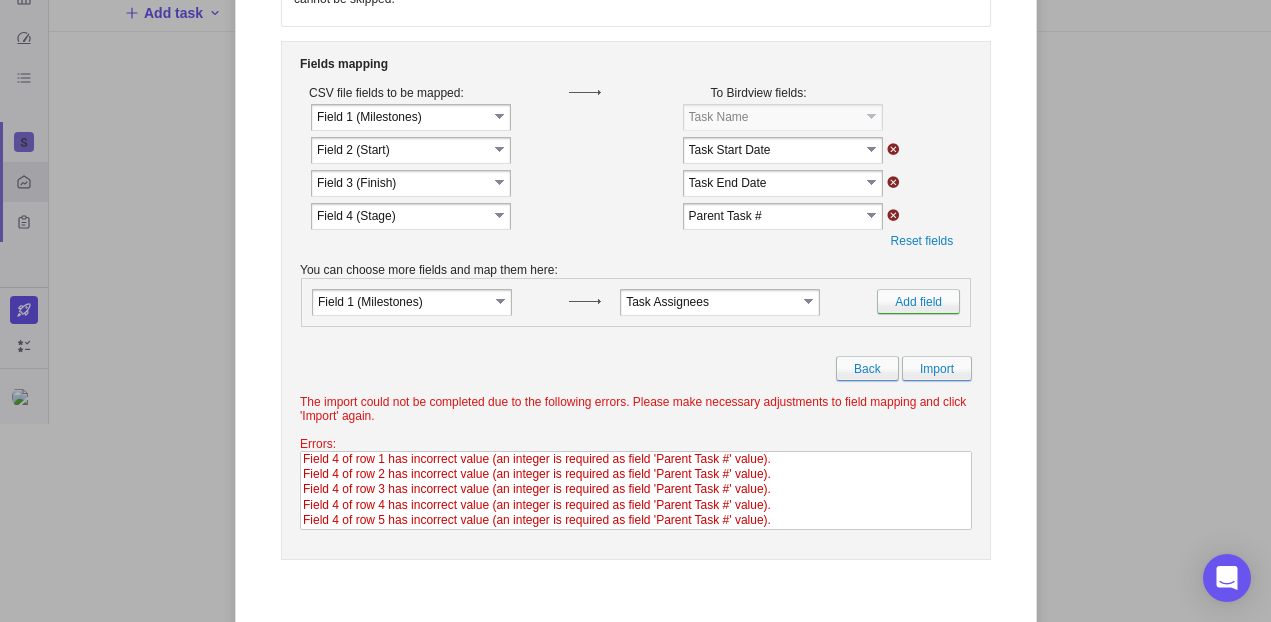scroll, scrollTop: 199, scrollLeft: 0, axis: vertical 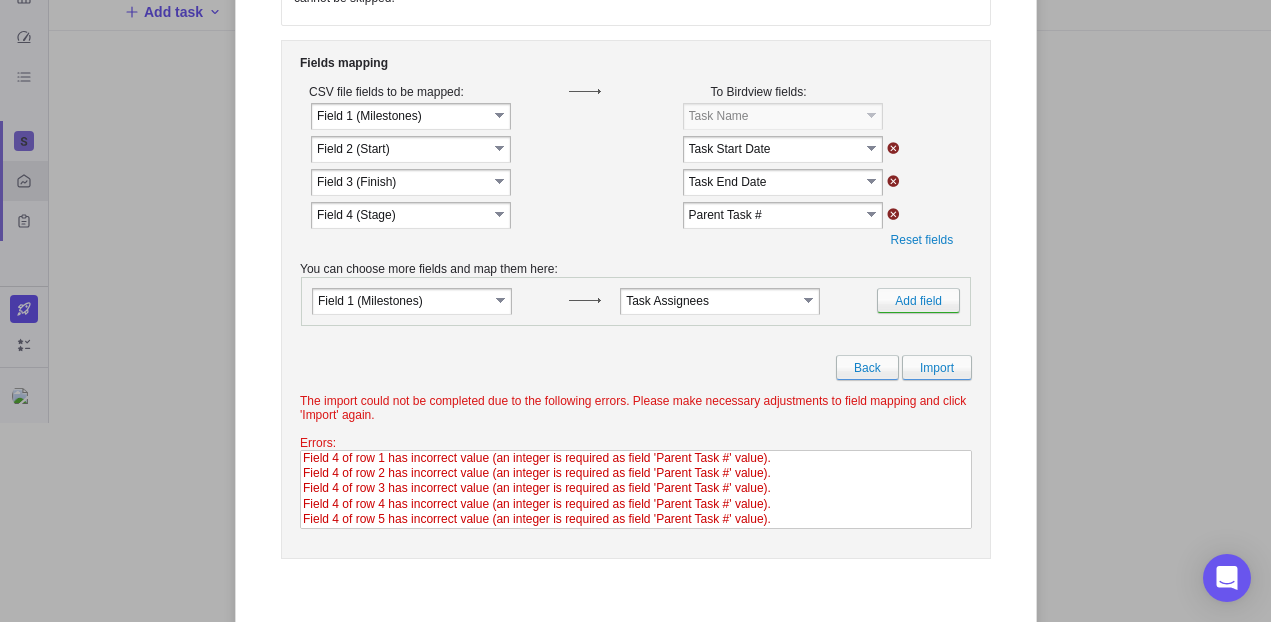 click at bounding box center (892, 214) 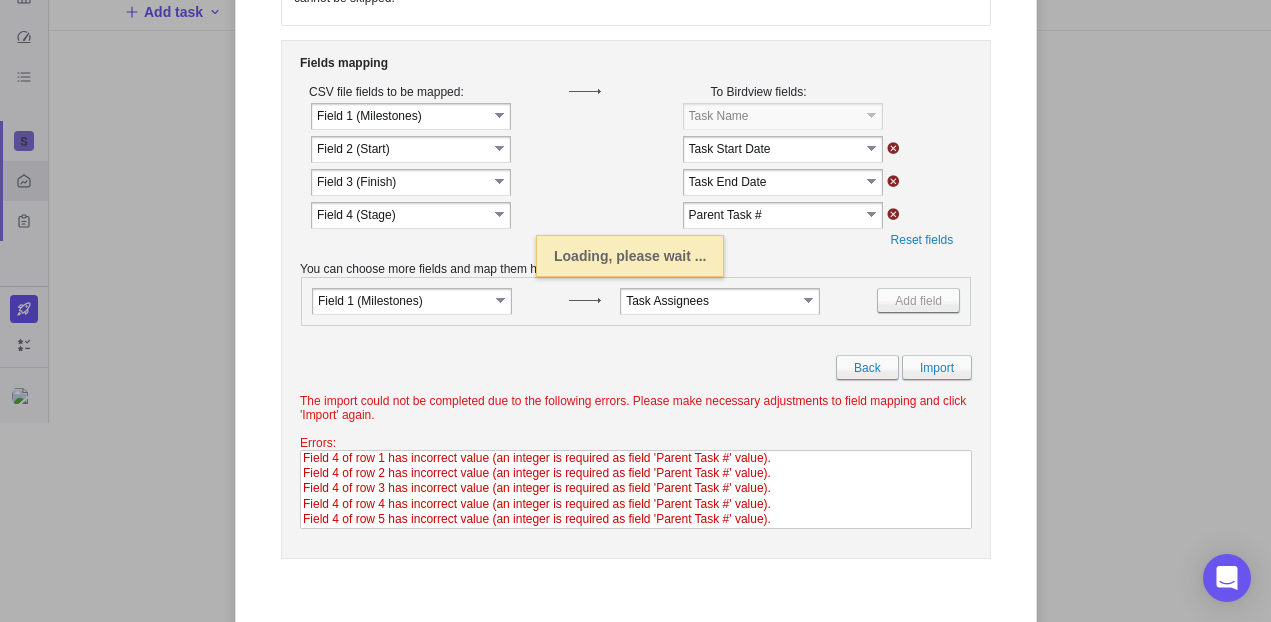 select 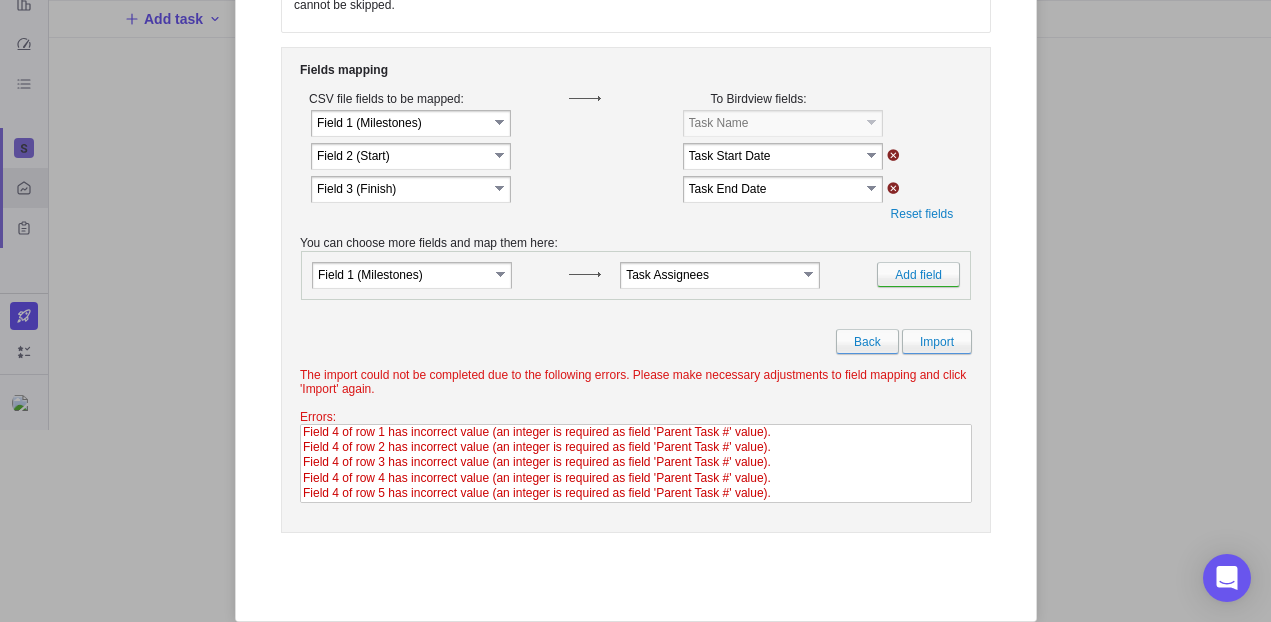 scroll, scrollTop: 0, scrollLeft: 0, axis: both 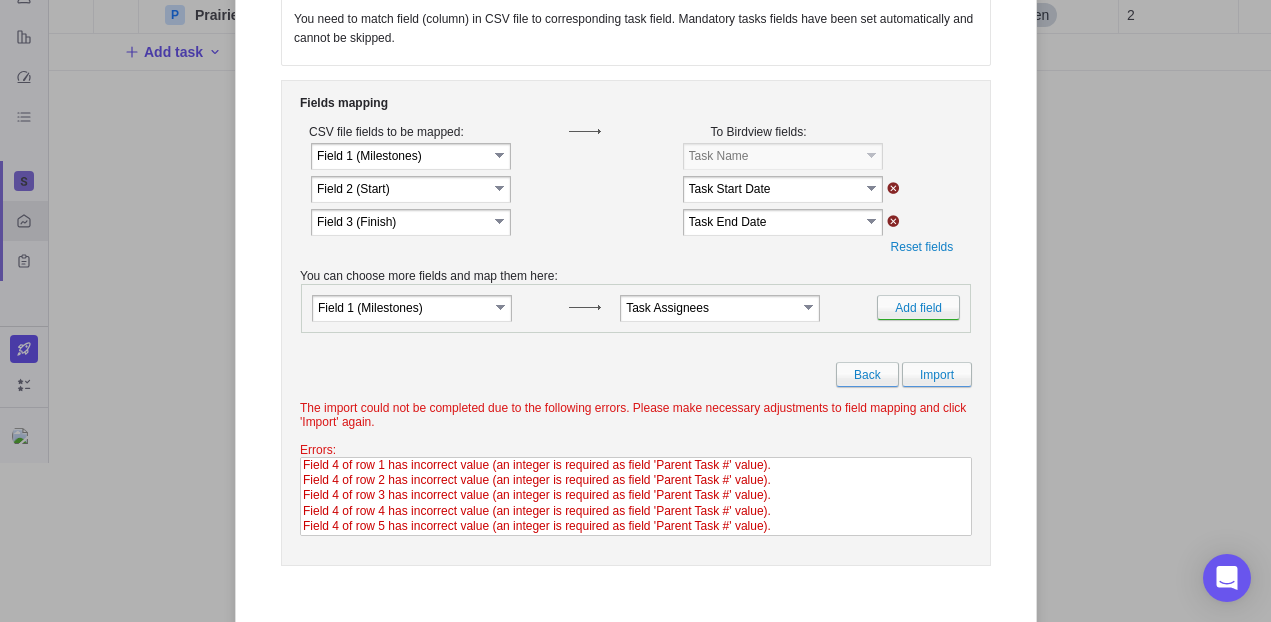 click on "select" at bounding box center (809, 307) 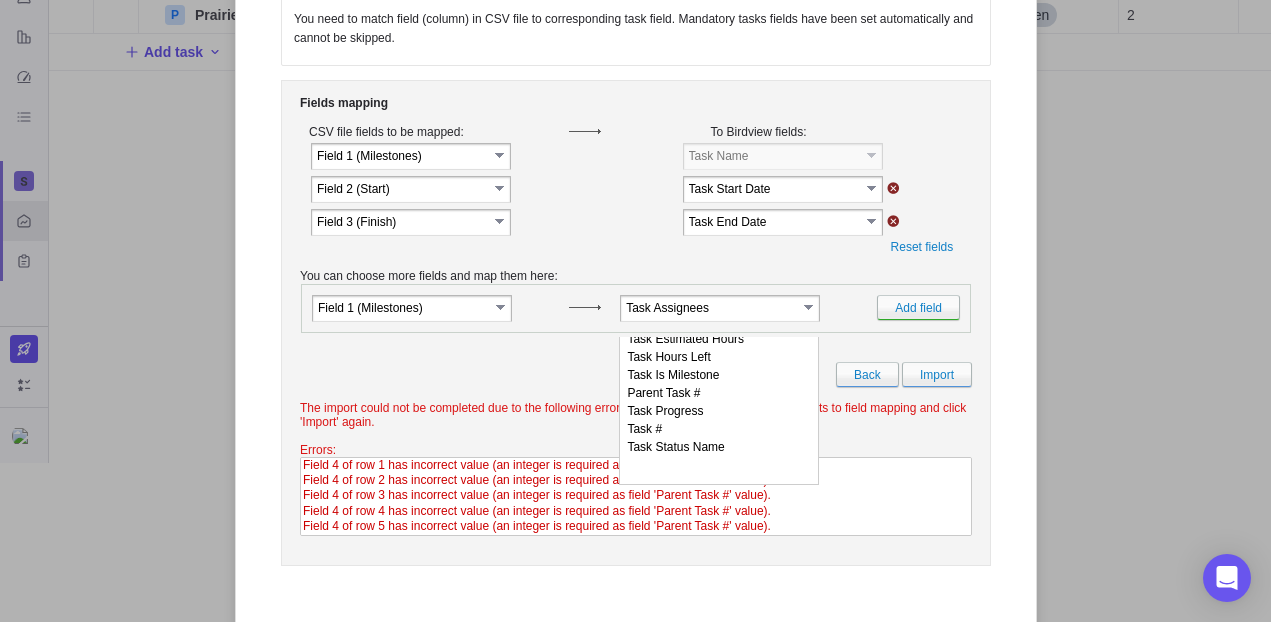 click on "Fields mapping
CSV file fields to be mapped:
To Birdview fields:
Field 1 (Milestones)" at bounding box center [635, 323] 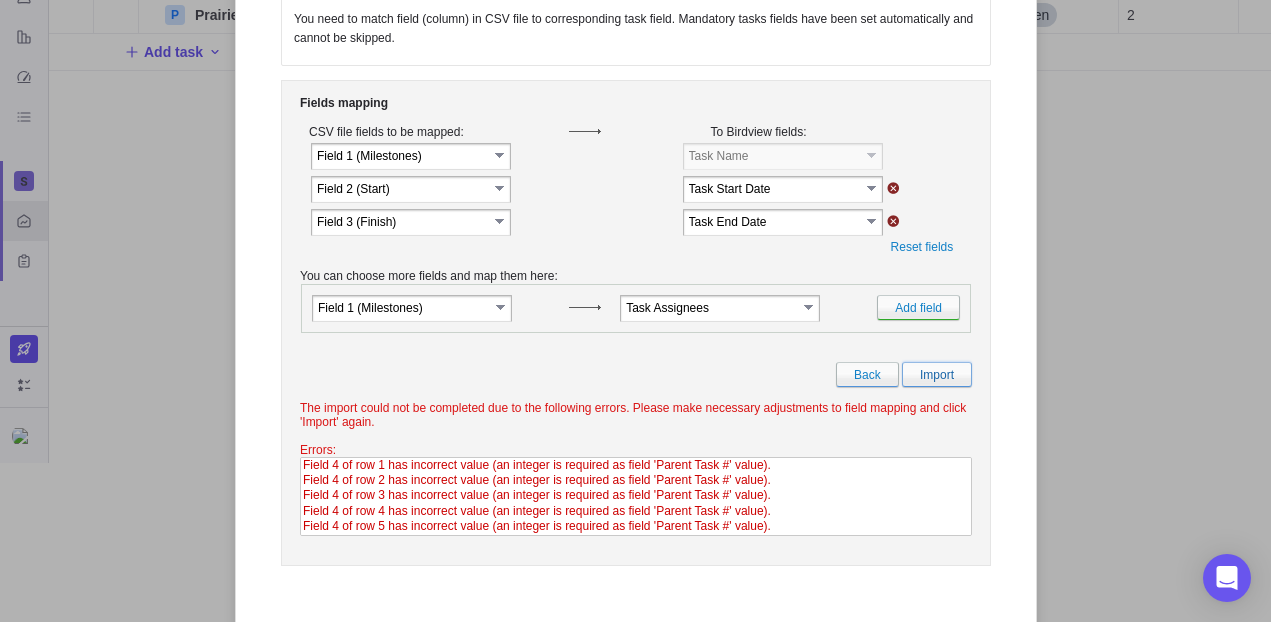 click on "Import" at bounding box center (936, 374) 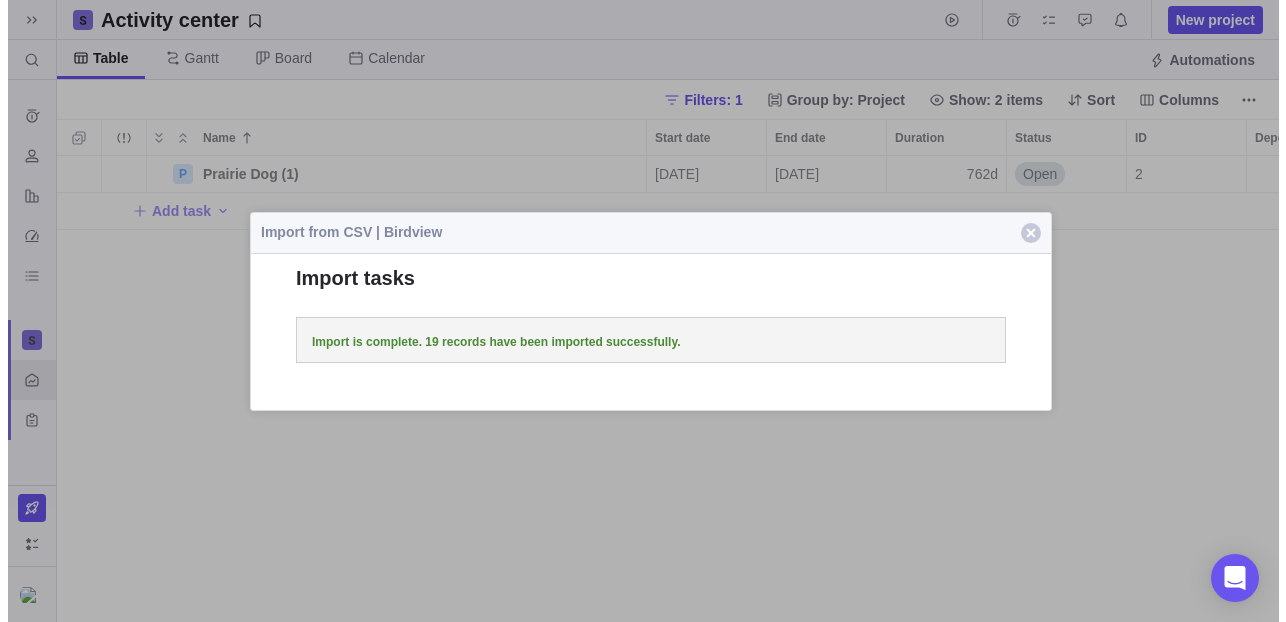 scroll, scrollTop: 0, scrollLeft: 0, axis: both 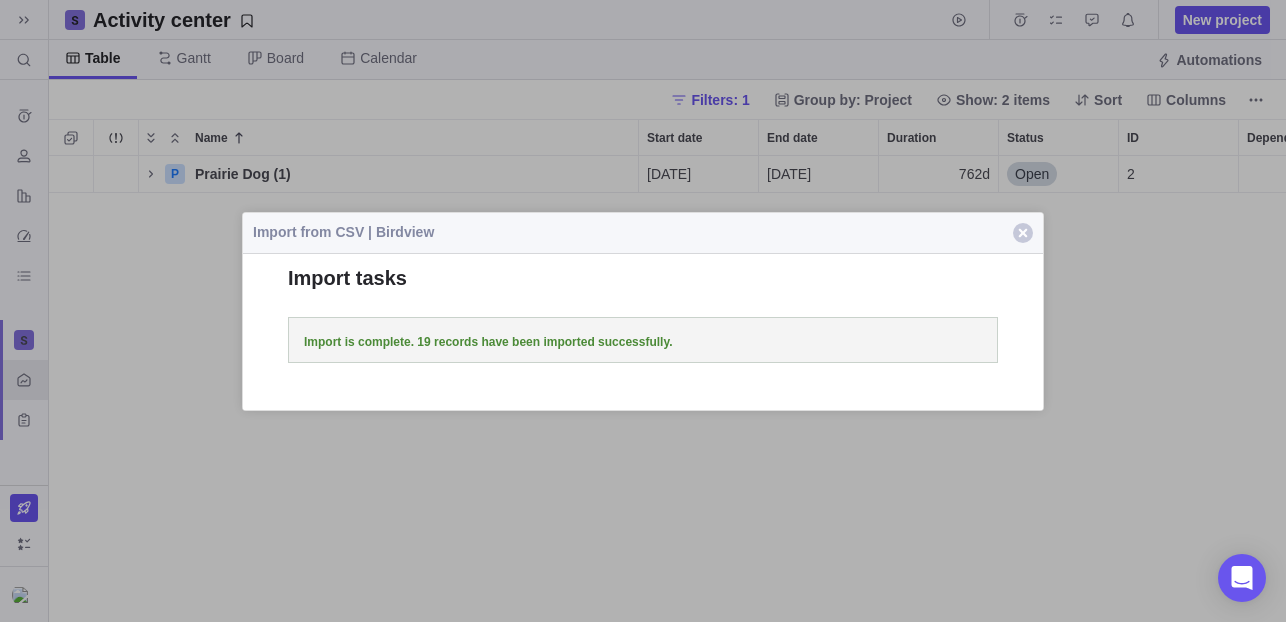 click on "Import is complete. 19 records have been imported successfully." at bounding box center [643, 342] 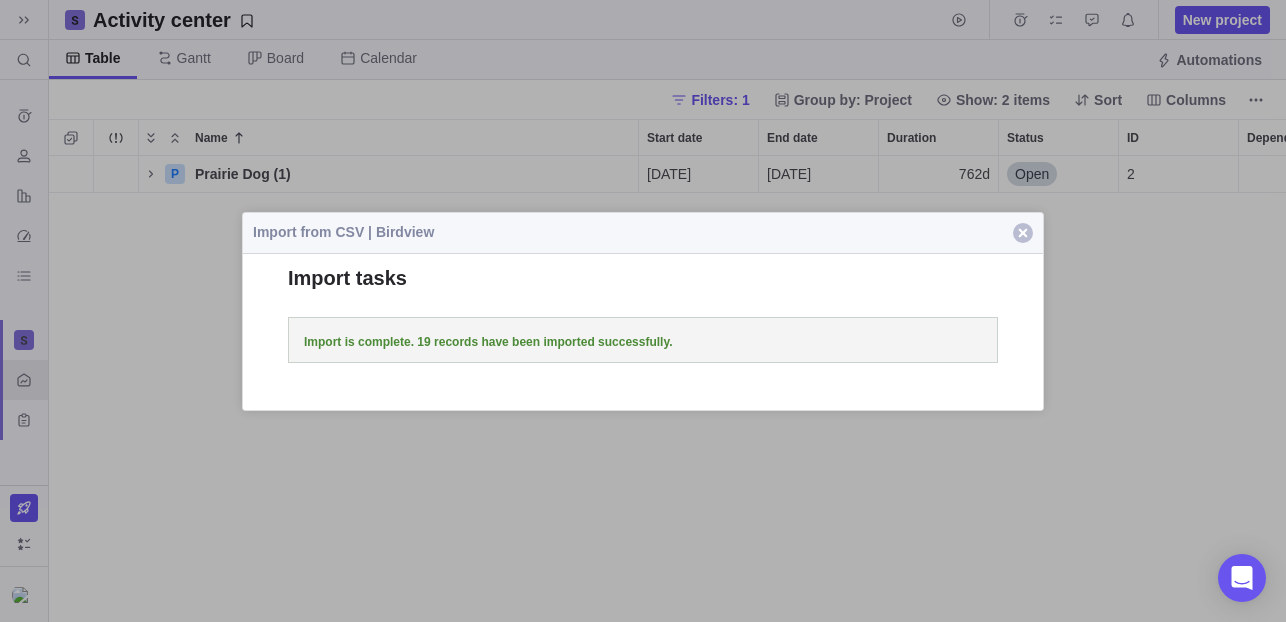 click at bounding box center (1023, 233) 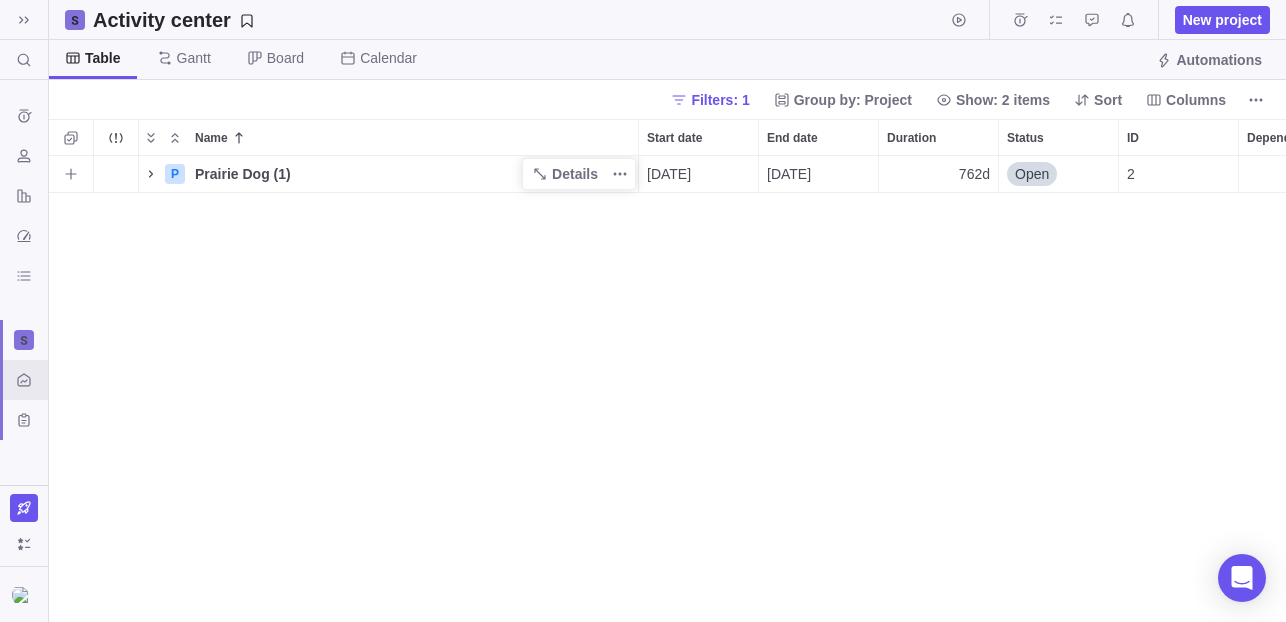 click 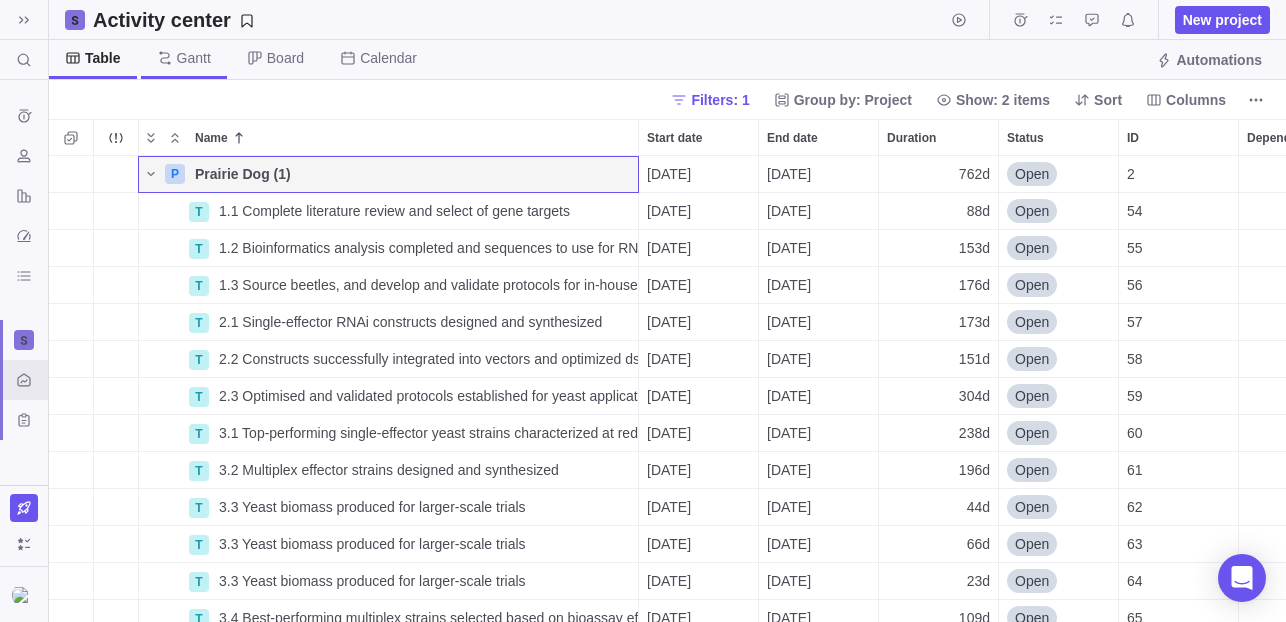 click on "Gantt" at bounding box center [194, 58] 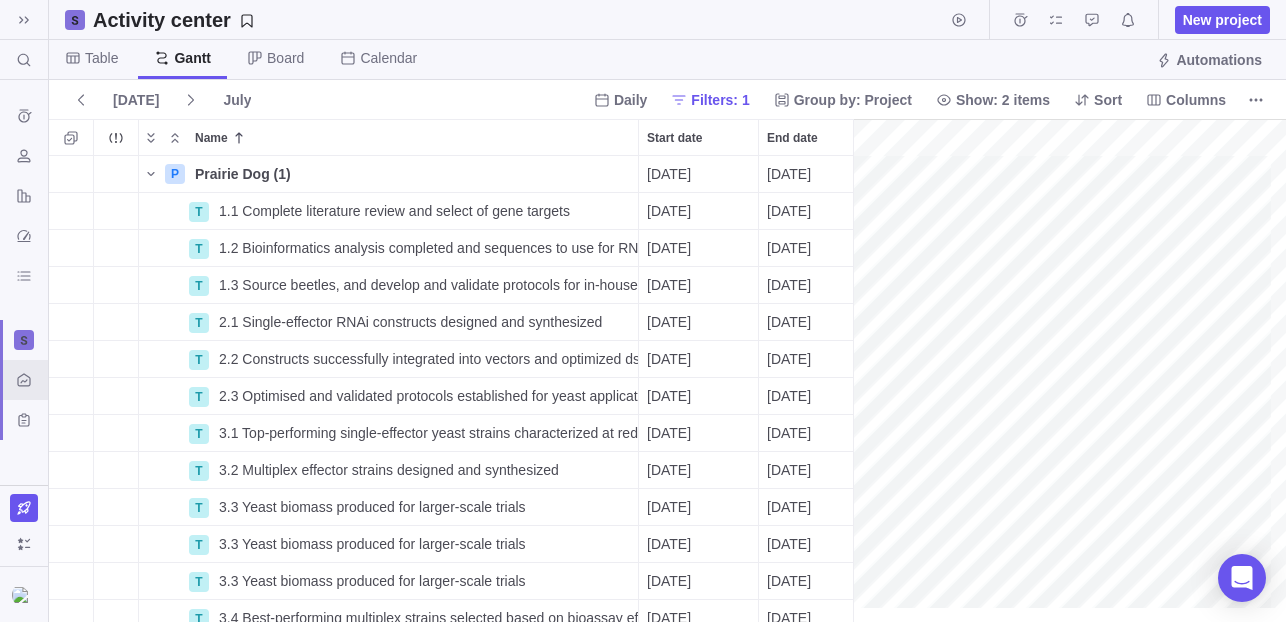 scroll, scrollTop: 451, scrollLeft: 789, axis: both 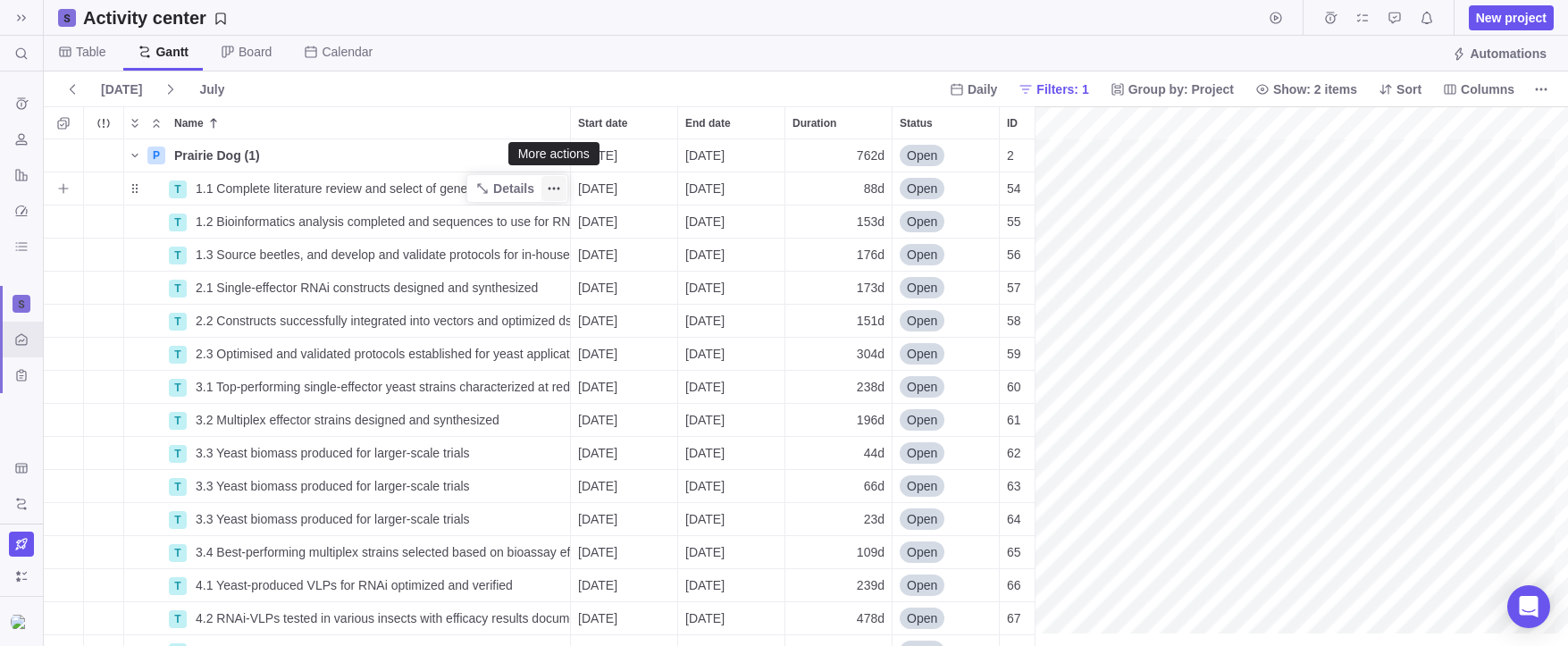 click 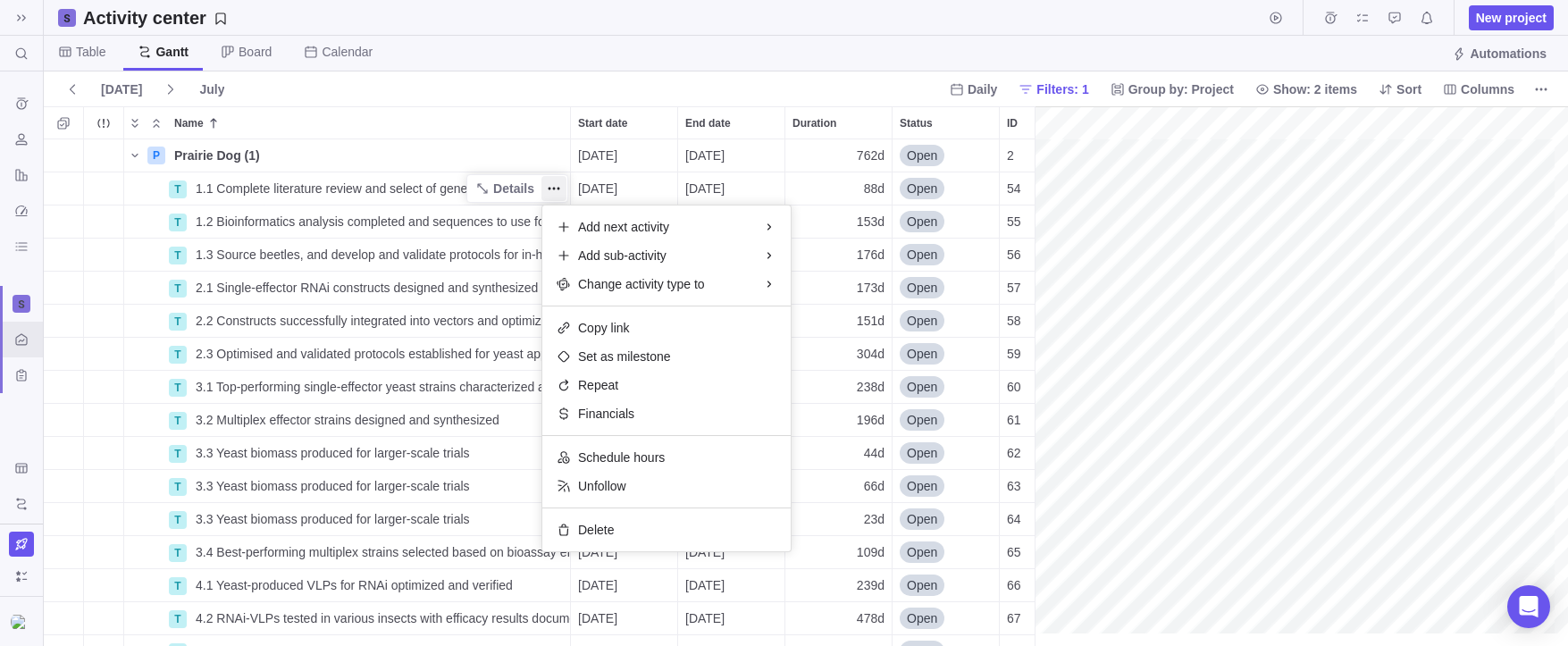 click on "P Prairie Dog (1) Details 05/01/2025 03/31/2028 762d Open 2 T 1.1 Complete literature review and select of gene targets Details 05/01/2025 09/01/2025 88d Open 54 T 1.2 Bioinformatics analysis completed and sequences to use for RNAi selected Details 06/02/2025 12/31/2025 153d Open 55 T 1.3 Source beetles, and develop and validate protocols for in-house maintenance, rearing, and bioassays Details 06/02/2025 02/02/2026 176d Open 56 T 2.1 Single-effector RNAi constructs designed and synthesized Details 08/01/2025 03/31/2026 173d Open 57 T 2.2 Constructs successfully integrated into vectors and optimized dsRNA expression confirmed in yeast strains Details 11/03/2025 06/01/2026 151d Open 58 T 2.3 Optimised and validated protocols established for yeast application and in-vivo bioassays to evaluate efficacy of candidate yeast strains Details 11/03/2025 12/31/2026 304d Open 59 T 3.1 Top-performing single-effector yeast strains characterized at reduced application rate Details 01/01/2026 11/30/2026 238d Open 60 T 196d" at bounding box center [546, 392] 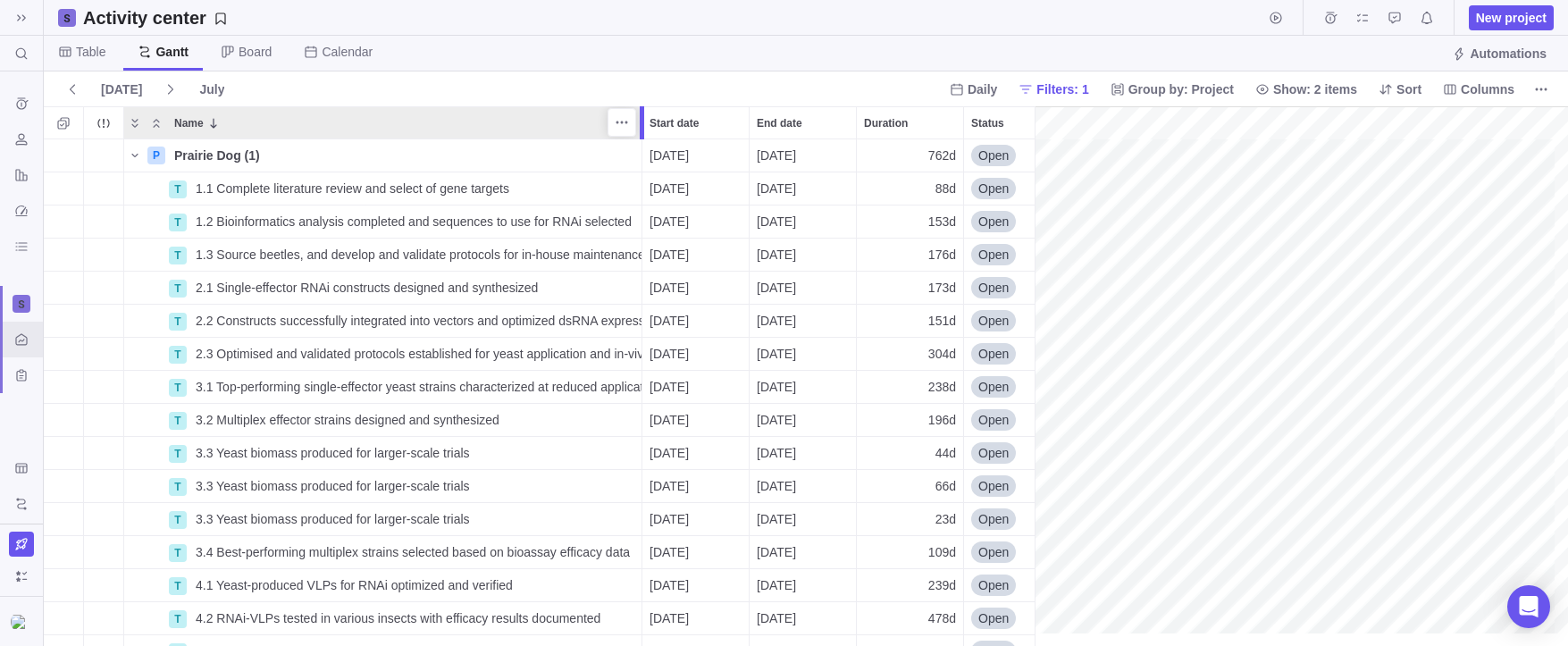 drag, startPoint x: 569, startPoint y: 122, endPoint x: 638, endPoint y: 142, distance: 71.8401 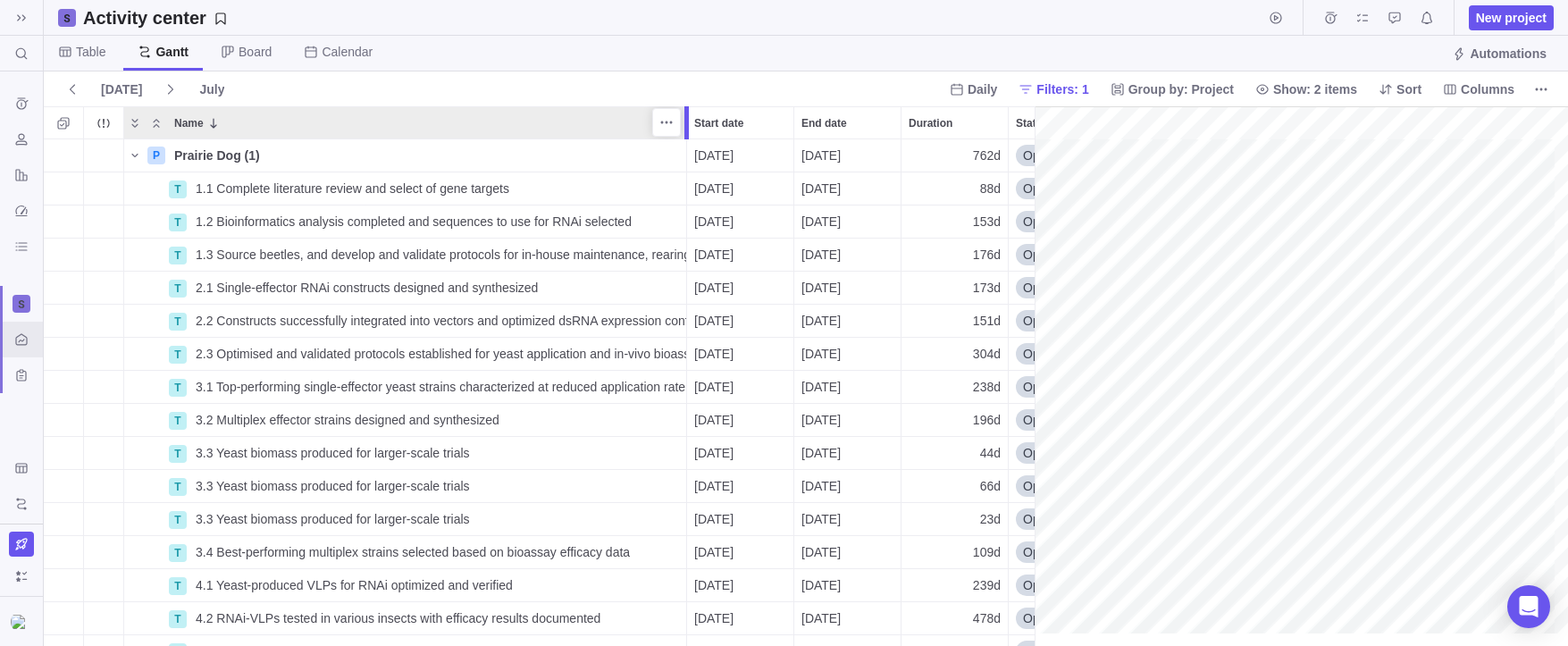 drag, startPoint x: 646, startPoint y: 127, endPoint x: 690, endPoint y: 134, distance: 44.553339 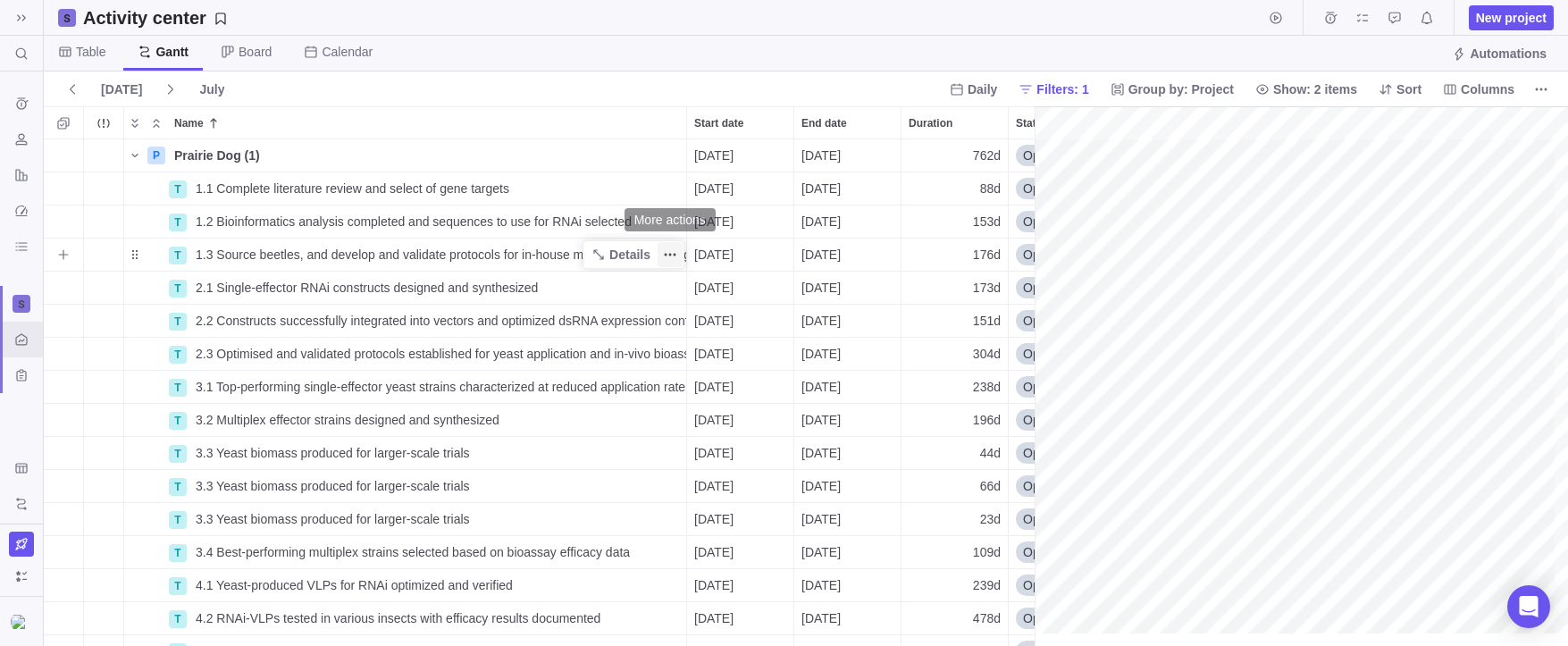 click 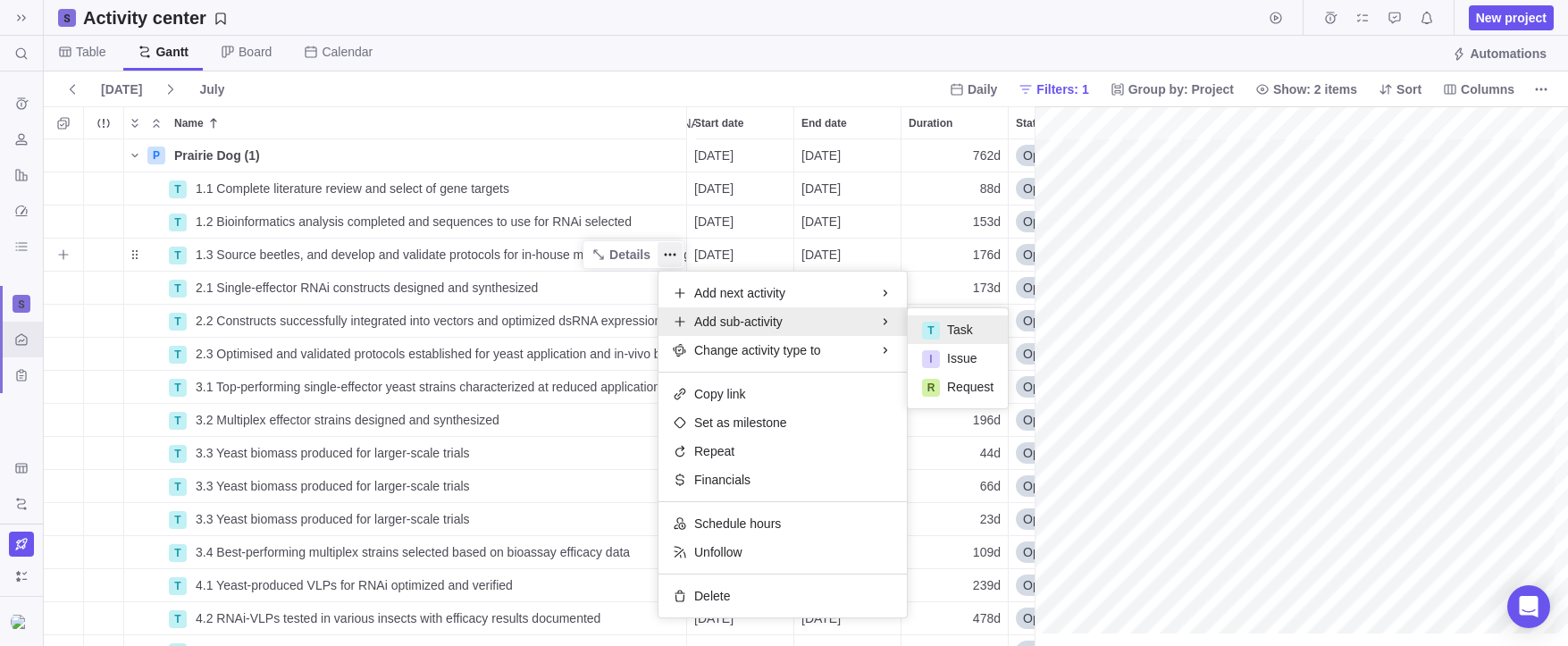 click on "Task" at bounding box center (960, 330) 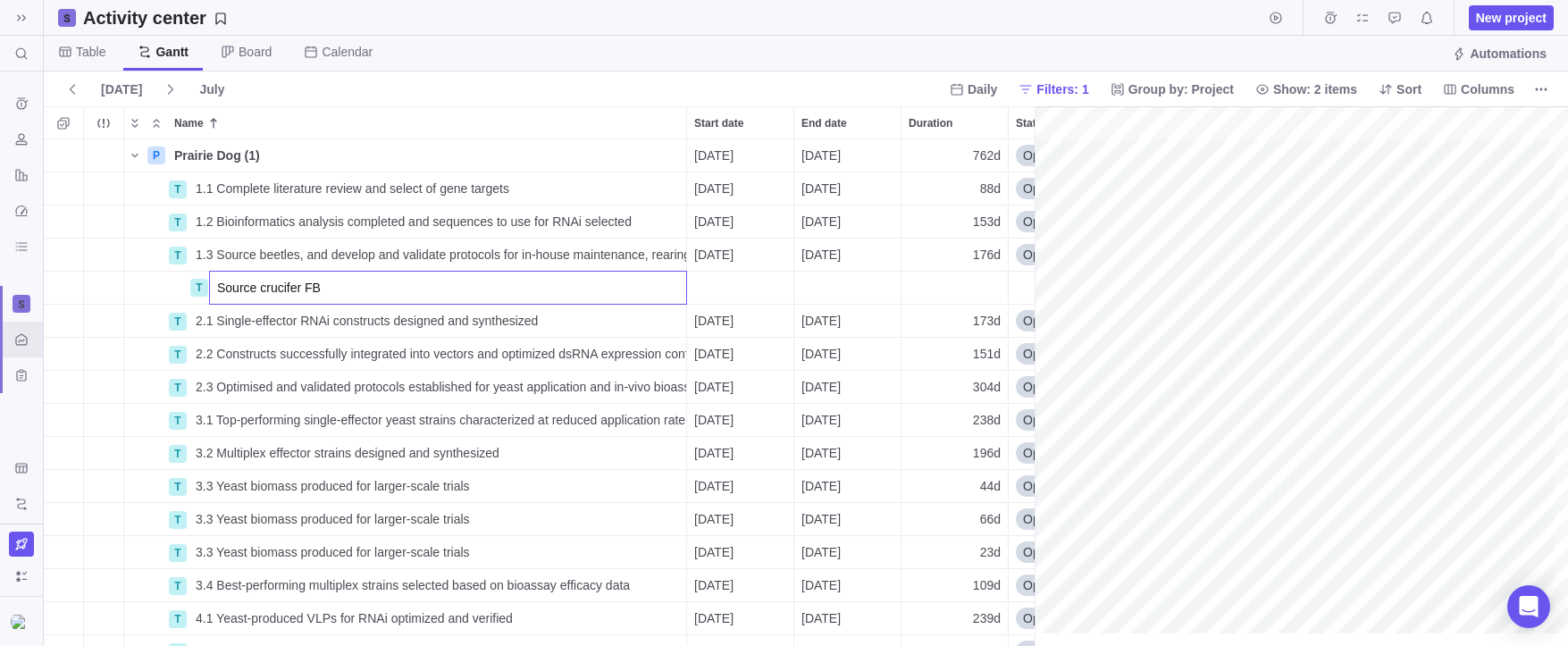 type on "Source crucifer FBs" 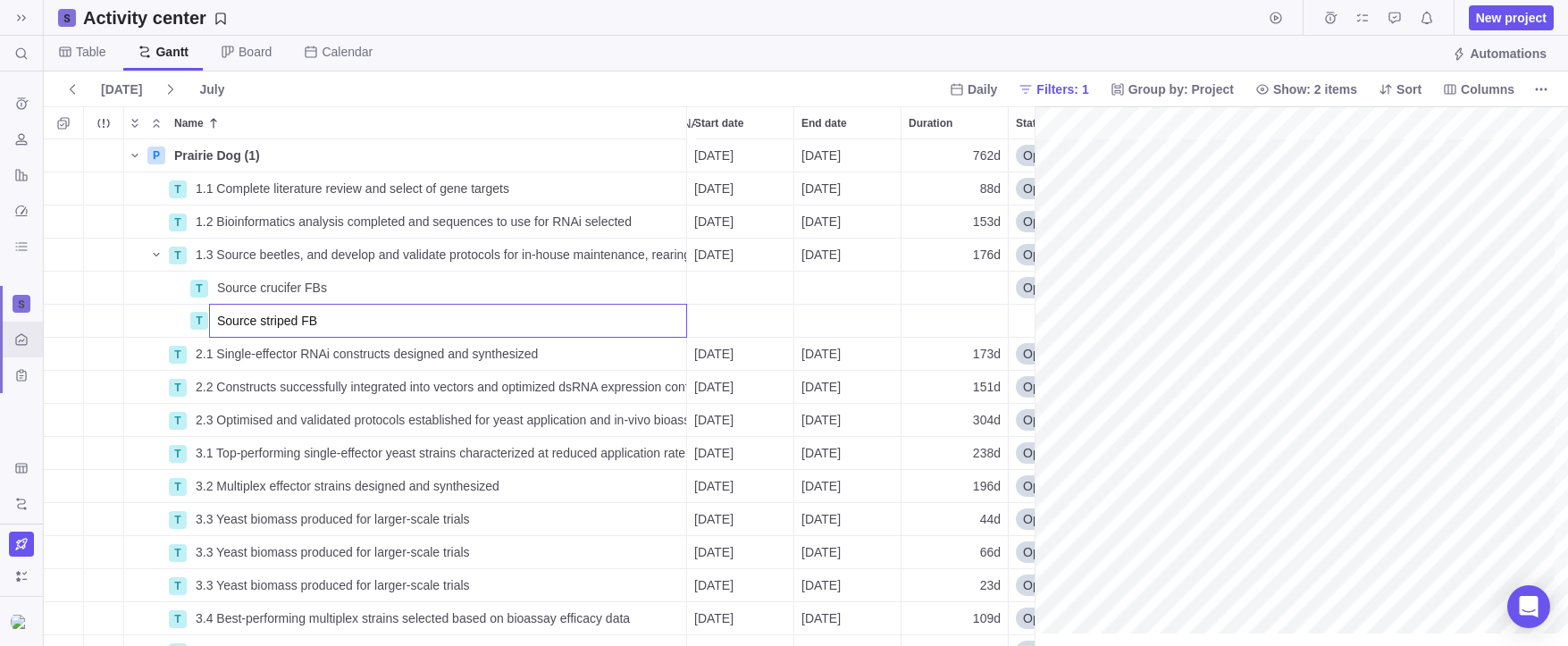 type on "Source striped FBs" 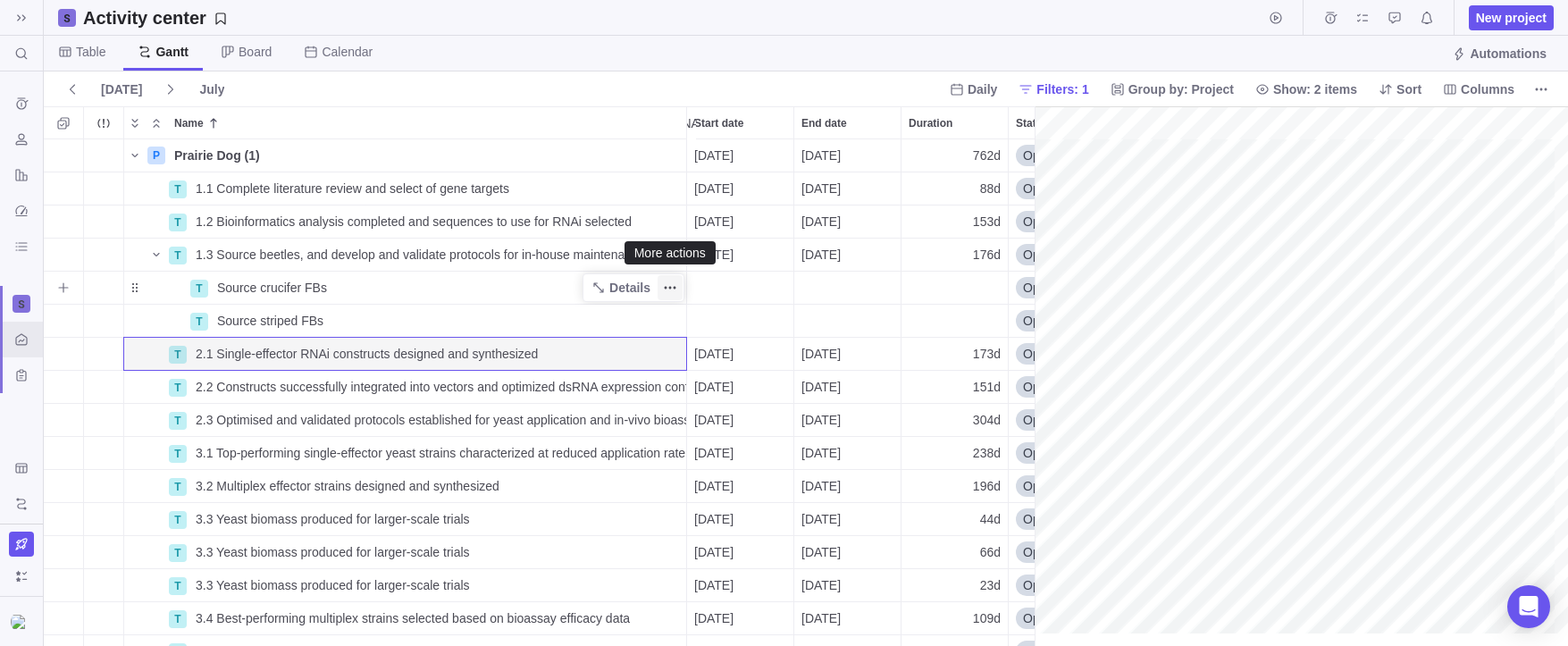 click at bounding box center (670, 288) 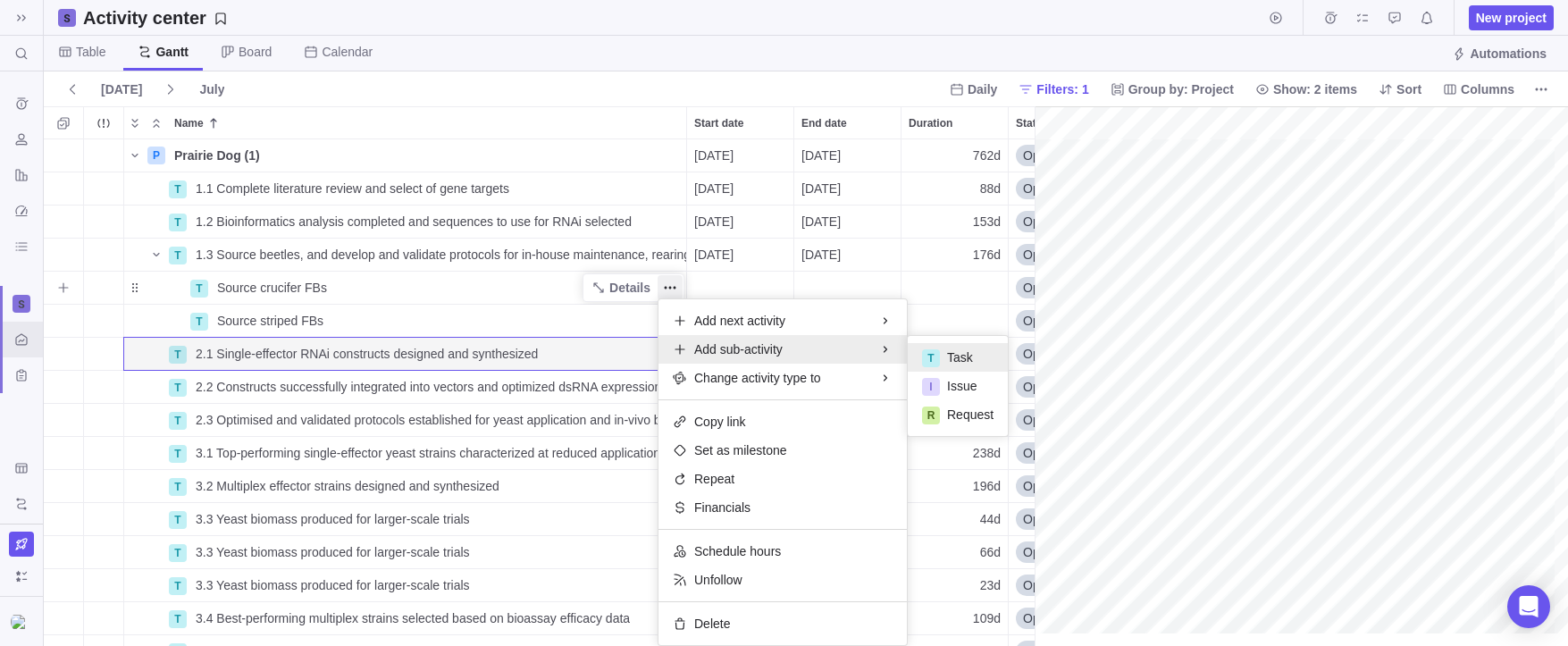 click on "Task" at bounding box center (960, 357) 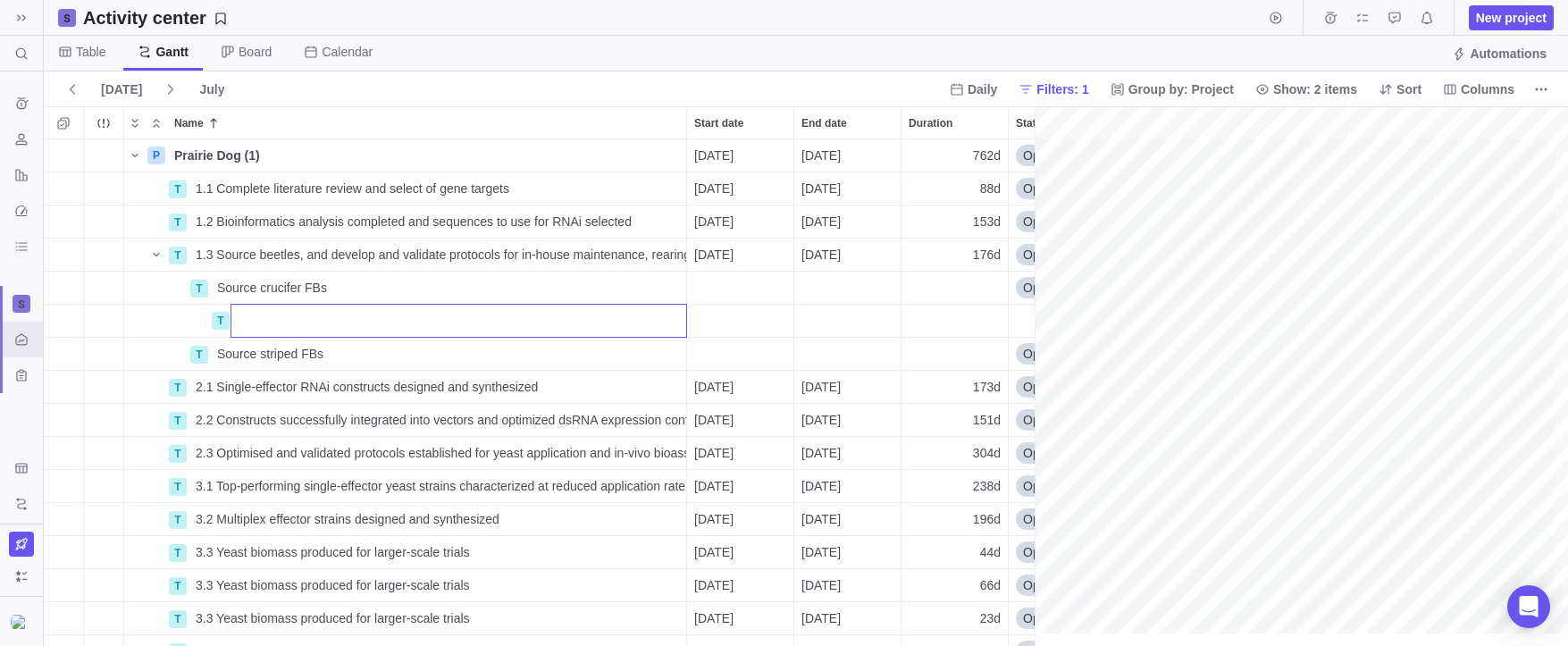 click at bounding box center [458, 321] 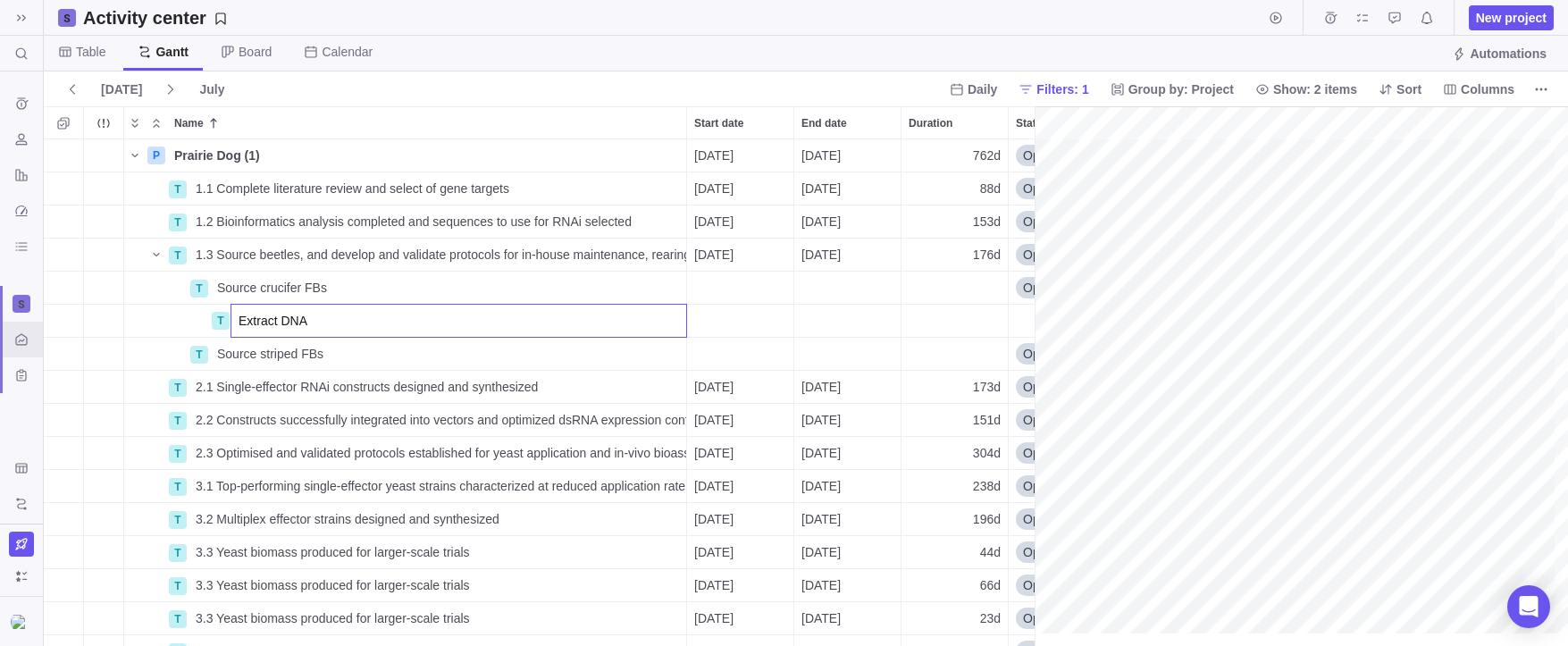 type on "Extract DNA" 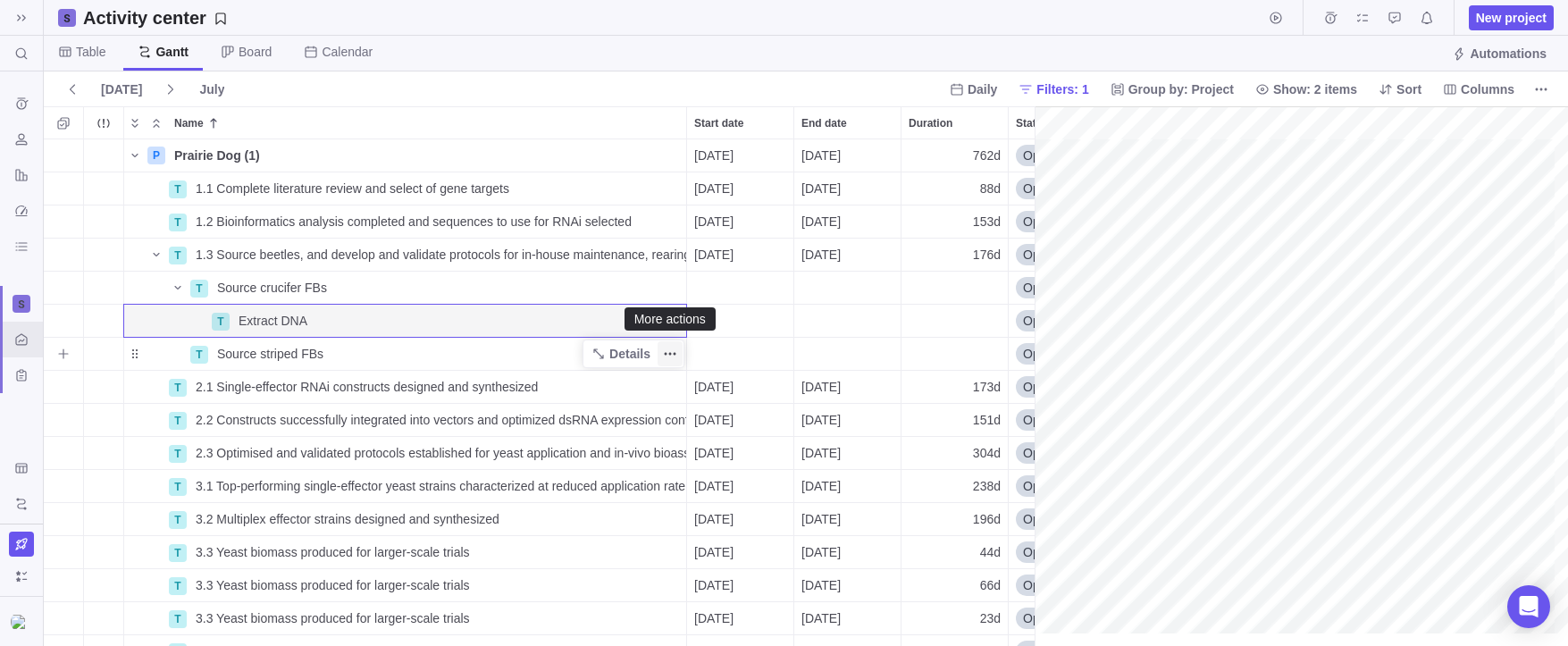 click 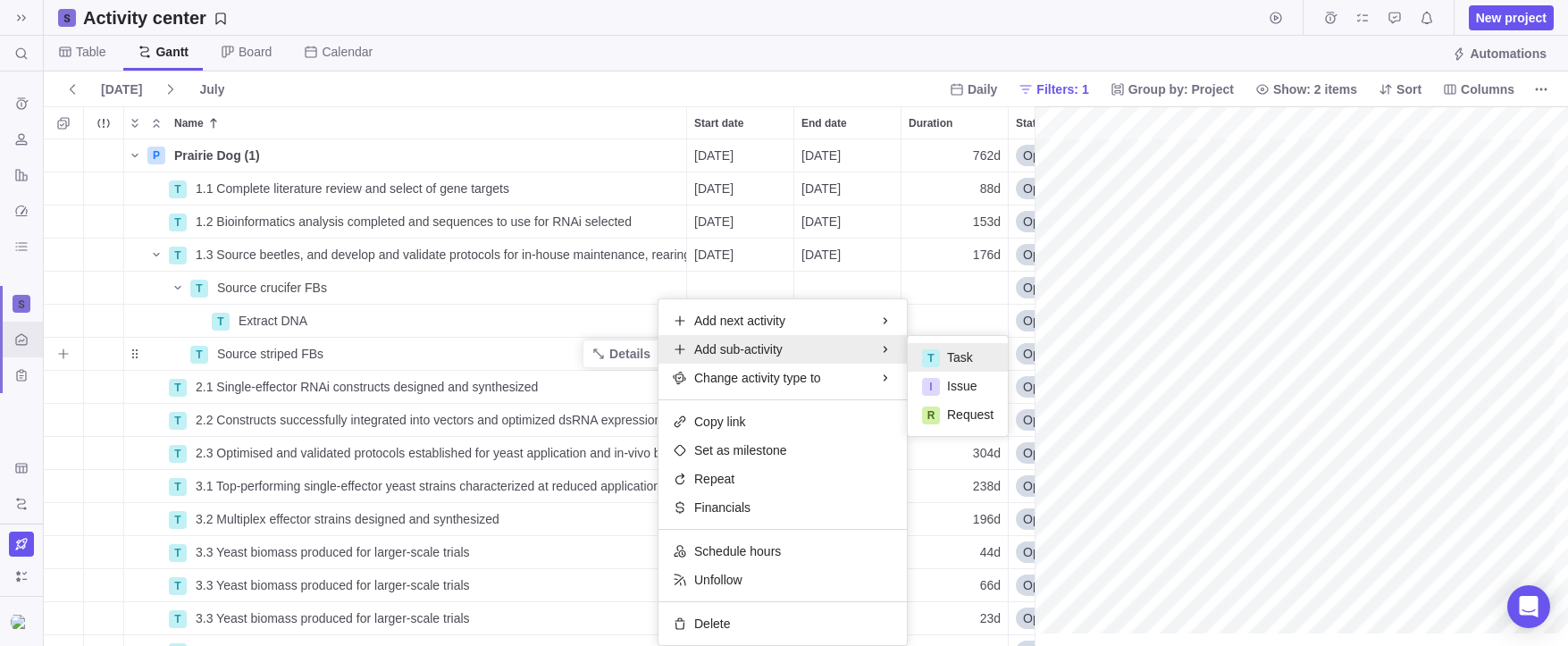 click on "T Task" at bounding box center (958, 357) 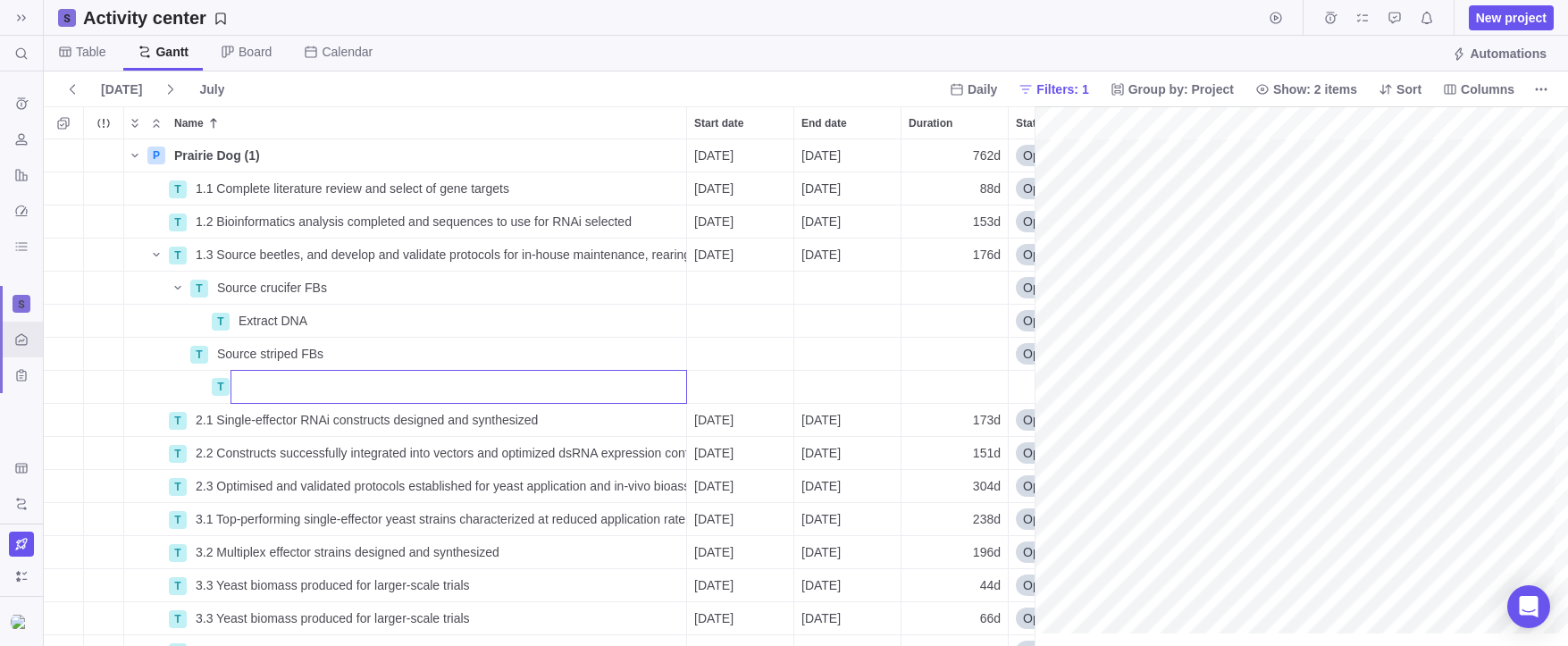 click at bounding box center (458, 387) 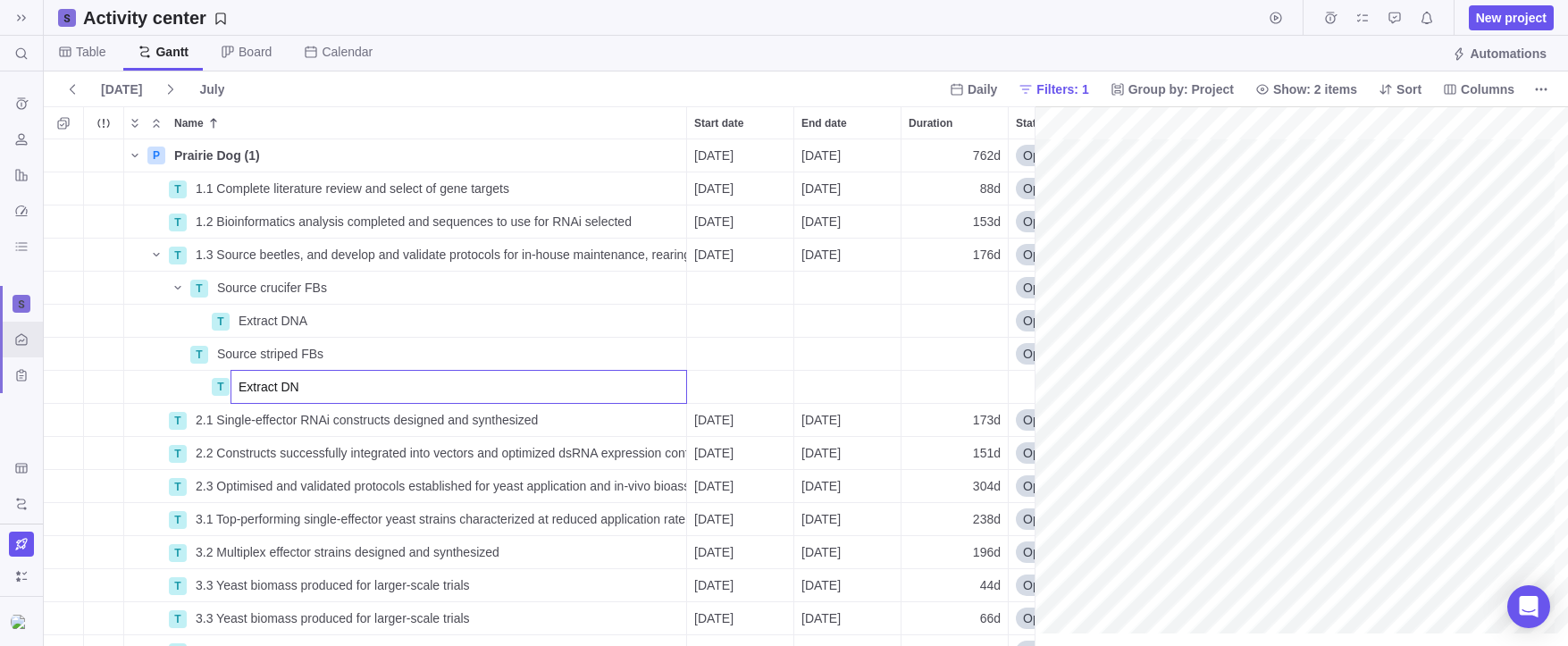 type on "Extract DNA" 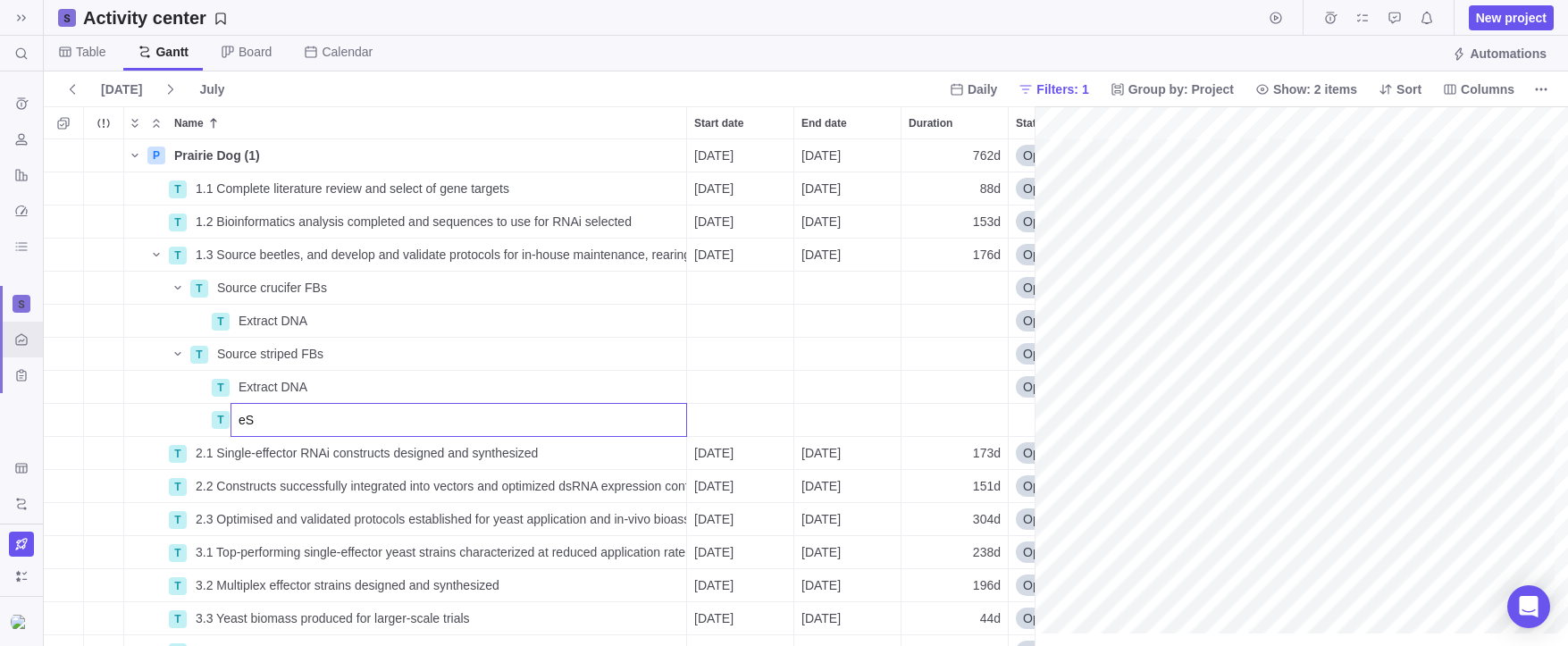 type on "e" 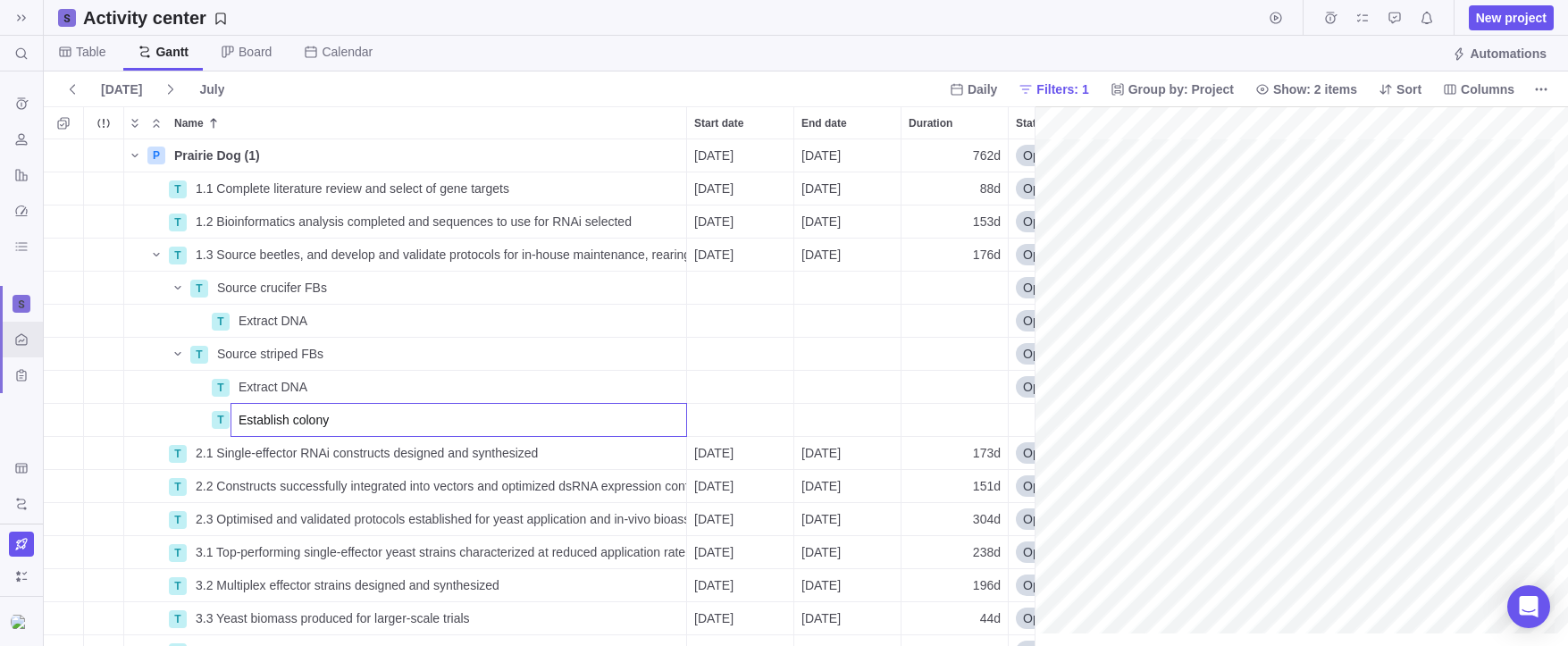 type on "Establish colony" 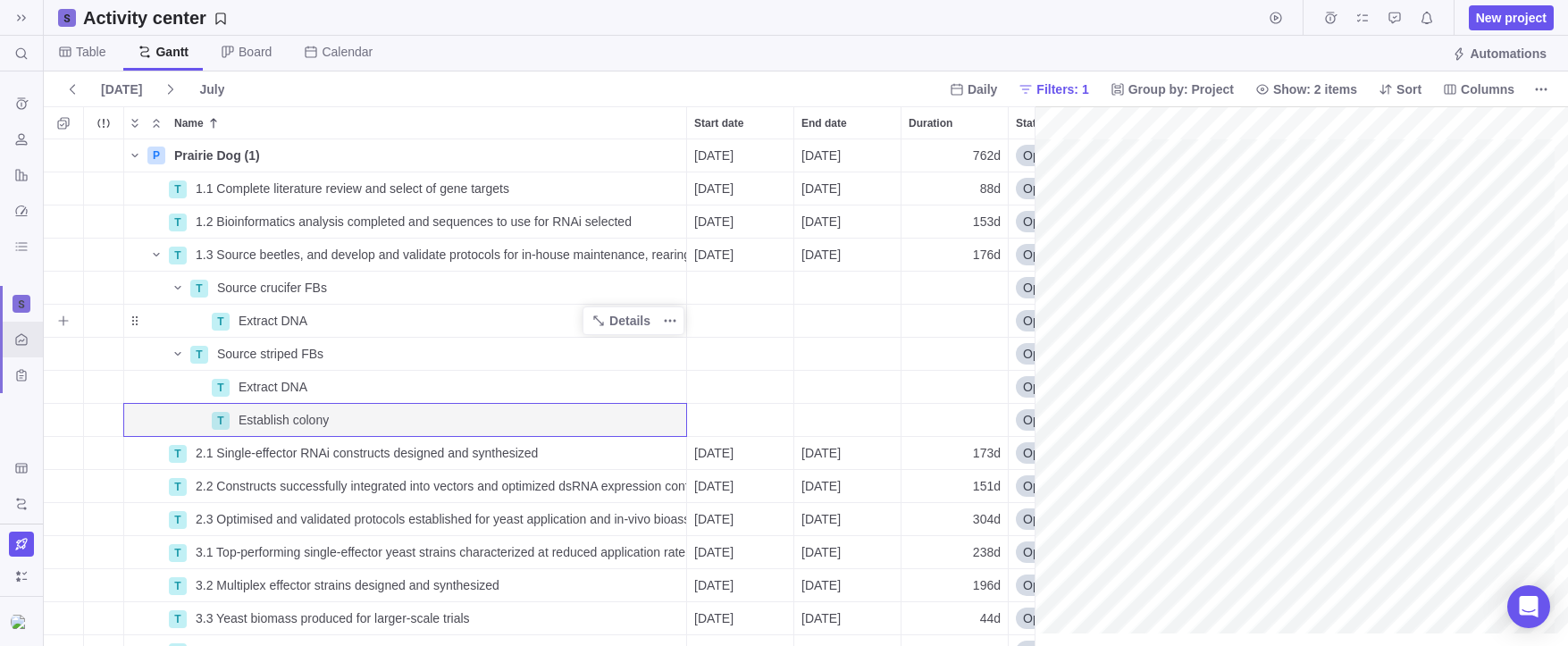 click on "Extract DNA" at bounding box center [458, 321] 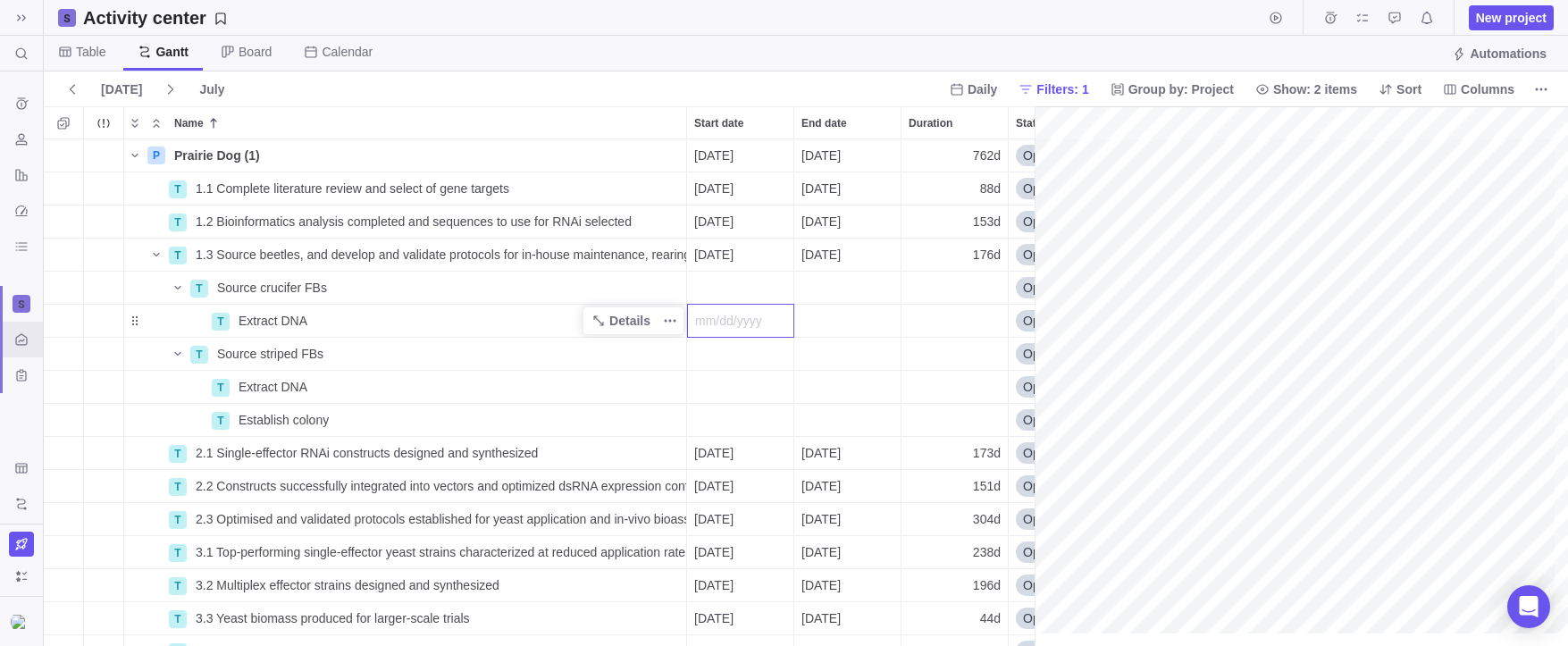 click on "P Prairie Dog (1) Details 05/01/2025 03/31/2028 762d Open 2 T 1.1 Complete literature review and select of gene targets Details 05/01/2025 09/01/2025 88d Open 54 T 1.2 Bioinformatics analysis completed and sequences to use for RNAi selected Details 06/02/2025 12/31/2025 153d Open 55 T 1.3 Source beetles, and develop and validate protocols for in-house maintenance, rearing, and bioassays Details 06/02/2025 02/02/2026 176d Open 56 T Source crucifer FBs Details Open 73 T Extract DNA Details Open 75 T Source striped FBs Details Open 74 T Extract DNA Details Open 76 T Establish colony Details Open 77 T 2.1 Single-effector RNAi constructs designed and synthesized Details 08/01/2025 03/31/2026 173d Open 57 T 2.2 Constructs successfully integrated into vectors and optimized dsRNA expression confirmed in yeast strains Details 11/03/2025 06/01/2026 151d Open 58 T 2.3 Optimised and validated protocols established for yeast application and in-vivo bioassays to evaluate efficacy of candidate yeast strains Details 304d 59" at bounding box center (546, 392) 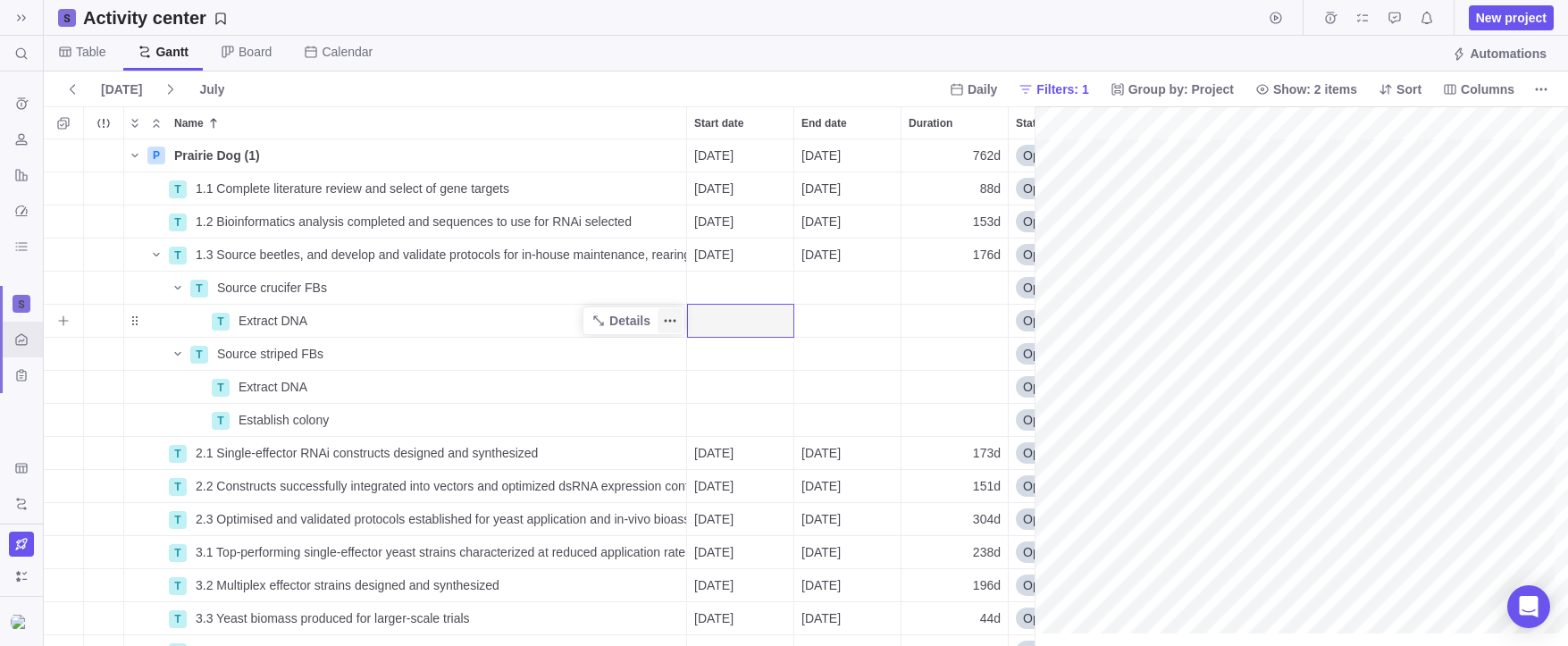 click 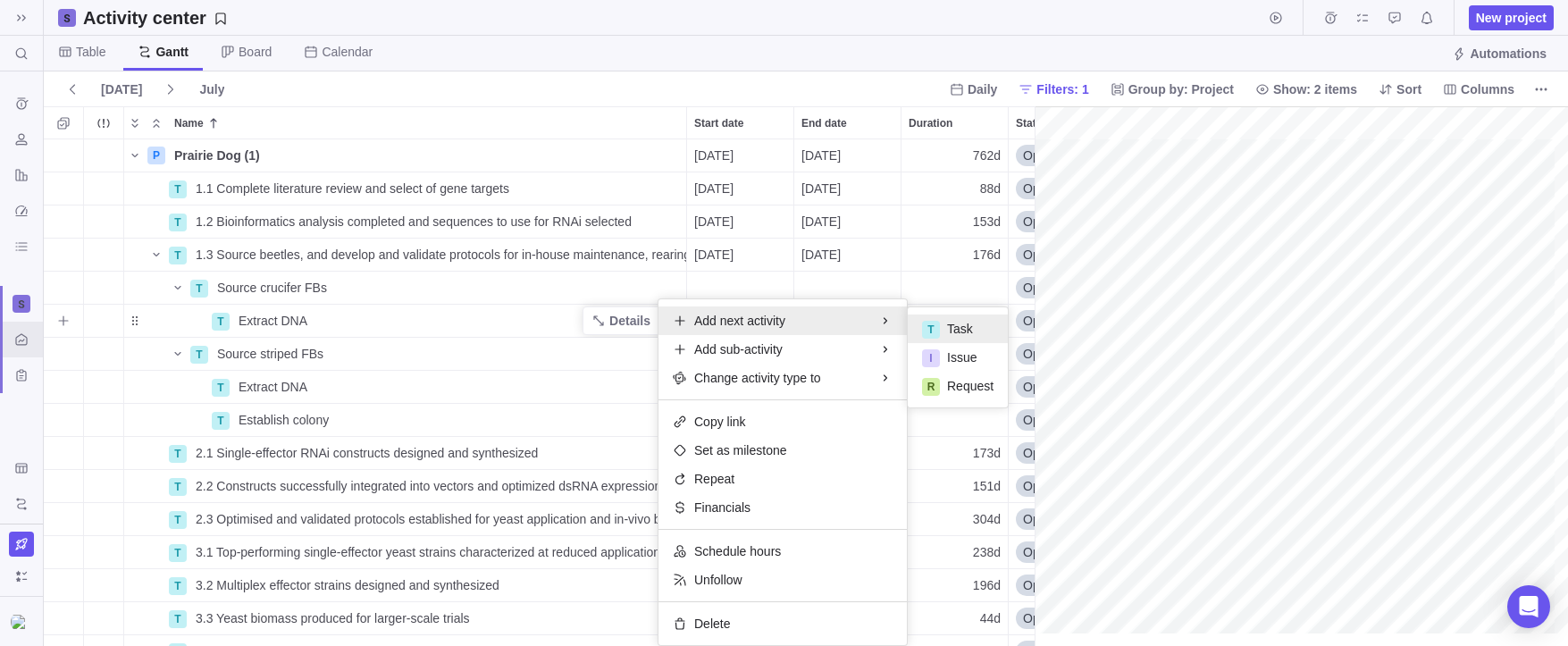 click on "Task" at bounding box center (960, 329) 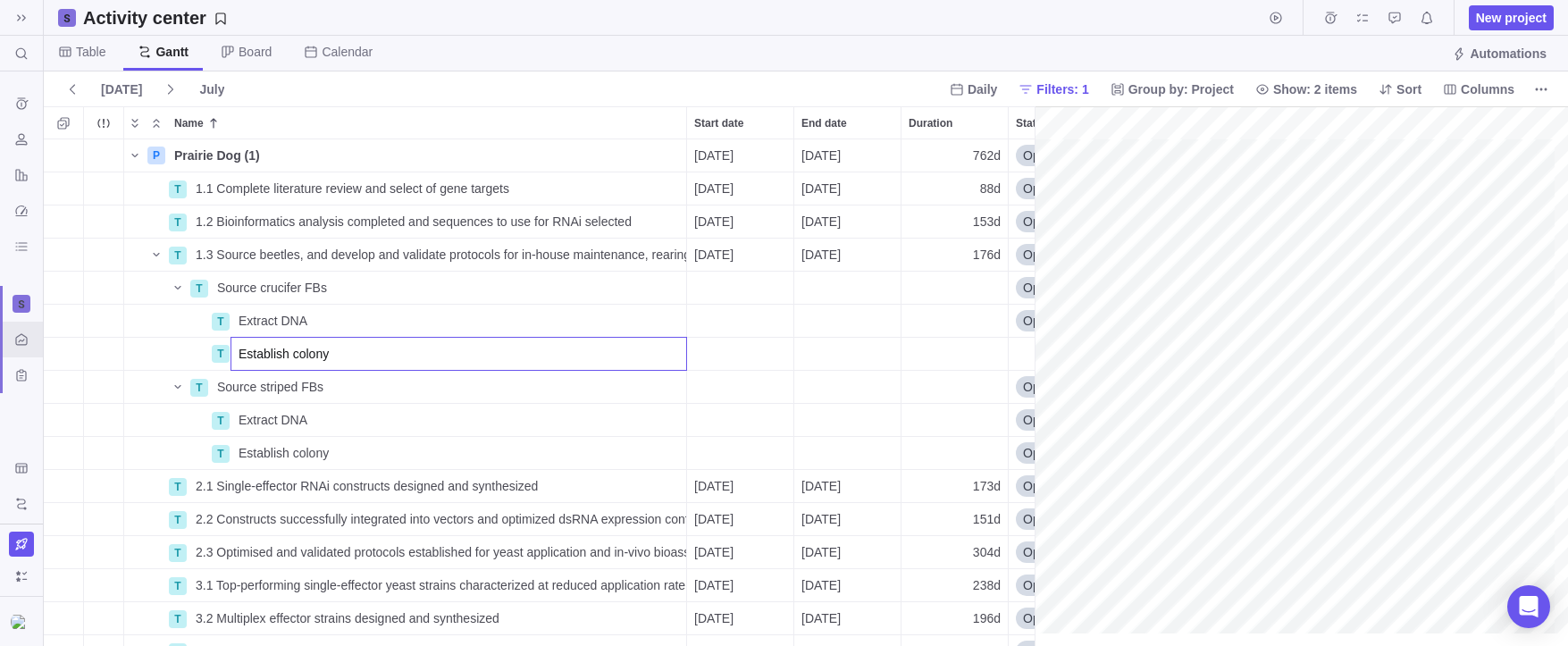type on "Establish colony" 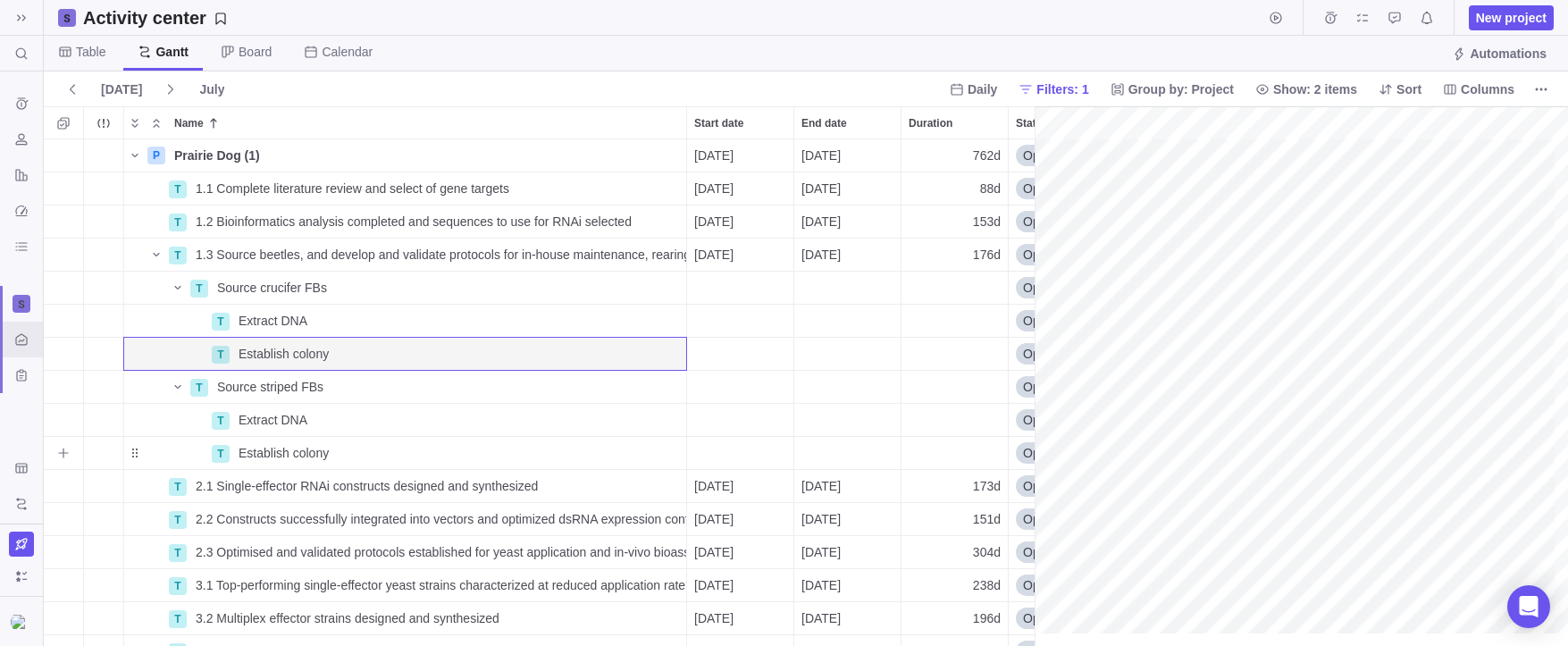 scroll, scrollTop: 11, scrollLeft: 0, axis: vertical 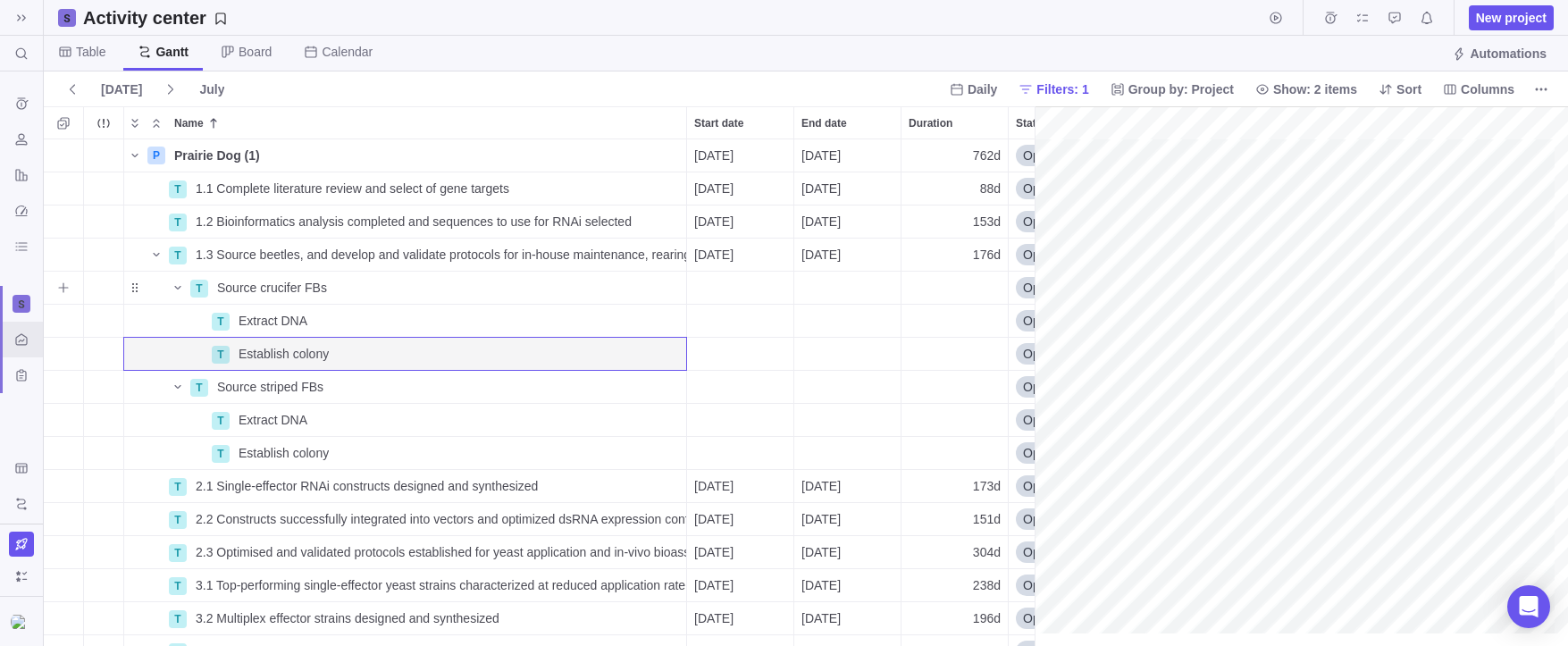 click at bounding box center [740, 288] 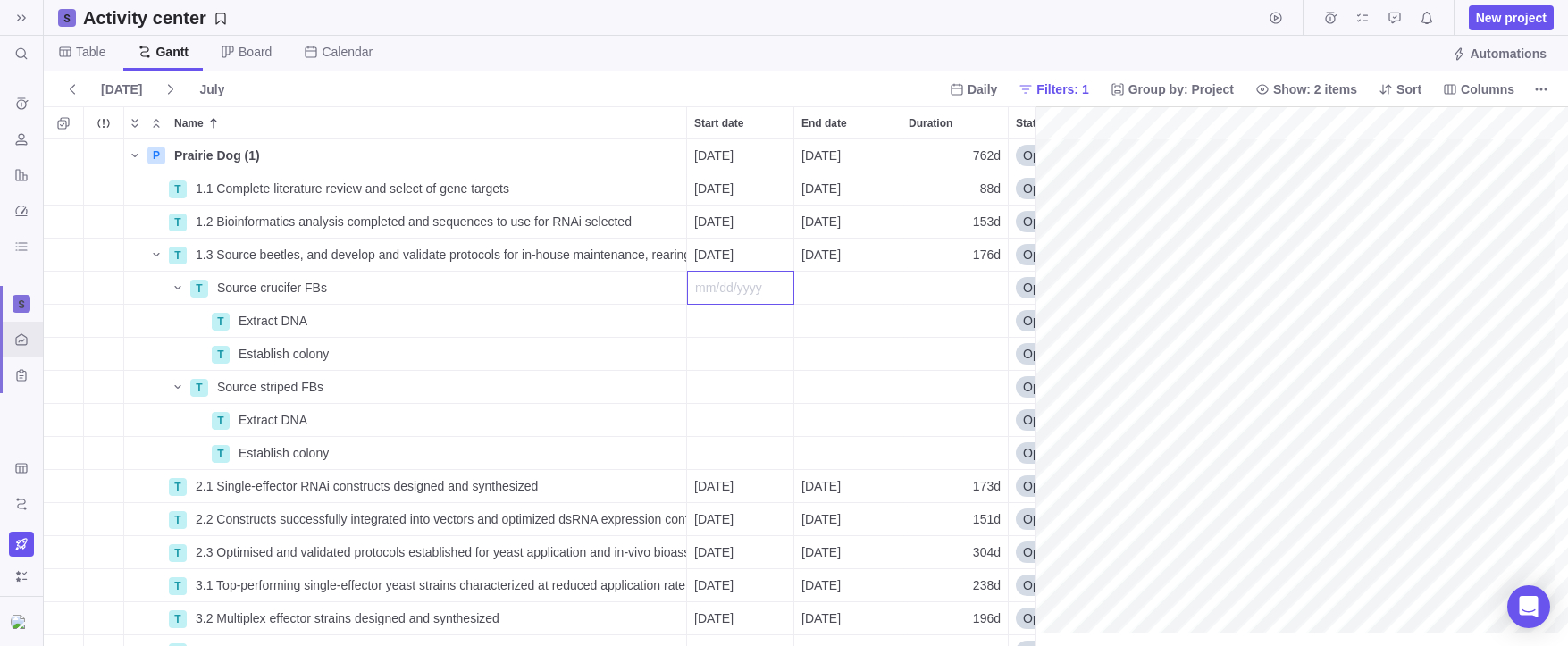 drag, startPoint x: 780, startPoint y: 259, endPoint x: 776, endPoint y: 332, distance: 73.1095 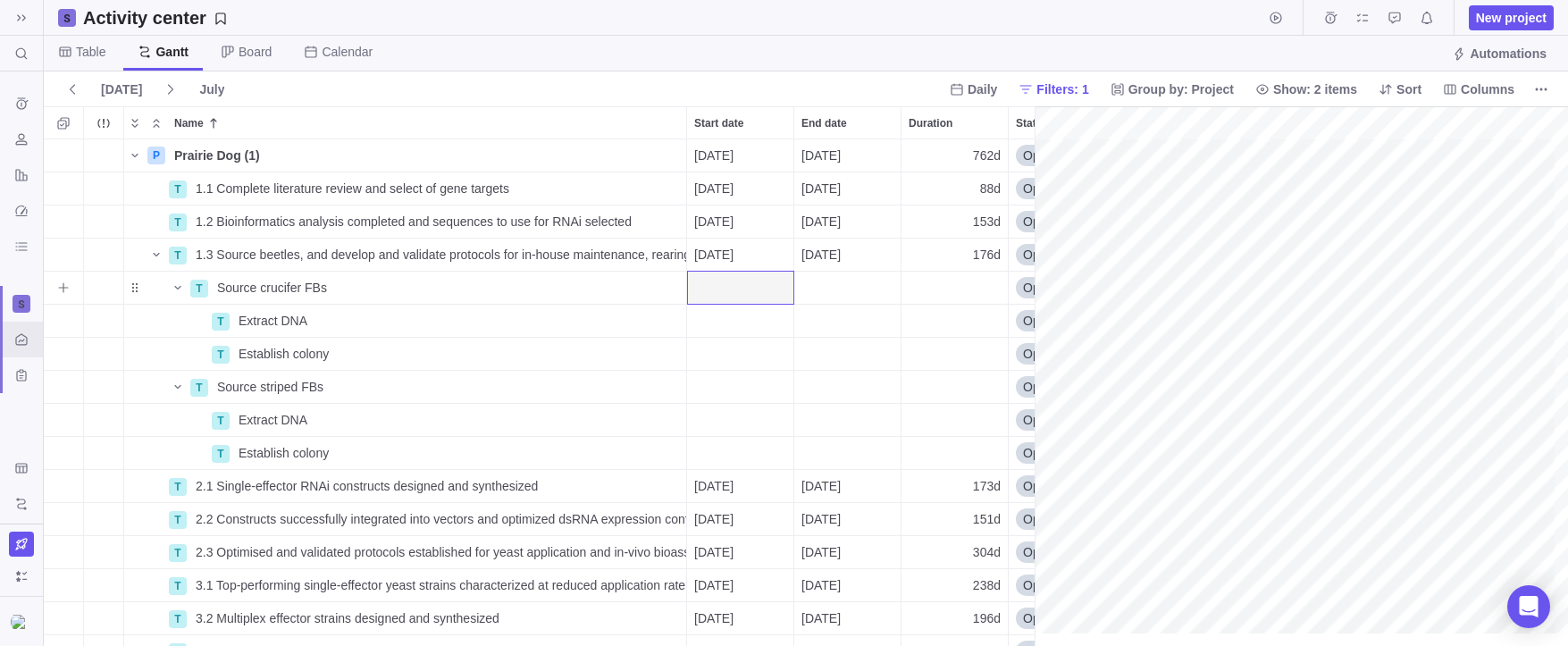 click at bounding box center [740, 288] 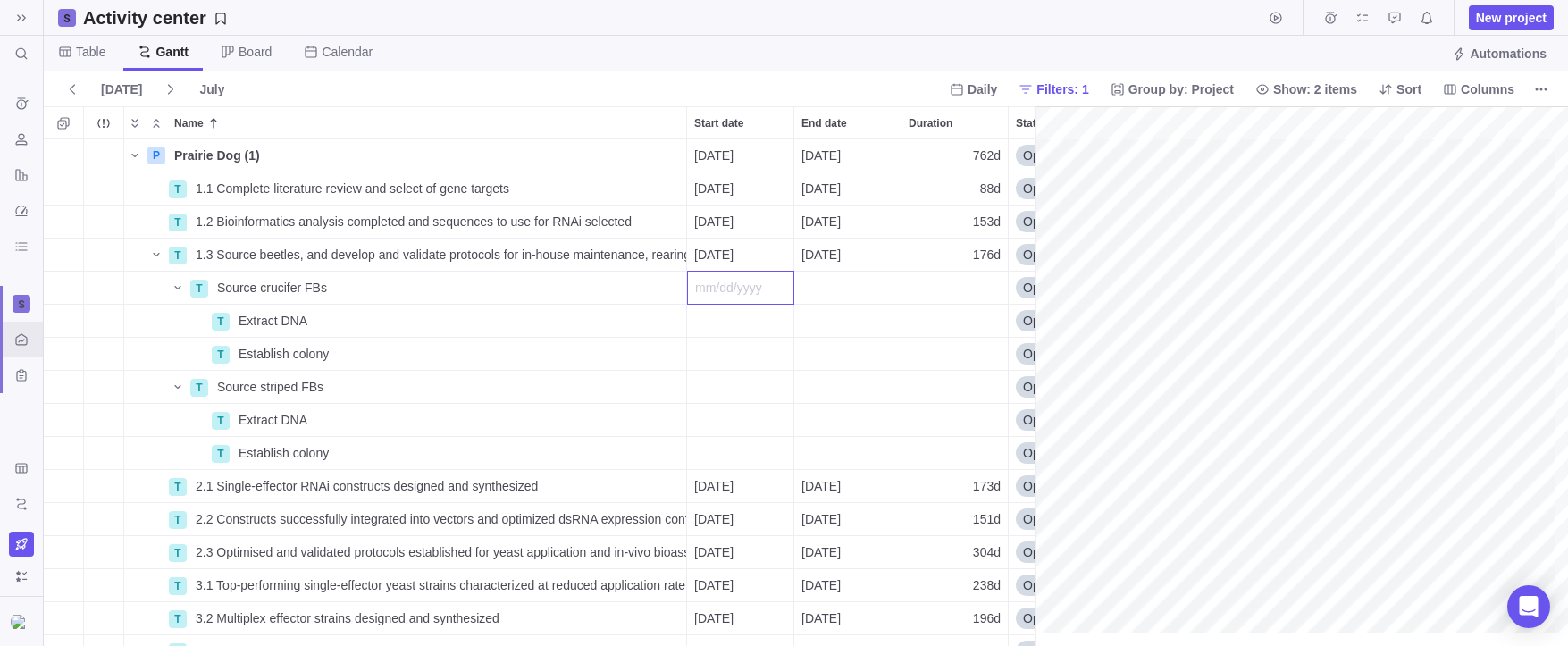 click on "P Prairie Dog (1) Details 05/01/2025 03/31/2028 762d Open 2 T 1.1 Complete literature review and select of gene targets Details 05/01/2025 09/01/2025 88d Open 54 T 1.2 Bioinformatics analysis completed and sequences to use for RNAi selected Details 06/02/2025 12/31/2025 153d Open 55 T 1.3 Source beetles, and develop and validate protocols for in-house maintenance, rearing, and bioassays Details 06/02/2025 02/02/2026 176d Open 56 T Source crucifer FBs Details Open 73 T Extract DNA Details Open 75 T Establish colony Details Open 78 T Source striped FBs Details Open 74 T Extract DNA Details Open 76 T Establish colony Details Open 77 T 2.1 Single-effector RNAi constructs designed and synthesized Details 08/01/2025 03/31/2026 173d Open 57 T 2.2 Constructs successfully integrated into vectors and optimized dsRNA expression confirmed in yeast strains Details 11/03/2025 06/01/2026 151d Open 58 T Details 11/03/2025 12/31/2026 304d Open 59 T Details 01/01/2026 11/30/2026 238d Open 60 T Details 07/01/2026 03/31/2027 61" at bounding box center [546, 392] 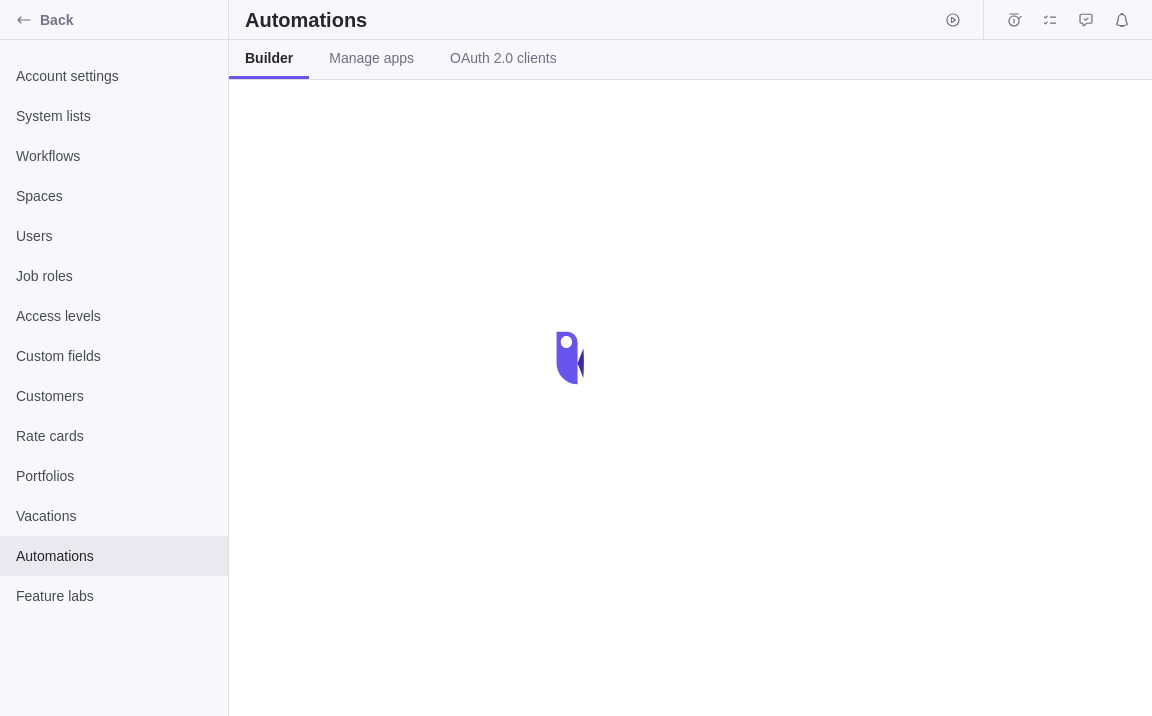 scroll, scrollTop: 0, scrollLeft: 0, axis: both 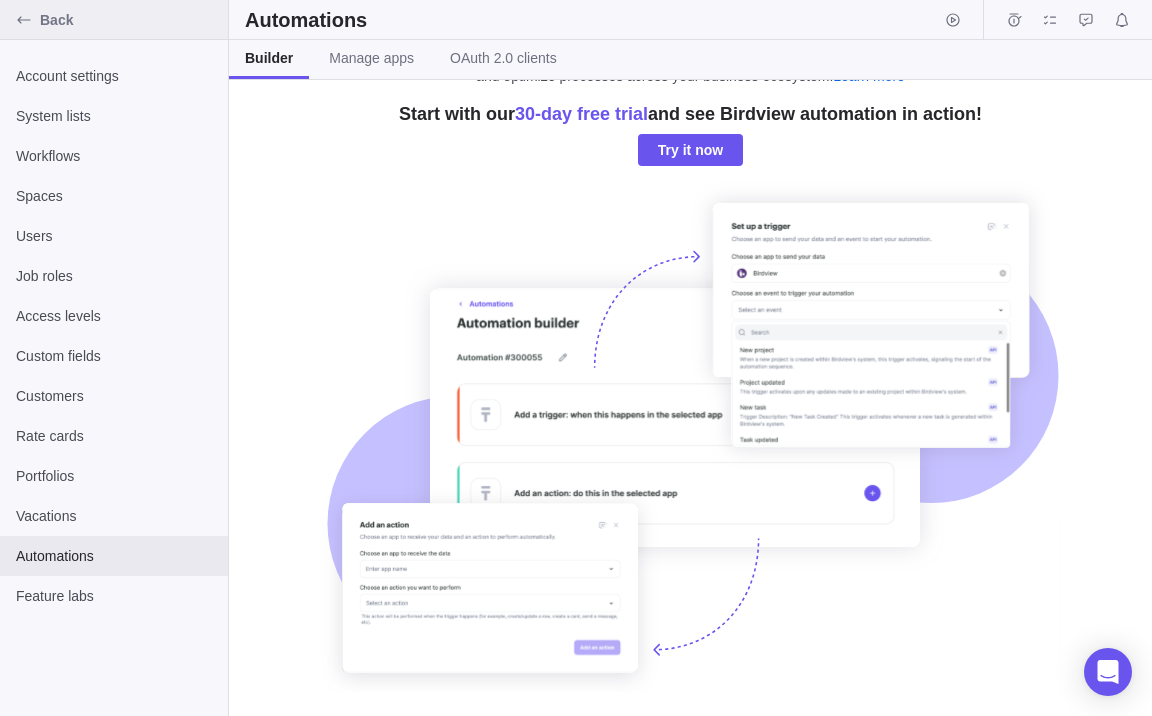 click on "Back" at bounding box center (130, 20) 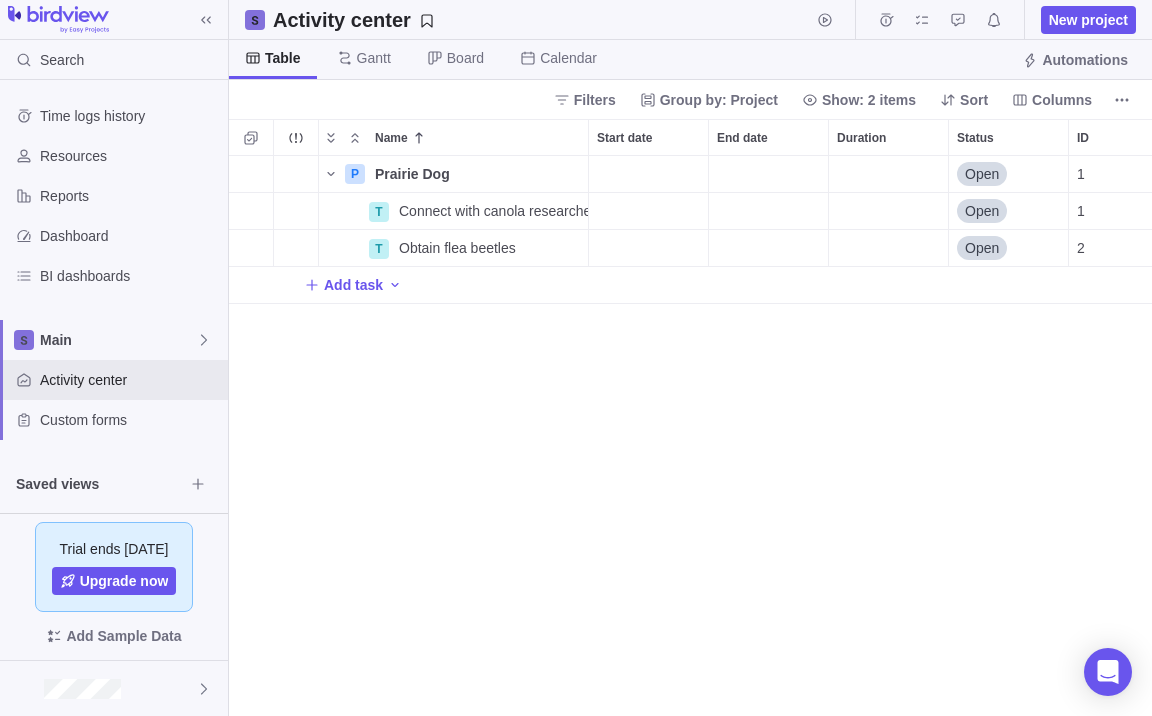 scroll, scrollTop: 16, scrollLeft: 16, axis: both 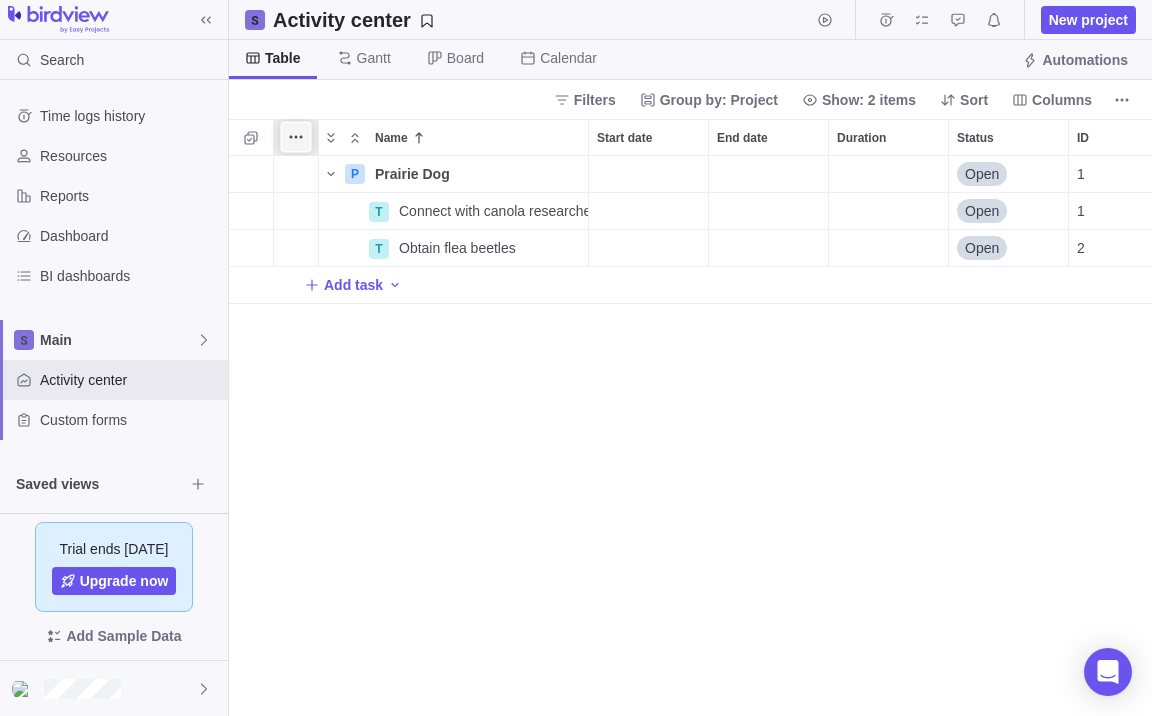 click 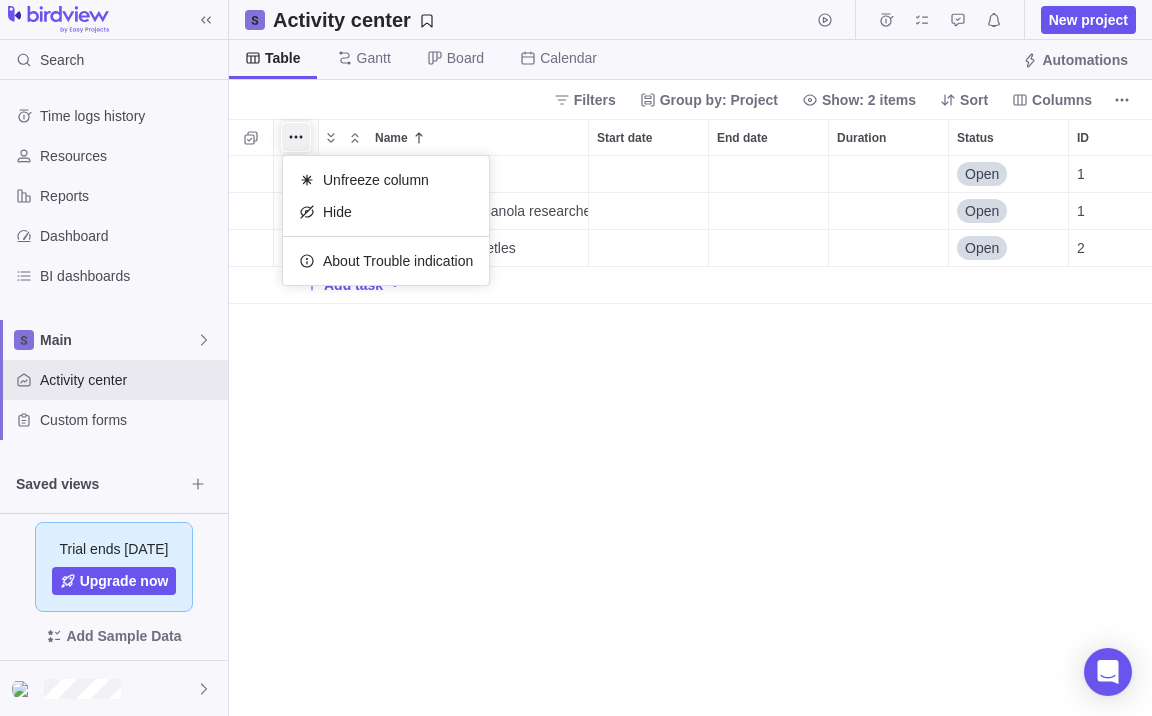 click on "Name Start date End date Duration Status ID Dependency Assignees P Prairie Dog Details Open 1 T Connect with canola researchers Details Open 1 T Obtain flea beetles Details Open 2 Add task" at bounding box center (690, 417) 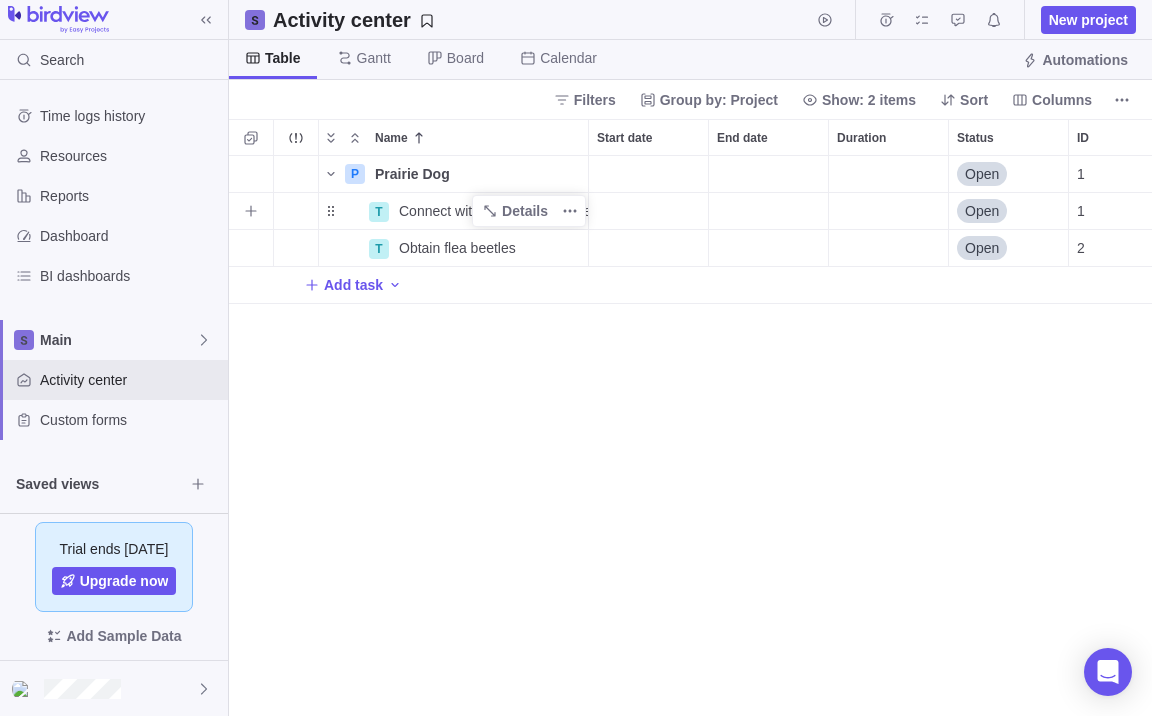 click on "Connect with canola researchers" at bounding box center [493, 211] 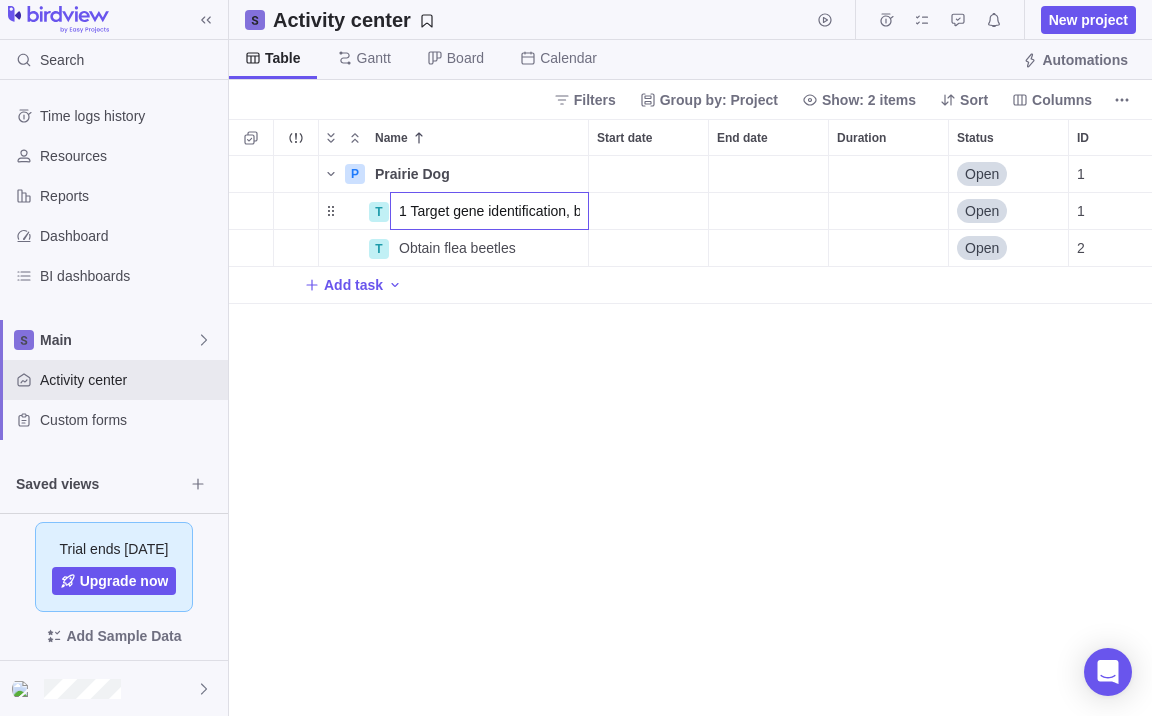 scroll, scrollTop: 0, scrollLeft: 237, axis: horizontal 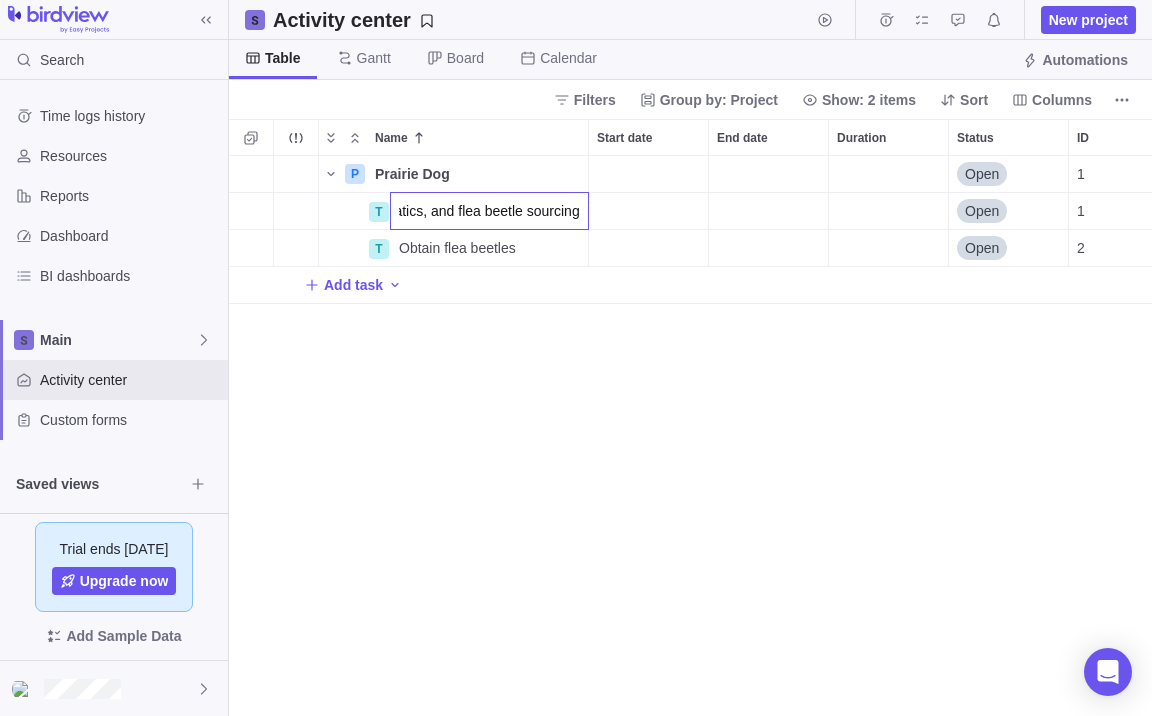 type on "1 Target gene identification, bioinformatics, and flea beetle sourcing" 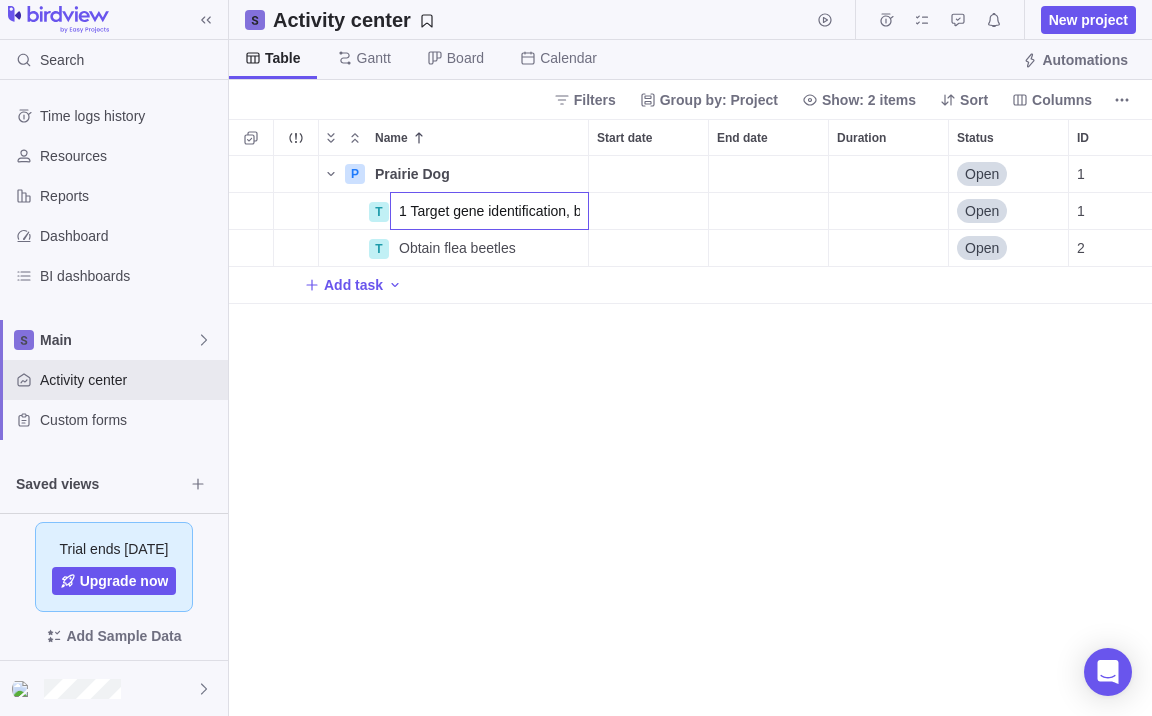 click on "P Prairie Dog Details Open 1 T 1 Target gene identification, bioinformatics, and flea beetle sourcing Open 1 T Obtain flea beetles Details Open 2 Add task" at bounding box center (690, 436) 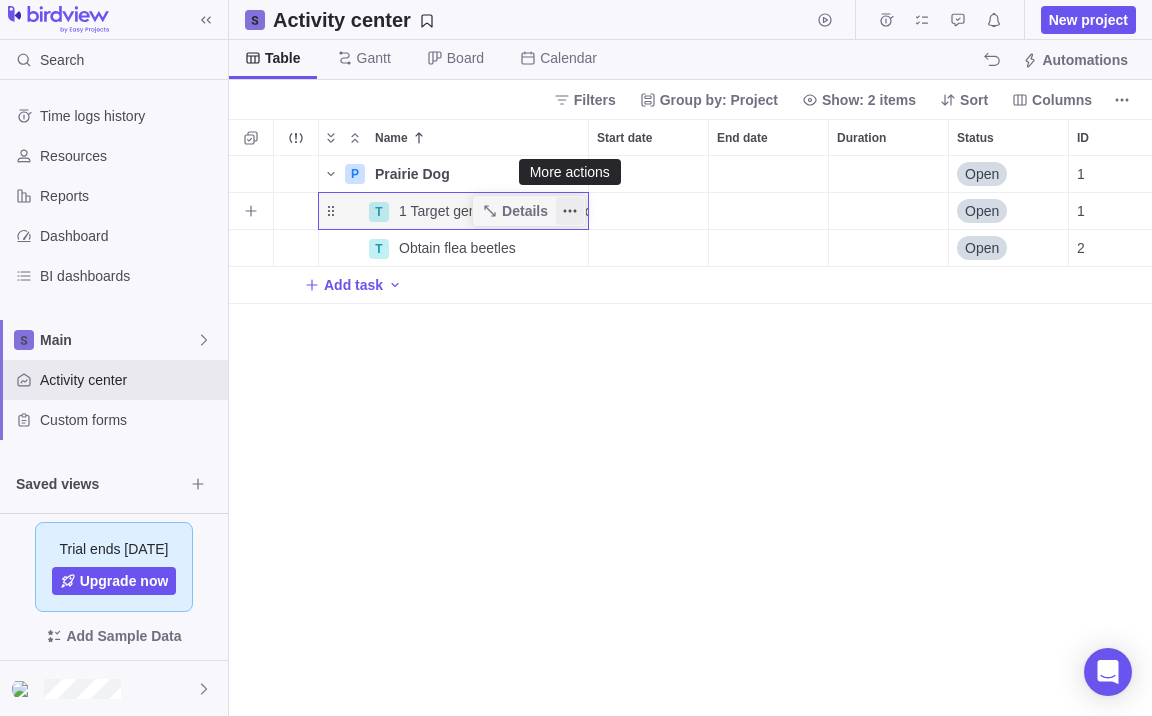 click 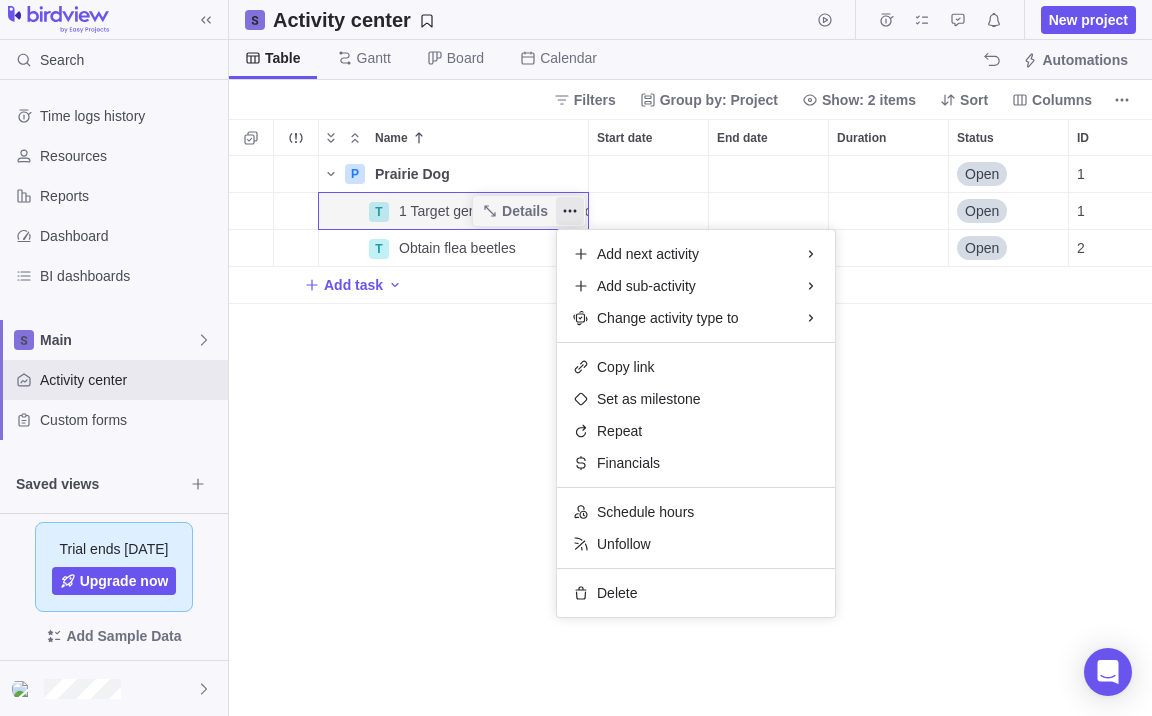 click on "P Prairie Dog Details Open 1 T 1 Target gene identification, bioinformatics, and flea beetle sourcing Details Open 1 T Obtain flea beetles Details Open 2 Add task" at bounding box center [690, 436] 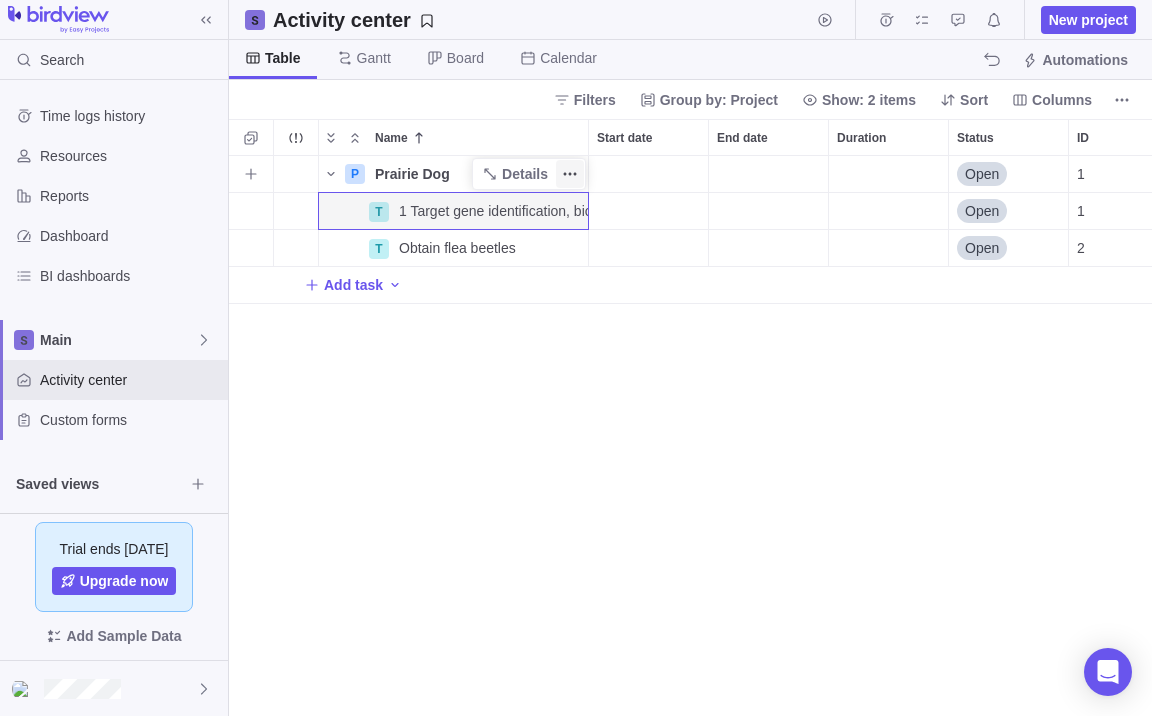 click 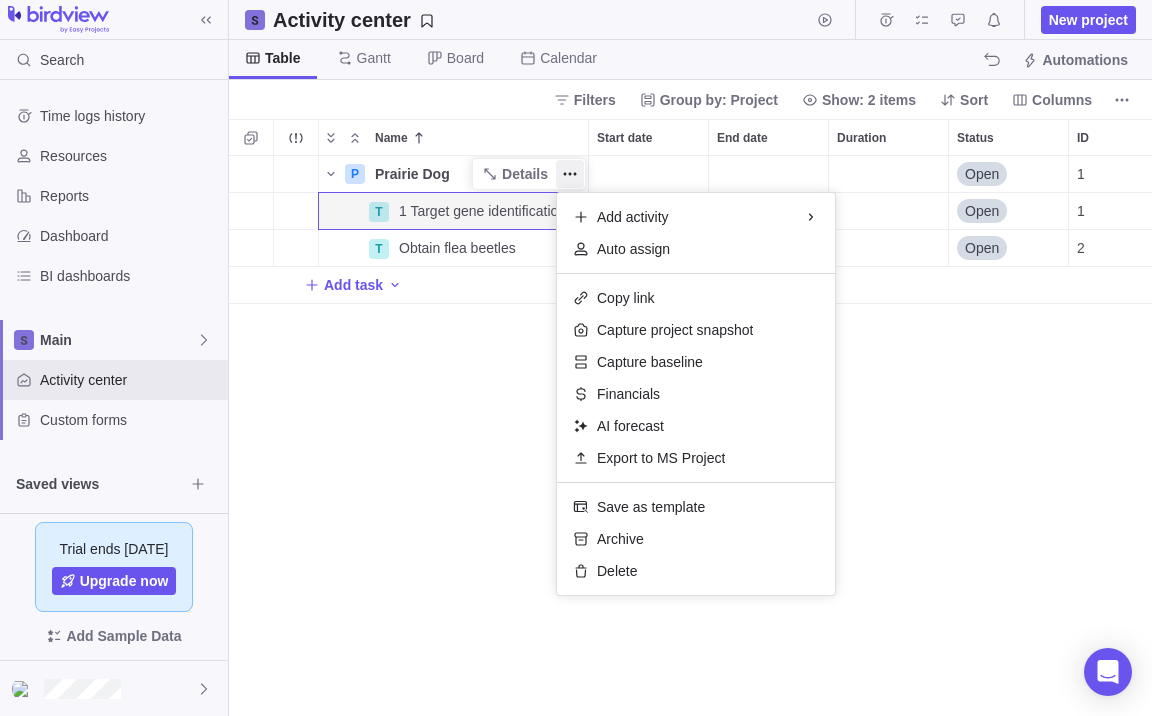 click on "P Prairie Dog Details Open 1 T 1 Target gene identification, bioinformatics, and flea beetle sourcing Details Open 1 T Obtain flea beetles Details Open 2 Add task" at bounding box center [690, 436] 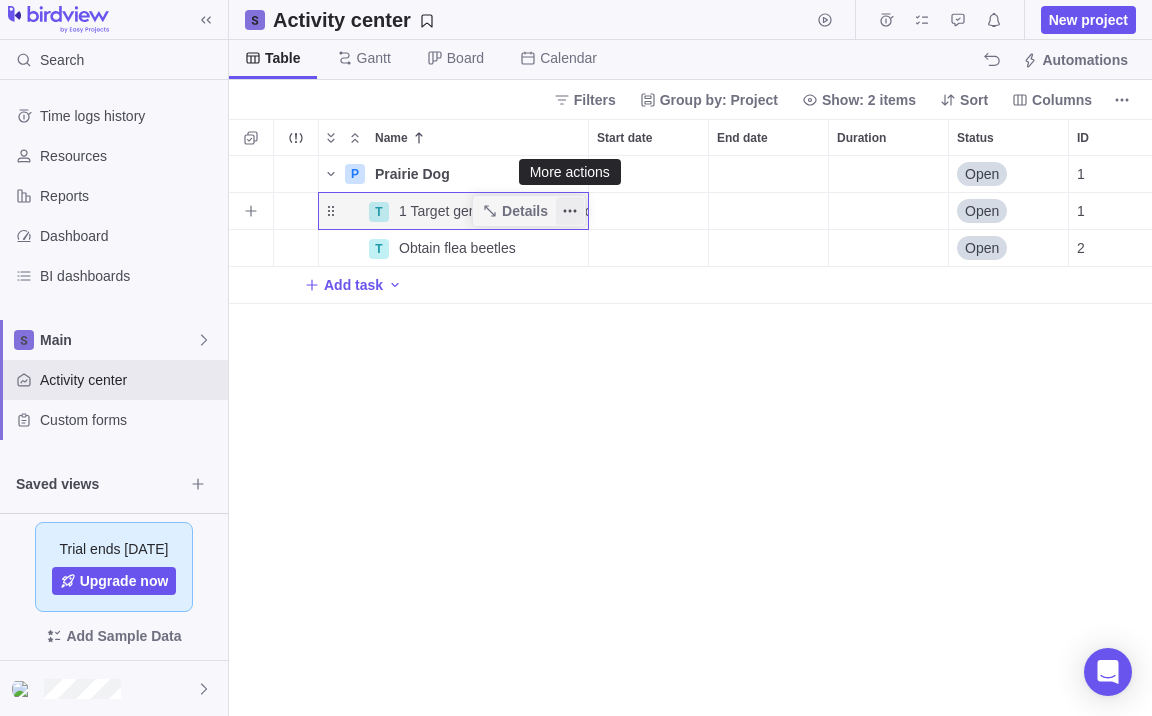 click 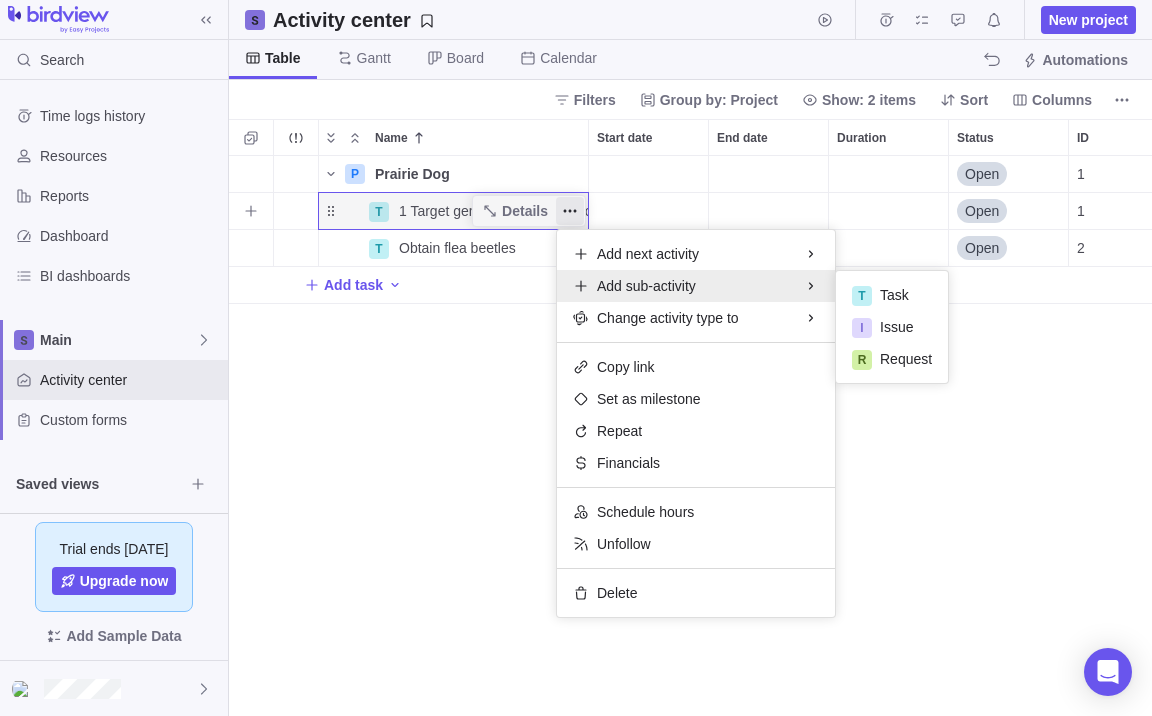 click on "Add sub-activity" at bounding box center [696, 286] 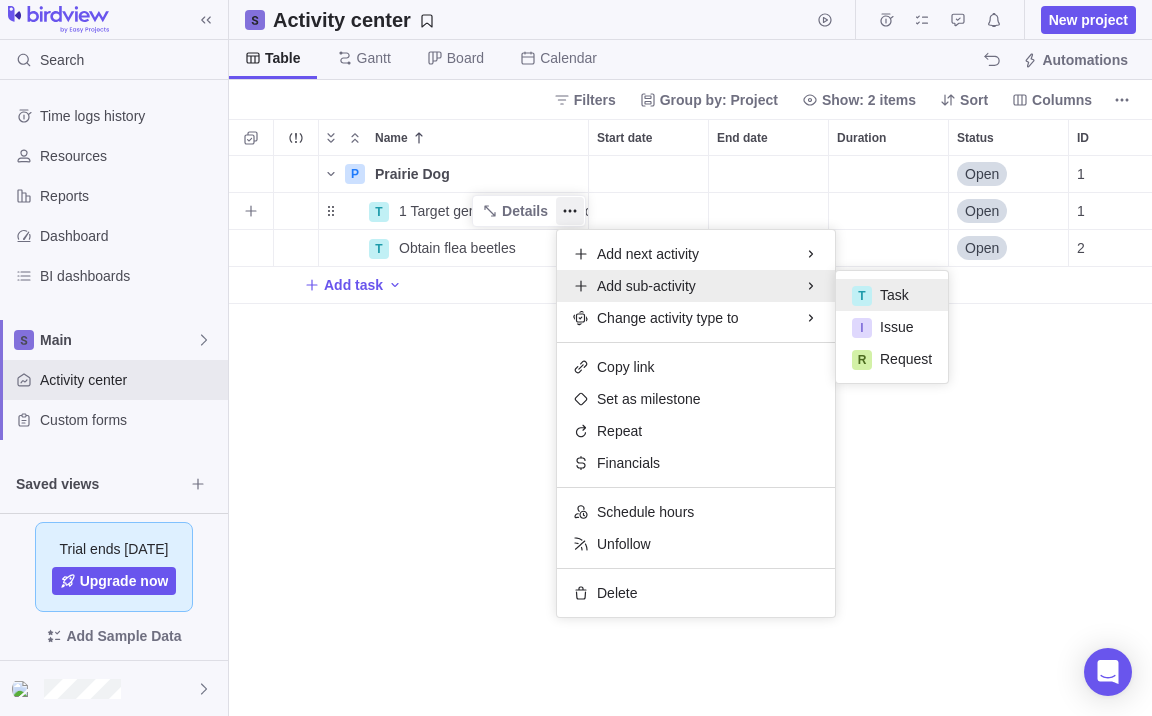 click on "T Task" at bounding box center [892, 295] 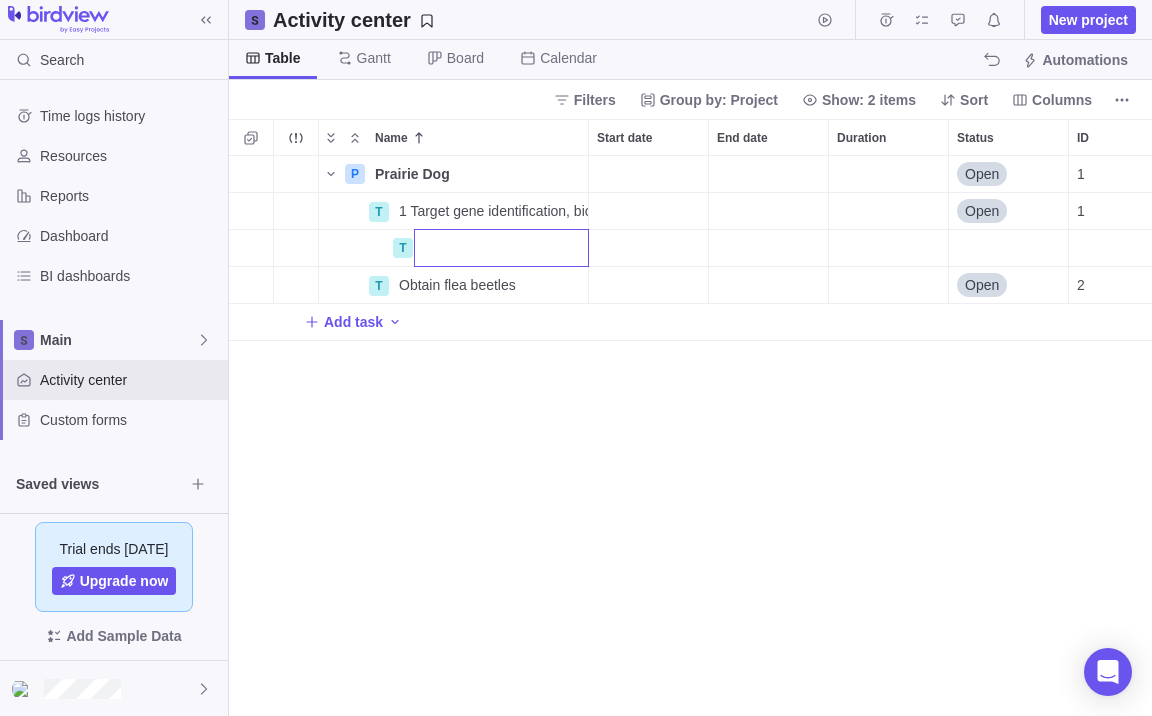 click at bounding box center (501, 248) 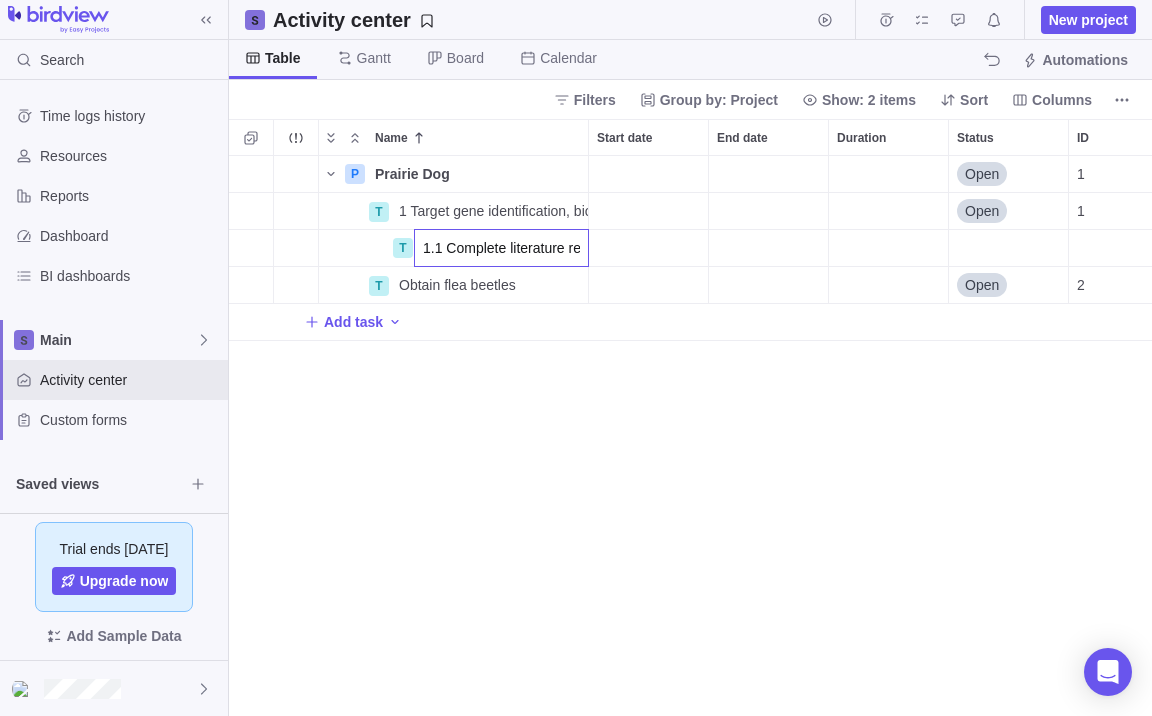 scroll, scrollTop: 0, scrollLeft: 192, axis: horizontal 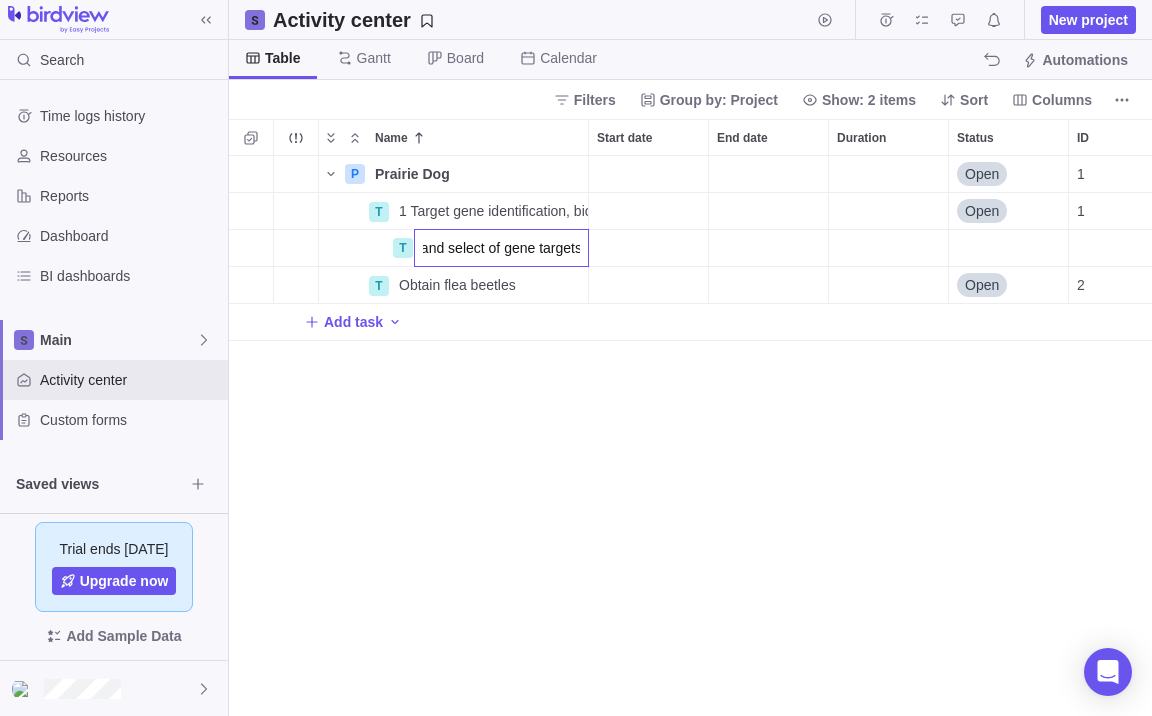 type on "1.1 Complete literature review and select of gene targets" 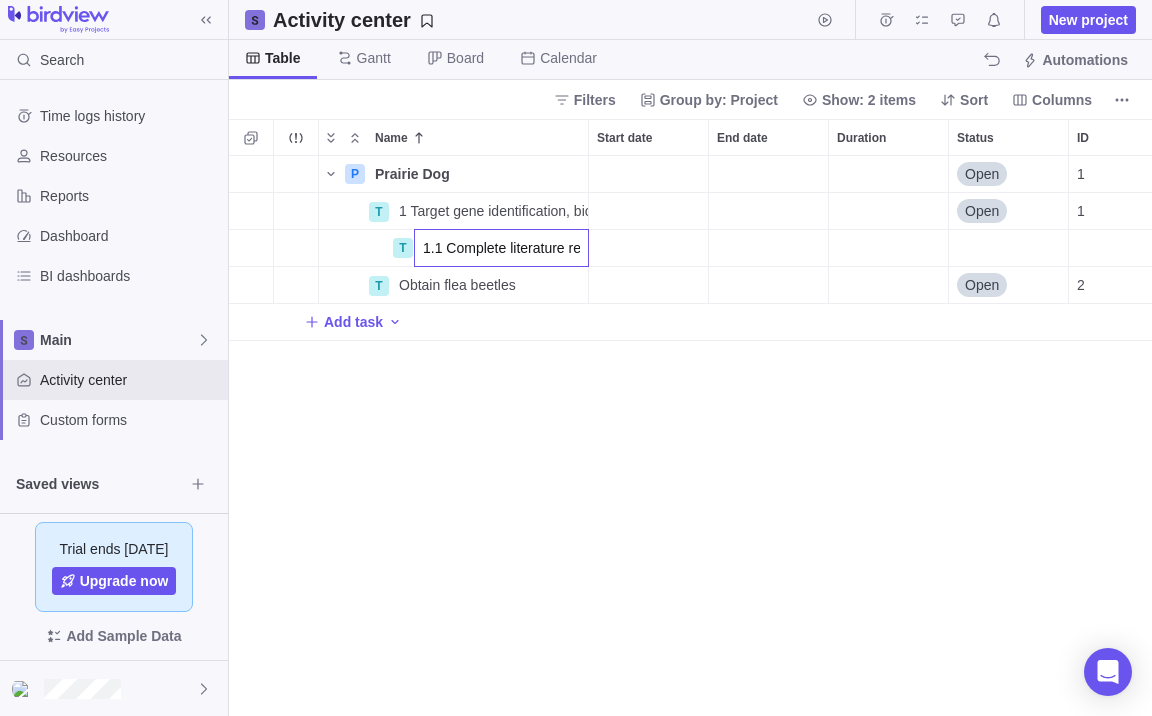 click on "P Prairie Dog Details Open 1 T 1 Target gene identification, bioinformatics, and flea beetle sourcing Details Open 1 T 1.1 Complete literature review and select of gene targets T Obtain flea beetles Details Open 2 Add task" at bounding box center [690, 436] 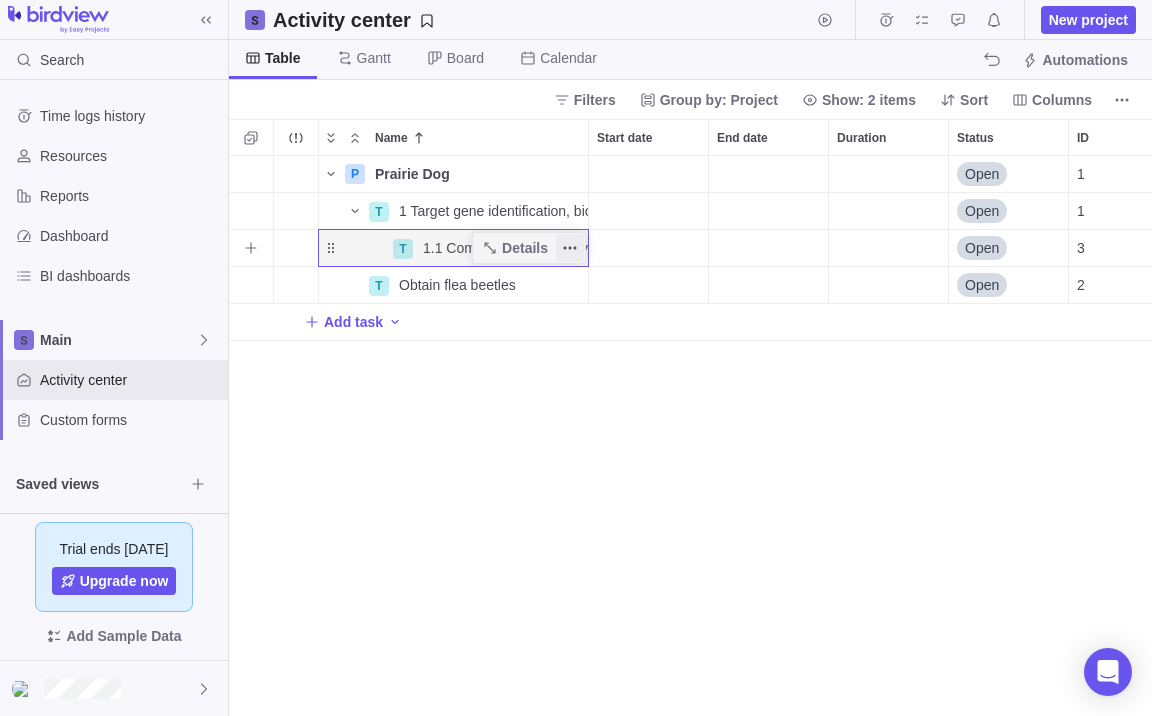 click 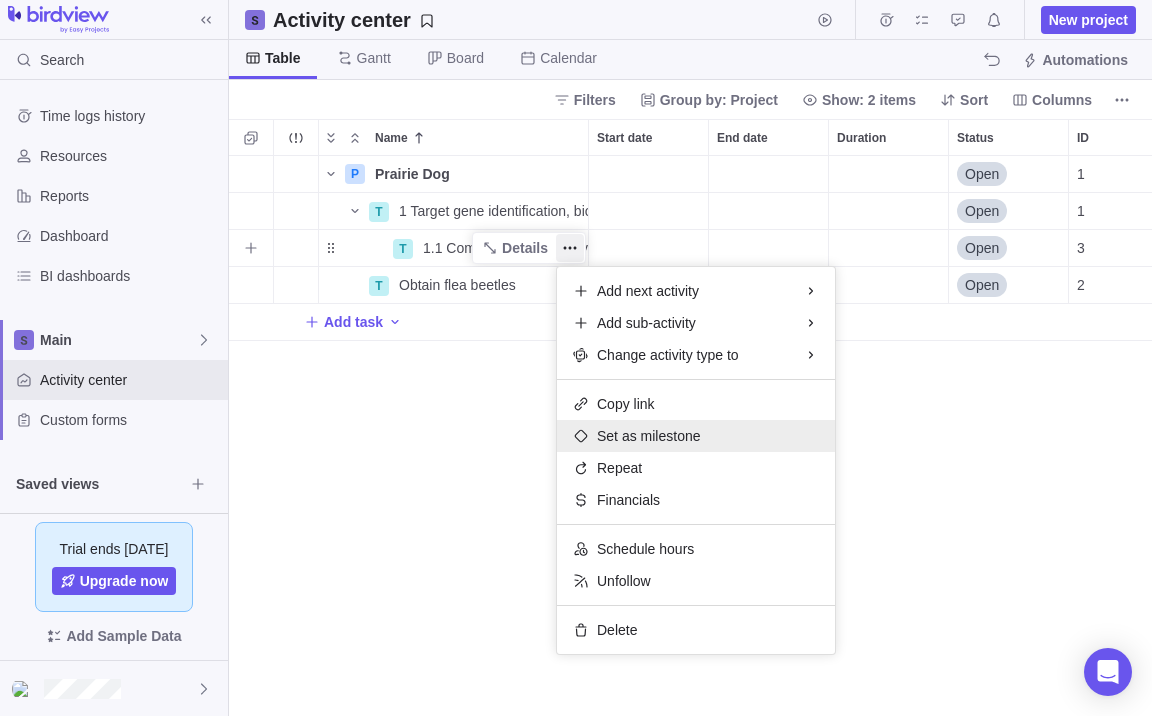 click on "Set as milestone" at bounding box center (649, 436) 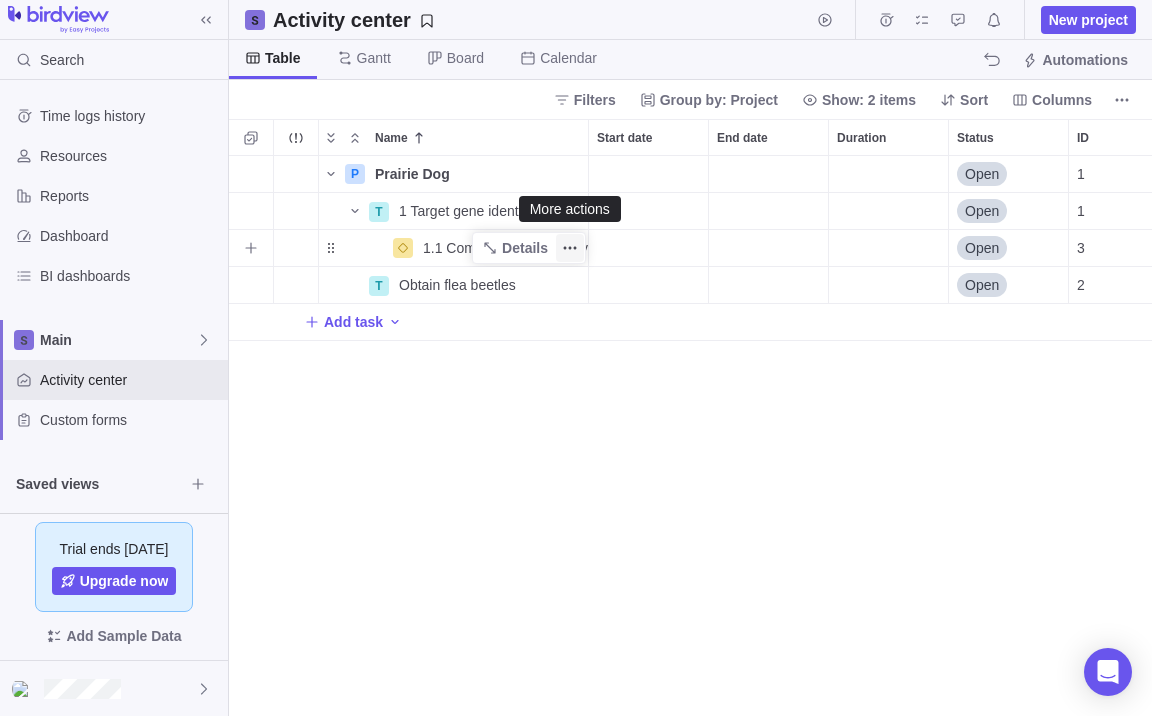 click 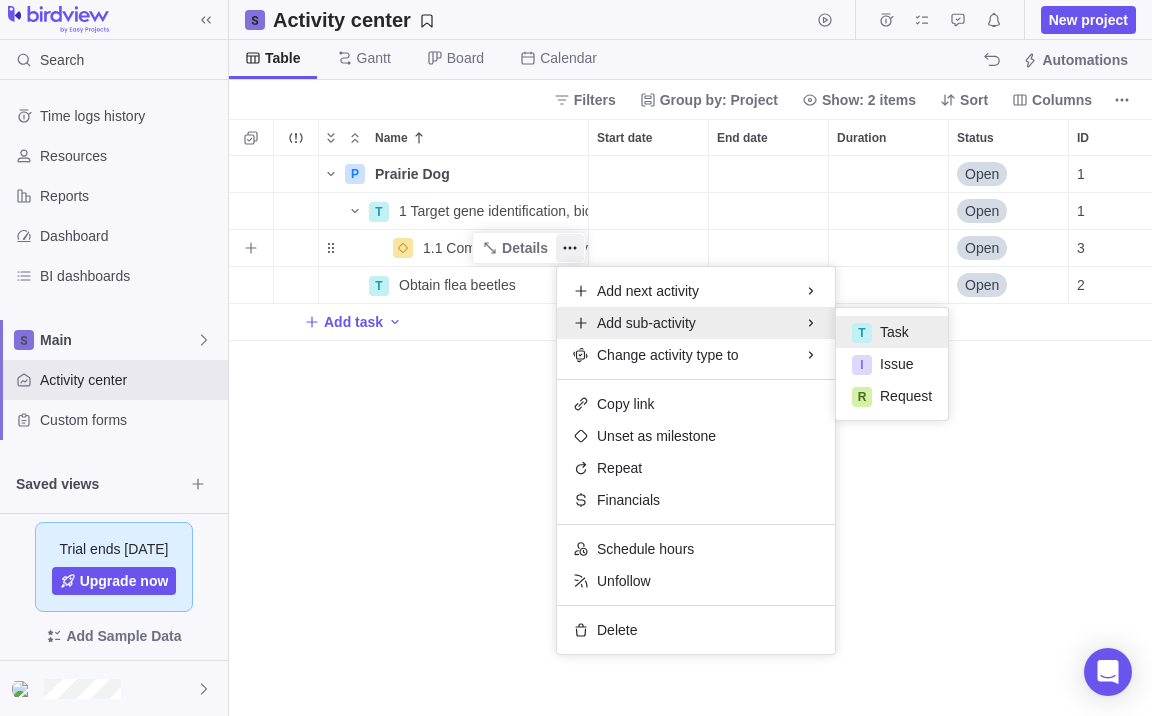 click on "T Task" at bounding box center (892, 332) 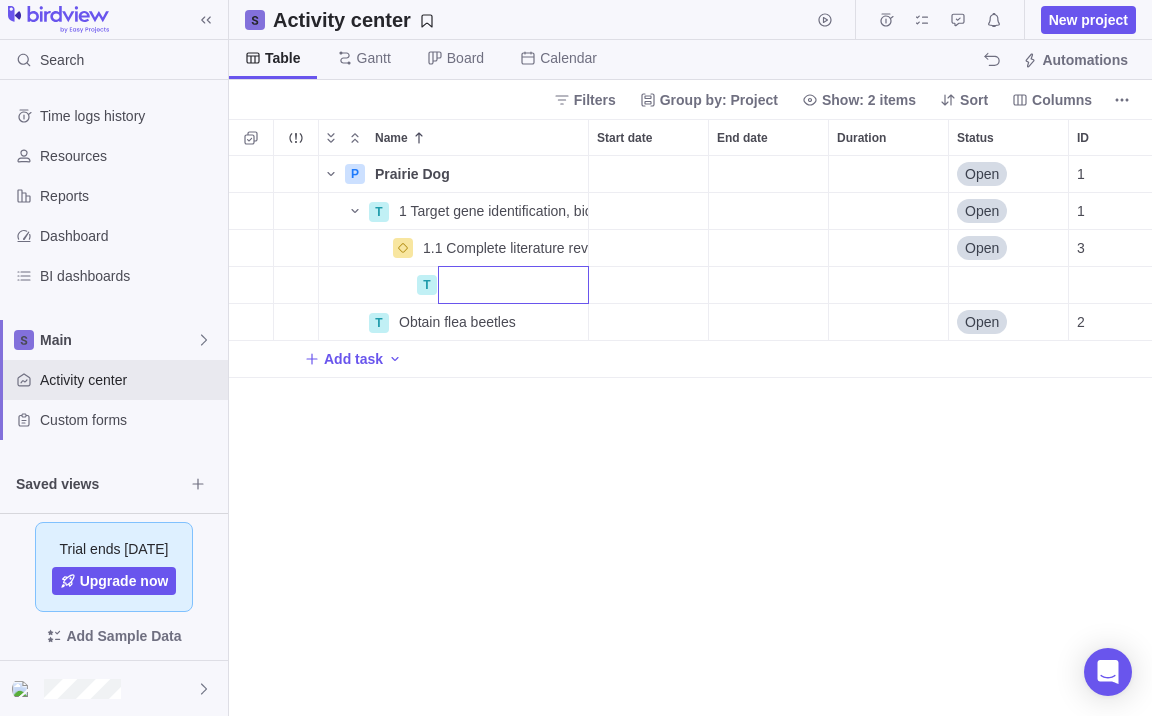click at bounding box center (513, 285) 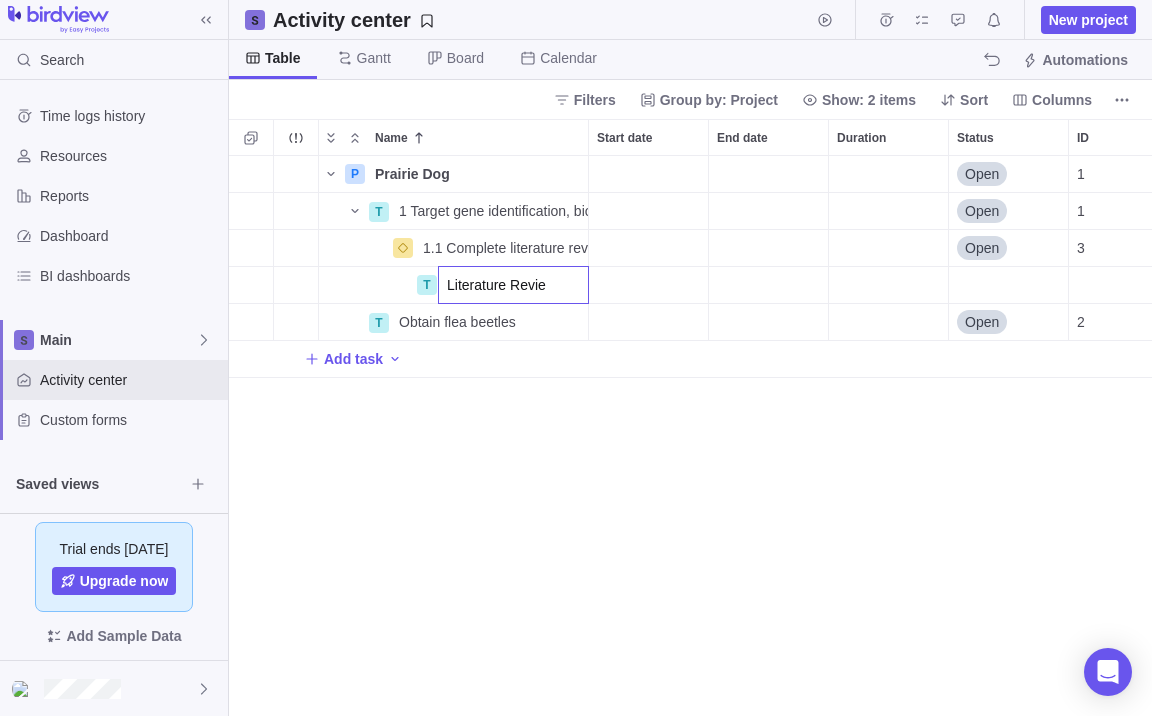 type on "Literature Review" 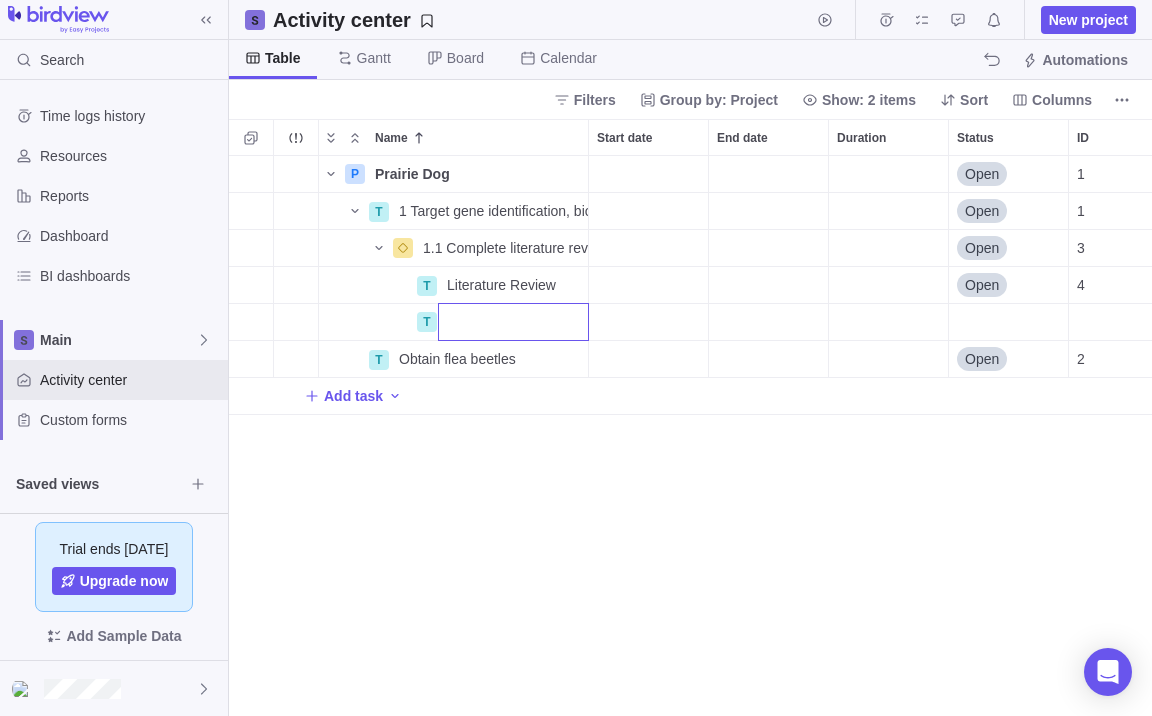 click at bounding box center (513, 322) 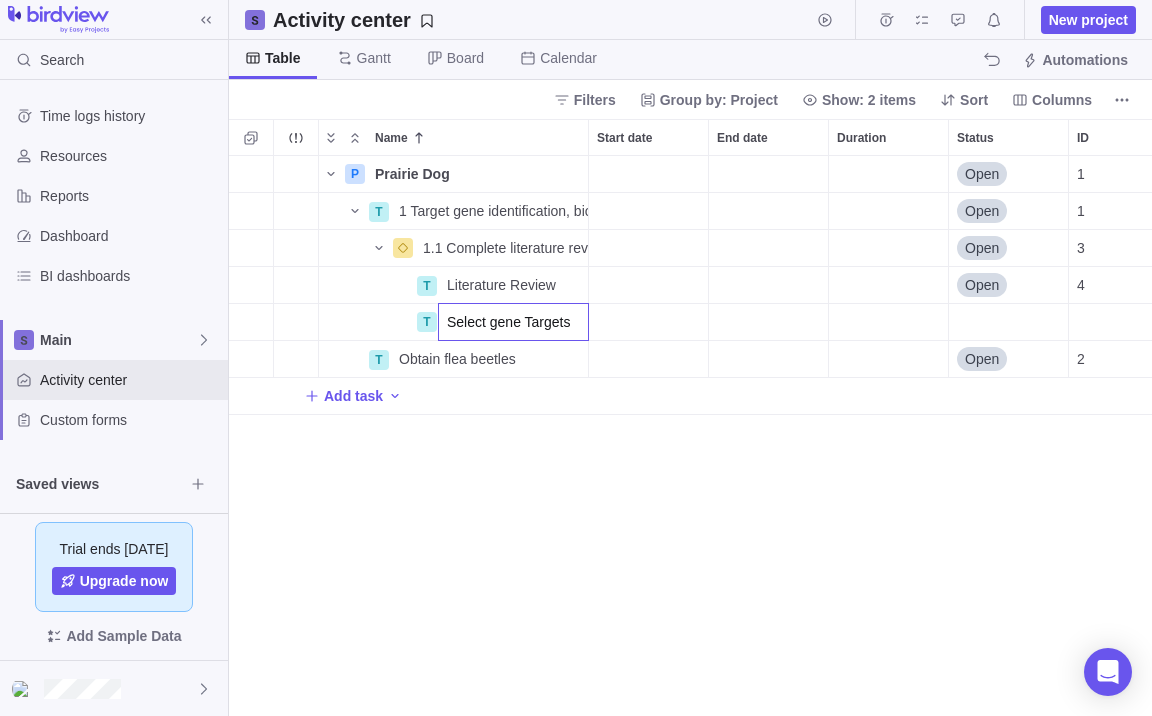 type on "Select gene Targets" 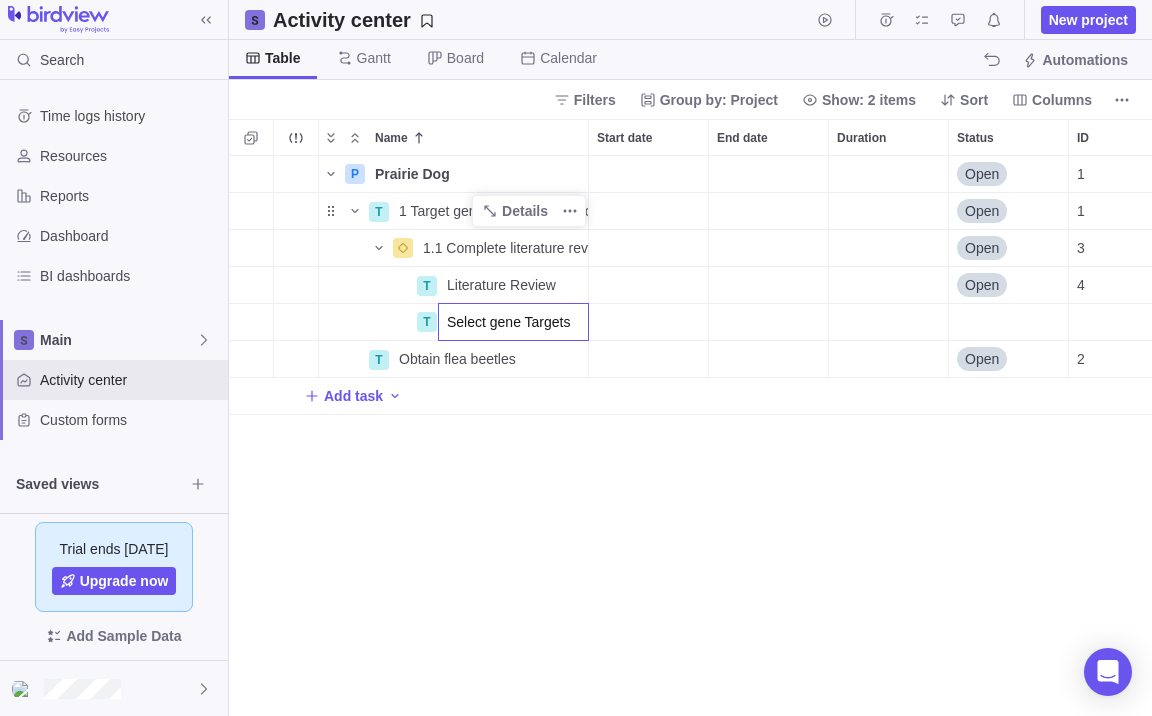 click on "P Prairie Dog Details Open 1 T 1 Target gene identification, bioinformatics, and flea beetle sourcing Details Open 1 1.1 Complete literature review and select of gene targets Details Open 3 T Literature Review Details Open 4 T Select gene Targets T Obtain flea beetles Details Open 2 Add task" at bounding box center (690, 436) 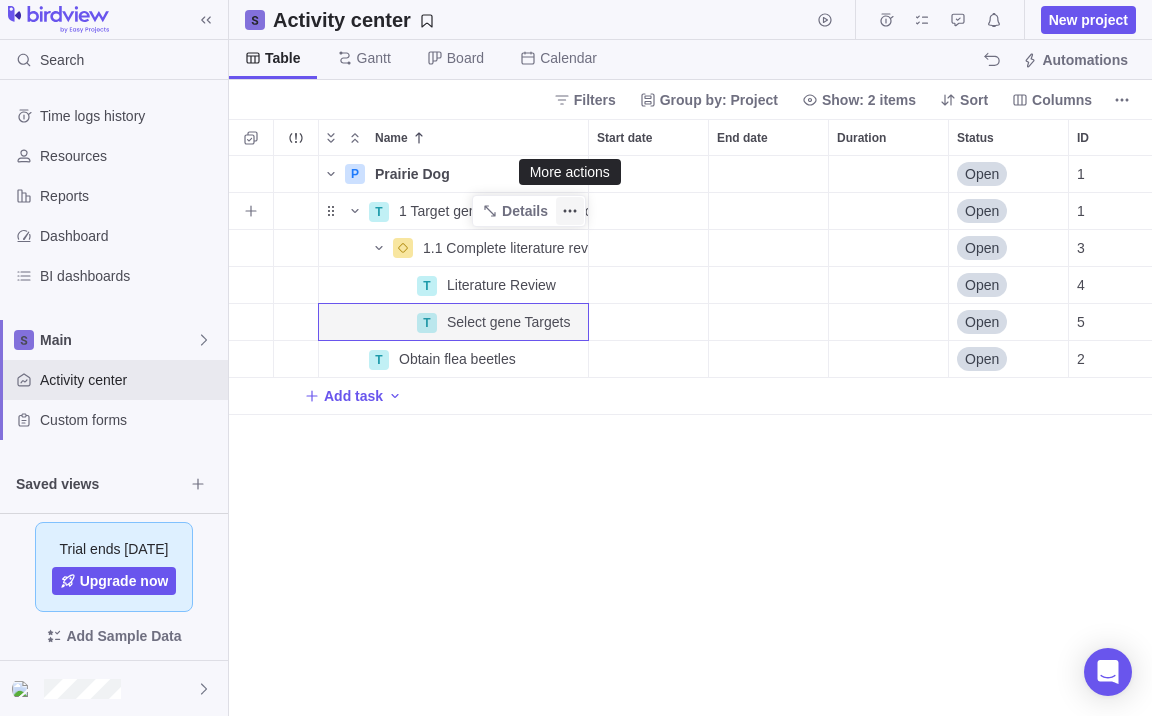 click 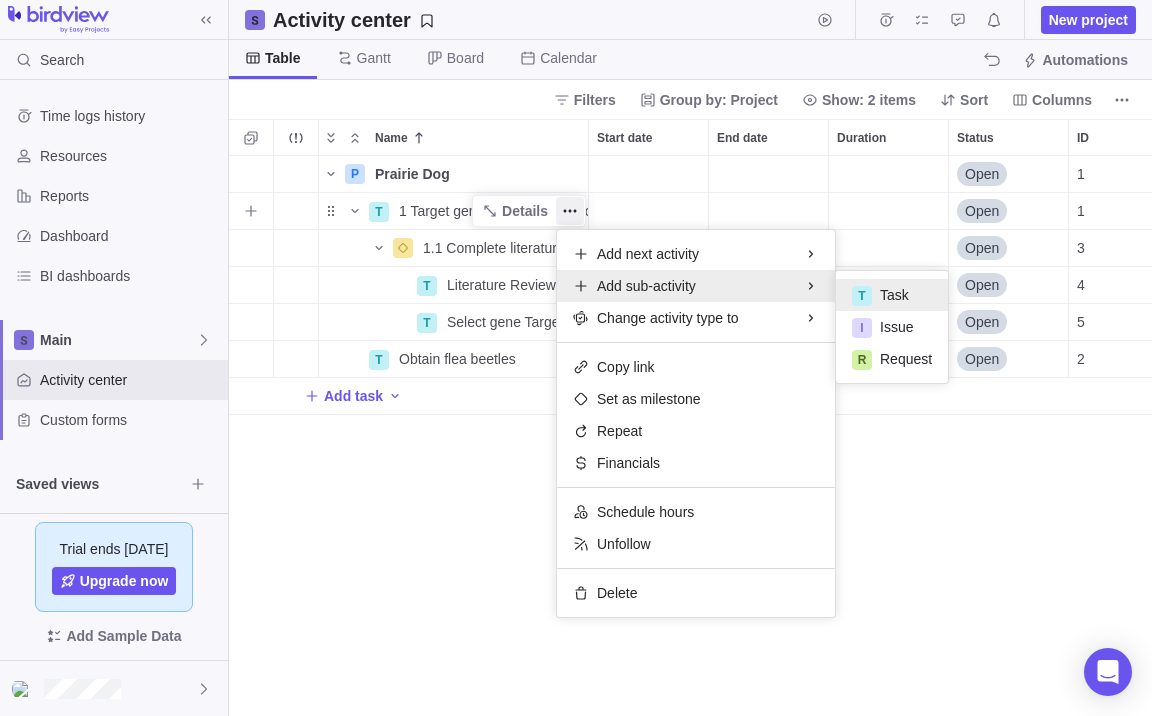 click on "Task" at bounding box center [894, 295] 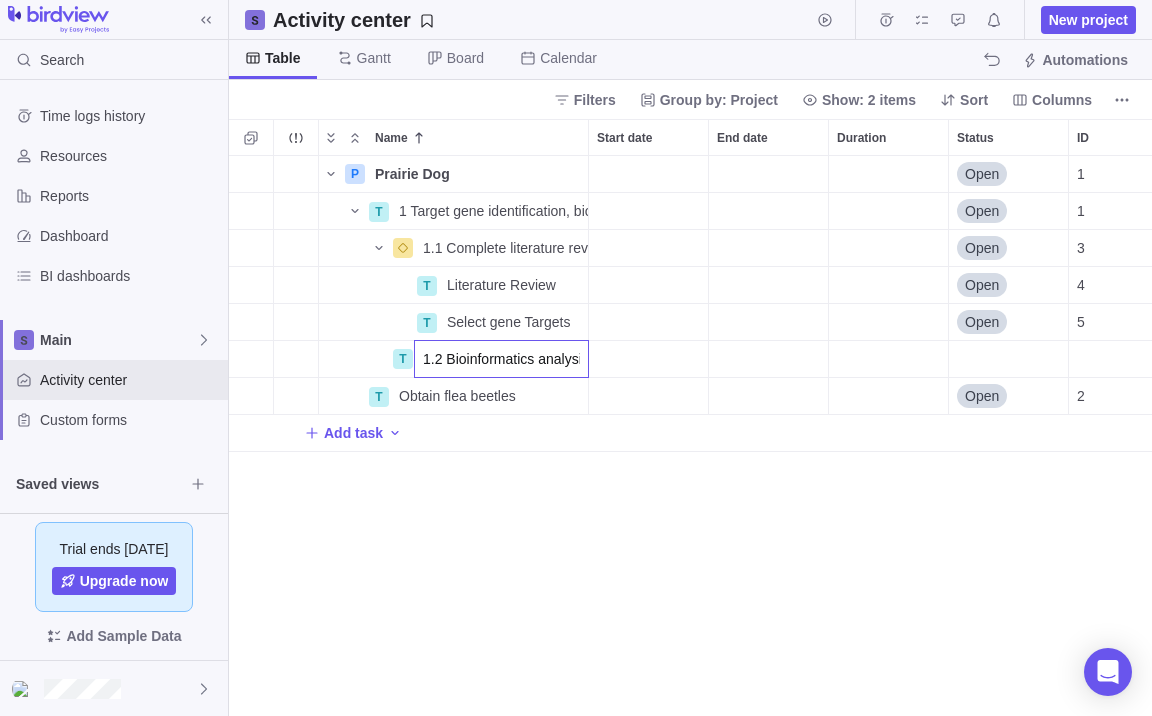 scroll, scrollTop: 0, scrollLeft: 322, axis: horizontal 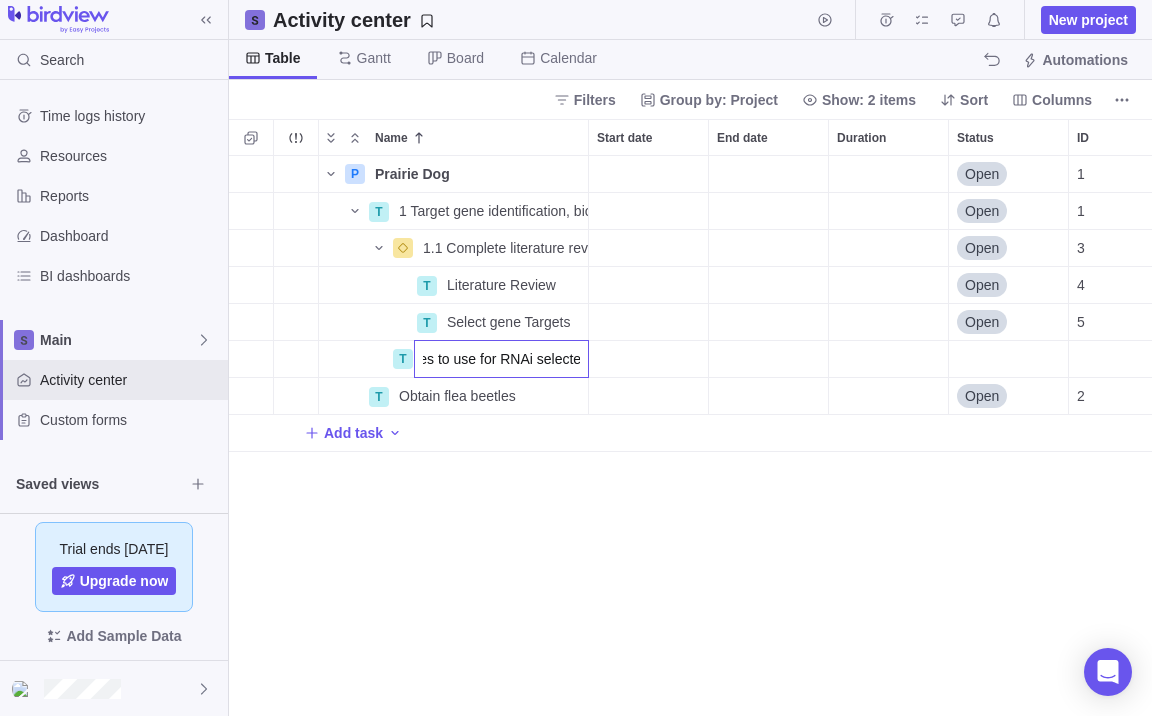 type on "1.2 Bioinformatics analysis completed and sequences to use for RNAi selected" 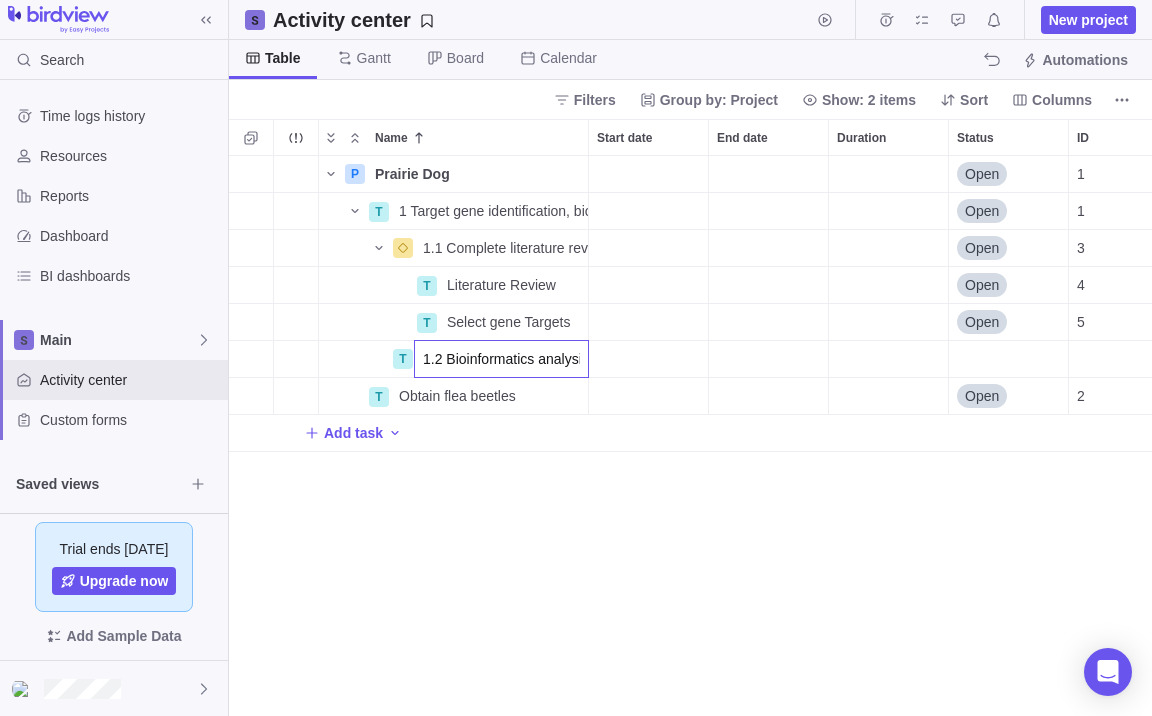 click on "P Prairie Dog Details Open 1 T 1 Target gene identification, bioinformatics, and flea beetle sourcing Details Open 1 1.1 Complete literature review and select of gene targets Details Open 3 T Literature Review Details Open 4 T Select gene Targets Details Open 5 T 1.2 Bioinformatics analysis completed and sequences to use for RNAi selected T Obtain flea beetles Details Open 2 Add task" at bounding box center (690, 436) 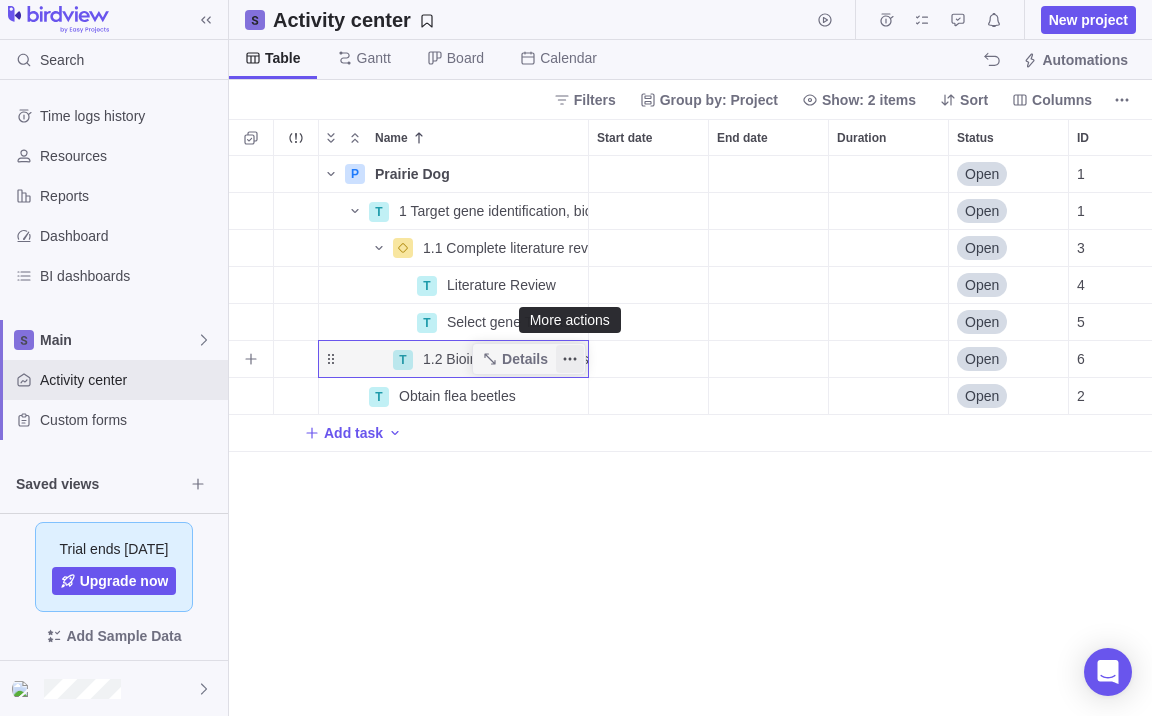 click 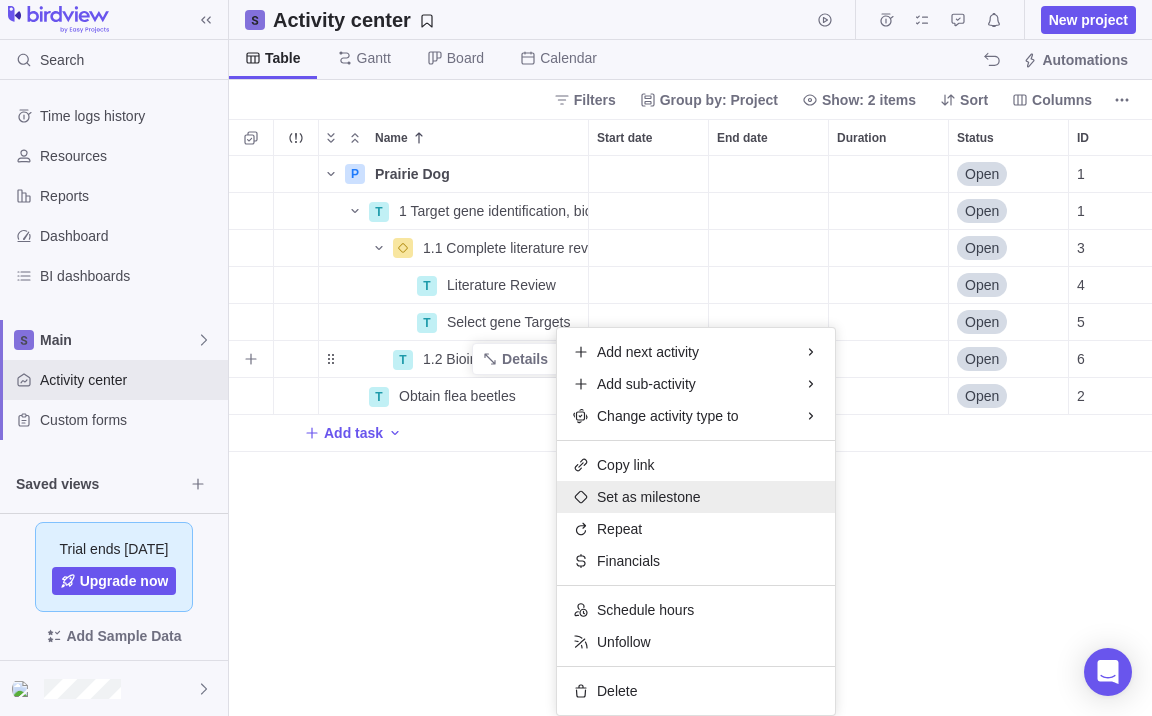 click on "Set as milestone" at bounding box center [649, 497] 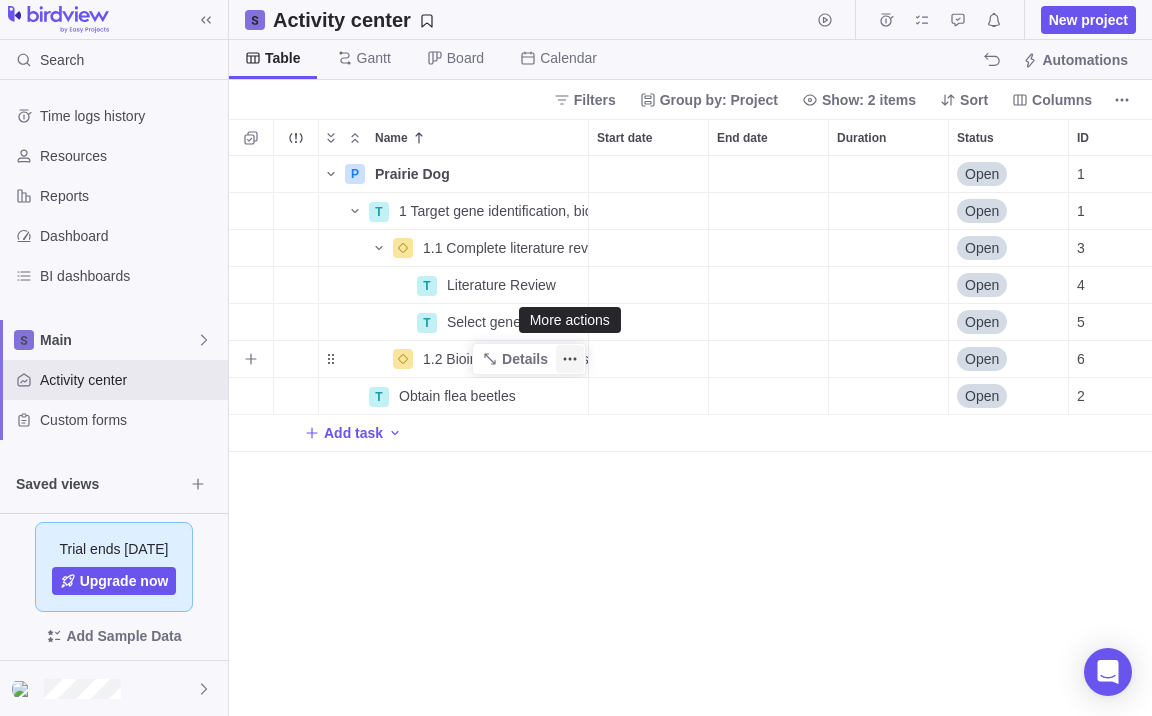 click 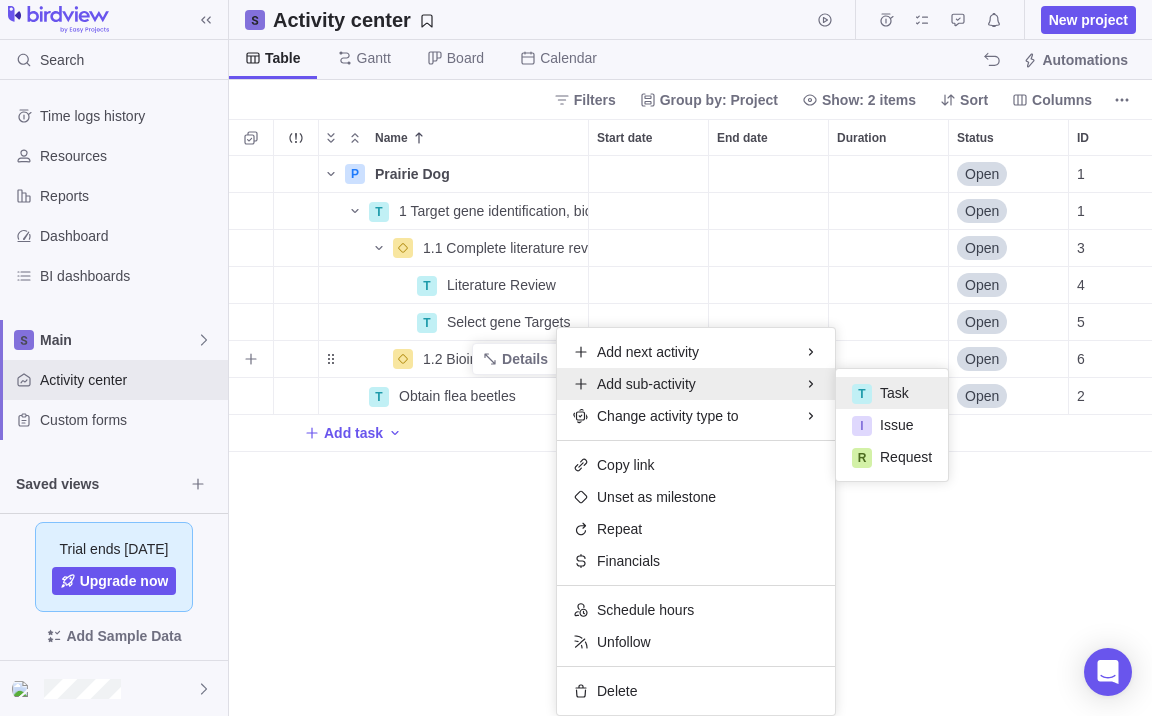 click on "Task" at bounding box center [894, 393] 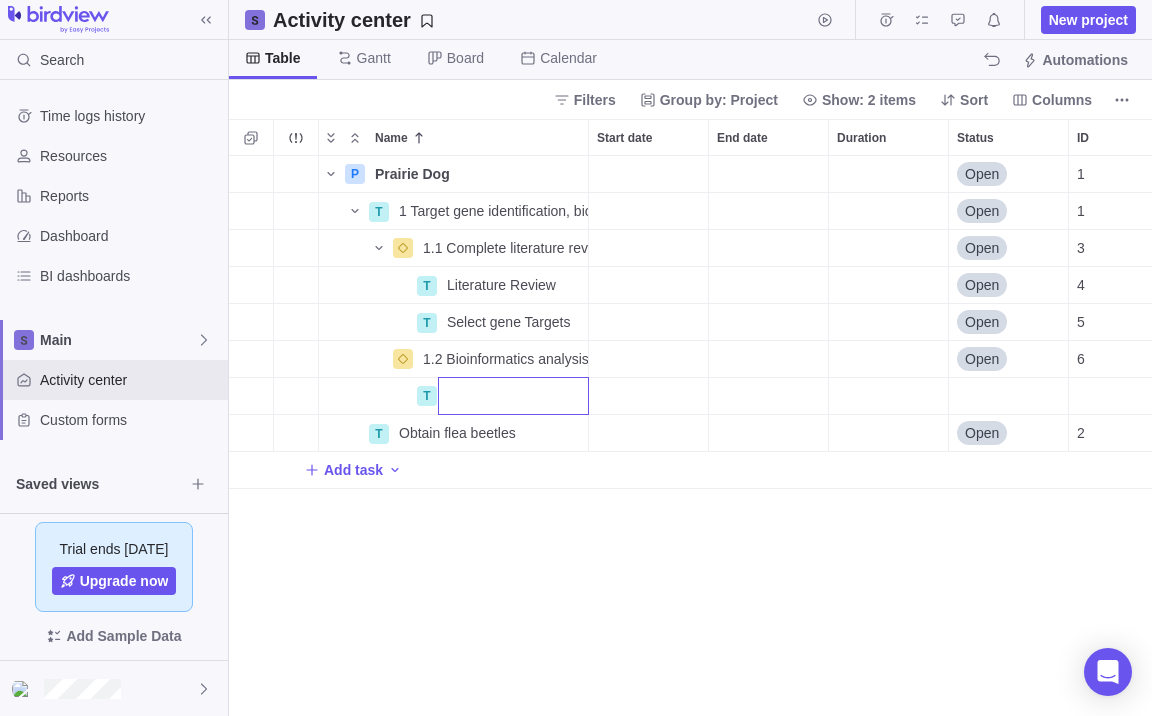 click at bounding box center [513, 396] 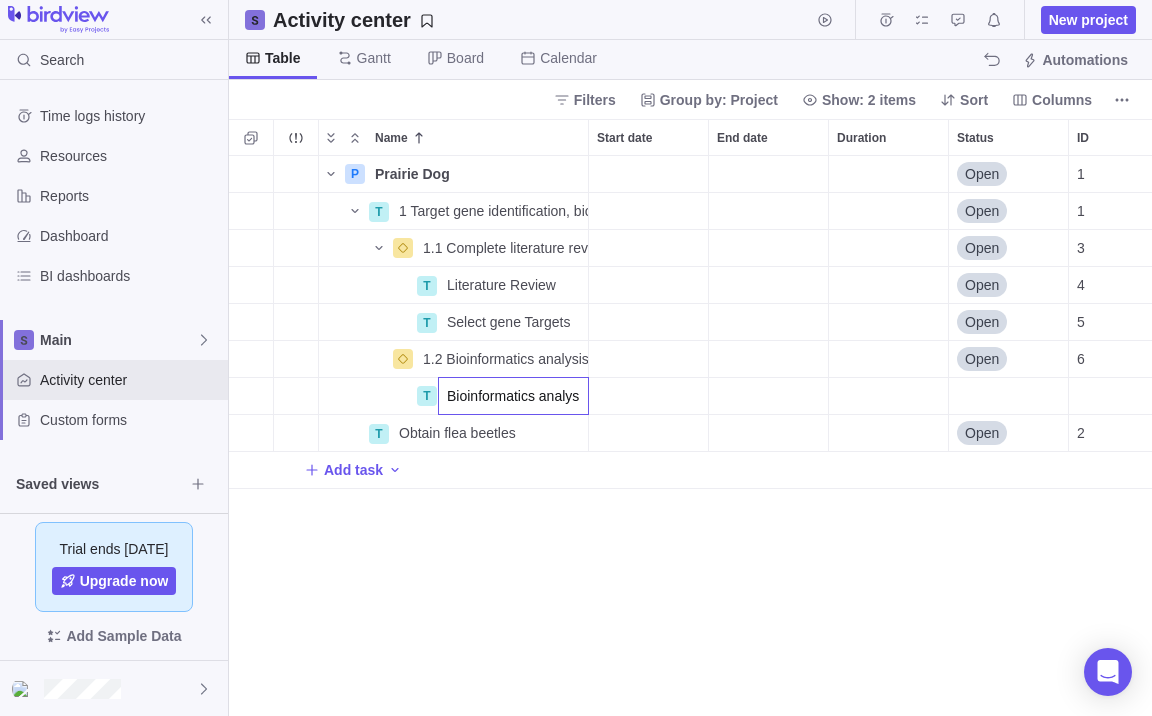 scroll, scrollTop: 0, scrollLeft: 76, axis: horizontal 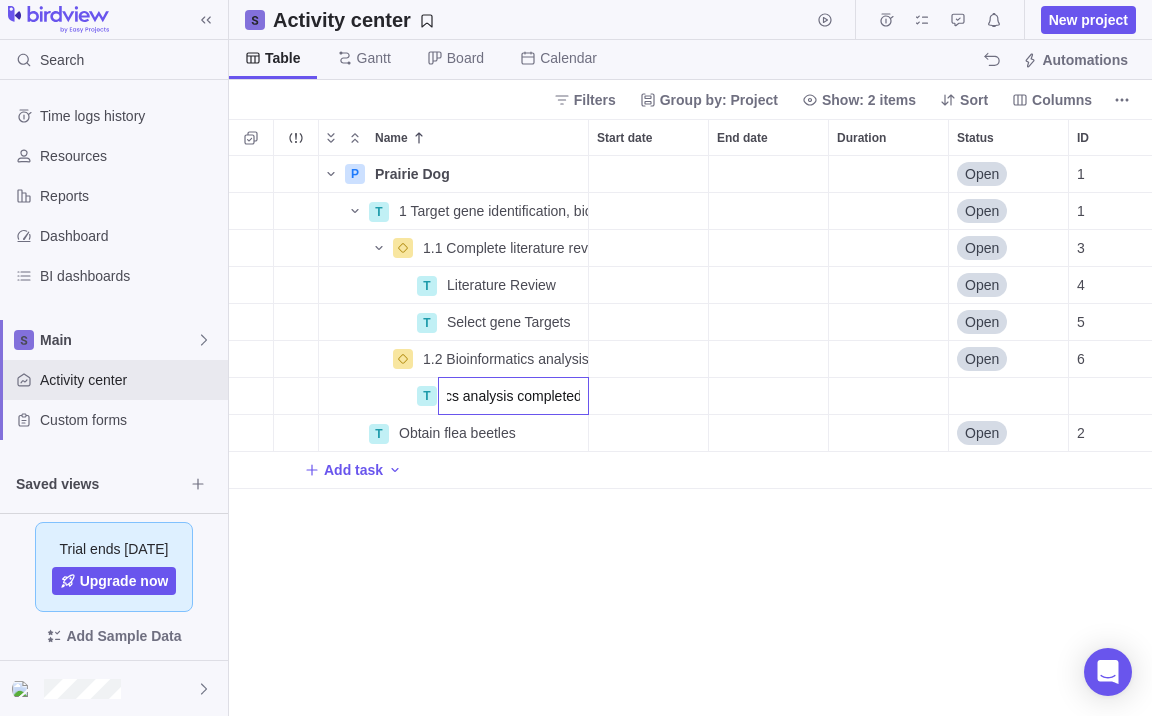 type on "Bioinformatics analysis completed" 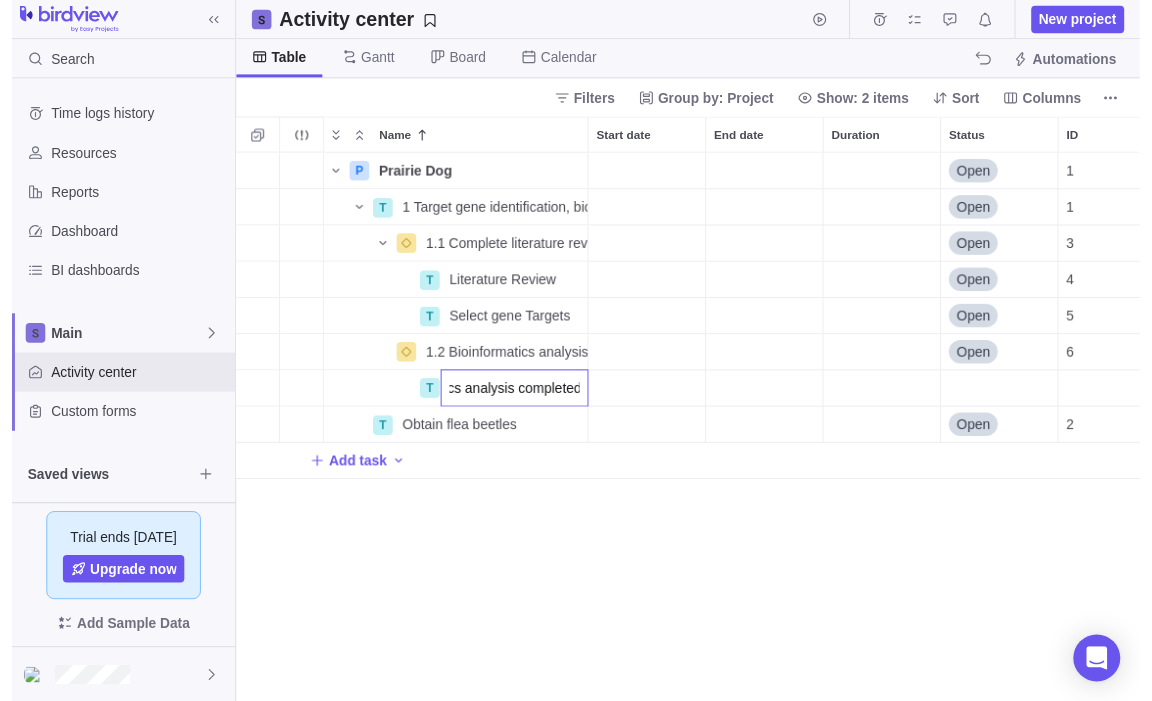 scroll, scrollTop: 0, scrollLeft: 0, axis: both 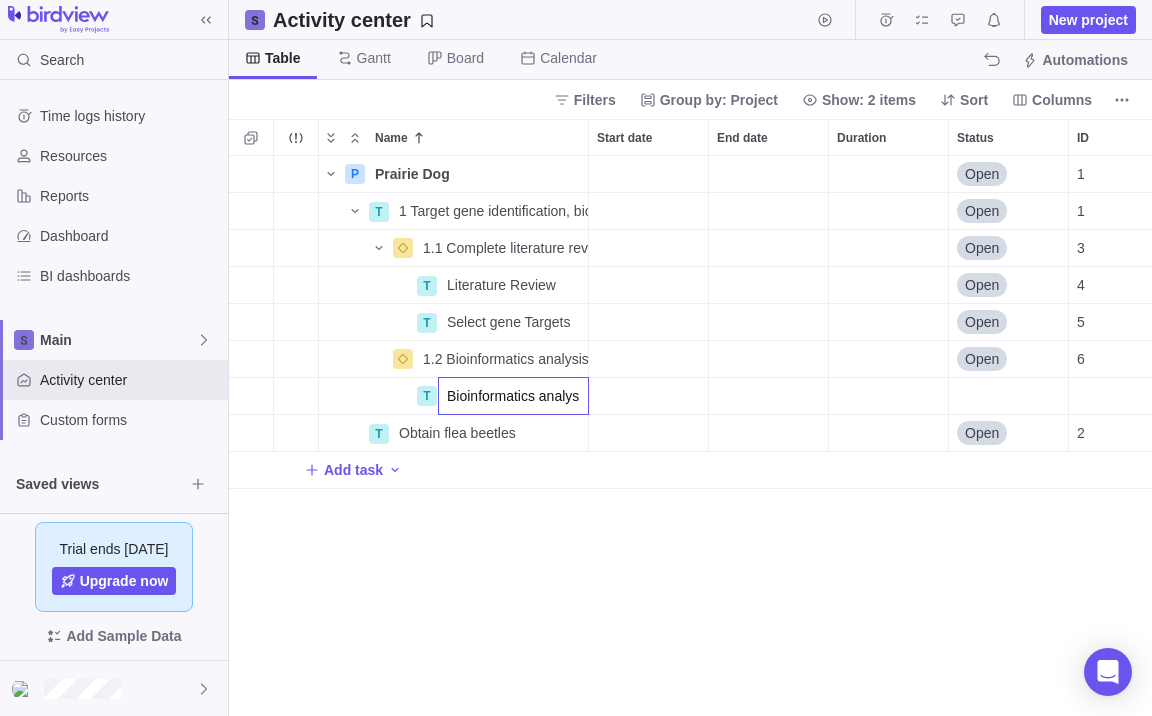 click on "P Prairie Dog Details Open 1 T 1 Target gene identification, bioinformatics, and flea beetle sourcing Details Open 1 1.1 Complete literature review and select of gene targets Details Open 3 T Literature Review Details Open 4 T Select gene Targets Details Open 5 1.2 Bioinformatics analysis completed and sequences to use for RNAi selected Details Open 6 T Bioinformatics analysis completed T Obtain flea beetles Details Open 2 Add task" at bounding box center (690, 436) 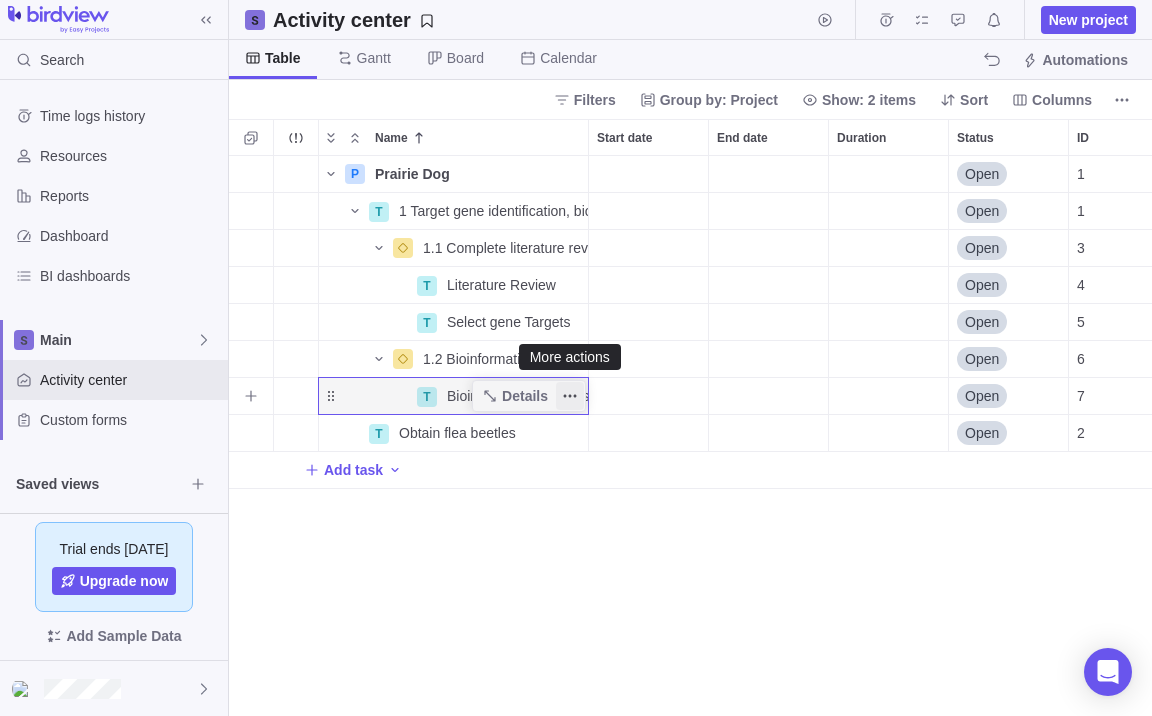 click 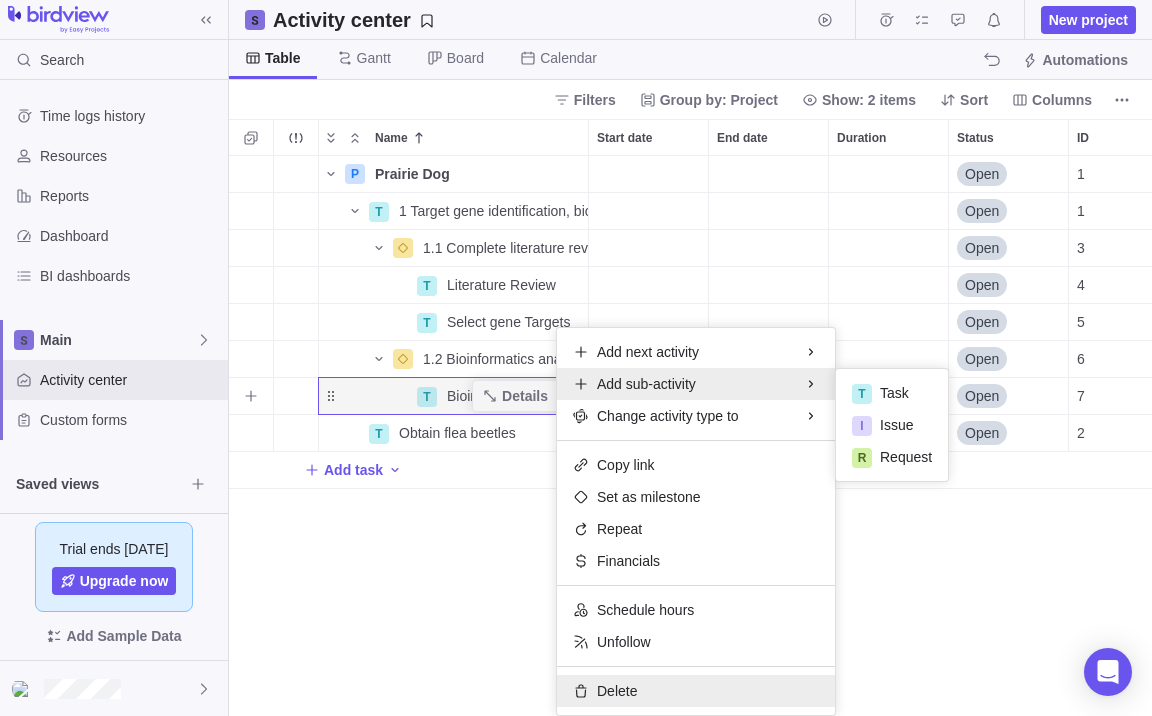click on "Delete" at bounding box center [617, 691] 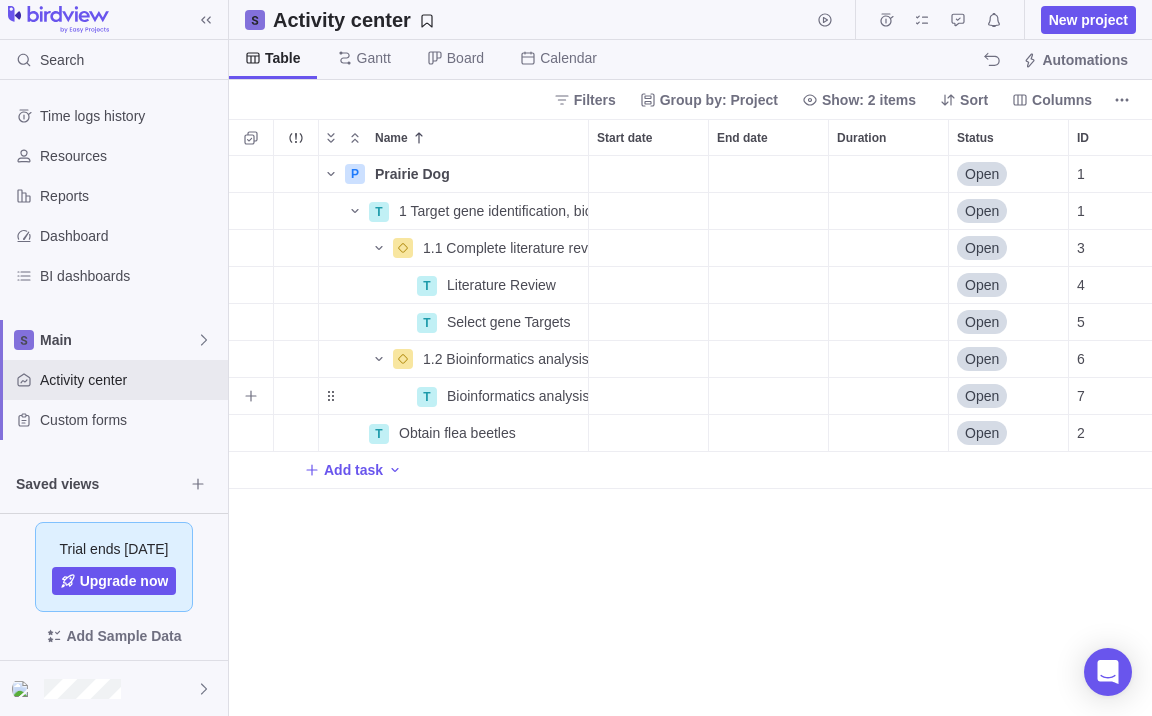 scroll, scrollTop: 530, scrollLeft: 908, axis: both 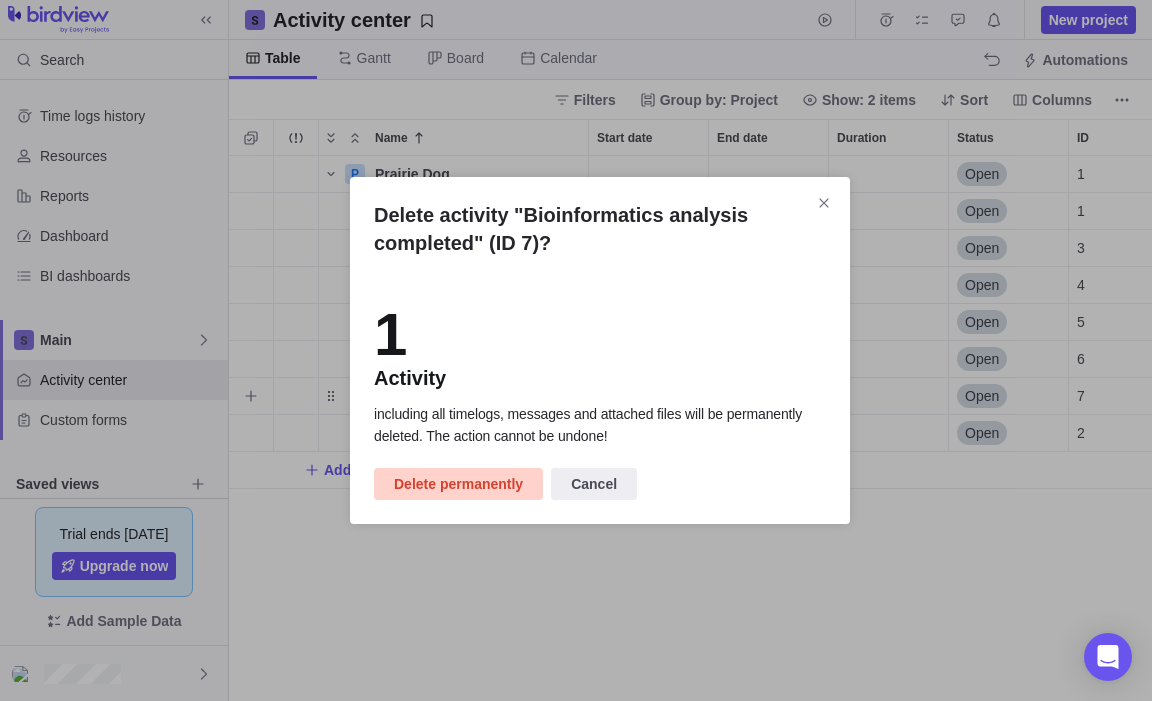 click on "Delete permanently" at bounding box center (458, 484) 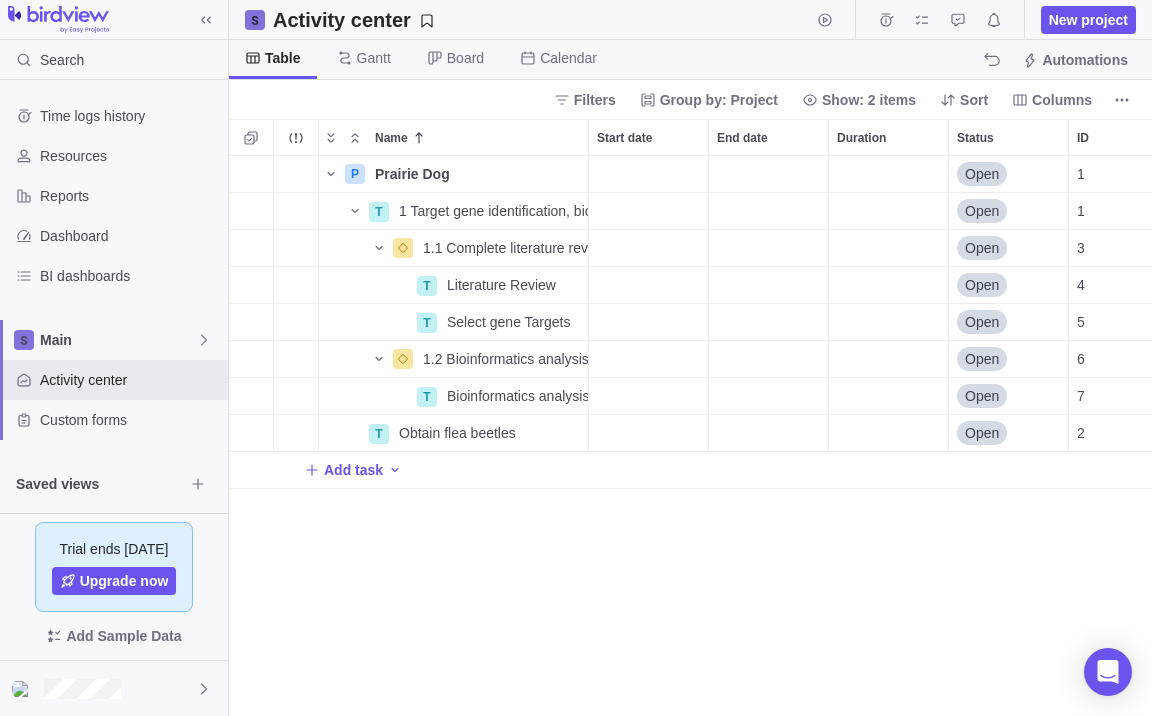 scroll, scrollTop: 16, scrollLeft: 16, axis: both 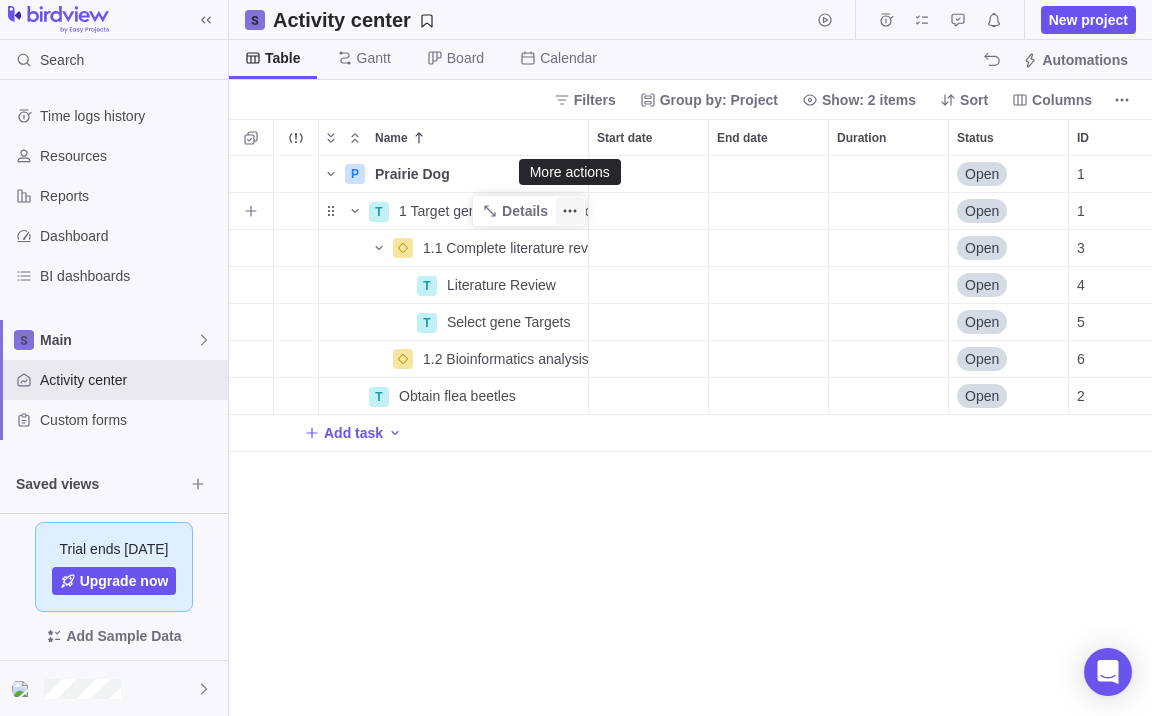 click 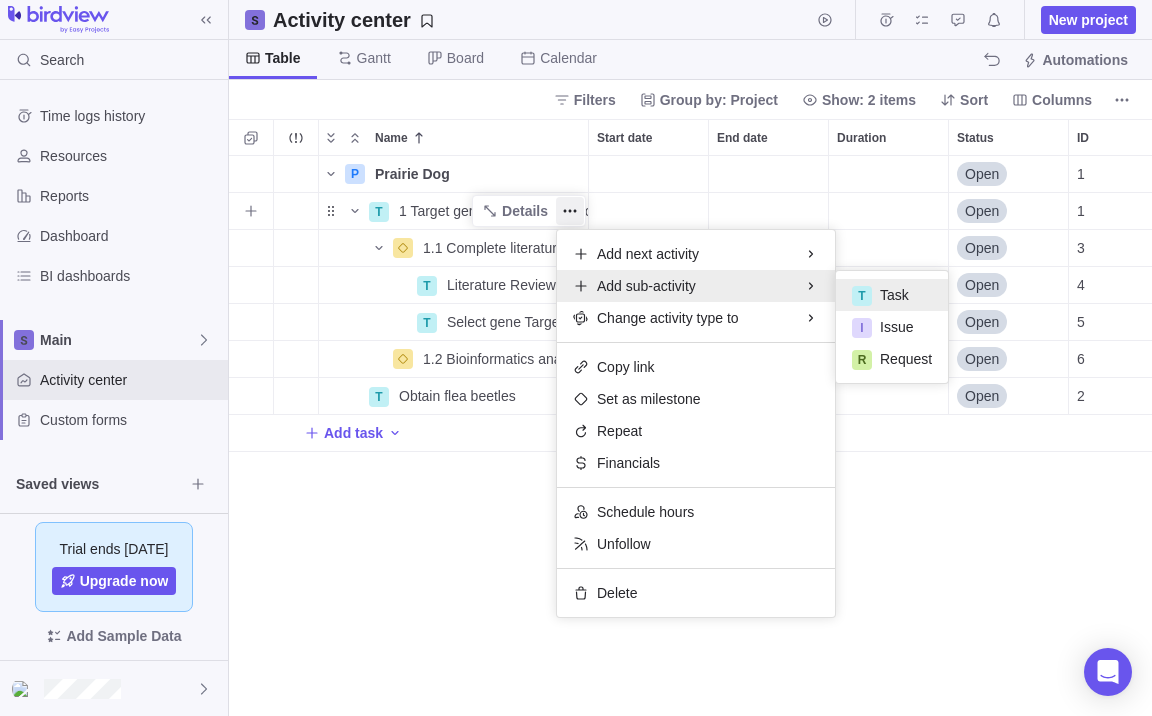 click on "Task" at bounding box center (894, 295) 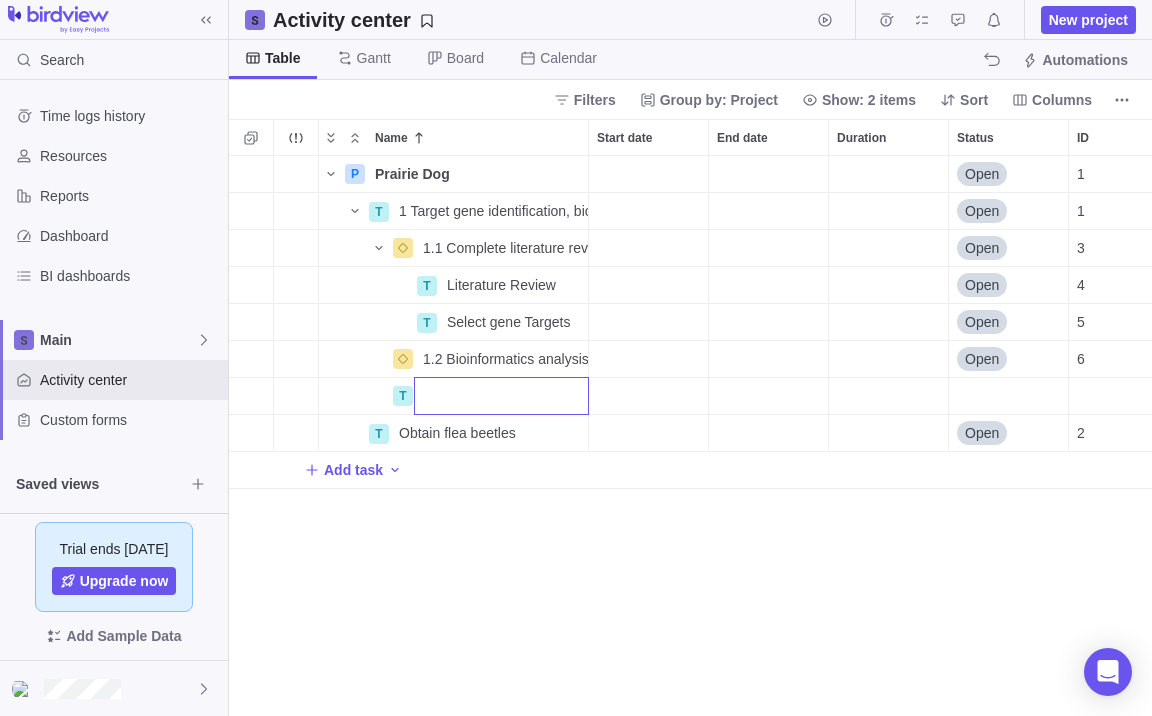 click at bounding box center (501, 396) 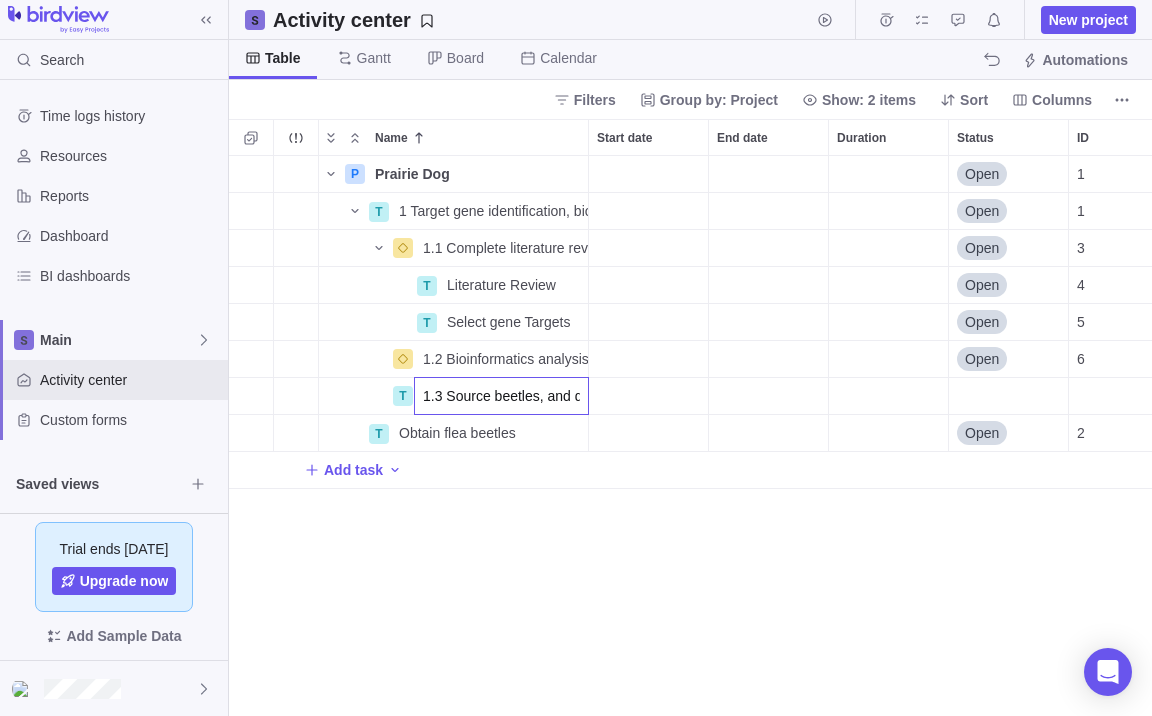 scroll, scrollTop: 0, scrollLeft: 485, axis: horizontal 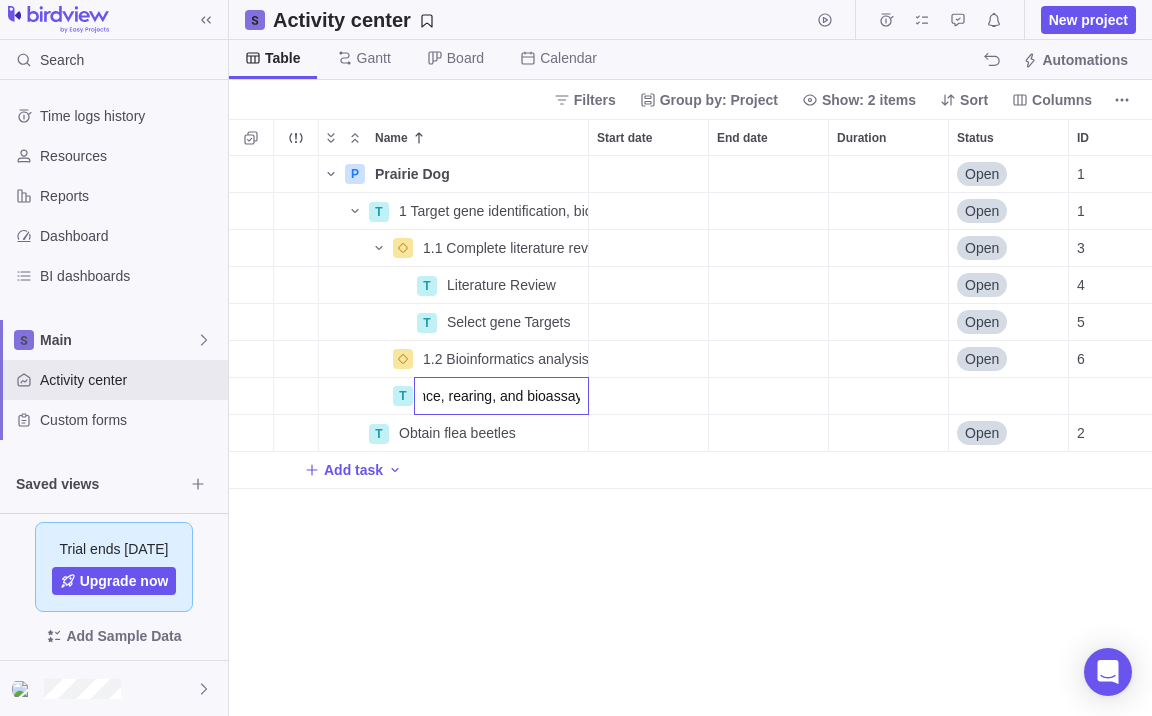 type on "1.3 Source beetles, and develop and validate protocols for in-house maintenance, rearing, and bioassays" 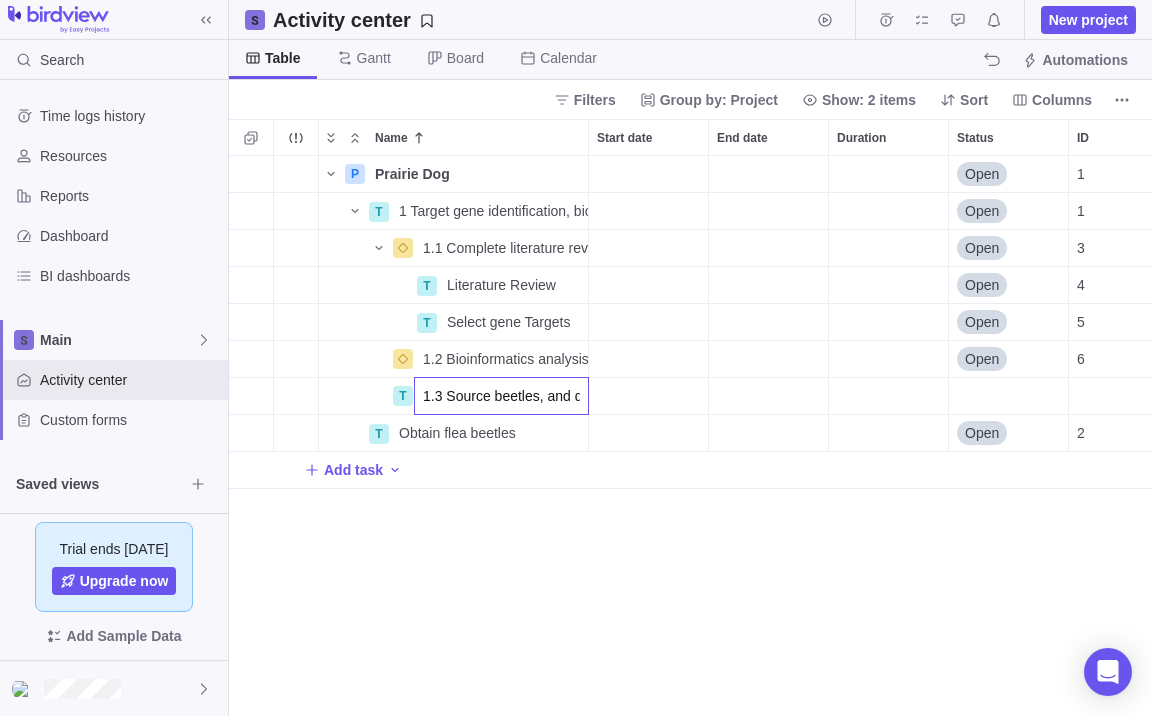 click on "P Prairie Dog Details Open 1 T 1 Target gene identification, bioinformatics, and flea beetle sourcing Details Open 1 1.1 Complete literature review and select of gene targets Details Open 3 T Literature Review Details Open 4 T Select gene Targets Details Open 5 1.2 Bioinformatics analysis completed and sequences to use for RNAi selected Details Open 6 T 1.3 Source beetles, and develop and validate protocols for in-house maintenance, rearing, and bioassays T Obtain flea beetles Details Open 2 Add task" at bounding box center (690, 436) 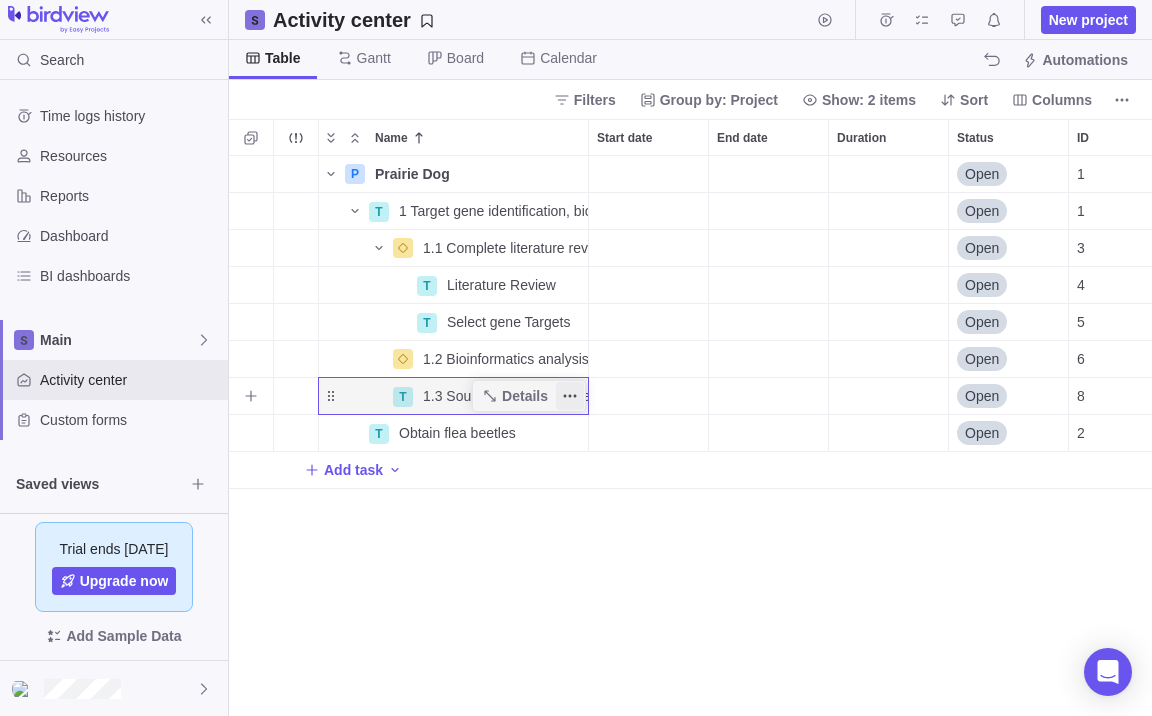 click 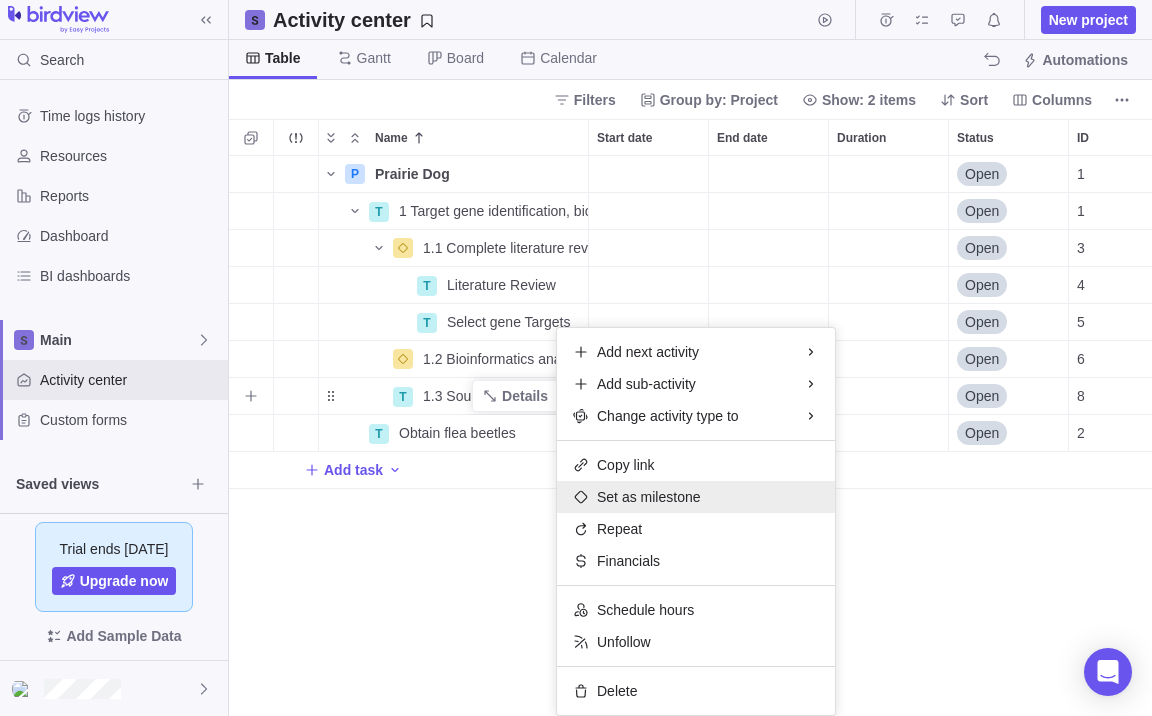click on "Set as milestone" at bounding box center [649, 497] 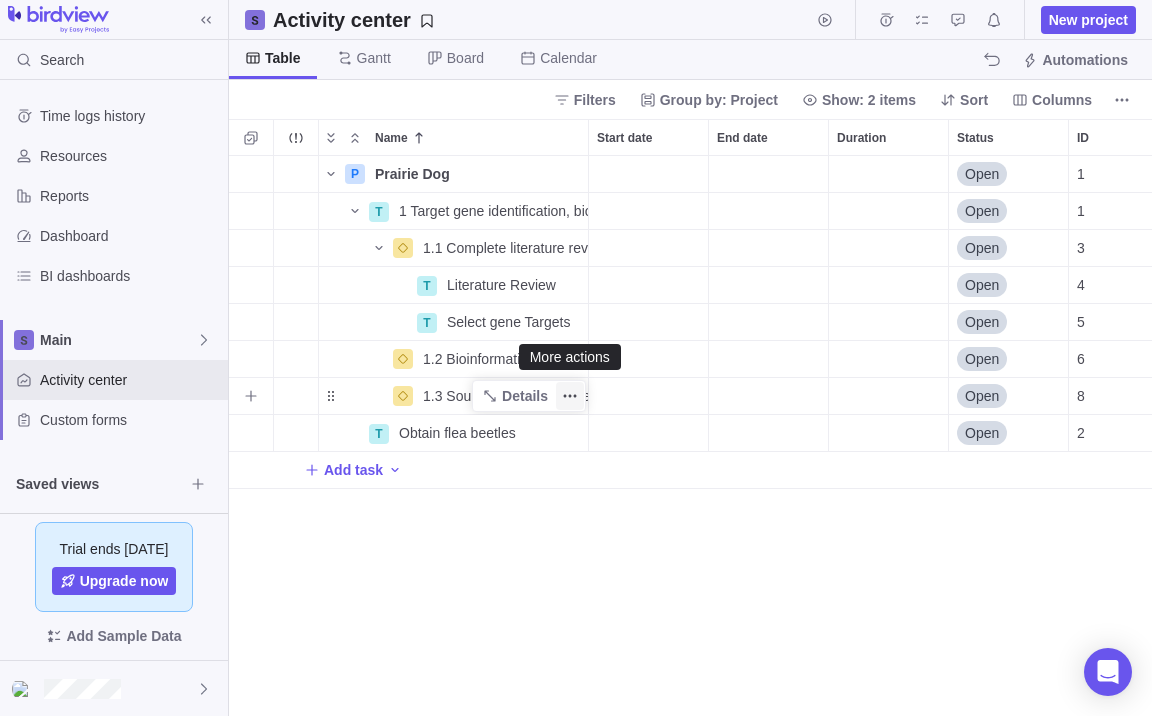 click 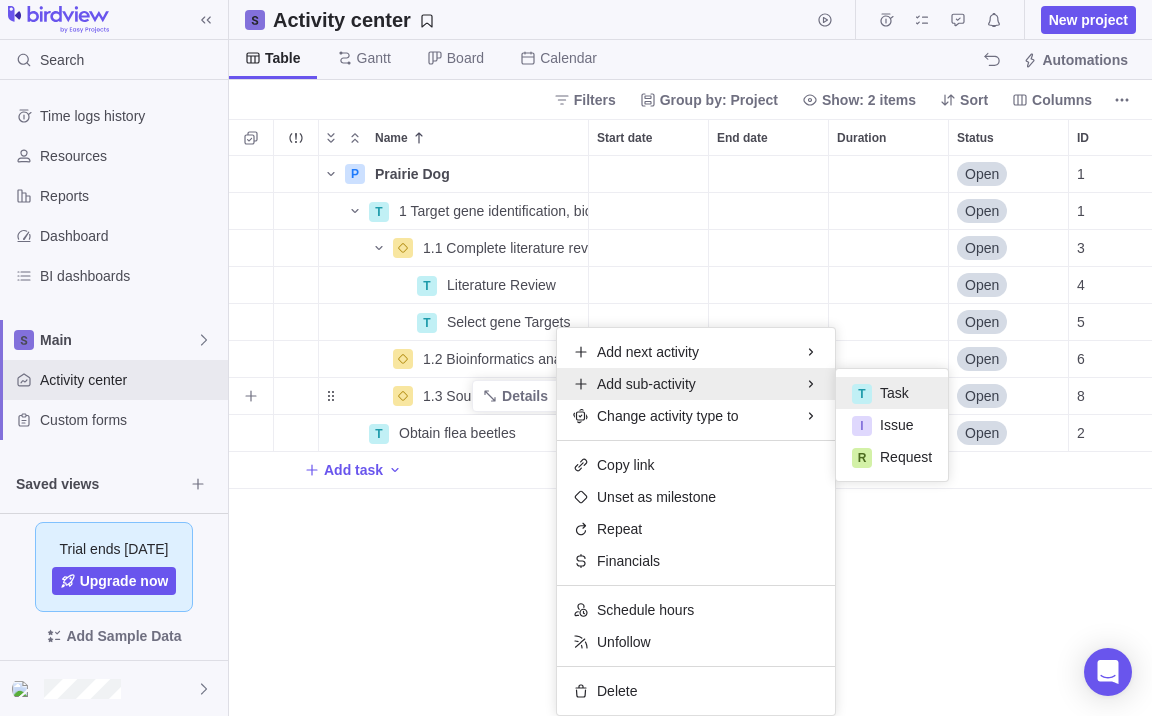 click on "Task" at bounding box center [894, 393] 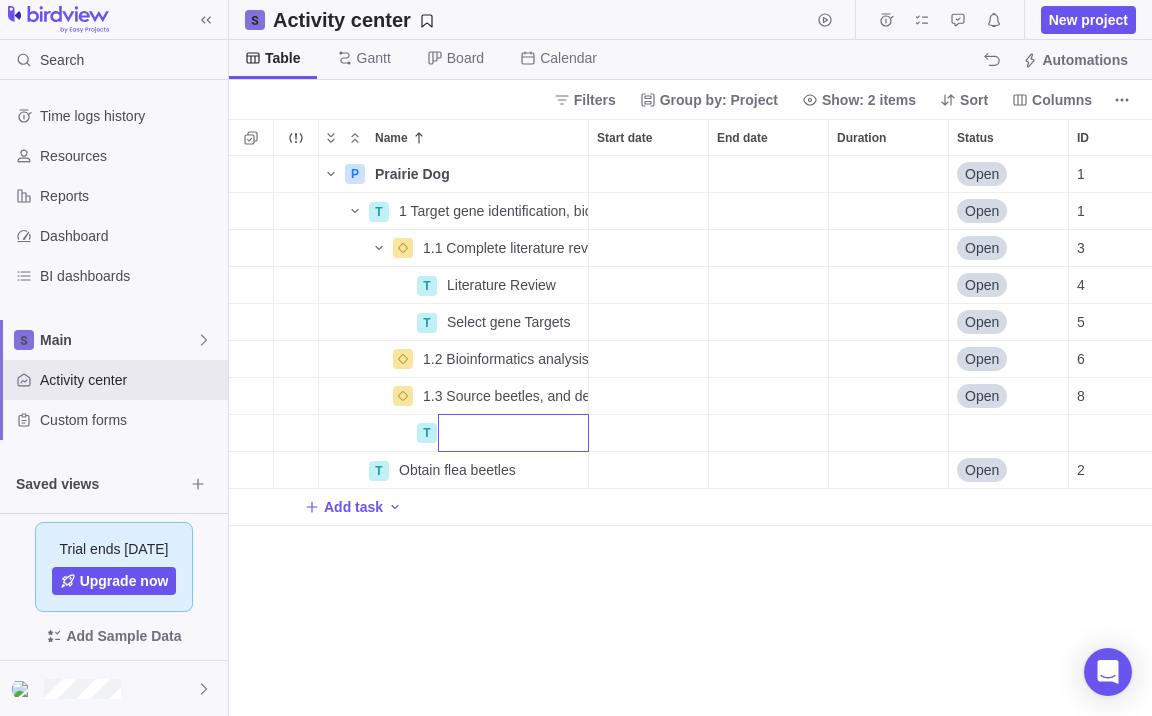 click at bounding box center [513, 433] 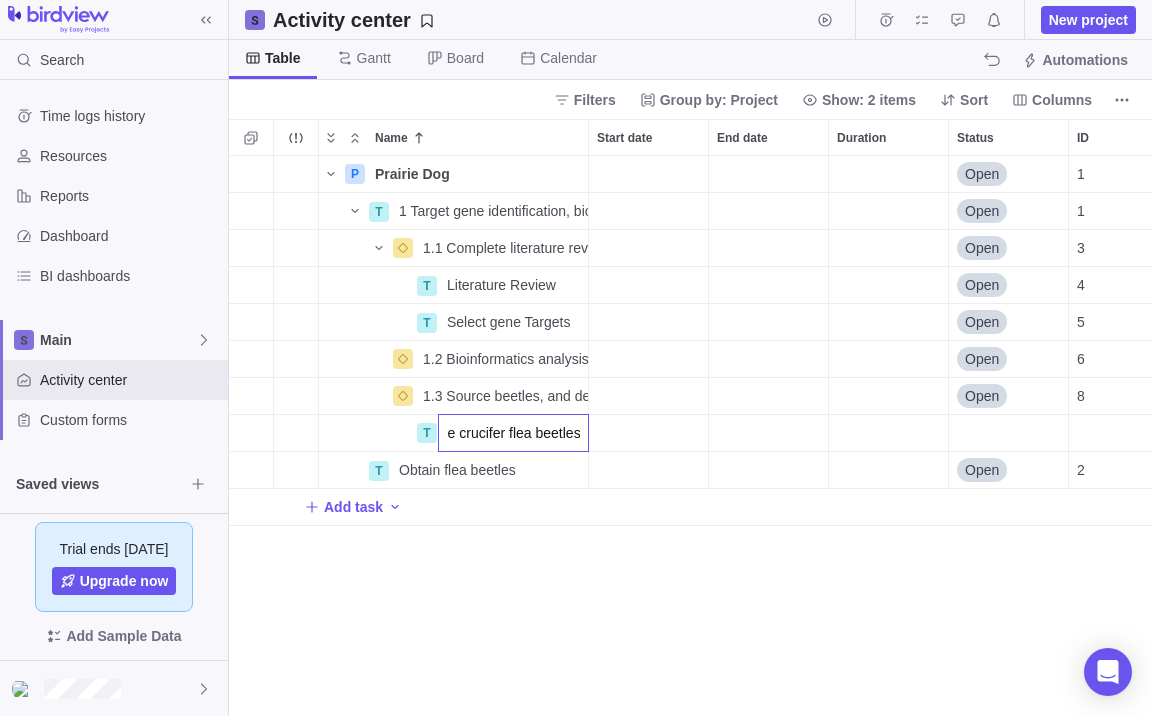 scroll, scrollTop: 0, scrollLeft: 40, axis: horizontal 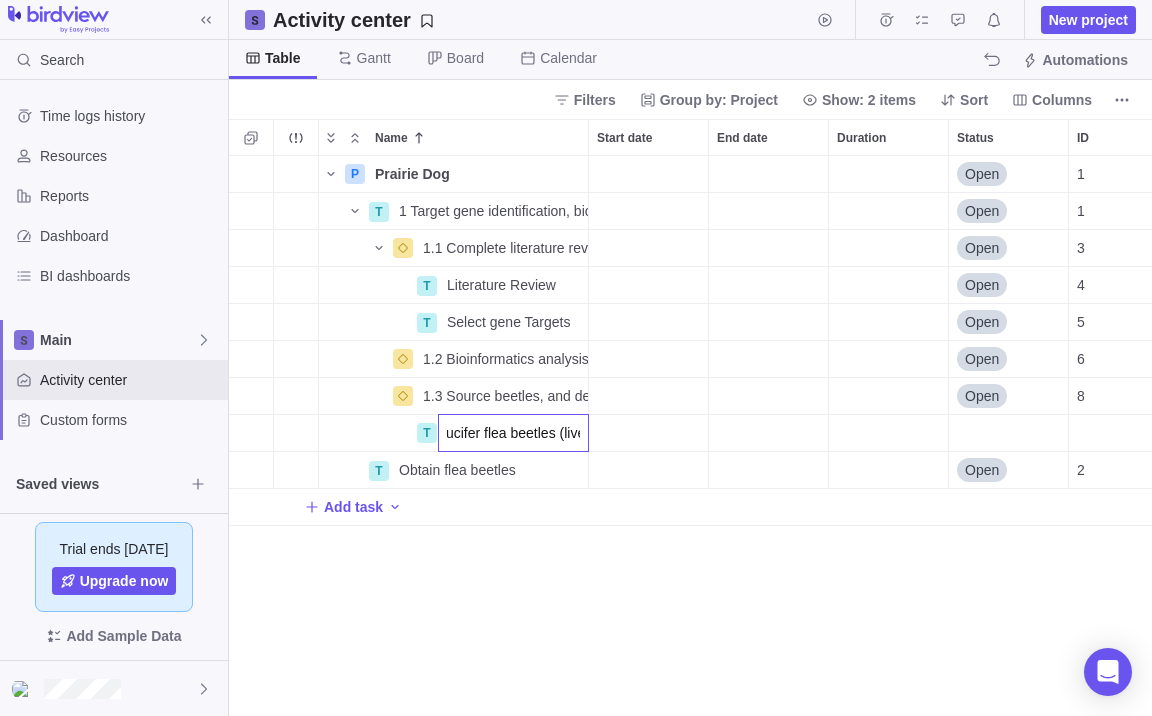 type on "Source crucifer flea beetles (live)" 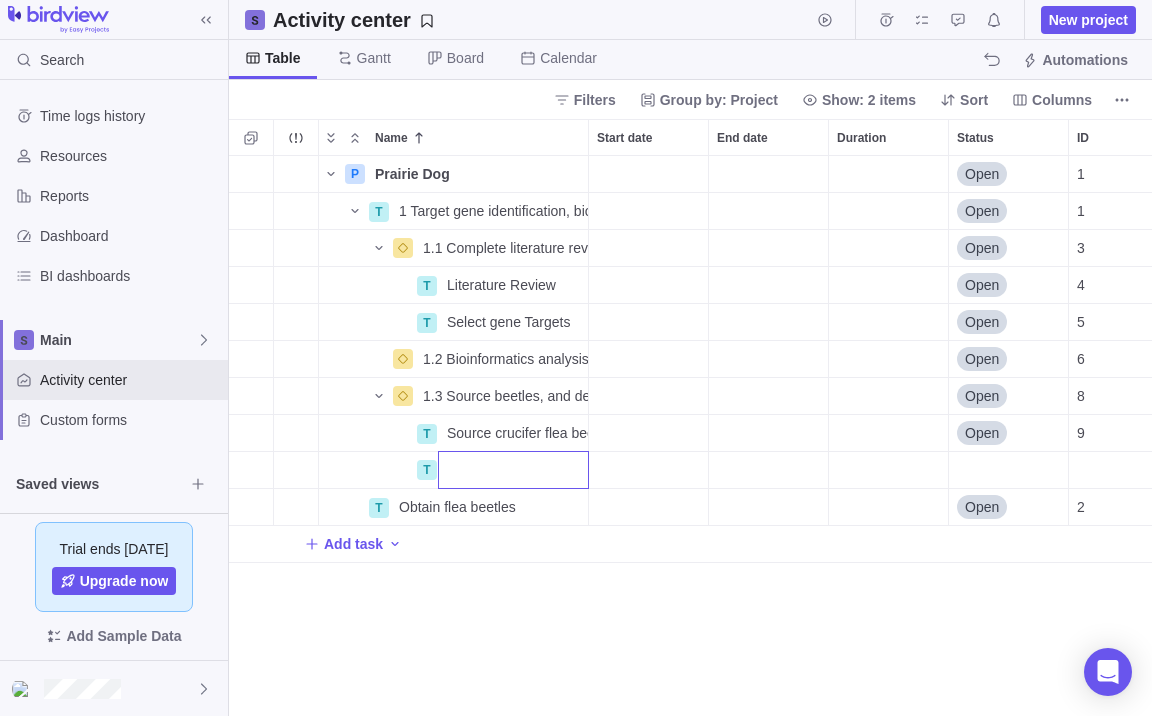 click on "P Prairie Dog Details Open 1 T 1 Target gene identification, bioinformatics, and flea beetle sourcing Details Open 1 1.1 Complete literature review and select of gene targets Details Open 3 T Literature Review Details Open 4 T Select gene Targets Details Open 5 1.2 Bioinformatics analysis completed and sequences to use for RNAi selected Details Open 6 1.3 Source beetles, and develop and validate protocols for in-house maintenance, rearing, and bioassays Details Open 8 T Source crucifer flea beetles (live) Details Open 9 T T Obtain flea beetles Details Open 2 Add task" at bounding box center (690, 436) 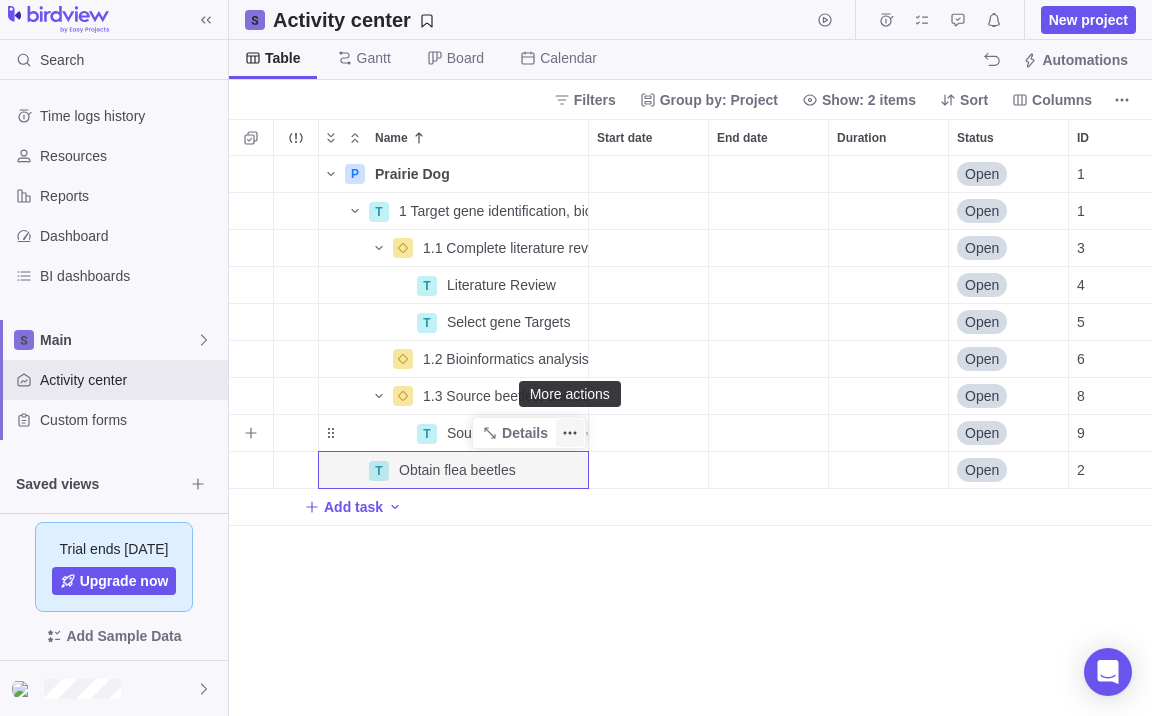 click 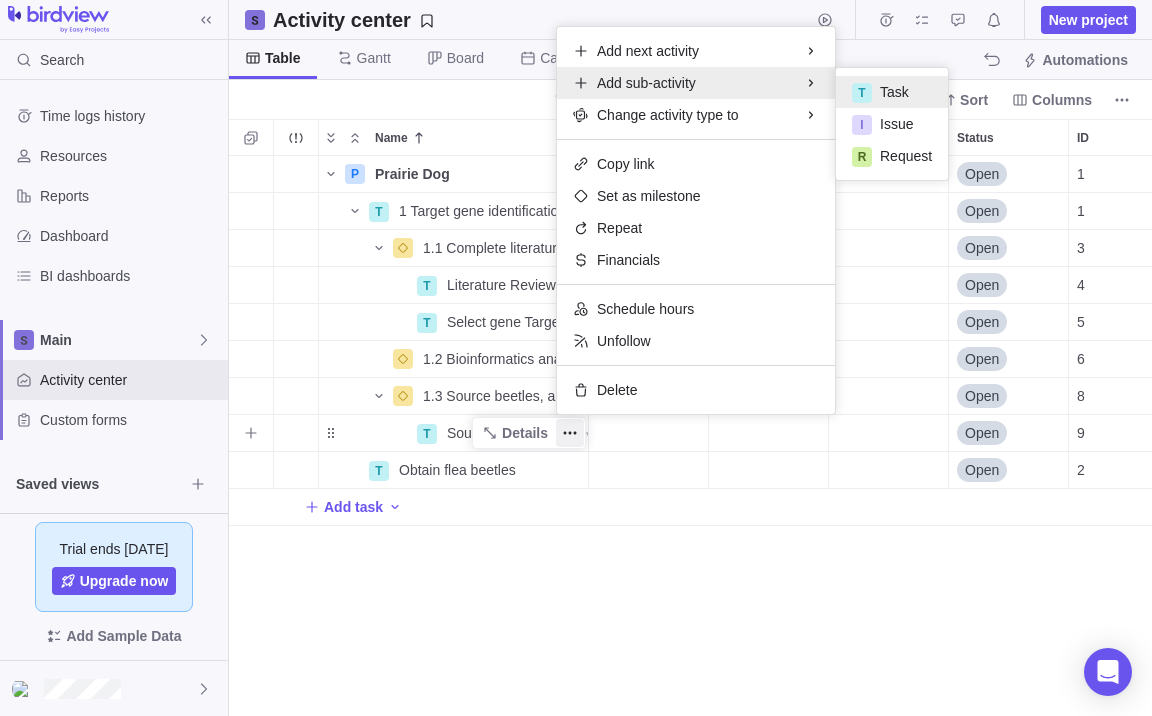 click on "Task" at bounding box center (894, 92) 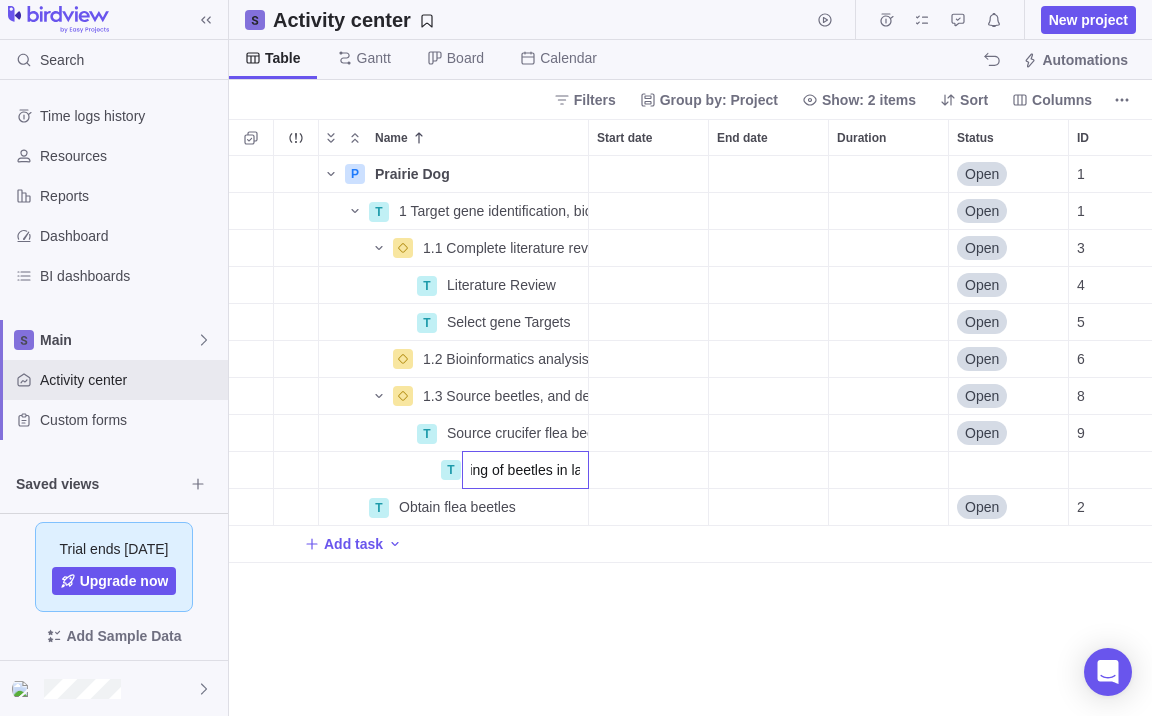type on "Test rearing of beetles in lab" 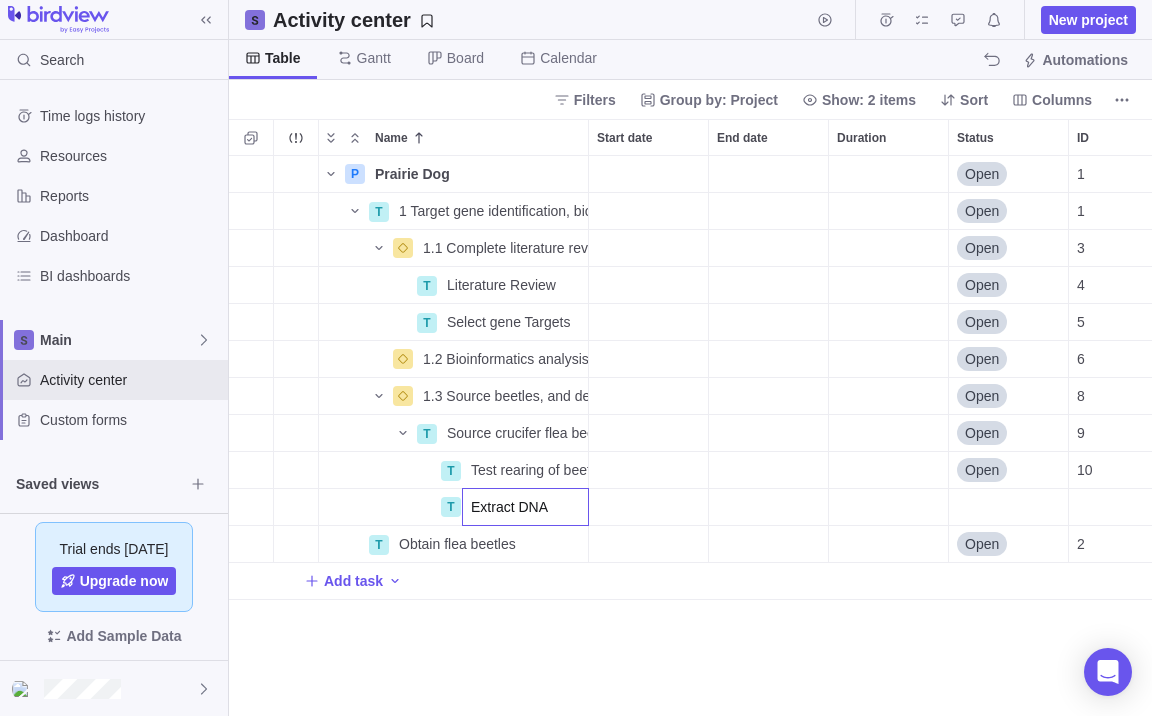 type on "Extract DNA" 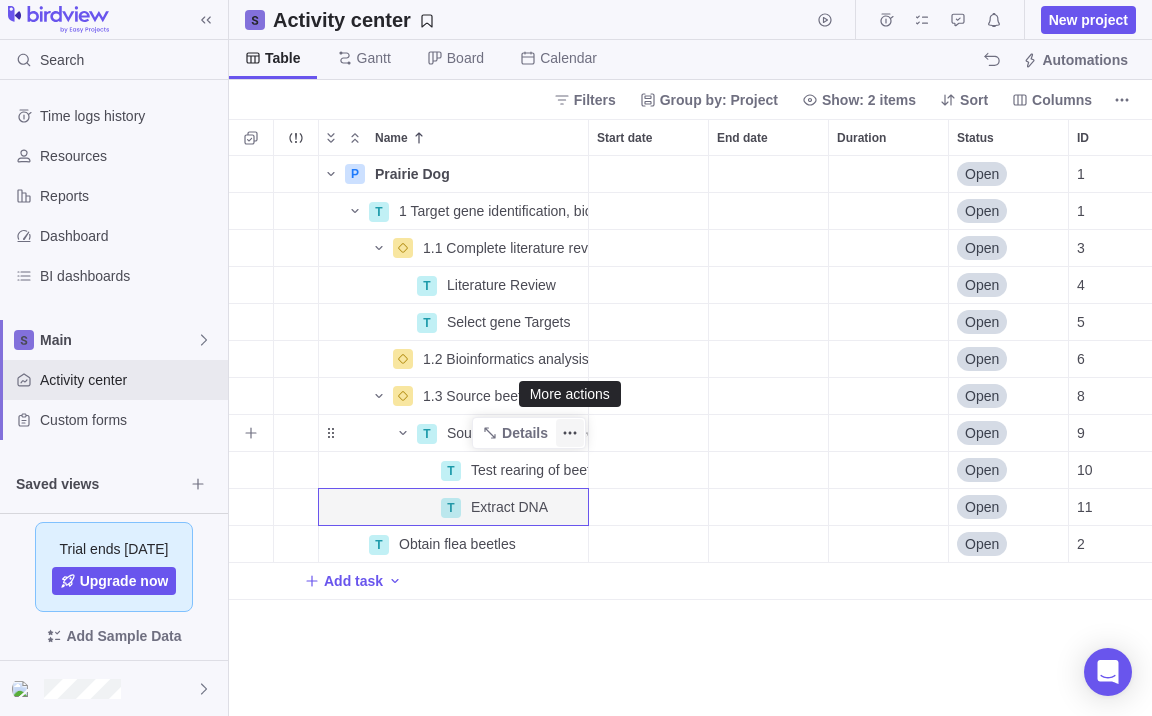 click 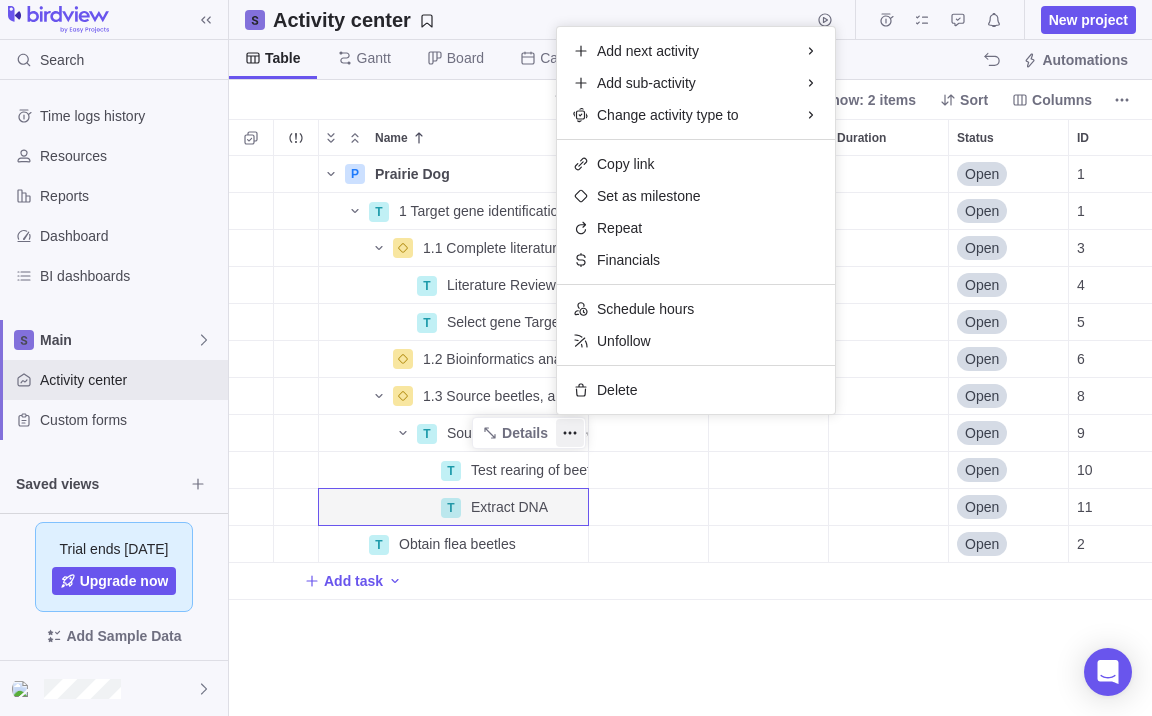 click on "P Prairie Dog Details Open 1 T 1 Target gene identification, bioinformatics, and flea beetle sourcing Details Open 1 1.1 Complete literature review and select of gene targets Details Open 3 T Literature Review Details Open 4 T Select gene Targets Details Open 5 1.2 Bioinformatics analysis completed and sequences to use for RNAi selected Details Open 6 1.3 Source beetles, and develop and validate protocols for in-house maintenance, rearing, and bioassays Details Open 8 T Source crucifer flea beetles (live) Details Open 9 T Test rearing of beetles in lab Details Open 10 T Extract DNA Details Open 11 T Obtain flea beetles Details Open 2 Add task" at bounding box center (690, 436) 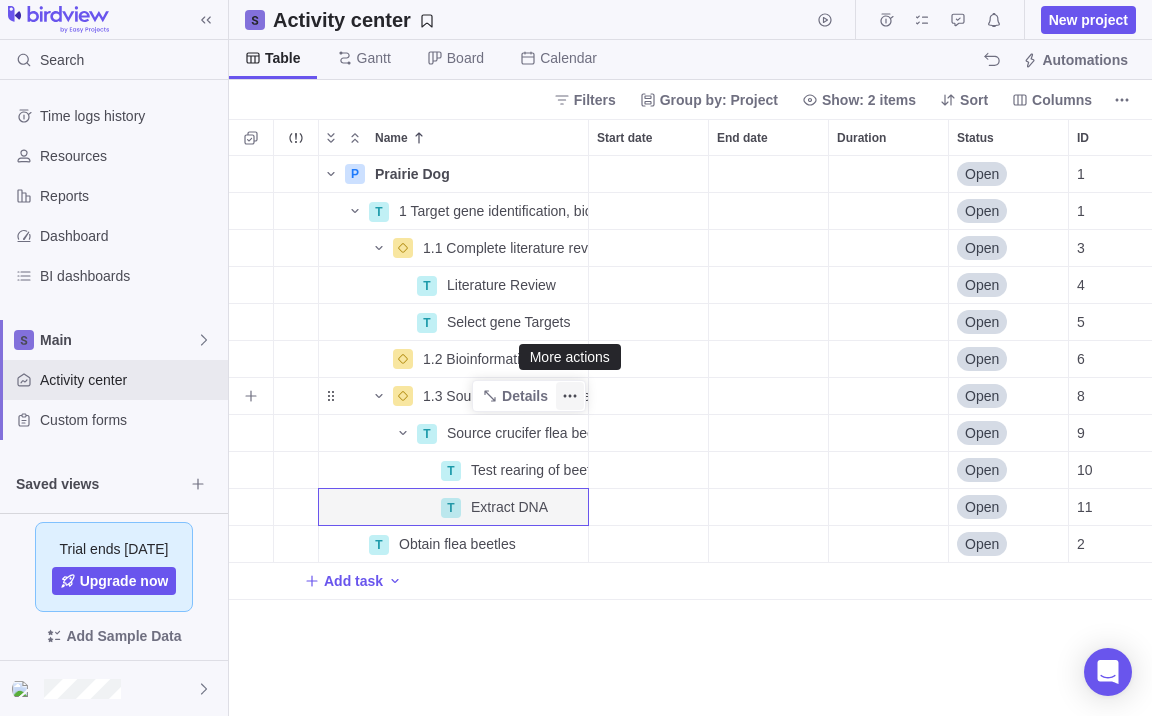 click 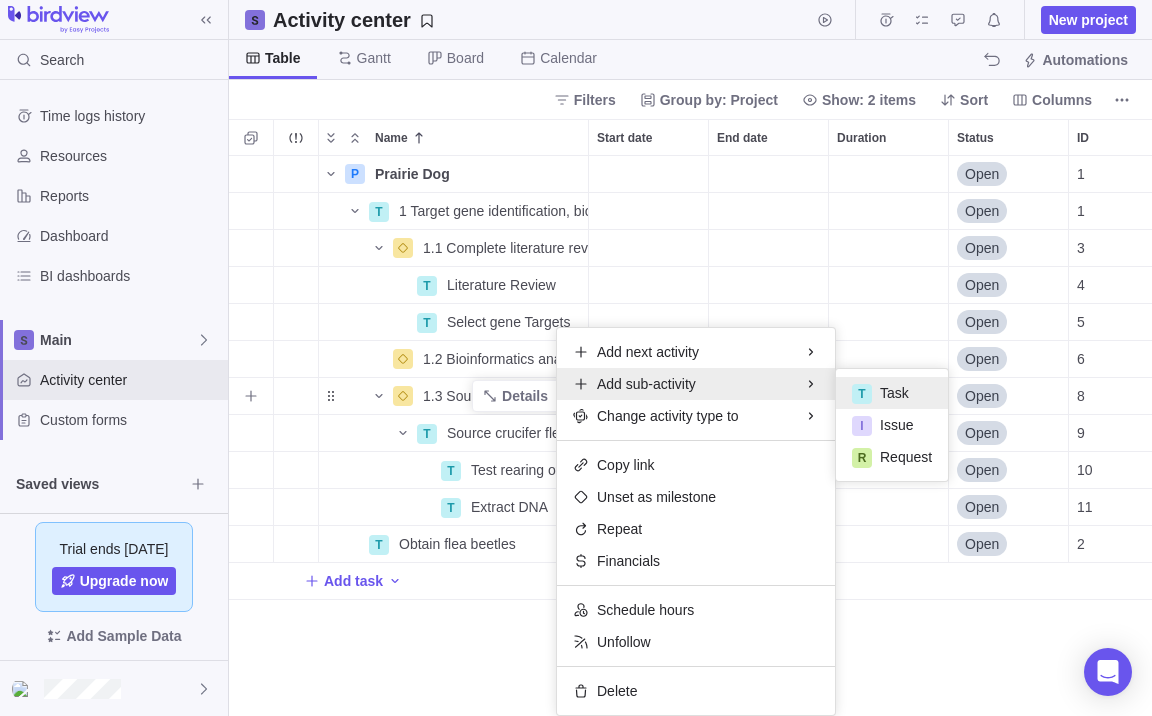 click on "Task" at bounding box center (894, 393) 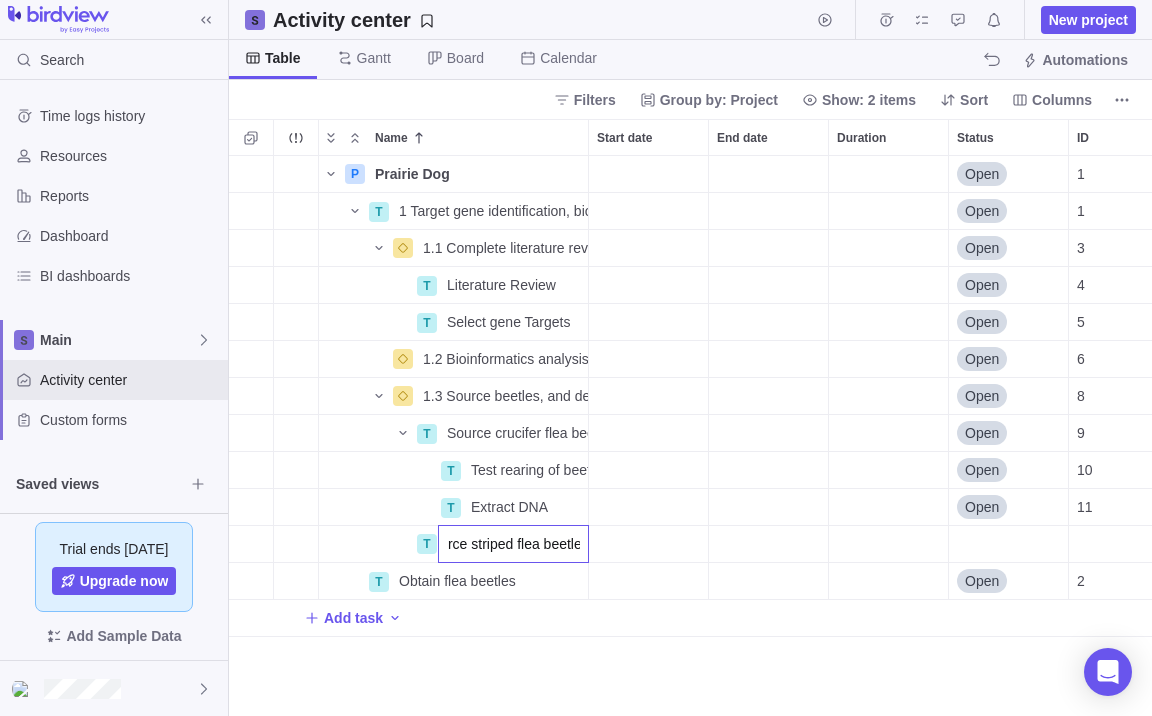 type on "Source striped flea beetles" 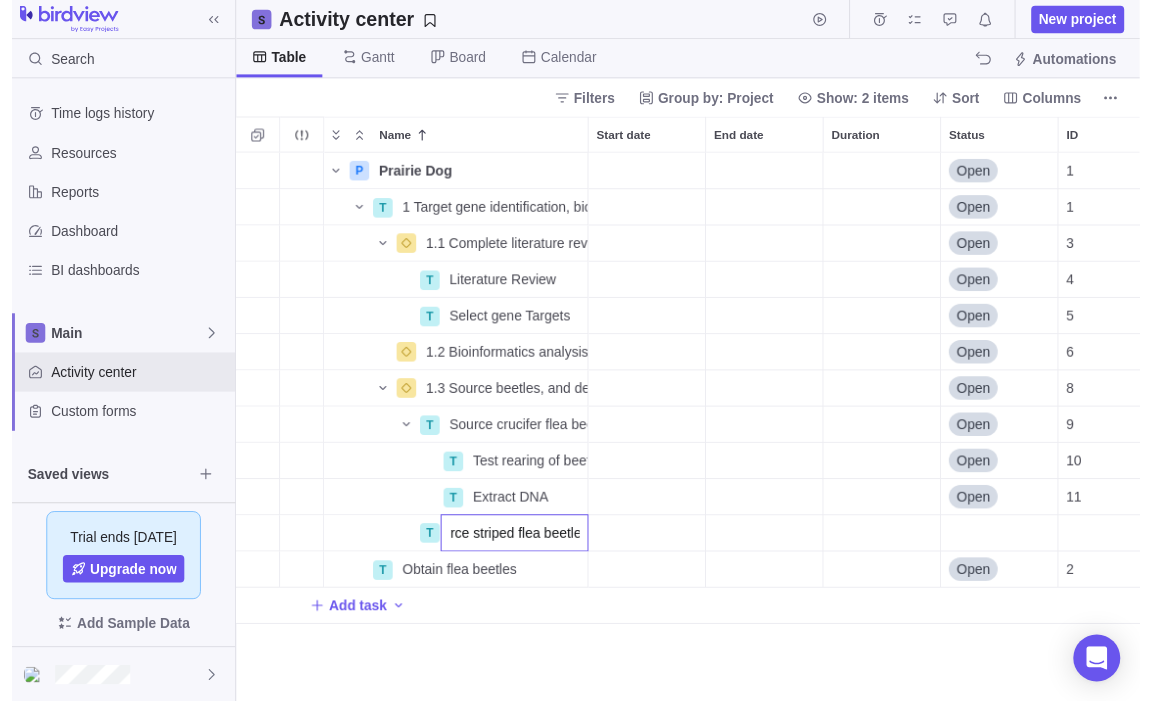scroll, scrollTop: 0, scrollLeft: 29, axis: horizontal 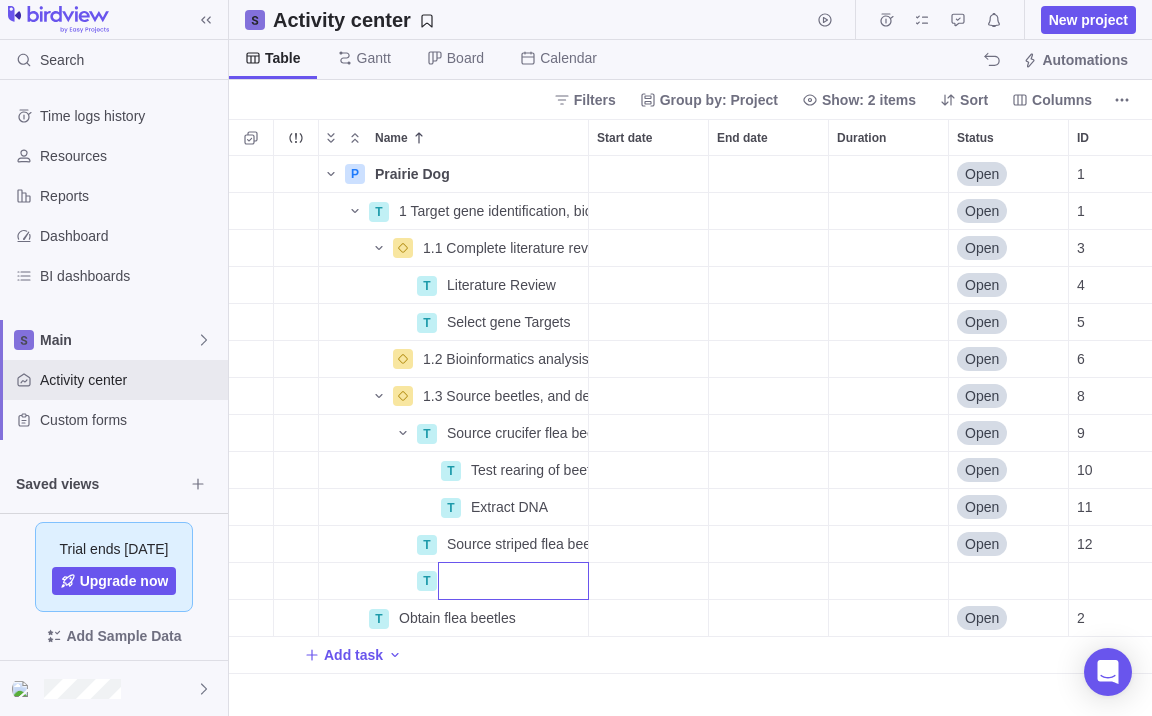 click on "P Prairie Dog Details Open 1 T 1 Target gene identification, bioinformatics, and flea beetle sourcing Details Open 1 1.1 Complete literature review and select of gene targets Details Open 3 T Literature Review Details Open 4 T Select gene Targets Details Open 5 1.2 Bioinformatics analysis completed and sequences to use for RNAi selected Details Open 6 1.3 Source beetles, and develop and validate protocols for in-house maintenance, rearing, and bioassays Details Open 8 T Source crucifer flea beetles (live) Details Open 9 T Test rearing of beetles in lab Details Open 10 T Extract DNA Details Open 11 T Source striped flea beetles Details Open 12 T T Obtain flea beetles Details Open 2 Add task" at bounding box center [690, 436] 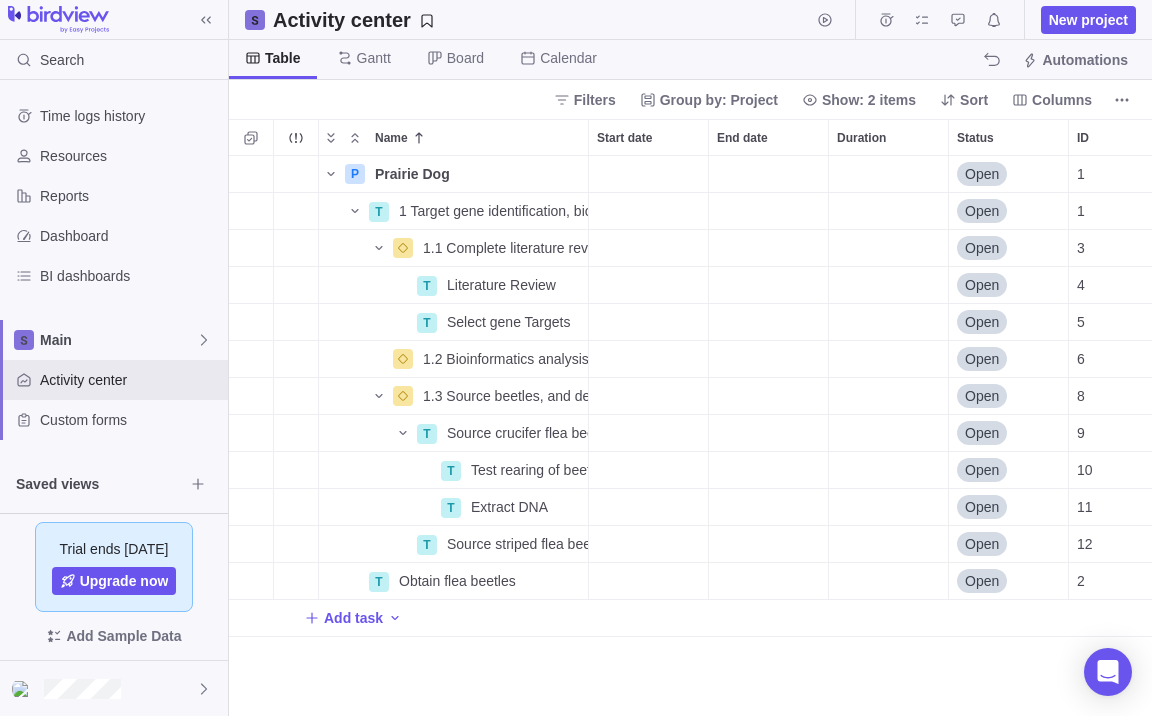 click on "P Prairie Dog Details Open 1 T 1 Target gene identification, bioinformatics, and flea beetle sourcing Details Open 1 1.1 Complete literature review and select of gene targets Details Open 3 T Literature Review Details Open 4 T Select gene Targets Details Open 5 1.2 Bioinformatics analysis completed and sequences to use for RNAi selected Details Open 6 1.3 Source beetles, and develop and validate protocols for in-house maintenance, rearing, and bioassays Details Open 8 T Source crucifer flea beetles (live) Details Open 9 T Test rearing of beetles in lab Details Open 10 T Extract DNA Details Open 11 T Source striped flea beetles Details Open 12 T Obtain flea beetles Details Open 2 Add task" at bounding box center (690, 436) 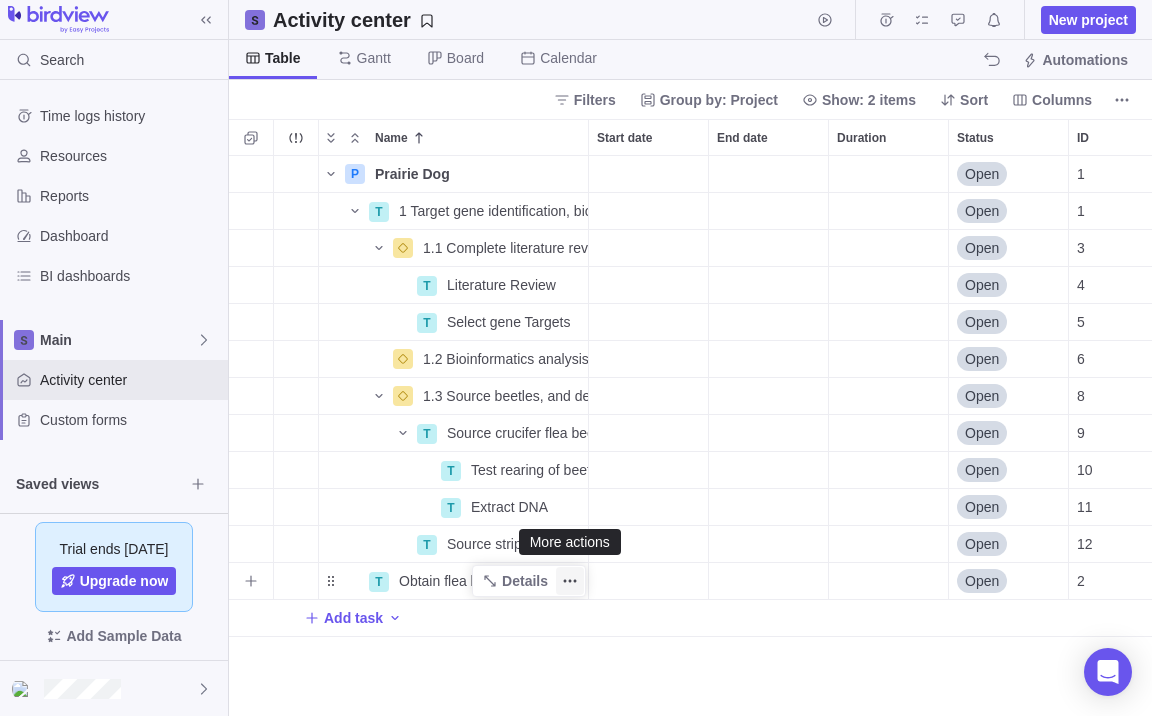 click 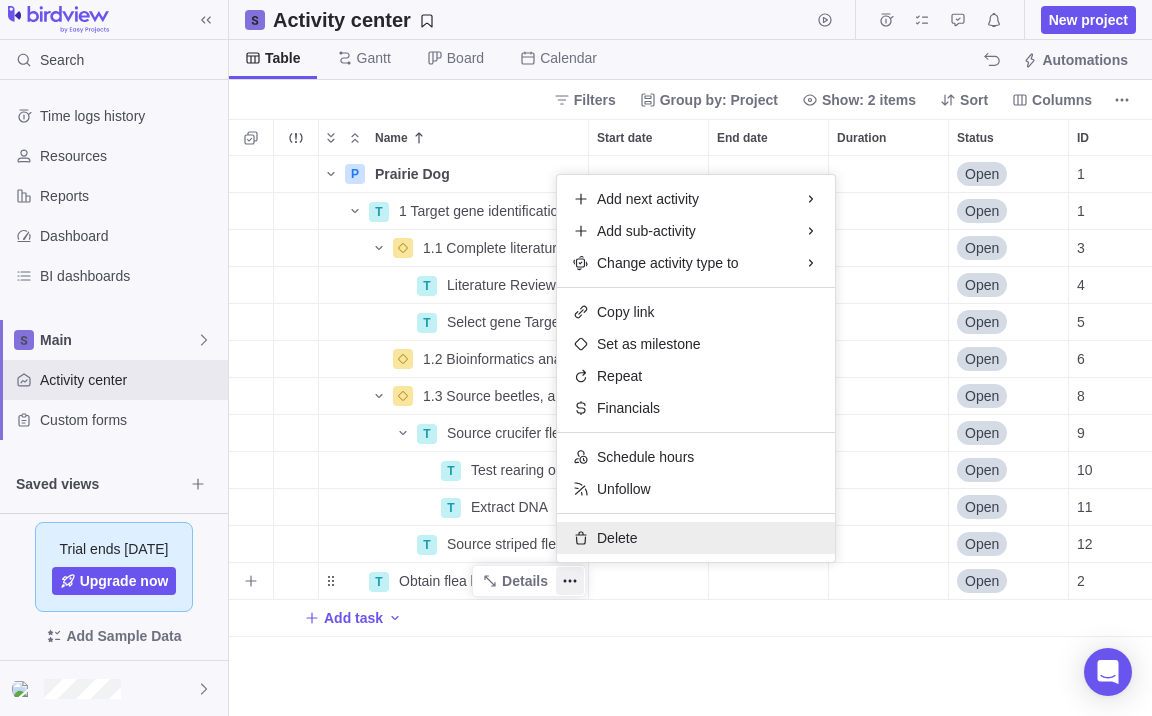 click on "Delete" at bounding box center (617, 538) 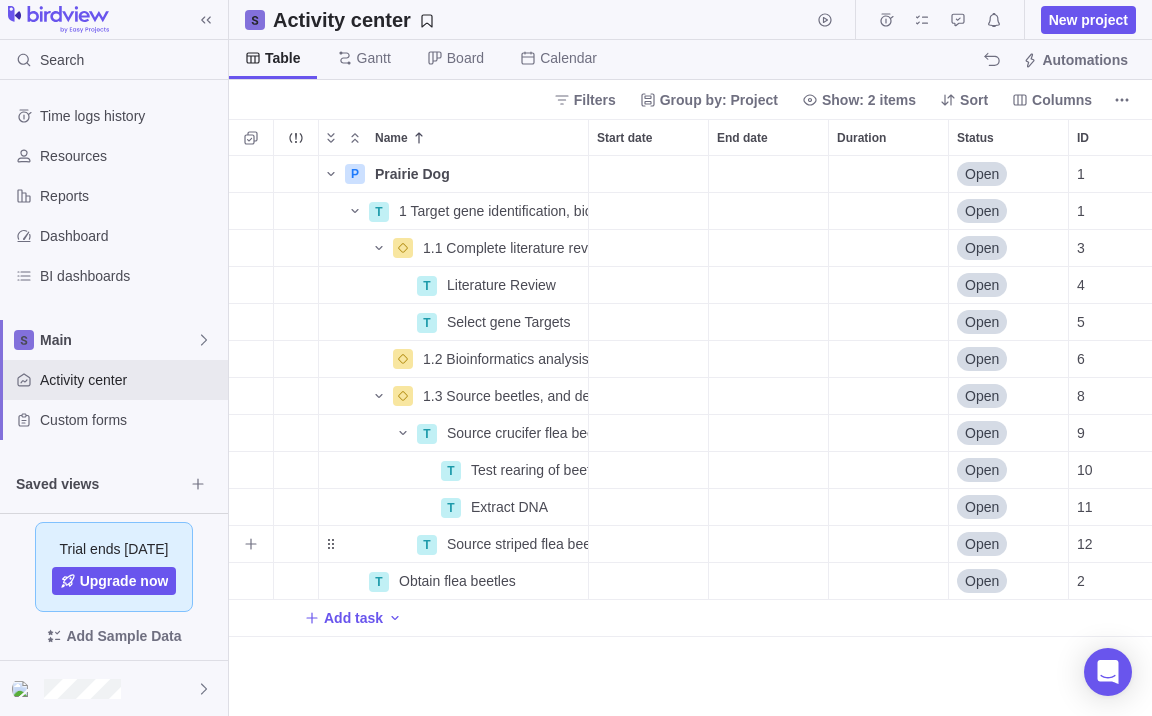 scroll, scrollTop: 530, scrollLeft: 908, axis: both 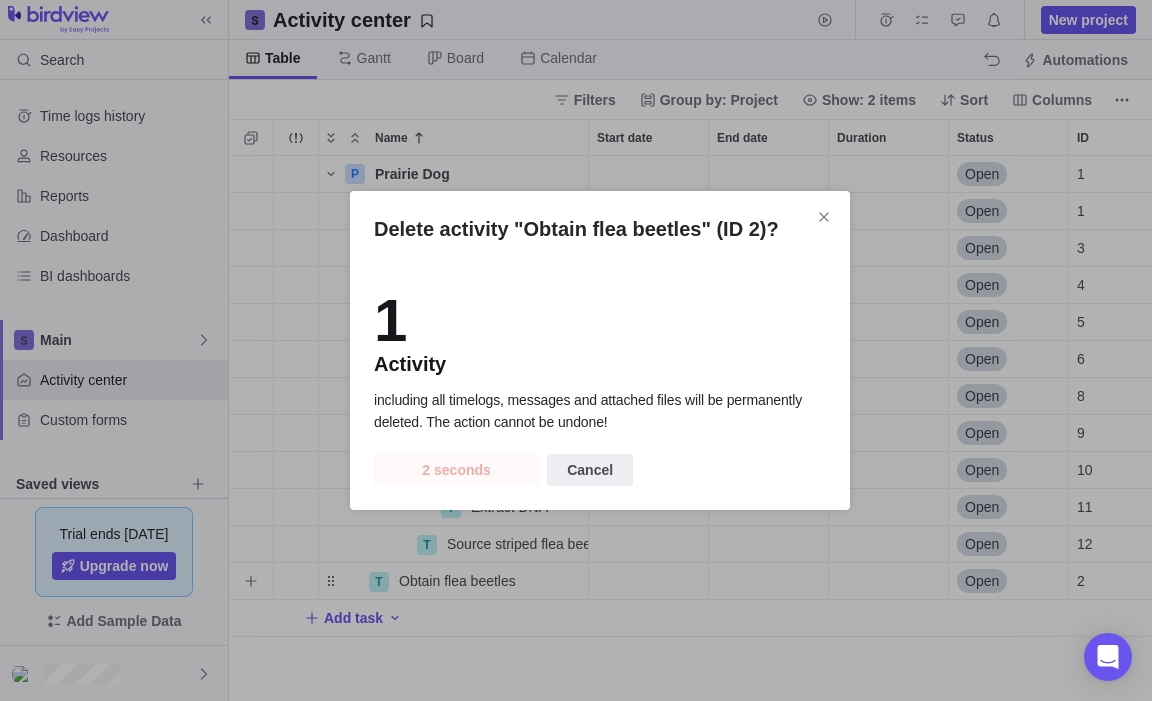 click on "2 seconds" at bounding box center [456, 470] 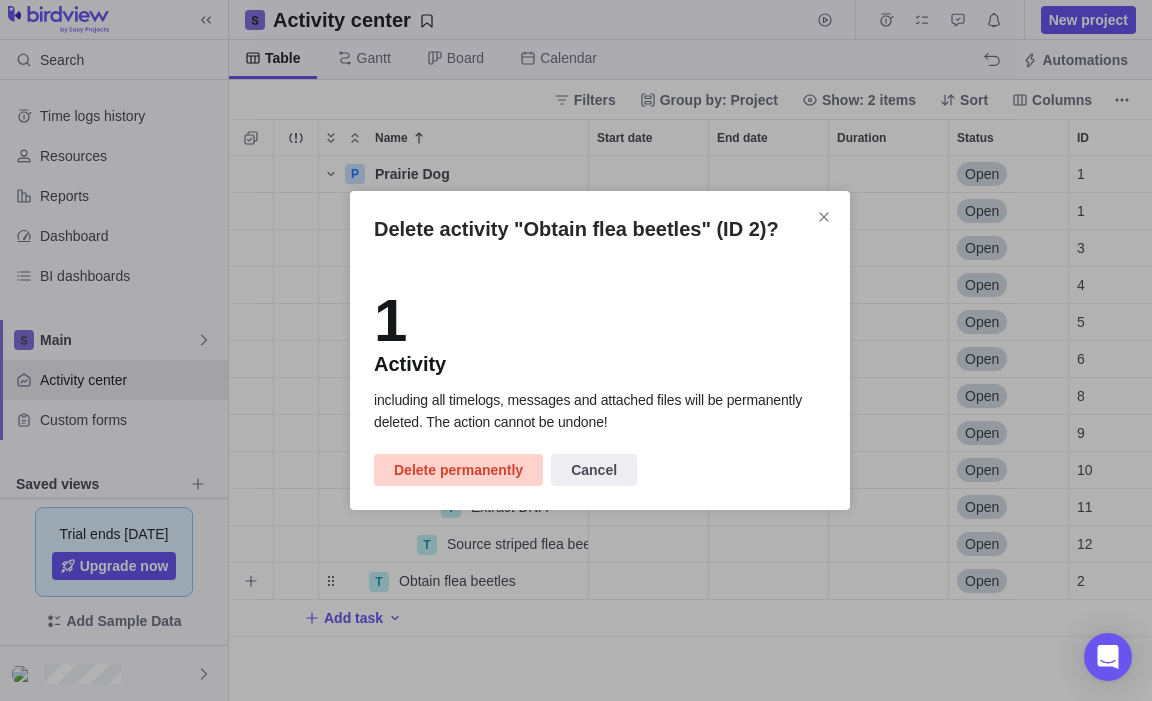 click on "Delete permanently" at bounding box center (458, 470) 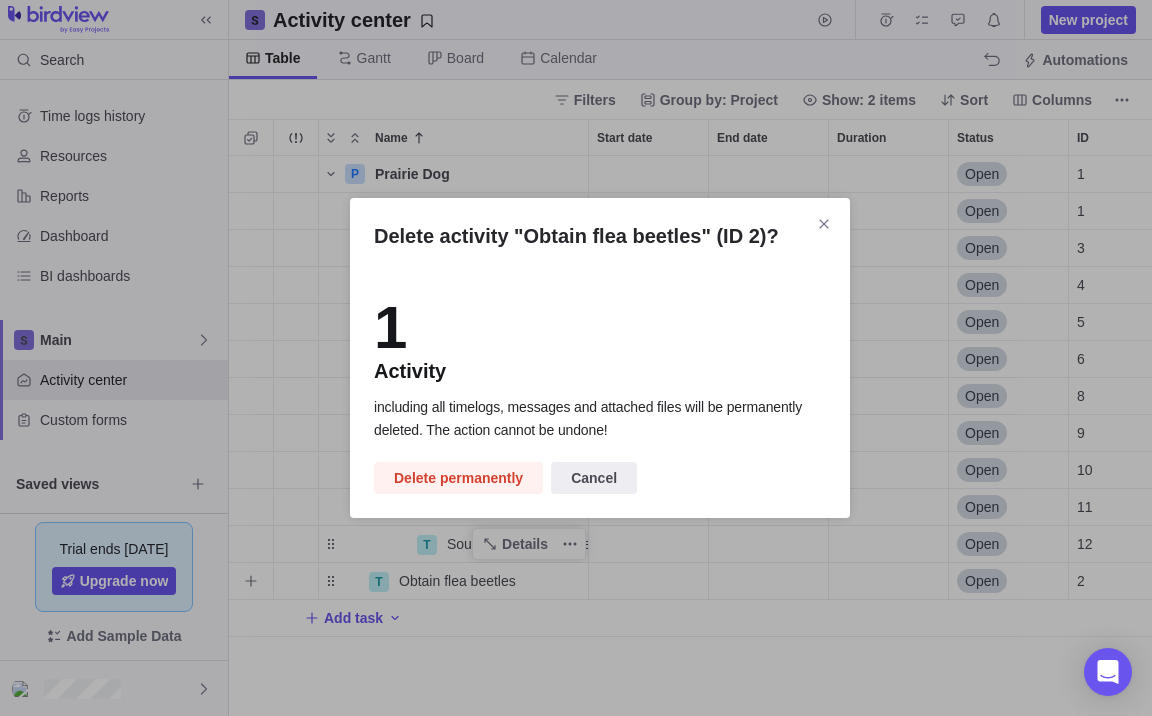 scroll, scrollTop: 16, scrollLeft: 16, axis: both 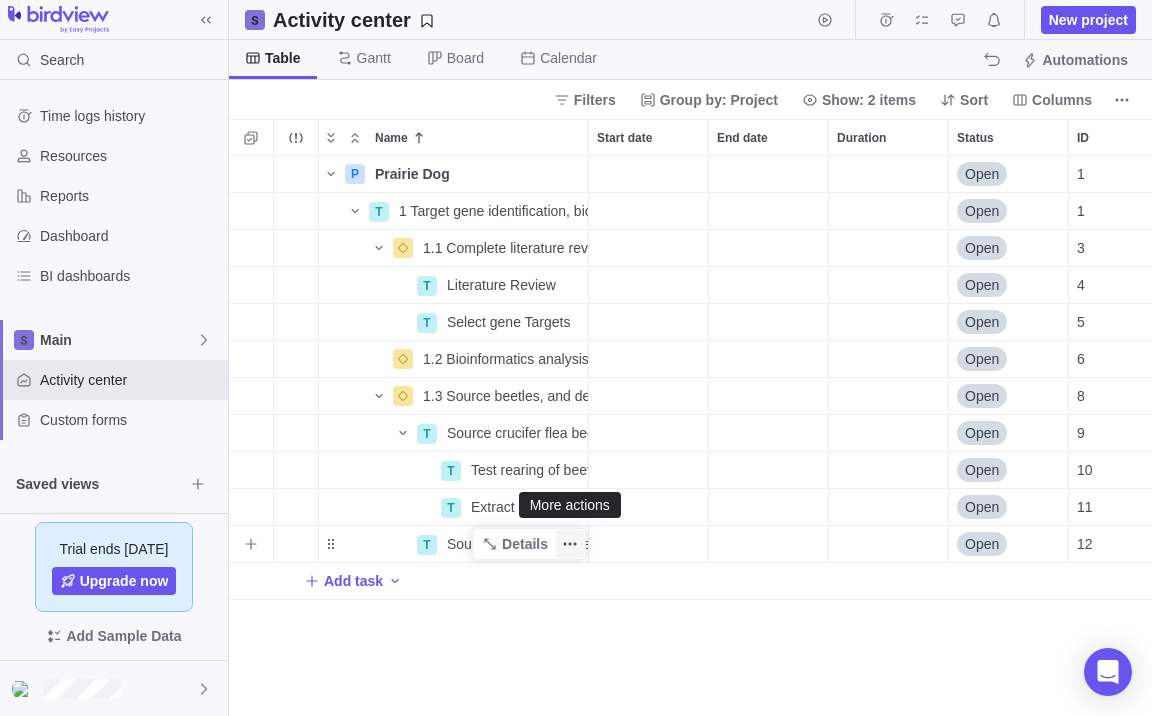 click 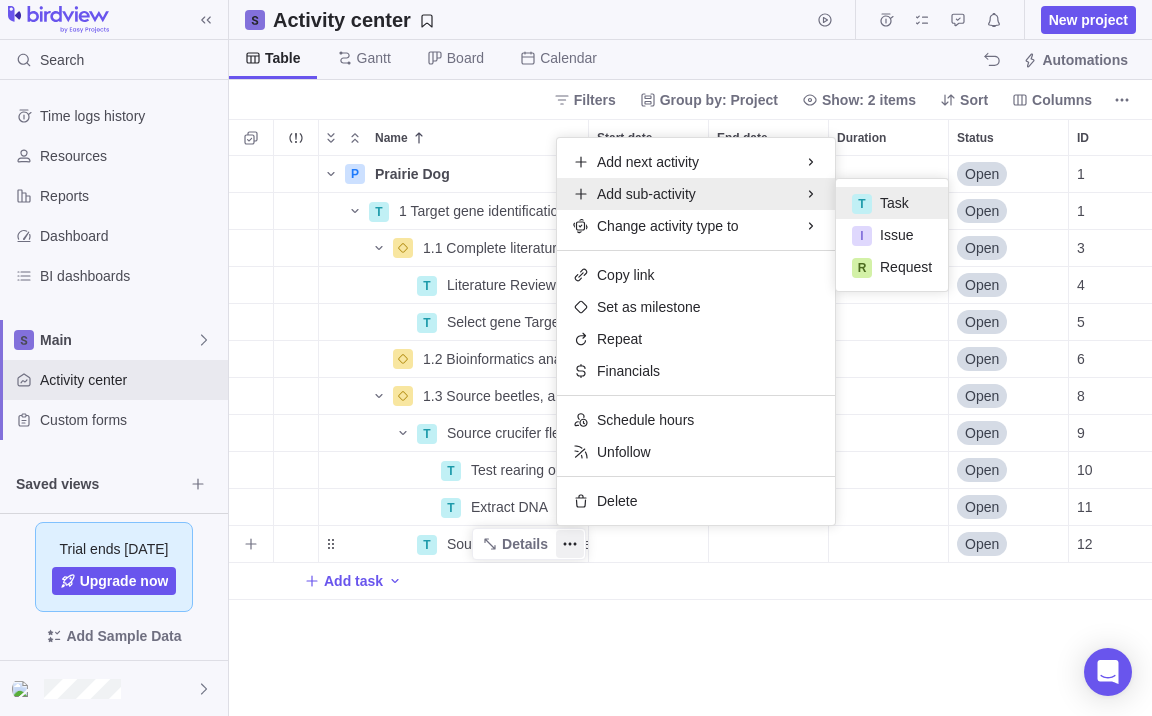 click on "Task" at bounding box center (894, 203) 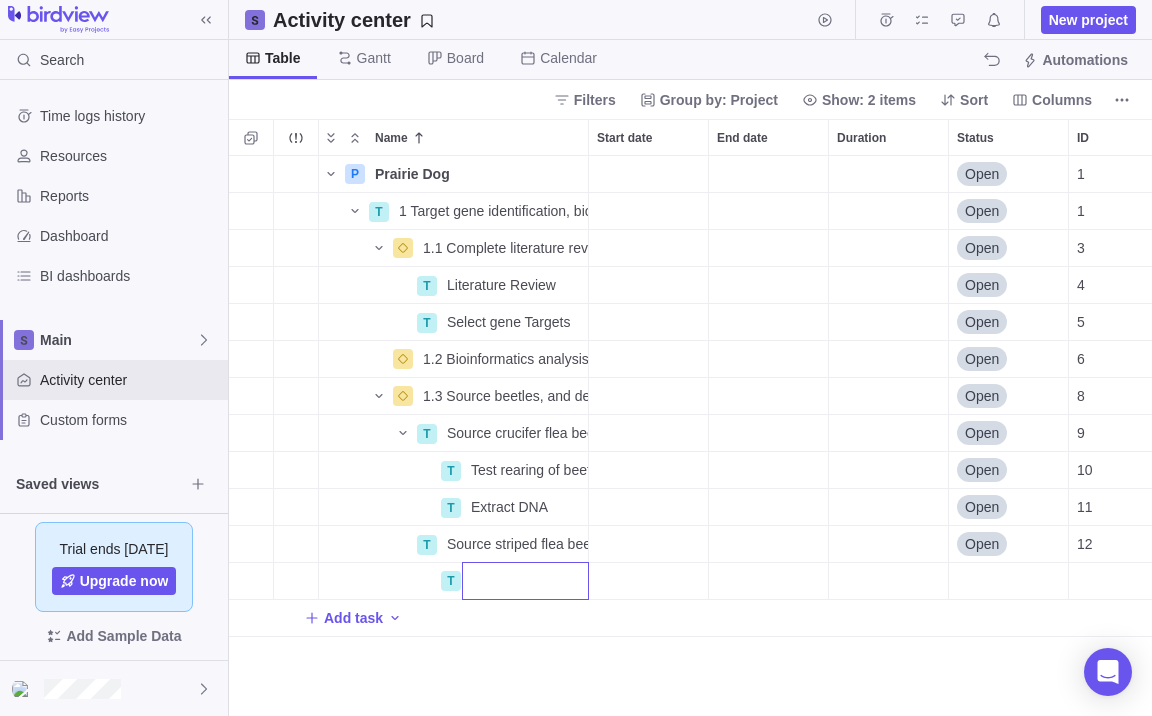 click on "P Prairie Dog Details Open 1 T 1 Target gene identification, bioinformatics, and flea beetle sourcing Details Open 1 1.1 Complete literature review and select of gene targets Details Open 3 T Literature Review Details Open 4 T Select gene Targets Details Open 5 1.2 Bioinformatics analysis completed and sequences to use for RNAi selected Details Open 6 1.3 Source beetles, and develop and validate protocols for in-house maintenance, rearing, and bioassays Details Open 8 T Source crucifer flea beetles (live) Details Open 9 T Test rearing of beetles in lab Details Open 10 T Extract DNA Details Open 11 T Source striped flea beetles Details Open 12 T Add task" at bounding box center (690, 436) 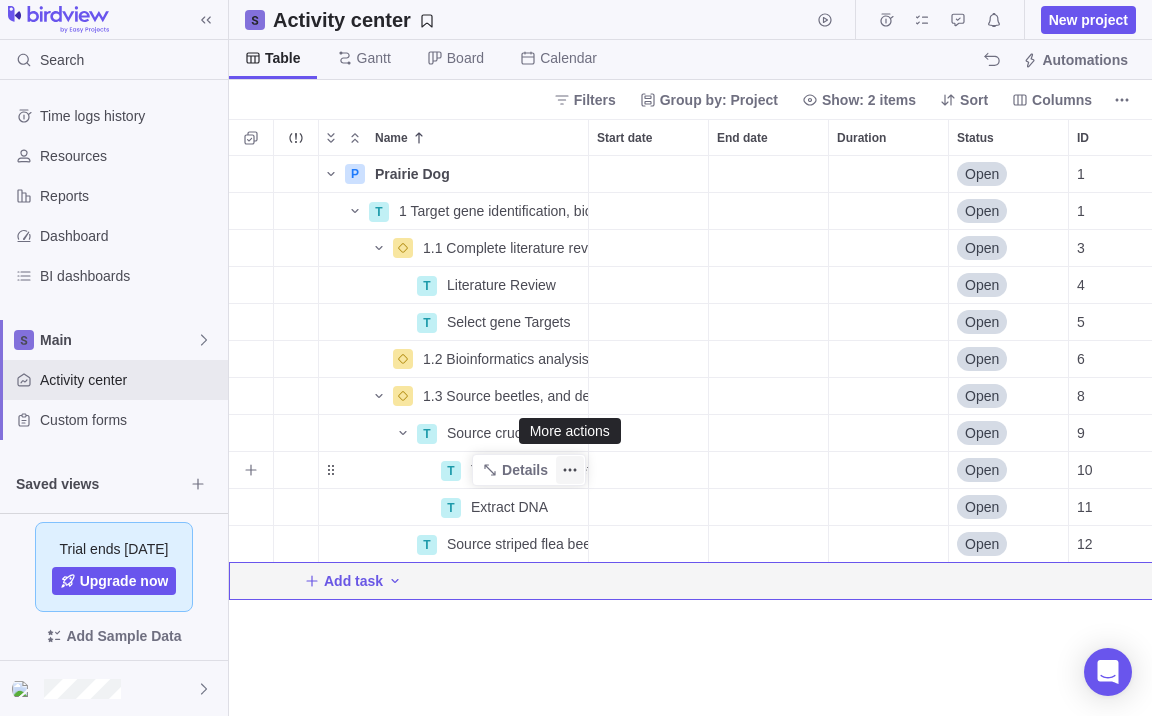 click 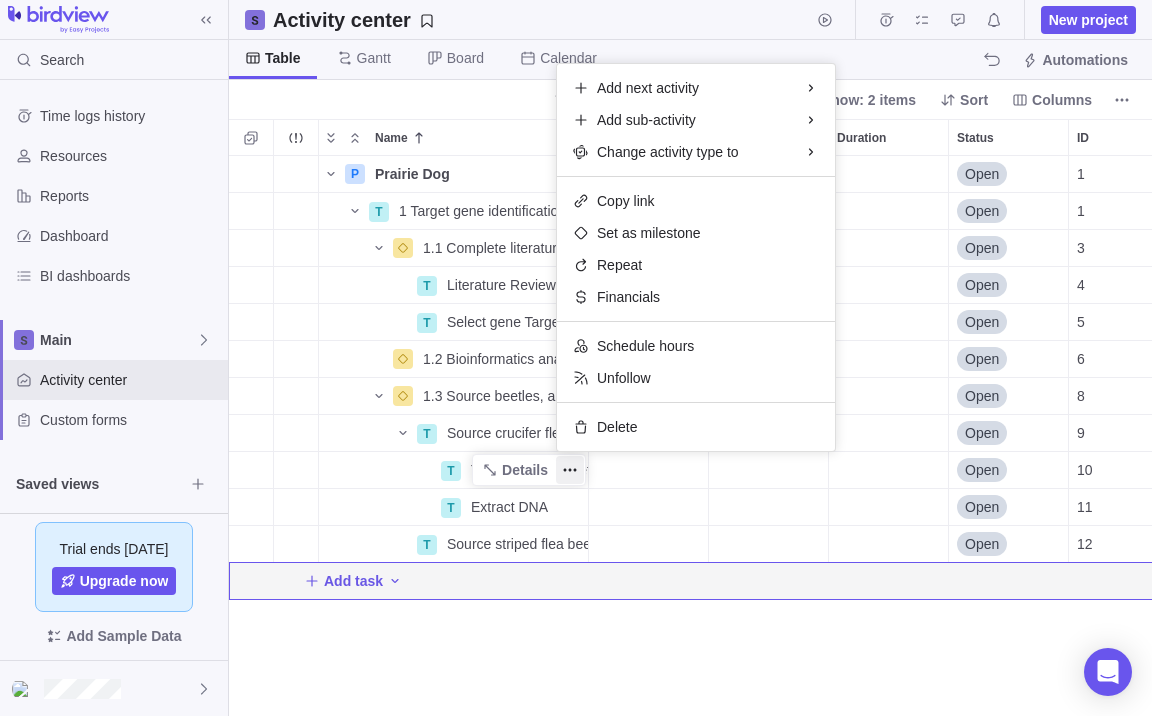 click on "P Prairie Dog Details Open 1 T 1 Target gene identification, bioinformatics, and flea beetle sourcing Details Open 1 1.1 Complete literature review and select of gene targets Details Open 3 T Literature Review Details Open 4 T Select gene Targets Details Open 5 1.2 Bioinformatics analysis completed and sequences to use for RNAi selected Details Open 6 1.3 Source beetles, and develop and validate protocols for in-house maintenance, rearing, and bioassays Details Open 8 T Source crucifer flea beetles (live) Details Open 9 T Test rearing of beetles in lab Details Open 10 T Extract DNA Details Open 11 T Source striped flea beetles Details Open 12 Add task" at bounding box center [690, 436] 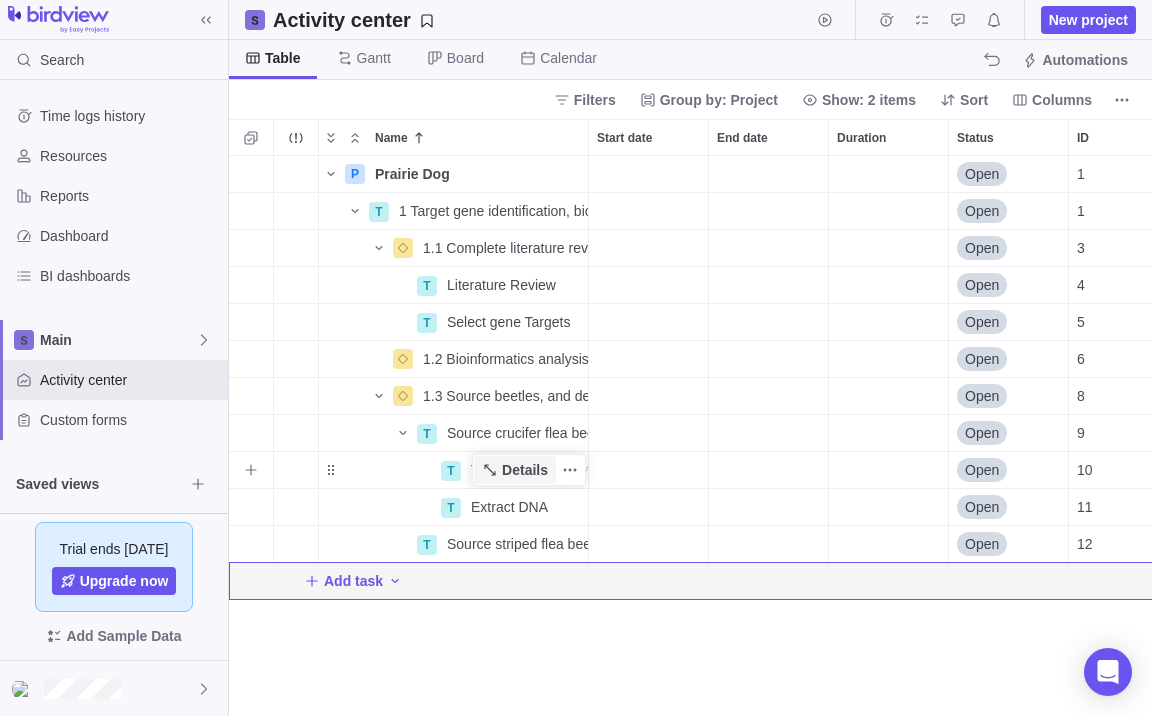 click on "Details" at bounding box center [525, 470] 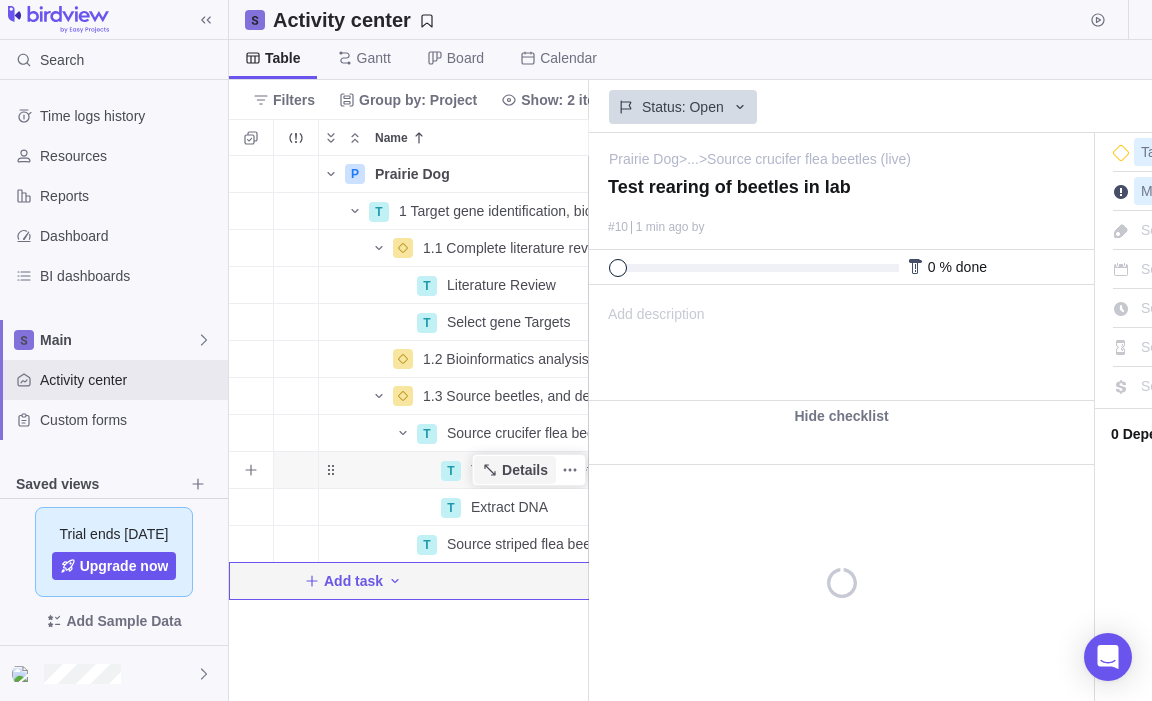 scroll, scrollTop: 530, scrollLeft: 345, axis: both 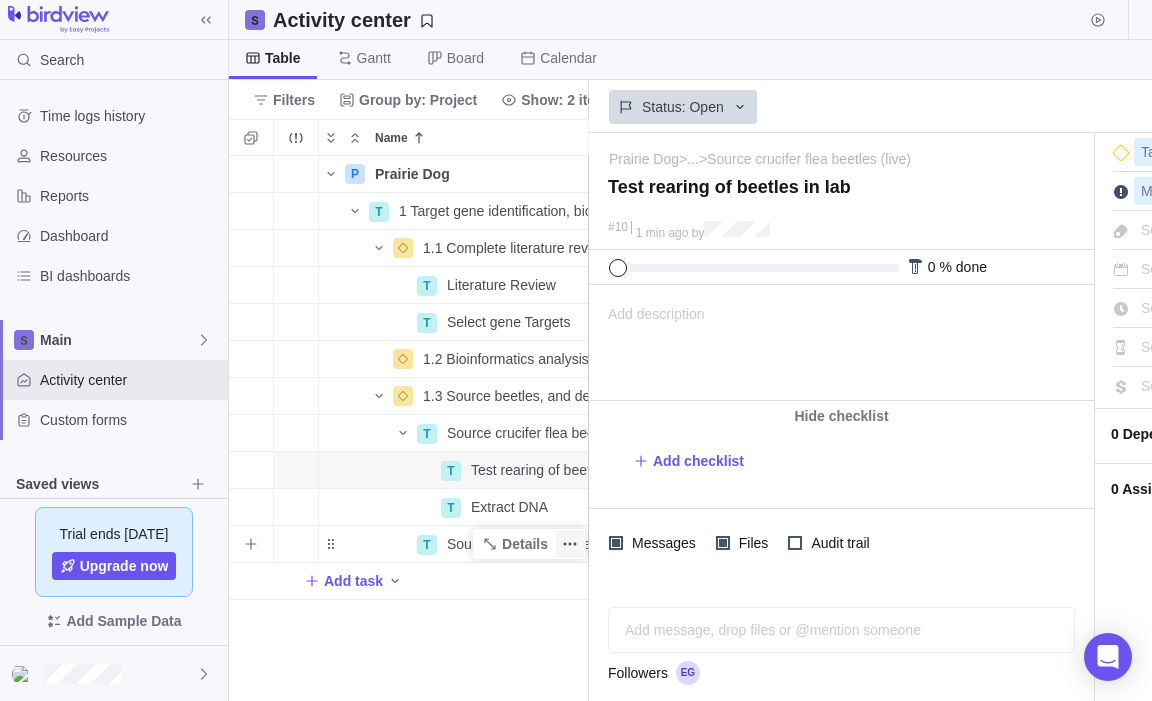 click 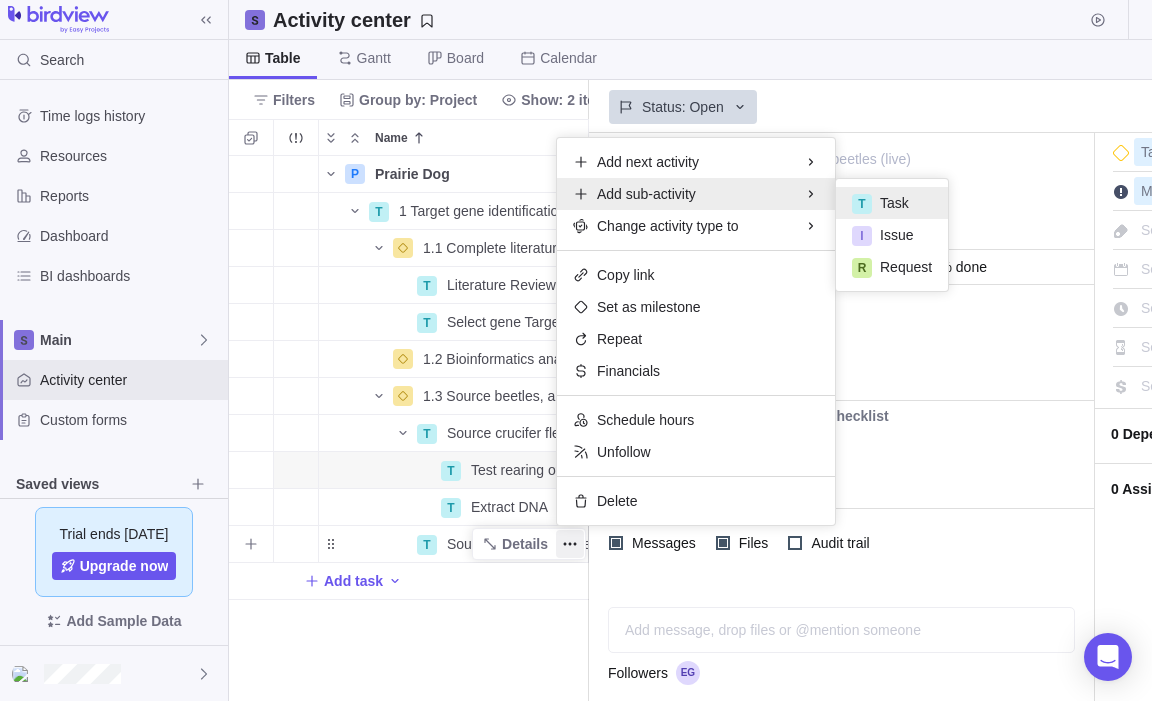 click on "Task" at bounding box center [894, 203] 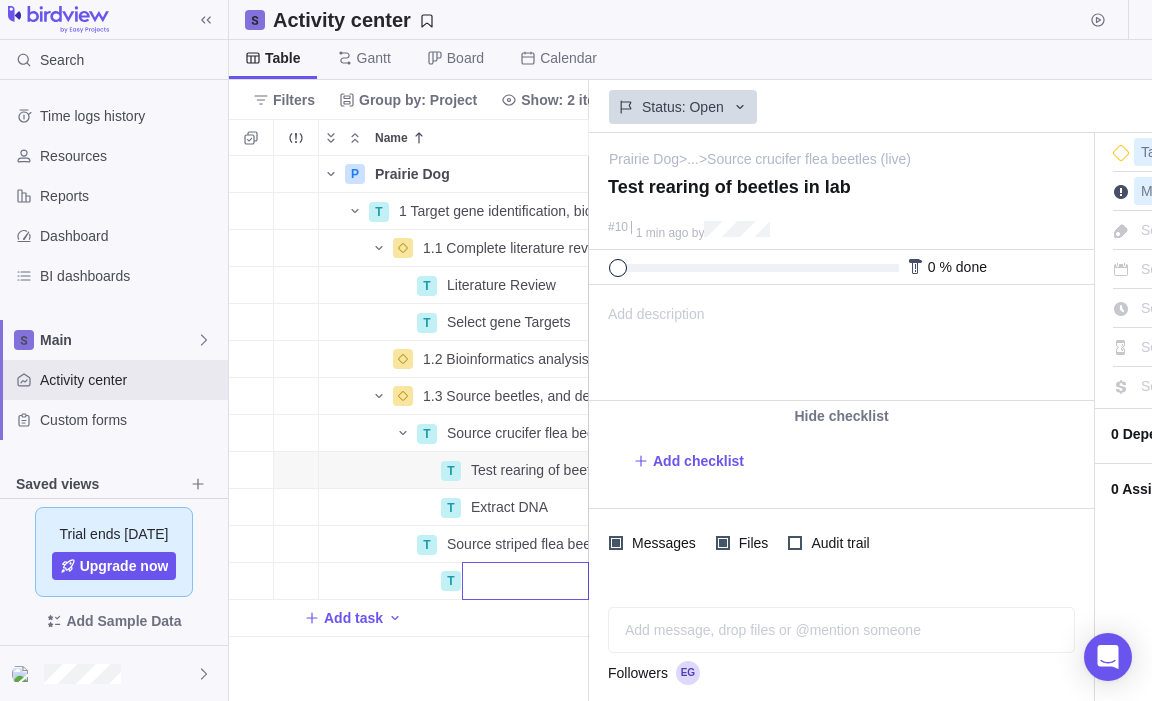 type on "Test rearing of beetles in lab" 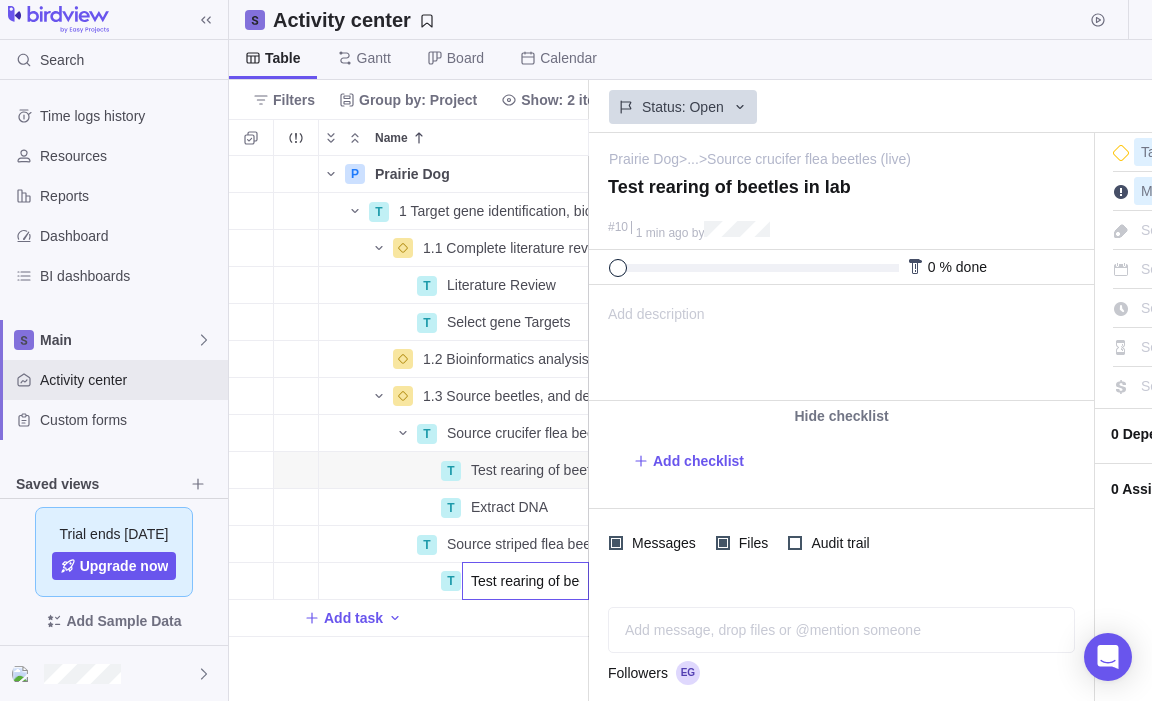 scroll, scrollTop: 0, scrollLeft: 64, axis: horizontal 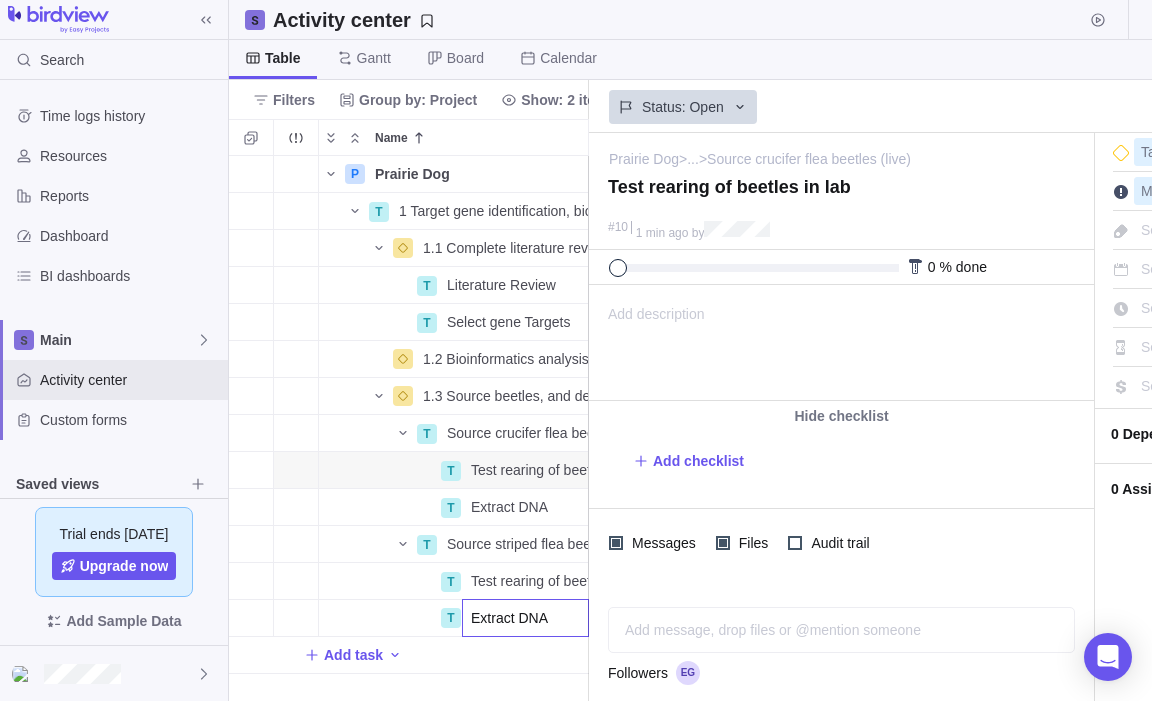 type on "Extract DNA" 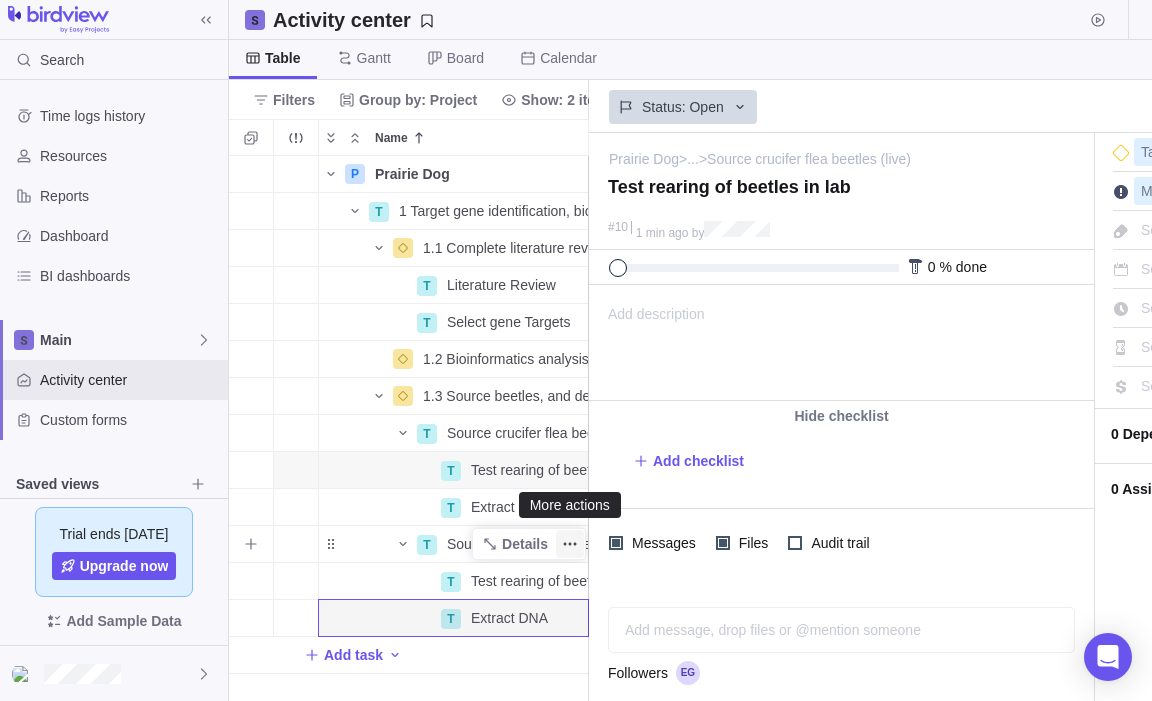click 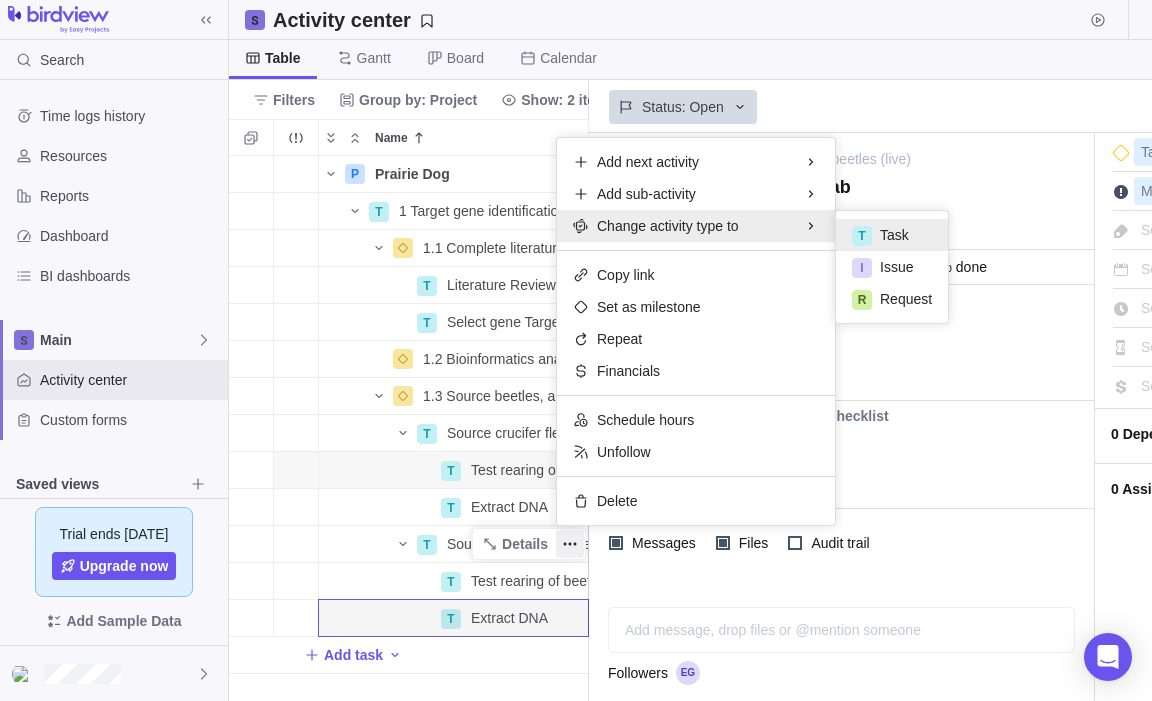 click on "P Prairie Dog Details Open 1 T 1 Target gene identification, bioinformatics, and flea beetle sourcing Details Open 1 1.1 Complete literature review and select of gene targets Details Open 3 T Literature Review Details Open 4 T Select gene Targets Details Open 5 1.2 Bioinformatics analysis completed and sequences to use for RNAi selected Details Open 6 1.3 Source beetles, and develop and validate protocols for in-house maintenance, rearing, and bioassays Details Open 8 T Source crucifer flea beetles (live) Details Open 9 T Test rearing of beetles in lab Details Open 10 T Extract DNA Details Open 11 T Source striped flea beetles Details Open 12 T Test rearing of beetles in lab Details Open 13 T Extract DNA Details Open 14 Add task" at bounding box center (409, 428) 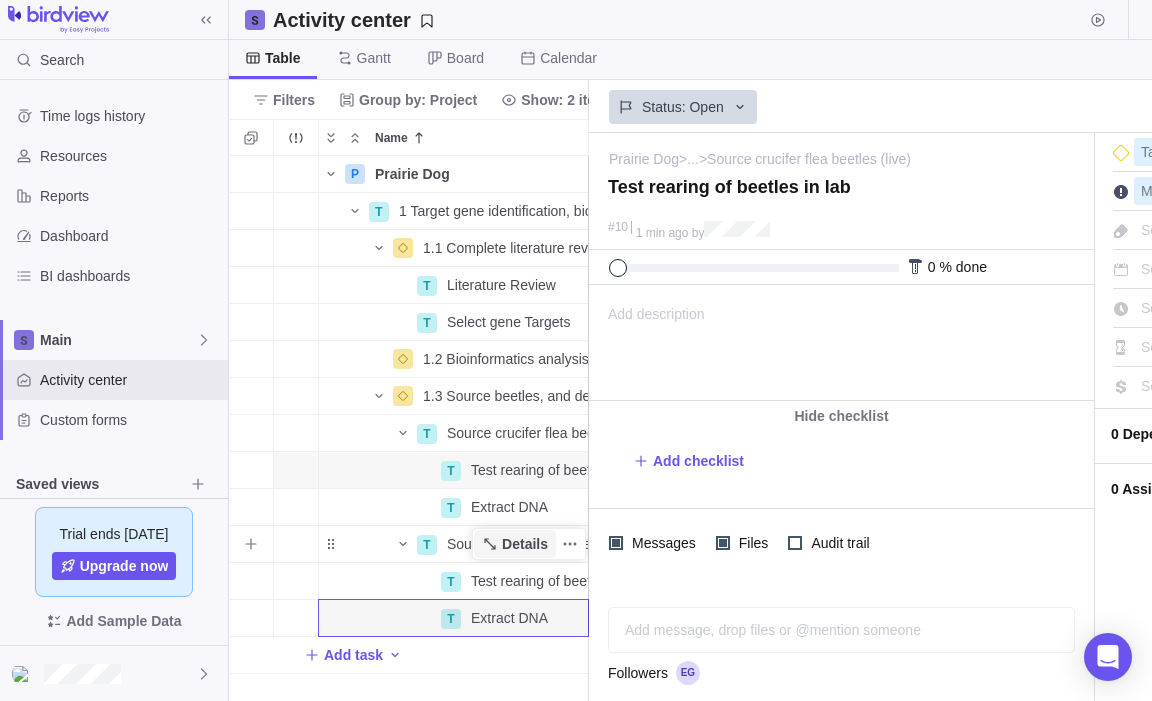 click on "Details" at bounding box center (525, 544) 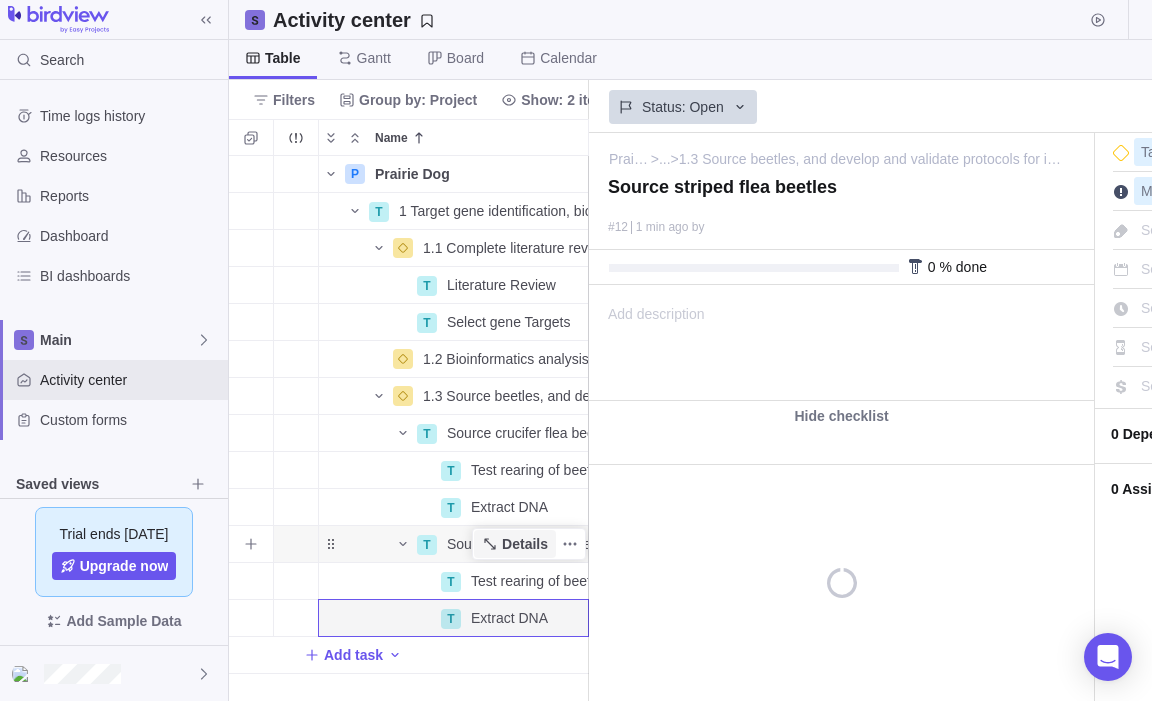 scroll, scrollTop: 0, scrollLeft: 0, axis: both 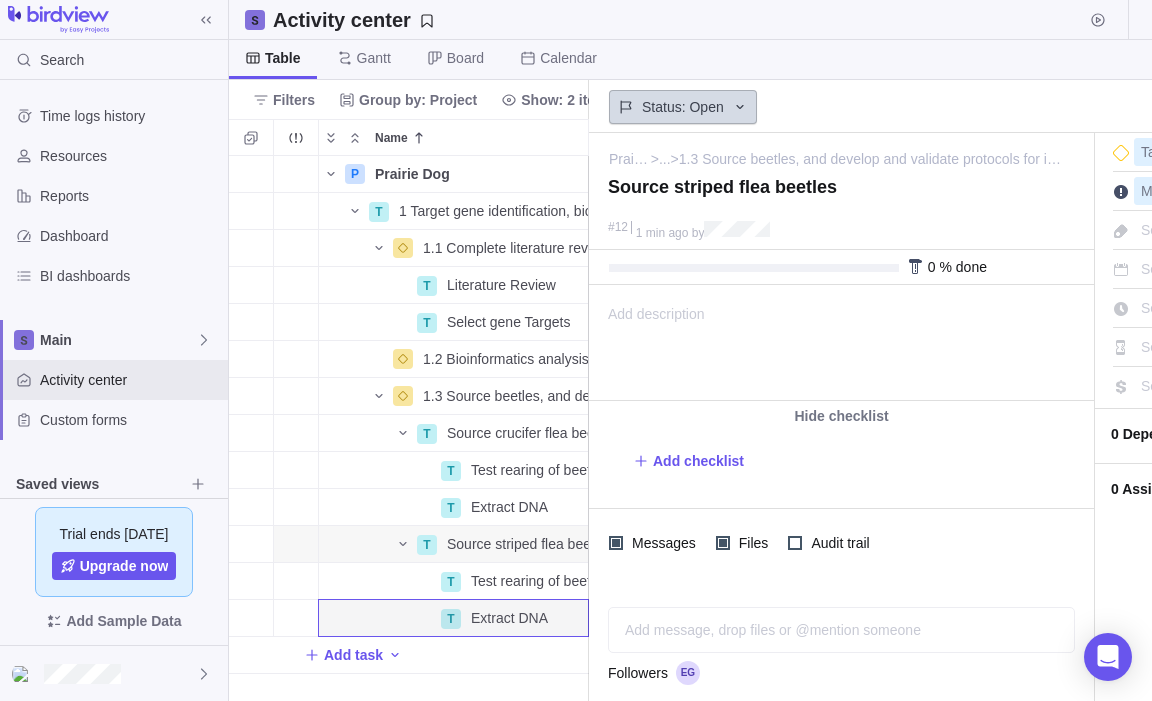 click 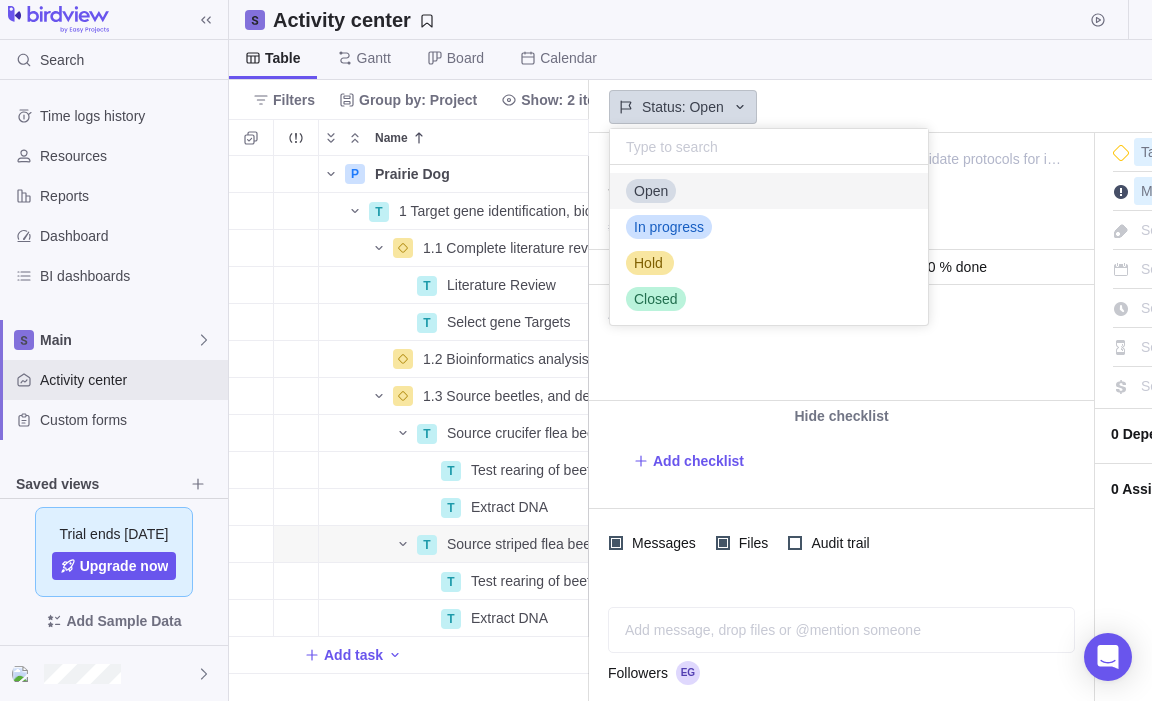 scroll, scrollTop: 16, scrollLeft: 16, axis: both 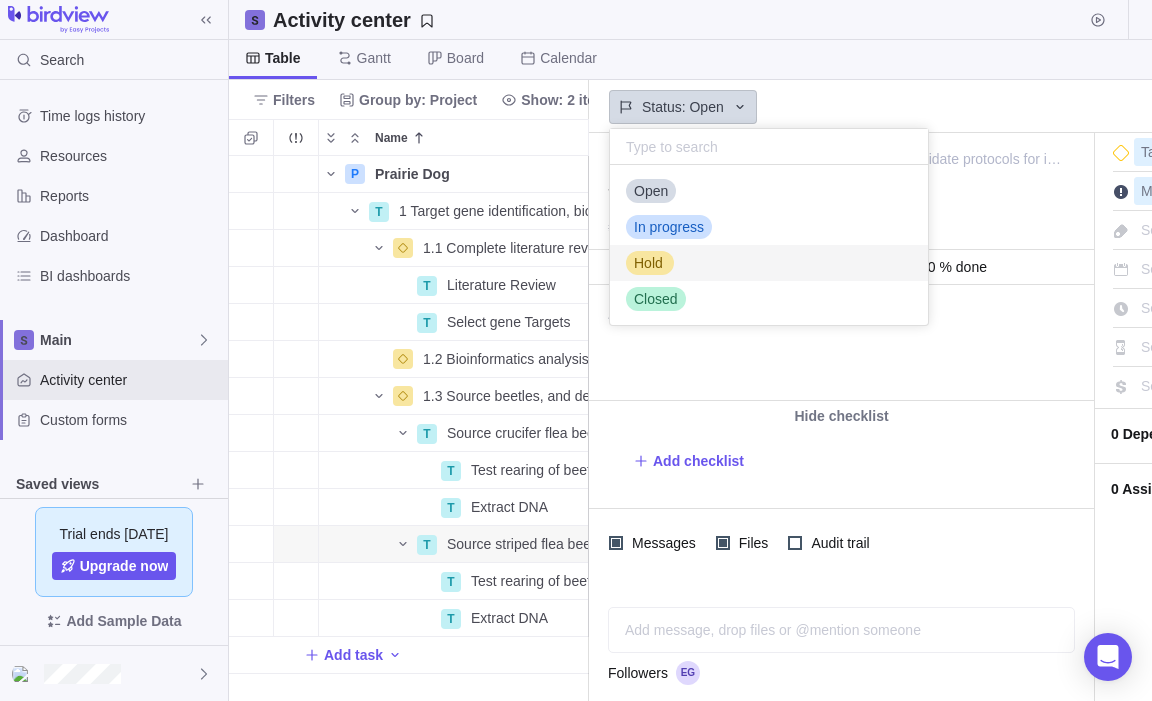 drag, startPoint x: 326, startPoint y: 697, endPoint x: 506, endPoint y: 697, distance: 180 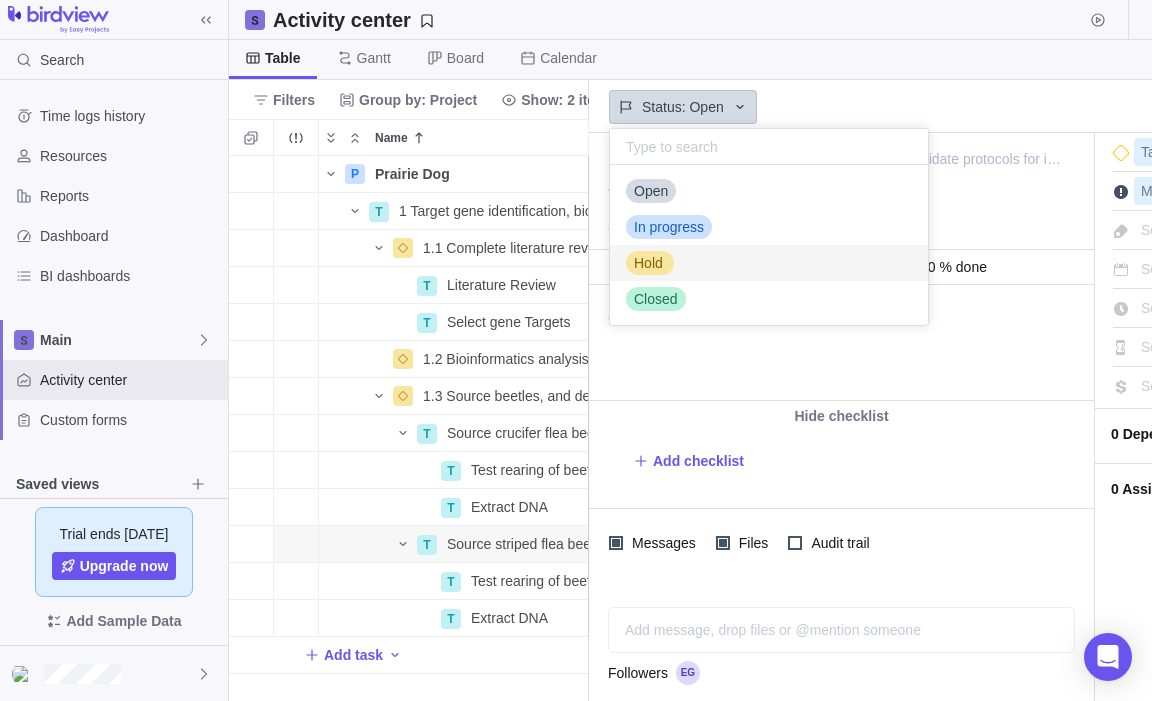 click on "Search Time logs history Resources Reports Dashboard BI dashboards Main Activity center Custom forms Saved views Get Started Upcoming Milestones Trial ends in 15 days Upgrade now Add Sample Data Activity center New project Table Gantt Board Calendar Automations Filters Group by: Project Show: 2 items Sort Columns Name Start date End date Duration Status ID Dependency Assignees P Prairie Dog Details Open 1 T 1 Target gene identification, bioinformatics, and flea beetle sourcing Details Open 1 1.1 Complete literature review and select of gene targets Details Open 3 T Literature Review Details Open 4 T Select gene Targets Details Open 5 1.2 Bioinformatics analysis completed and sequences to use for RNAi selected Details Open 6 1.3 Source beetles, and develop and validate protocols for in-house maintenance, rearing, and bioassays Details Open 8 T Source crucifer flea beetles (live) Details Open 9 T Test rearing of beetles in lab Details Open 10 T Extract DNA Details Open 11 T Details Open 12 T Details" at bounding box center (576, 350) 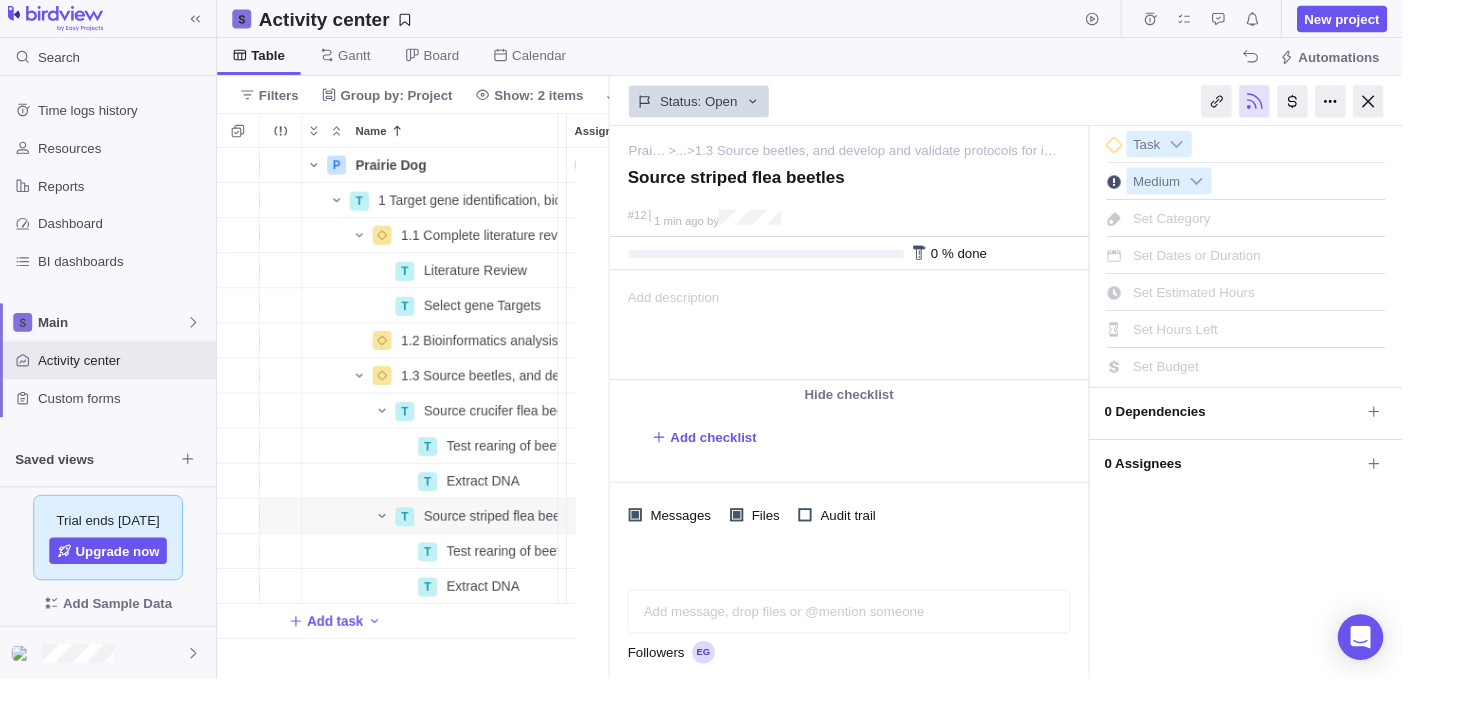 scroll, scrollTop: 16, scrollLeft: 8, axis: both 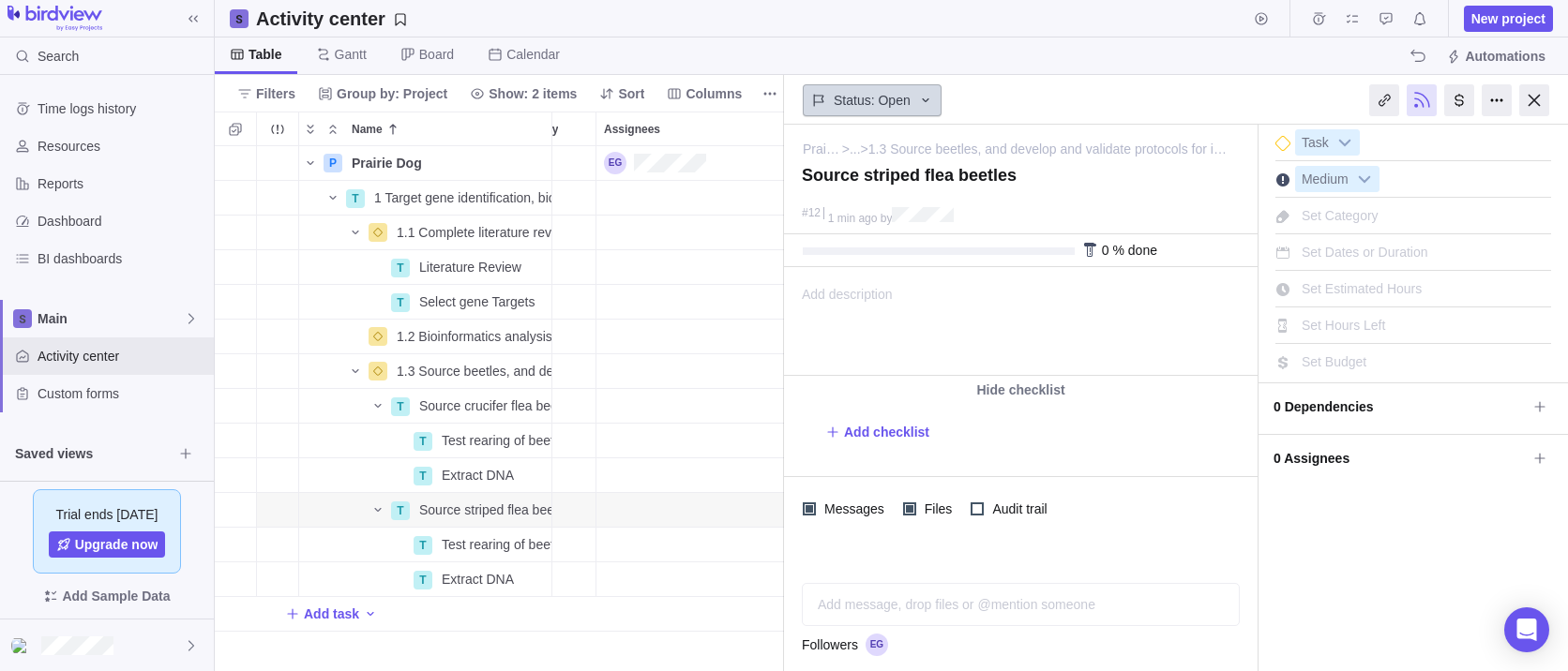 click 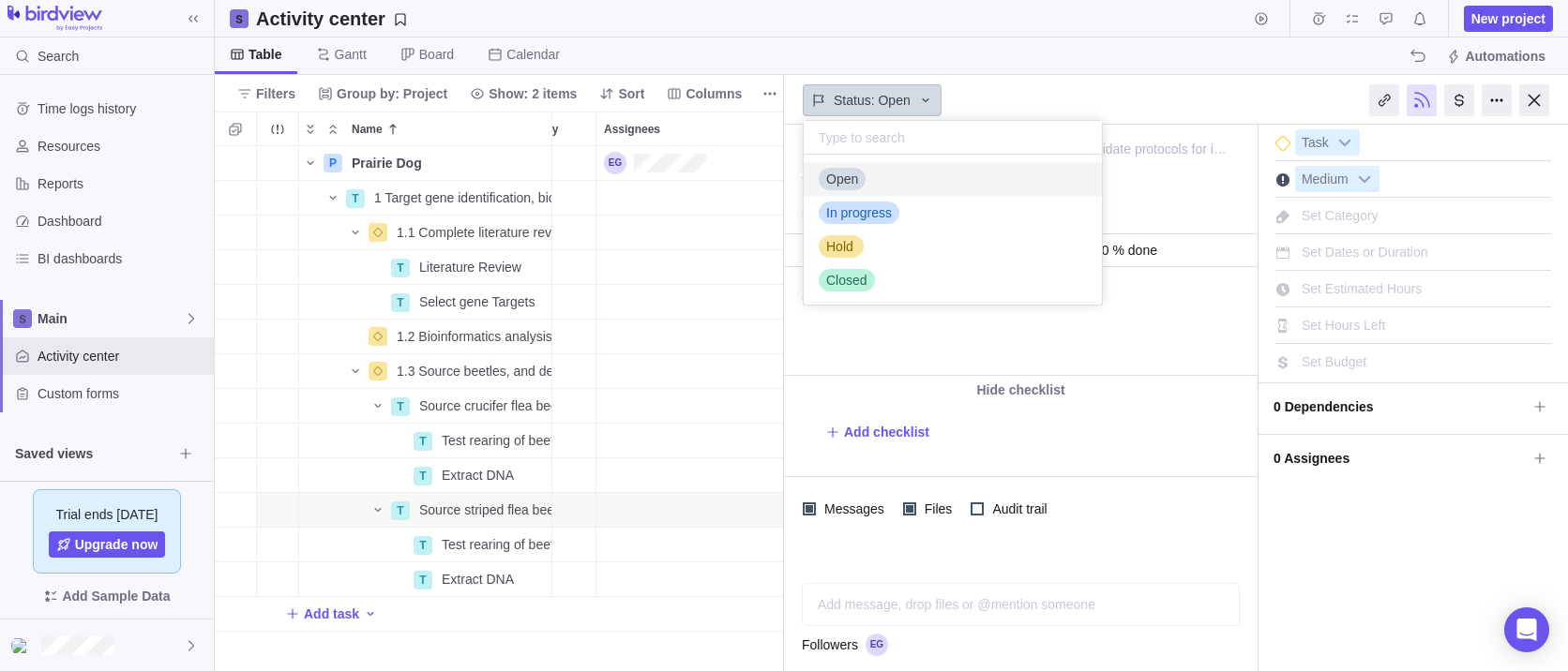 scroll, scrollTop: 15, scrollLeft: 15, axis: both 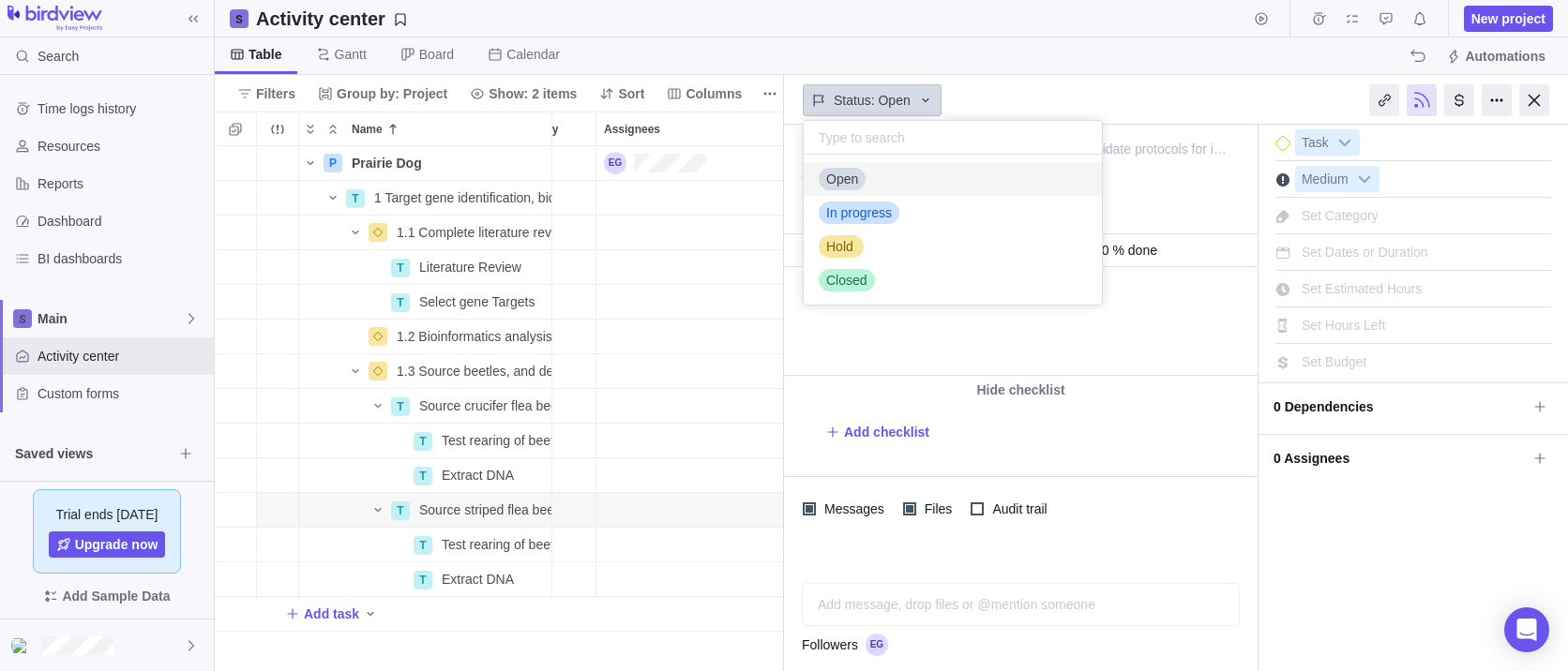 click on "Search Time logs history Resources Reports Dashboard BI dashboards Main Activity center Custom forms Saved views Get Started Upcoming Milestones Trial ends in 15 days Upgrade now Add Sample Data Activity center New project Table Gantt Board Calendar Automations Filters Group by: Project Show: 2 items Sort Columns Name Start date End date Duration Status ID Dependency Assignees P Prairie Dog Details Open 1 T 1 Target gene identification, bioinformatics, and flea beetle sourcing Details Open 1 1.1 Complete literature review and select of gene targets Details Open 3 T Literature Review Details Open 4 T Select gene Targets Details Open 5 1.2 Bioinformatics analysis completed and sequences to use for RNAi selected Details Open 6 1.3 Source beetles, and develop and validate protocols for in-house maintenance, rearing, and bioassays Details Open 8 T Source crucifer flea beetles (live) Details Open 9 T Test rearing of beetles in lab Details Open 10 T Extract DNA Details Open 11 T Details Open 12 T Details" at bounding box center (784, 336) 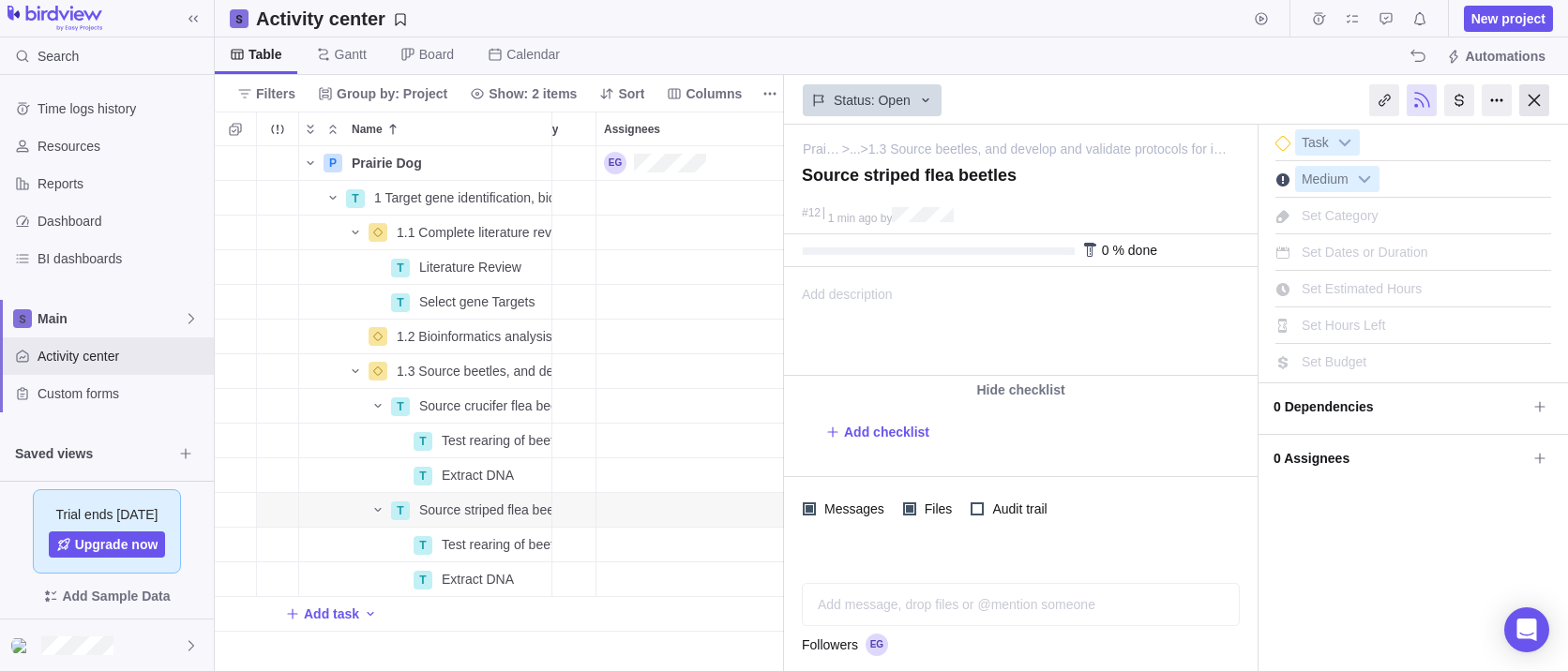 click at bounding box center [1534, 100] 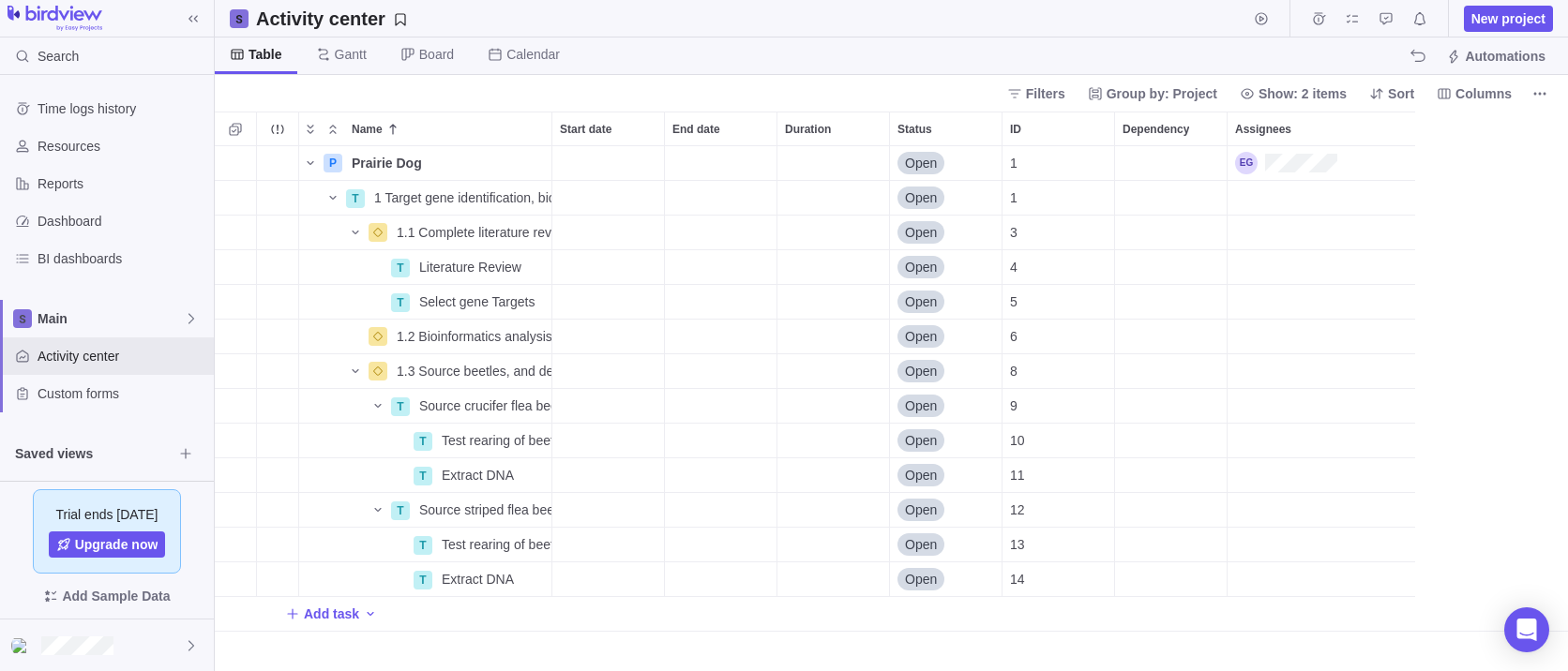 scroll, scrollTop: 0, scrollLeft: 0, axis: both 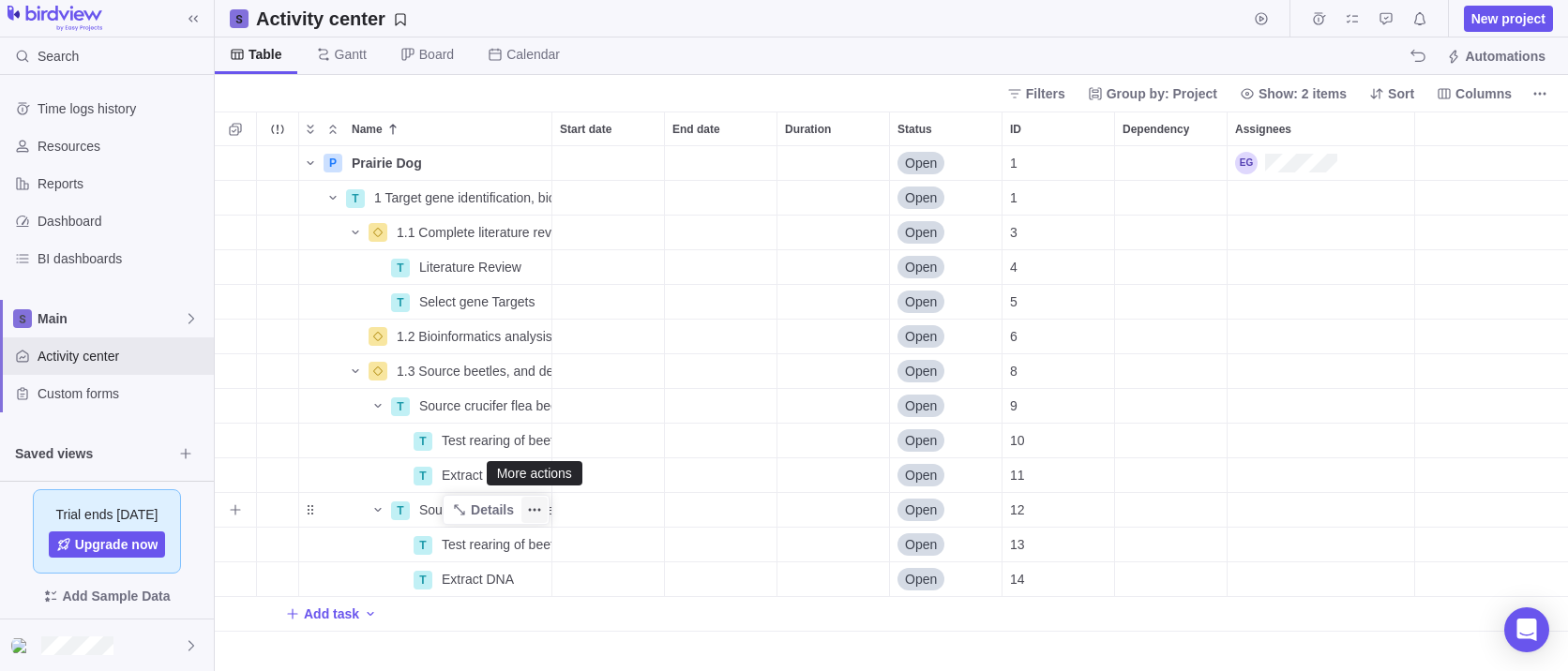 click 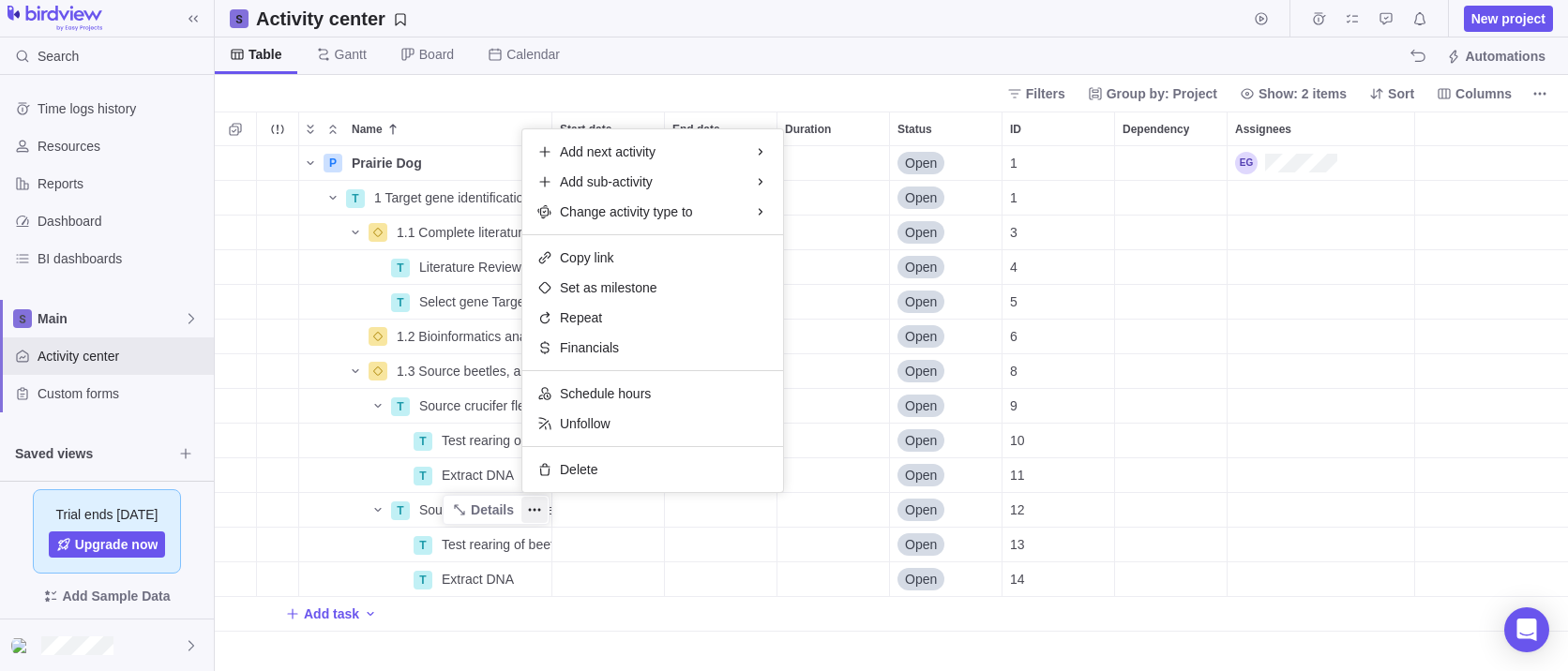 click on "Name Start date End date Duration Status ID Dependency Assignees P Prairie Dog Details Open 1 T 1 Target gene identification, bioinformatics, and flea beetle sourcing Details Open 1 1.1 Complete literature review and select of gene targets Details Open 3 T Literature Review Details Open 4 T Select gene Targets Details Open 5 1.2 Bioinformatics analysis completed and sequences to use for RNAi selected Details Open 6 1.3 Source beetles, and develop and validate protocols for in-house maintenance, rearing, and bioassays Details Open 8 T Source crucifer flea beetles (live) Details Open 9 T Test rearing of beetles in lab Details Open 10 T Extract DNA Details Open 11 T Source striped flea beetles Details Open 12 T Test rearing of beetles in lab Details Open 13 T Extract DNA Details Open 14 Add task" at bounding box center [891, 391] 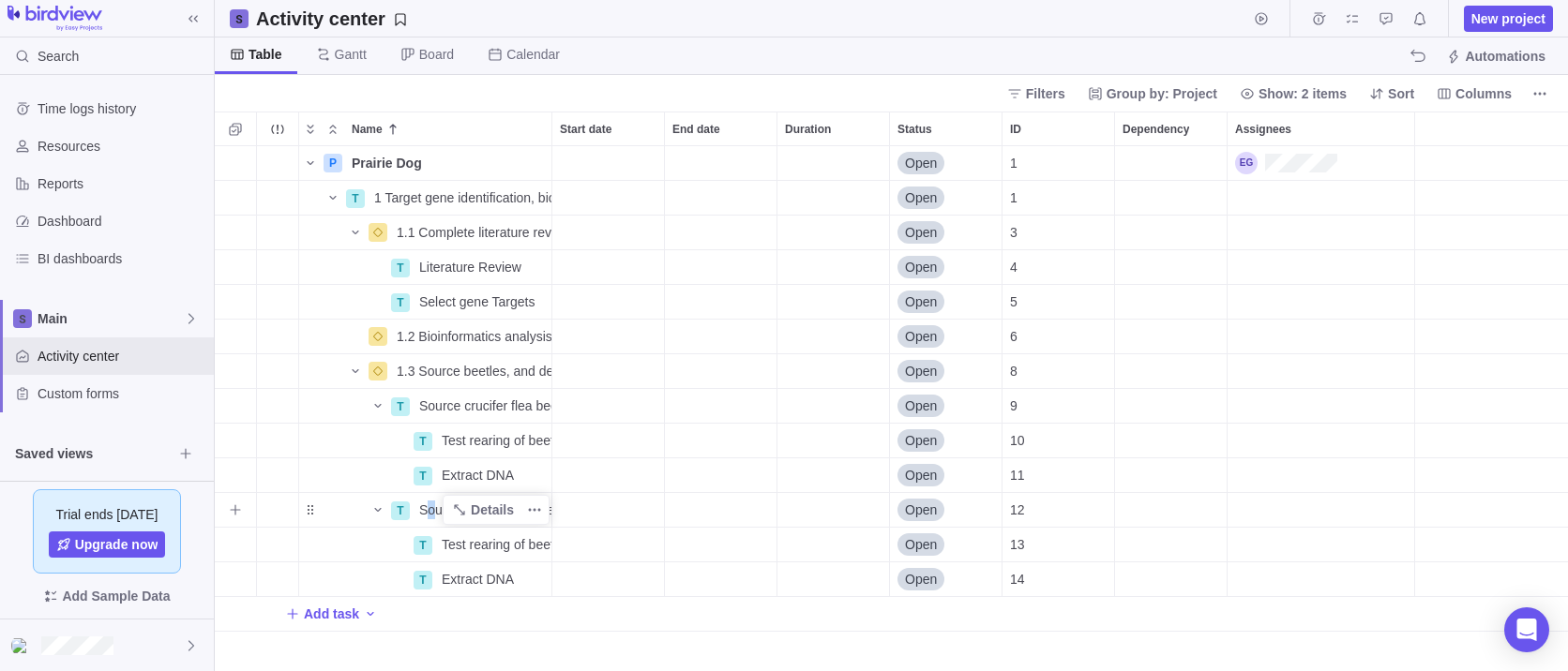click on "Source striped flea beetles" at bounding box center [485, 510] 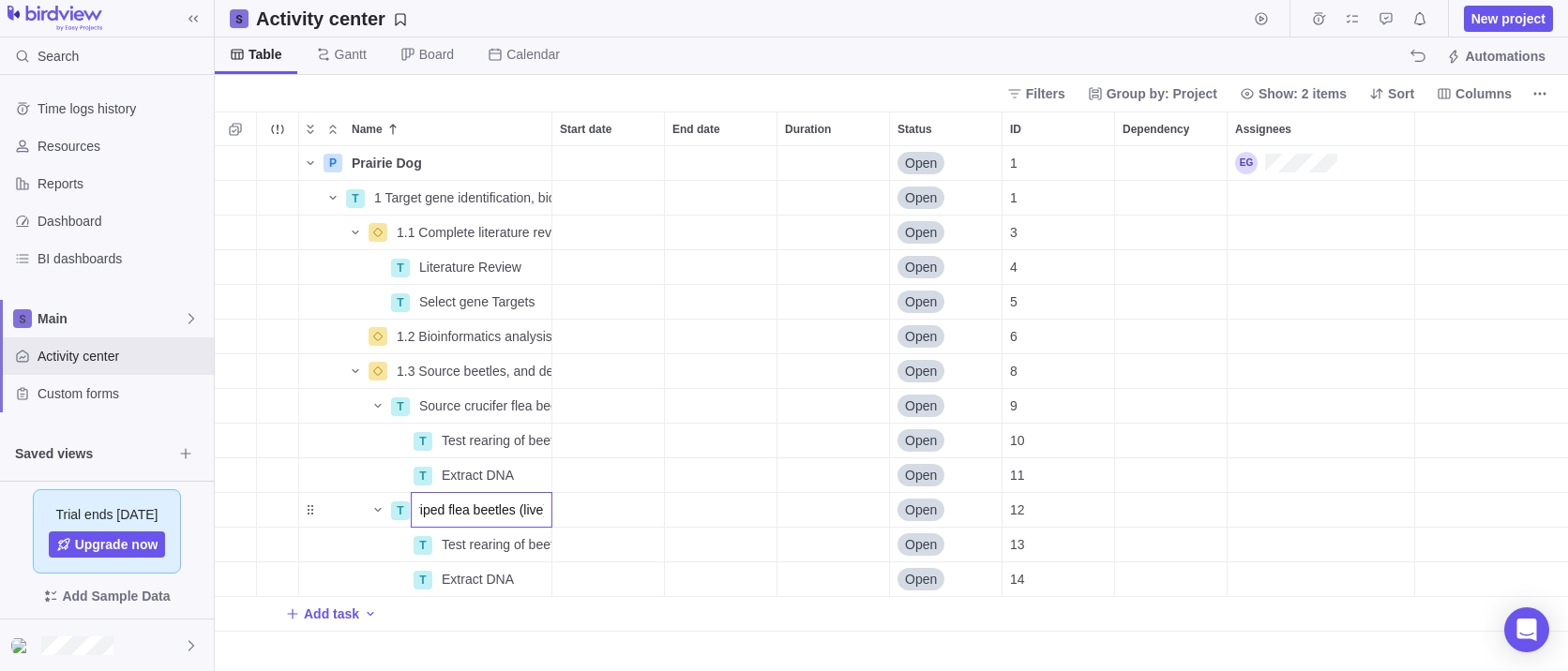type on "Source striped flea beetles (live)" 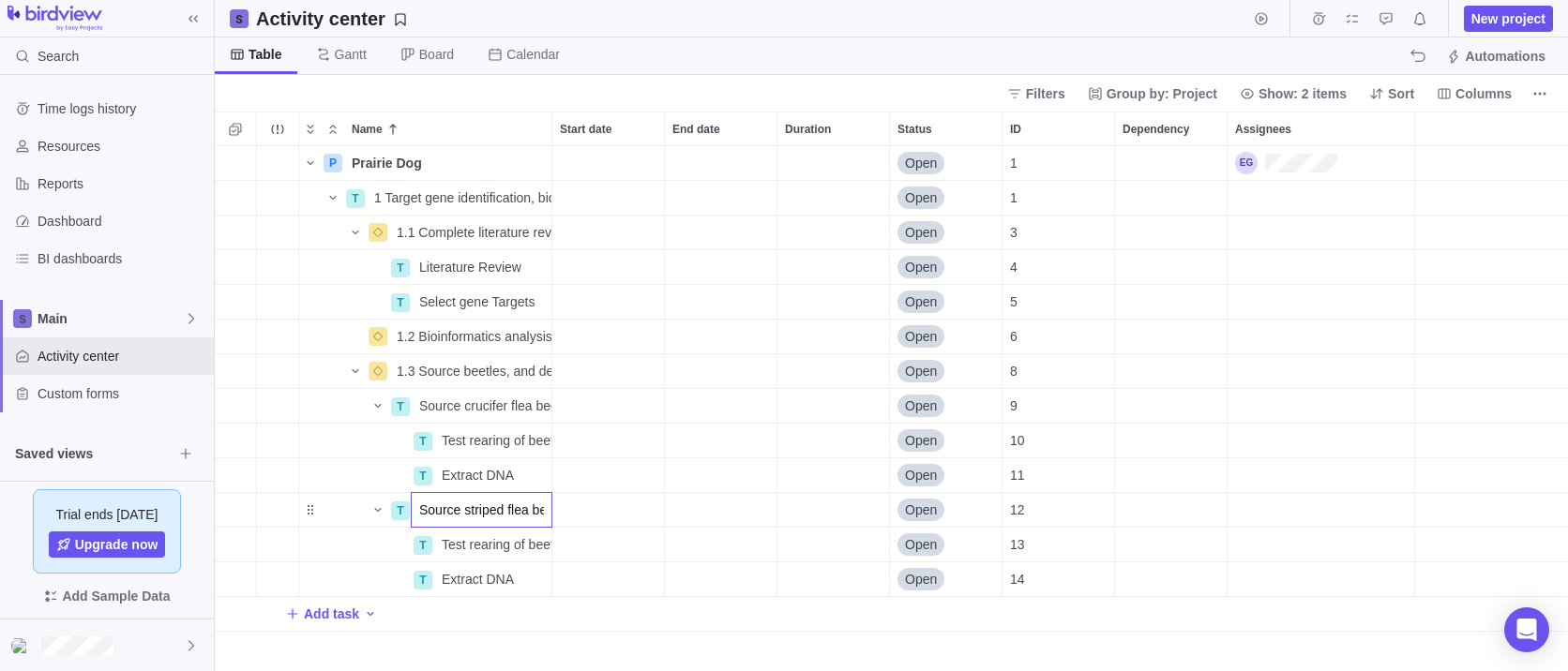 click on "Name Start date End date Duration Status ID Dependency Assignees P Prairie Dog Details Open 1 T 1 Target gene identification, bioinformatics, and flea beetle sourcing Details Open 1 1.1 Complete literature review and select of gene targets Details Open 3 T Literature Review Details Open 4 T Select gene Targets Details Open 5 1.2 Bioinformatics analysis completed and sequences to use for RNAi selected Details Open 6 1.3 Source beetles, and develop and validate protocols for in-house maintenance, rearing, and bioassays Details Open 8 T Source crucifer flea beetles (live) Details Open 9 T Test rearing of beetles in lab Details Open 10 T Extract DNA Details Open 11 T Source striped flea beetles (live) Open 12 T Test rearing of beetles in lab Details Open 13 T Extract DNA Details Open 14 Add task" at bounding box center (891, 391) 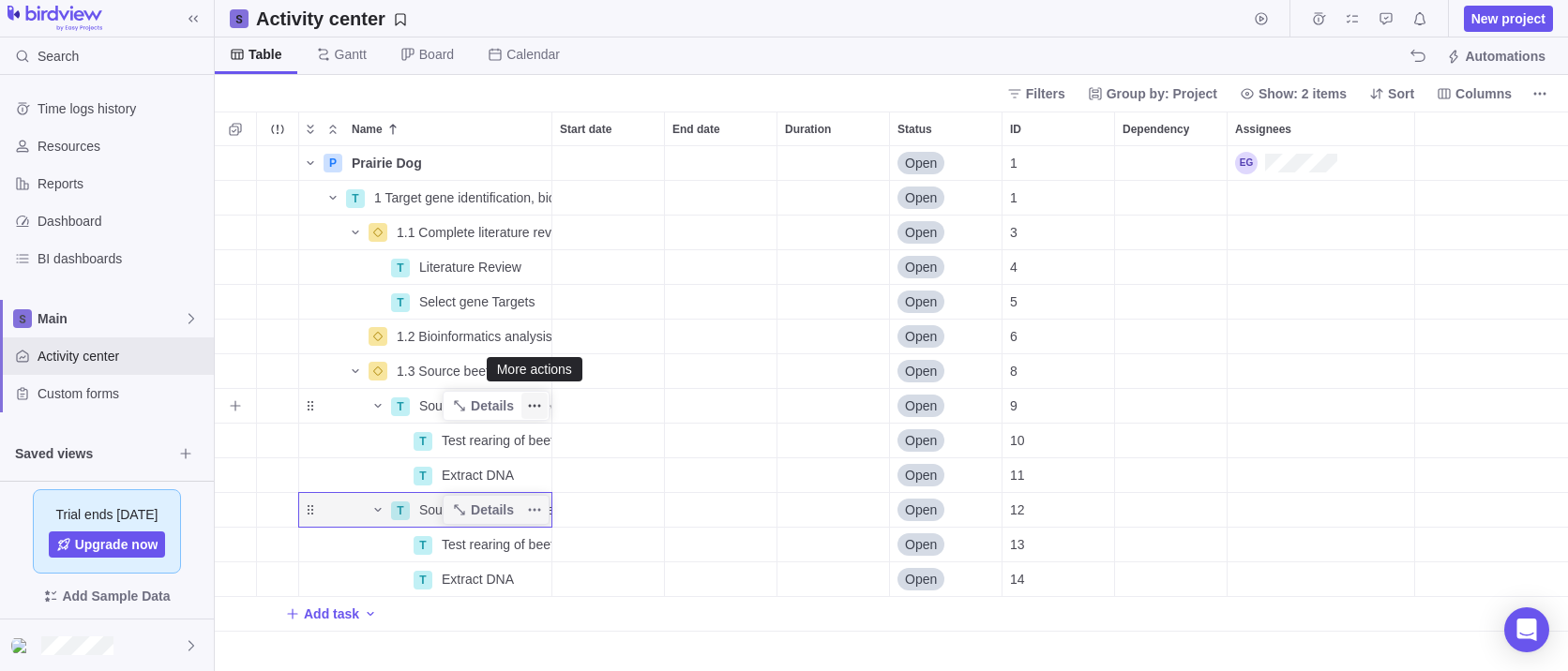 click 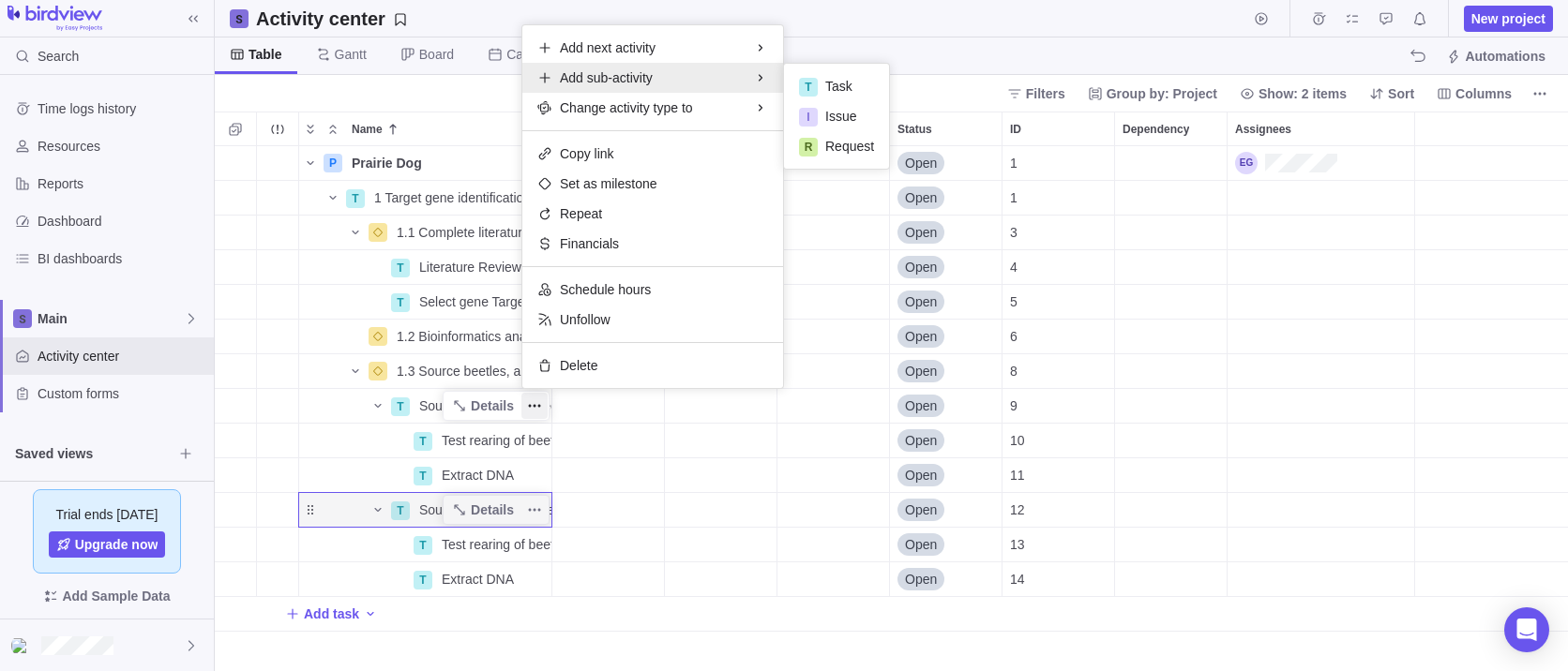 click on "Name Start date End date Duration Status ID Dependency Assignees P Prairie Dog Details Open 1 T 1 Target gene identification, bioinformatics, and flea beetle sourcing Details Open 1 1.1 Complete literature review and select of gene targets Details Open 3 T Literature Review Details Open 4 T Select gene Targets Details Open 5 1.2 Bioinformatics analysis completed and sequences to use for RNAi selected Details Open 6 1.3 Source beetles, and develop and validate protocols for in-house maintenance, rearing, and bioassays Details Open 8 T Source crucifer flea beetles (live) Details Open 9 T Test rearing of beetles in lab Details Open 10 T Extract DNA Details Open 11 T Source striped flea beetles (live) Details Open 12 T Test rearing of beetles in lab Details Open 13 T Extract DNA Details Open 14 Add task" at bounding box center (891, 391) 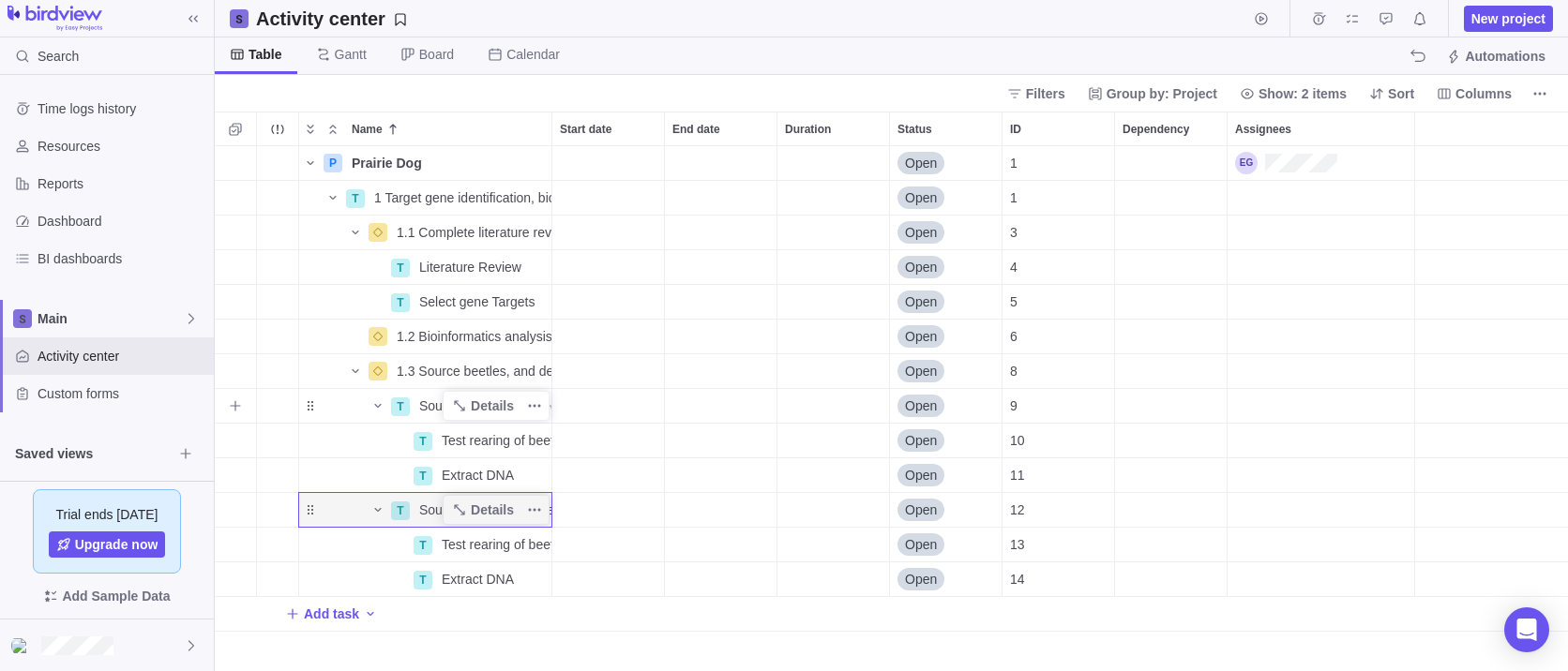 click on "Source crucifer flea beetles (live)" at bounding box center [485, 406] 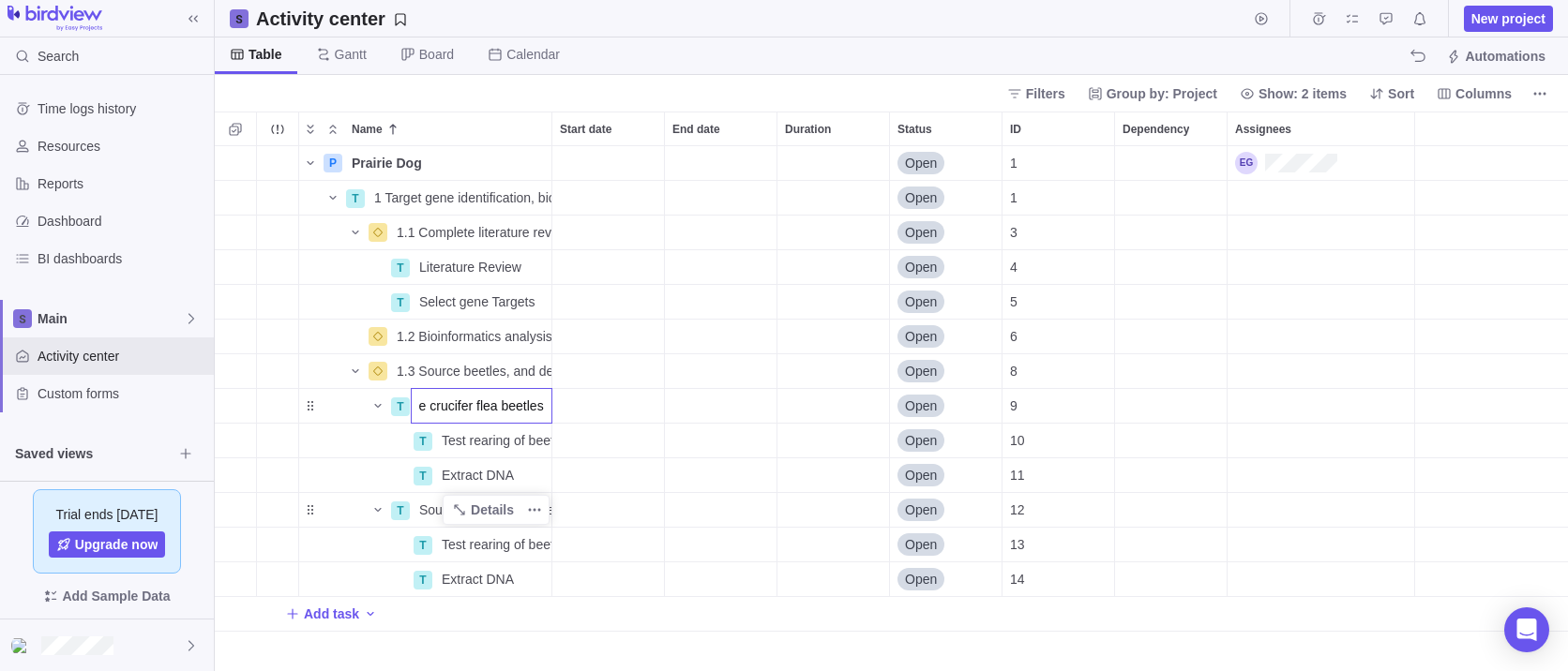 type on "Source crucifer flea beetles" 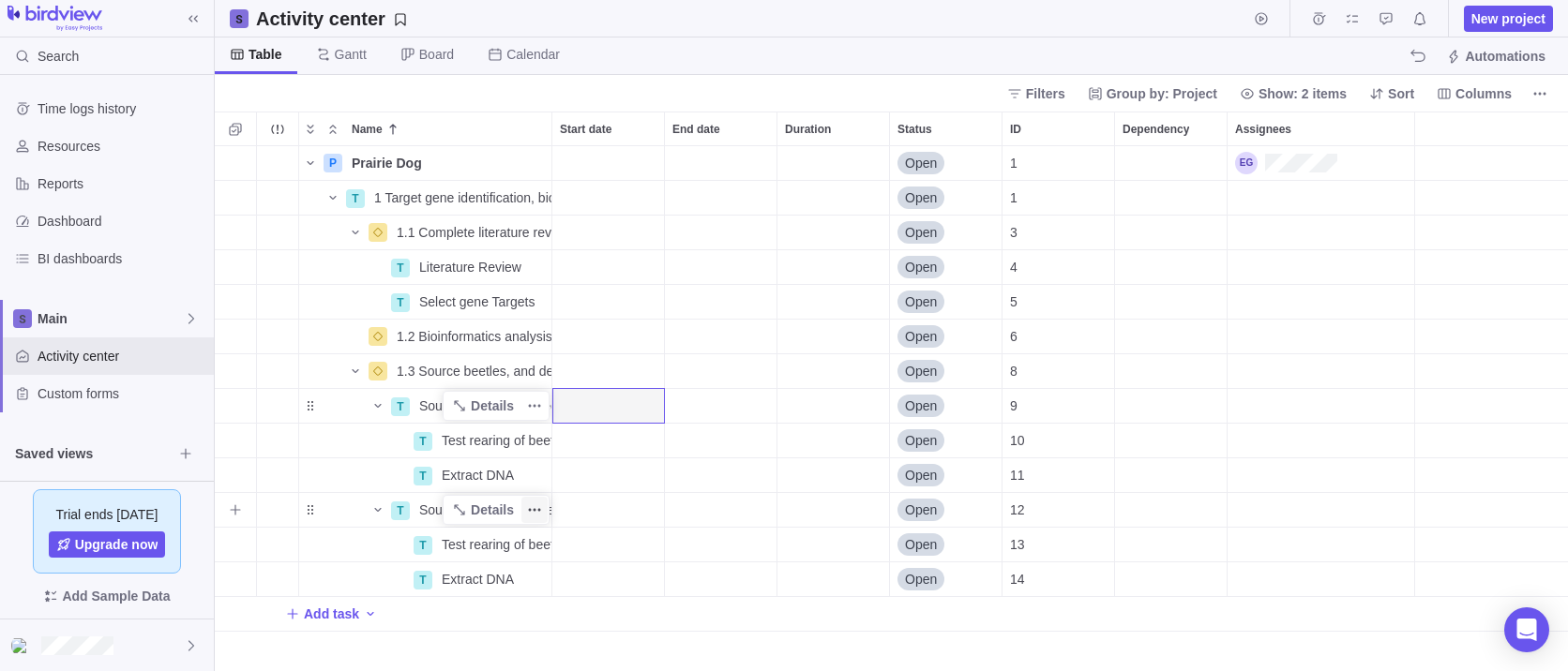 click at bounding box center [535, 510] 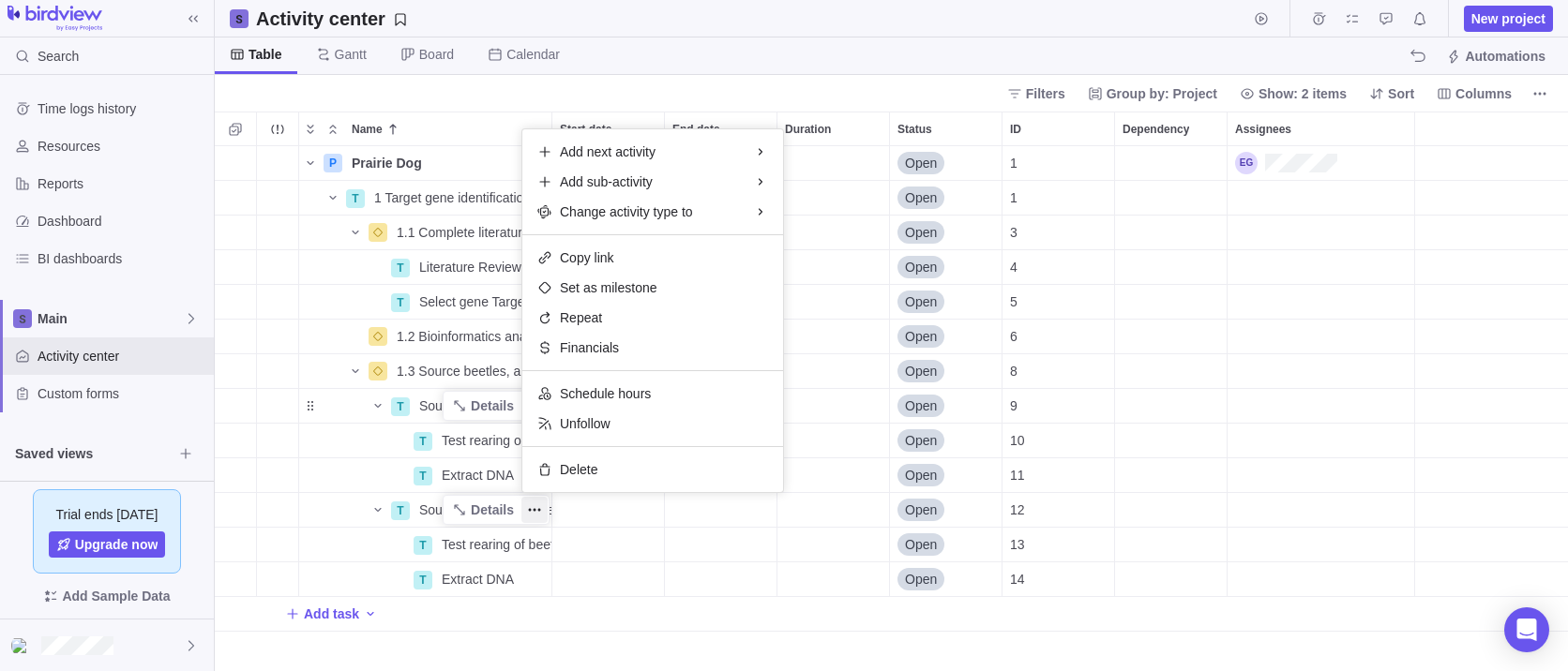 click on "Name Start date End date Duration Status ID Dependency Assignees P Prairie Dog Details Open 1 T 1 Target gene identification, bioinformatics, and flea beetle sourcing Details Open 1 1.1 Complete literature review and select of gene targets Details Open 3 T Literature Review Details Open 4 T Select gene Targets Details Open 5 1.2 Bioinformatics analysis completed and sequences to use for RNAi selected Details Open 6 1.3 Source beetles, and develop and validate protocols for in-house maintenance, rearing, and bioassays Details Open 8 T Source crucifer flea beetles Details Open 9 T Test rearing of beetles in lab Details Open 10 T Extract DNA Details Open 11 T Source striped flea beetles (live) Details Open 12 T Test rearing of beetles in lab Details Open 13 T Extract DNA Details Open 14 Add task" at bounding box center [891, 391] 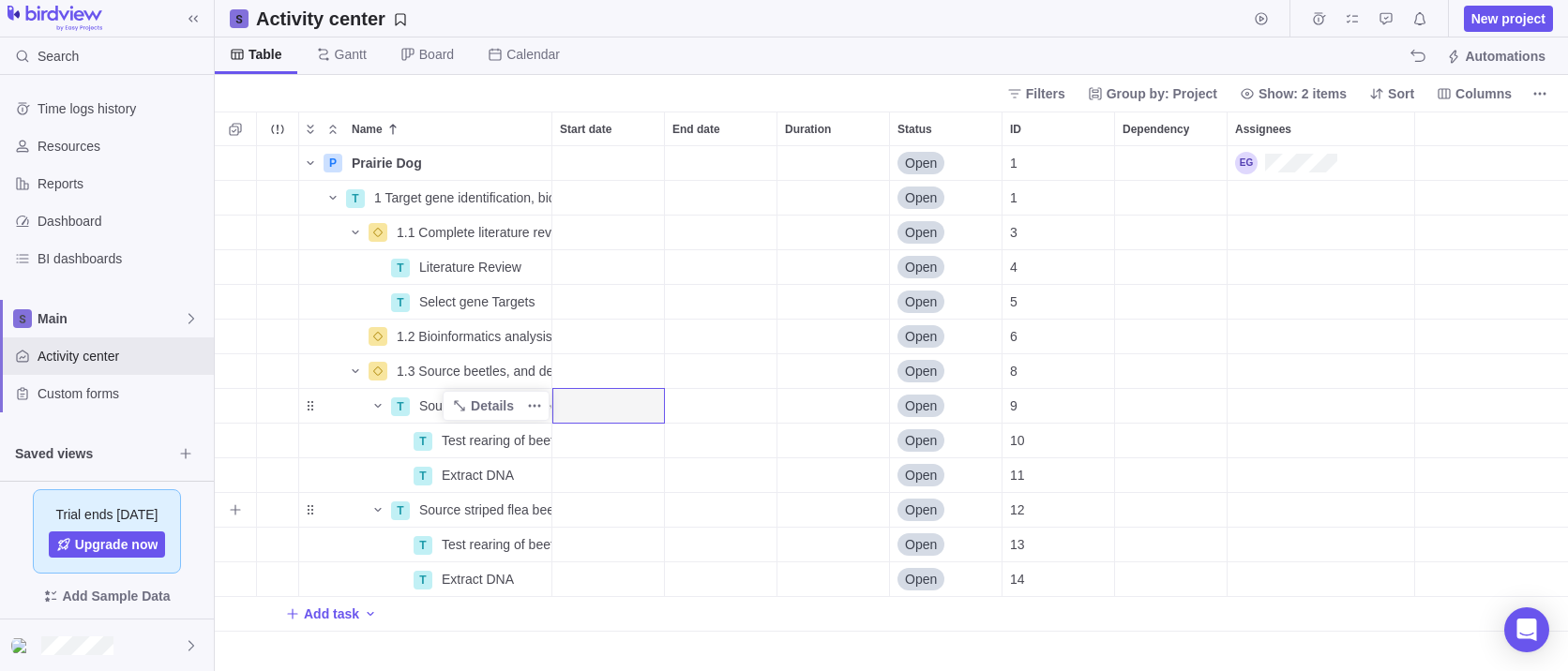 click on "Source striped flea beetles (live)" at bounding box center (485, 510) 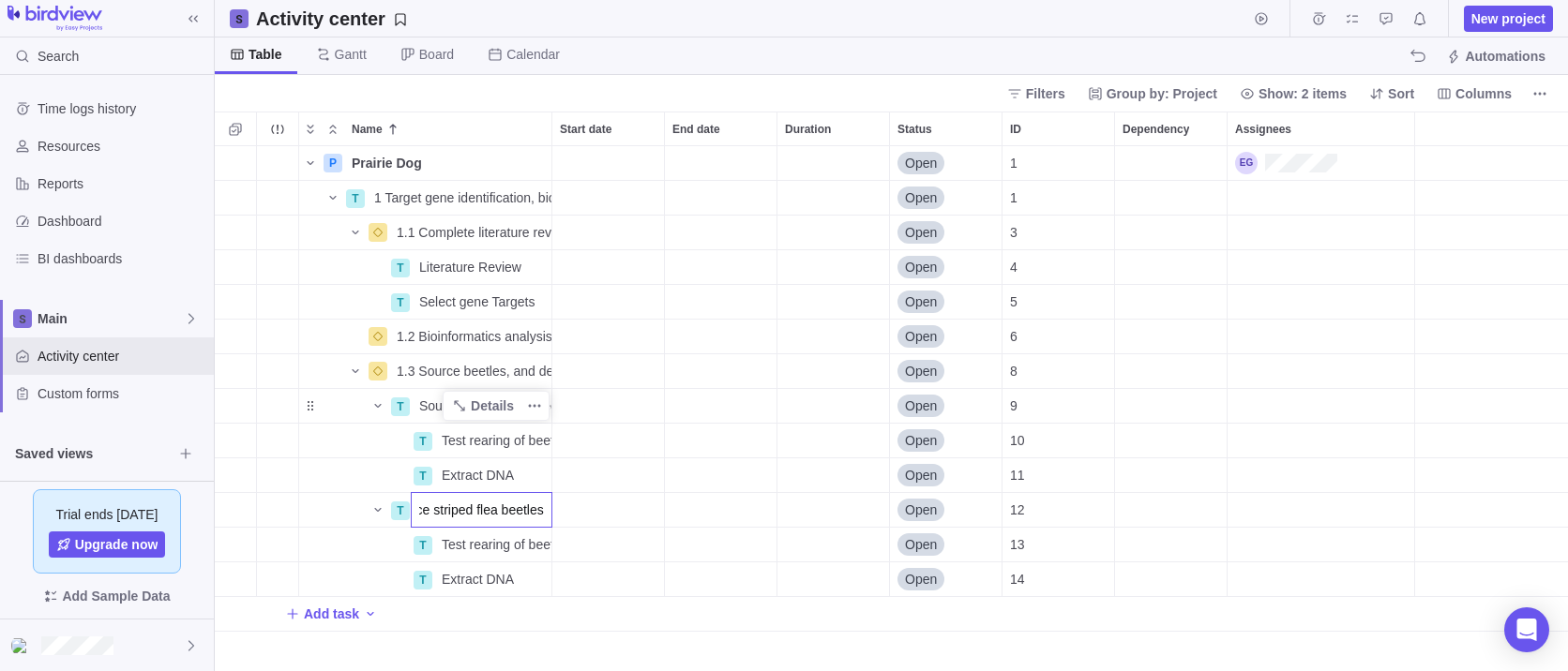 type on "Source striped flea beetles" 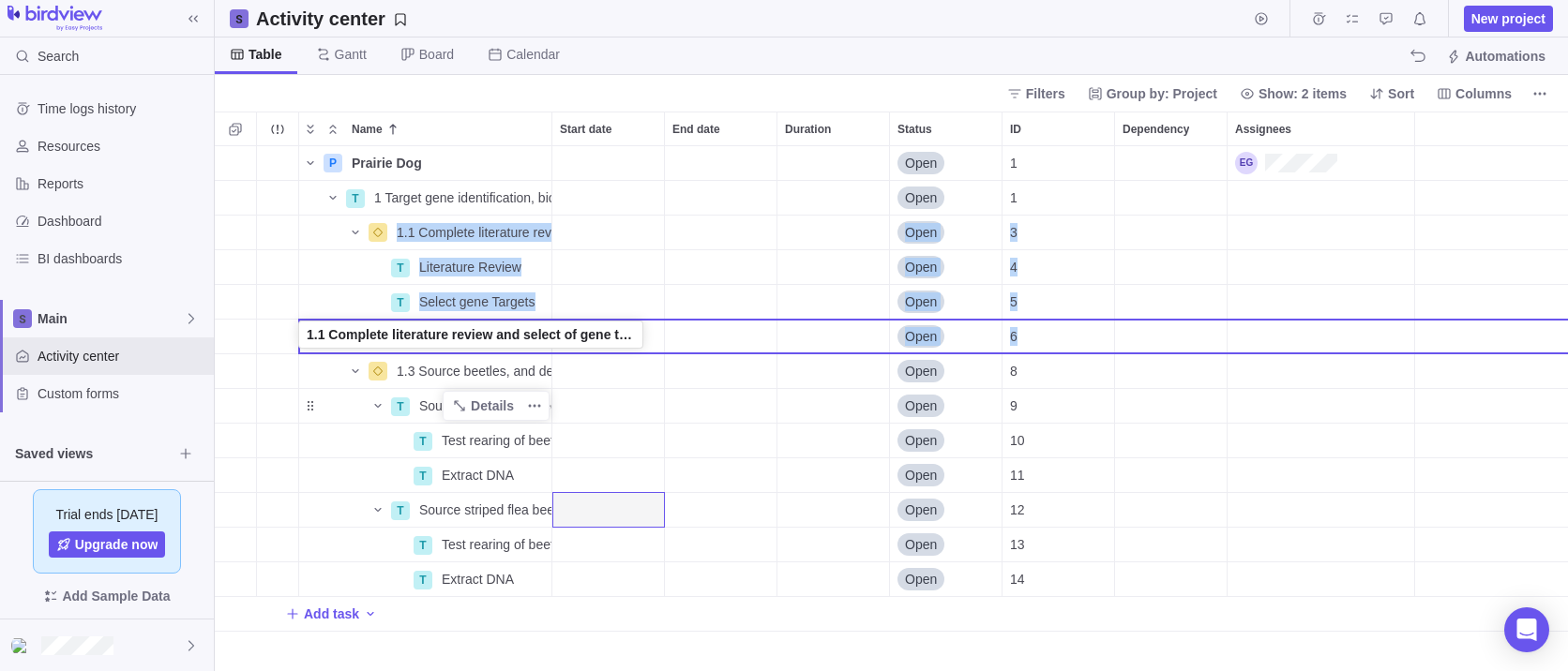 drag, startPoint x: 311, startPoint y: 231, endPoint x: 301, endPoint y: 336, distance: 105.47512 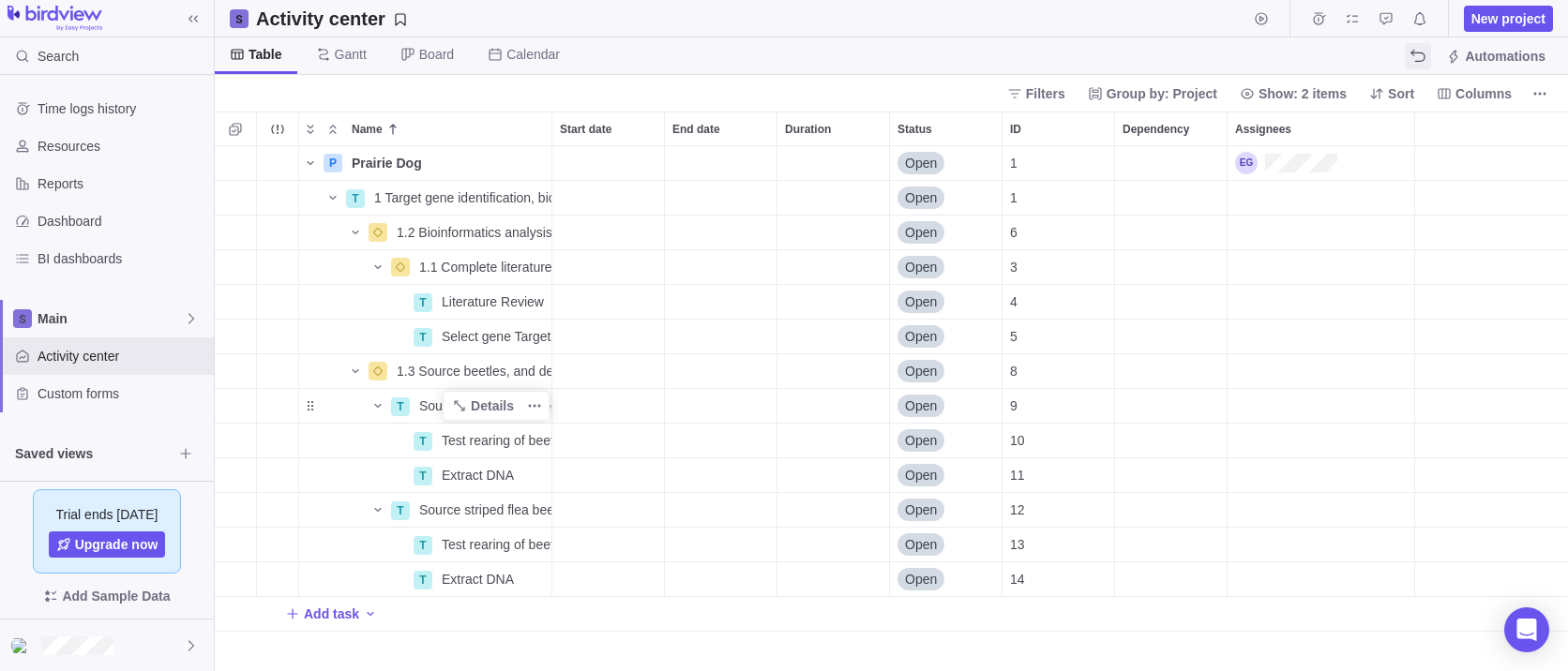 click 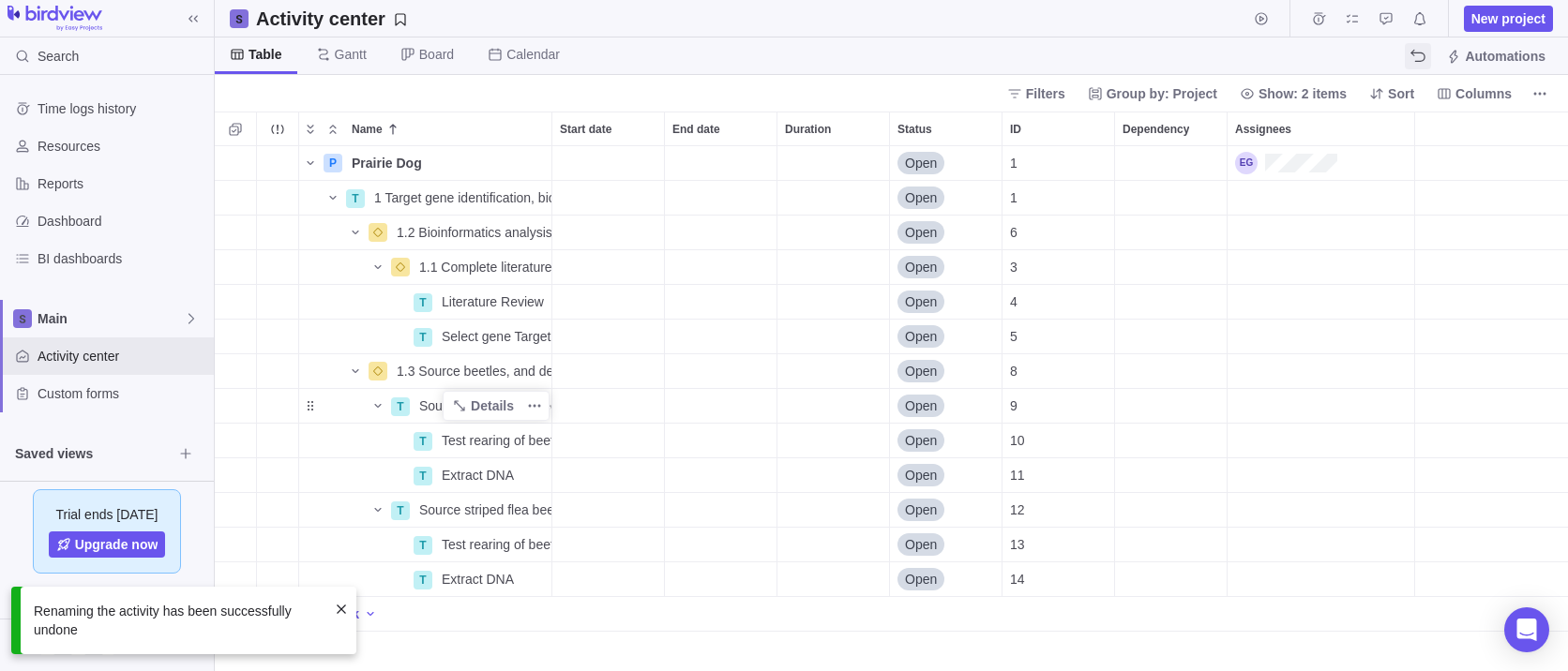 click 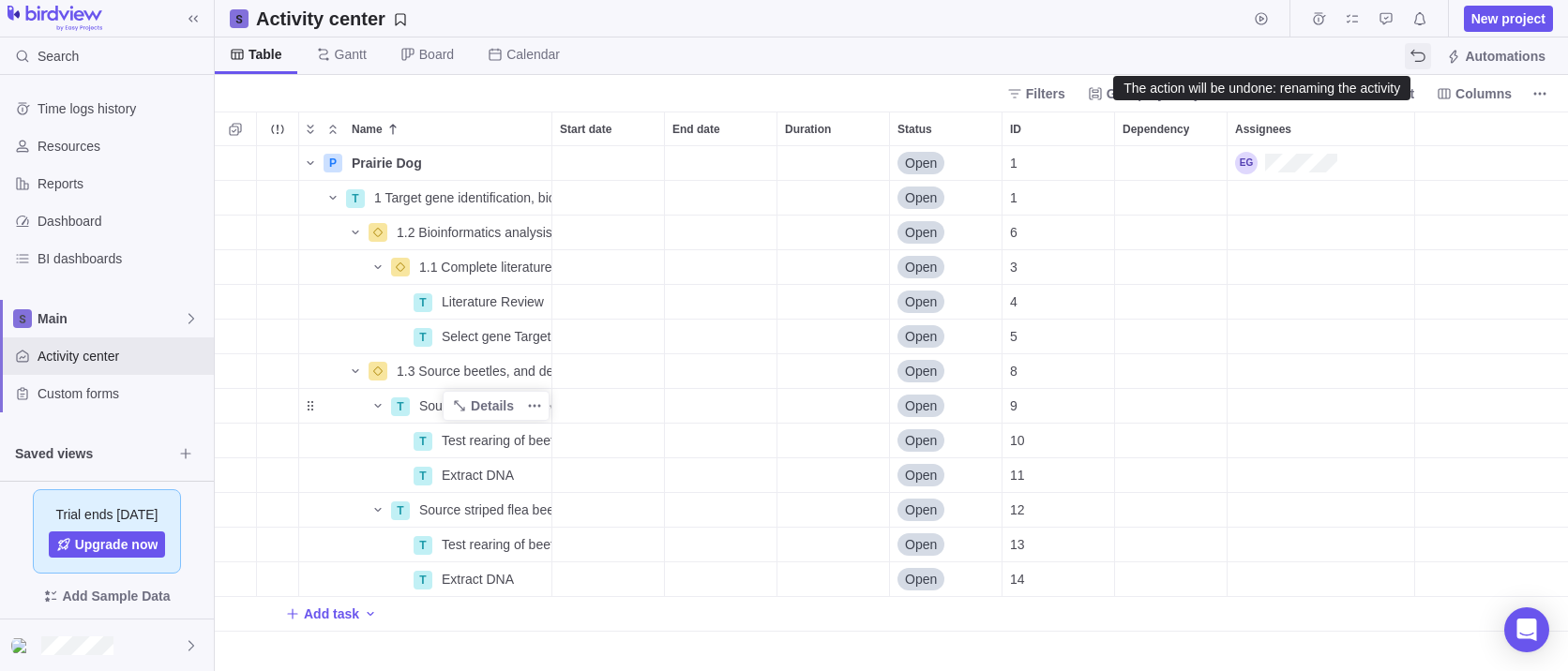 click 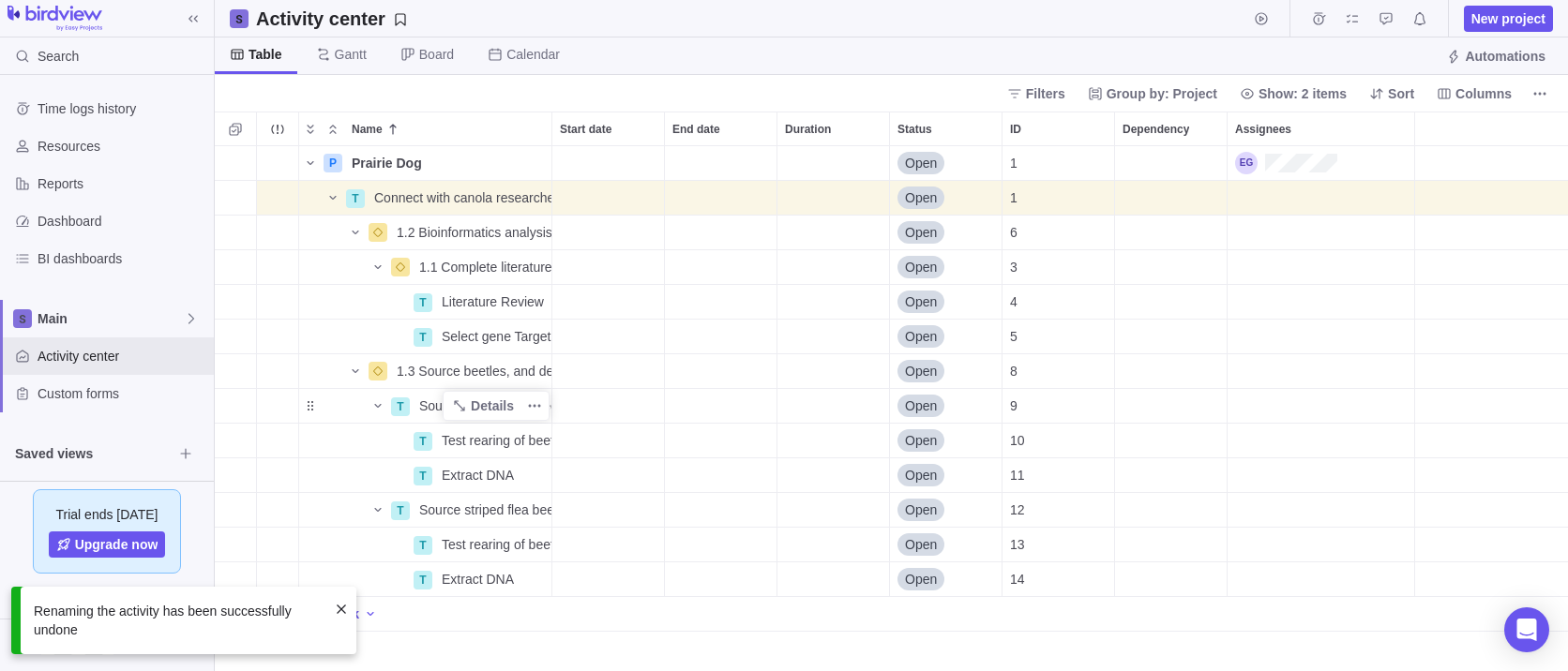 click on "Table Gantt Board Calendar Automations" at bounding box center [891, 56] 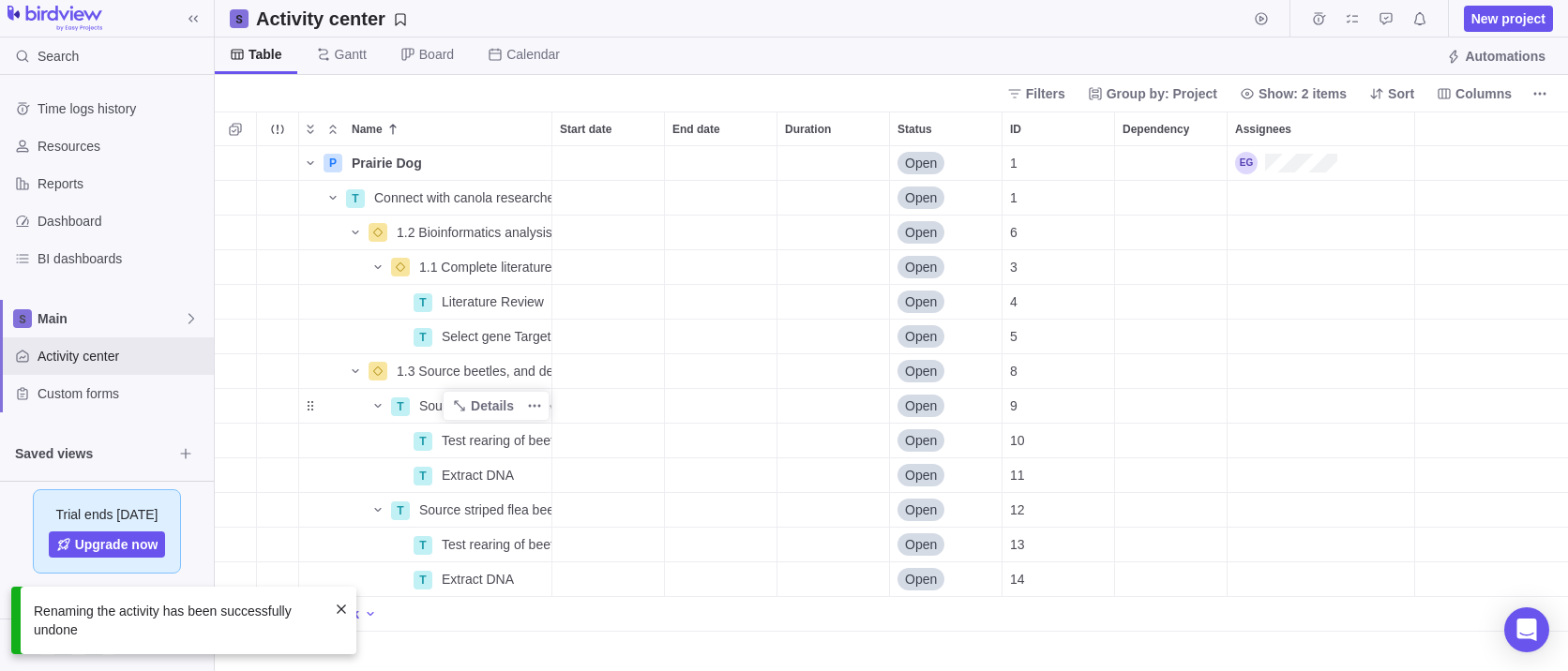 click on "Table Gantt Board Calendar Automations" at bounding box center (891, 56) 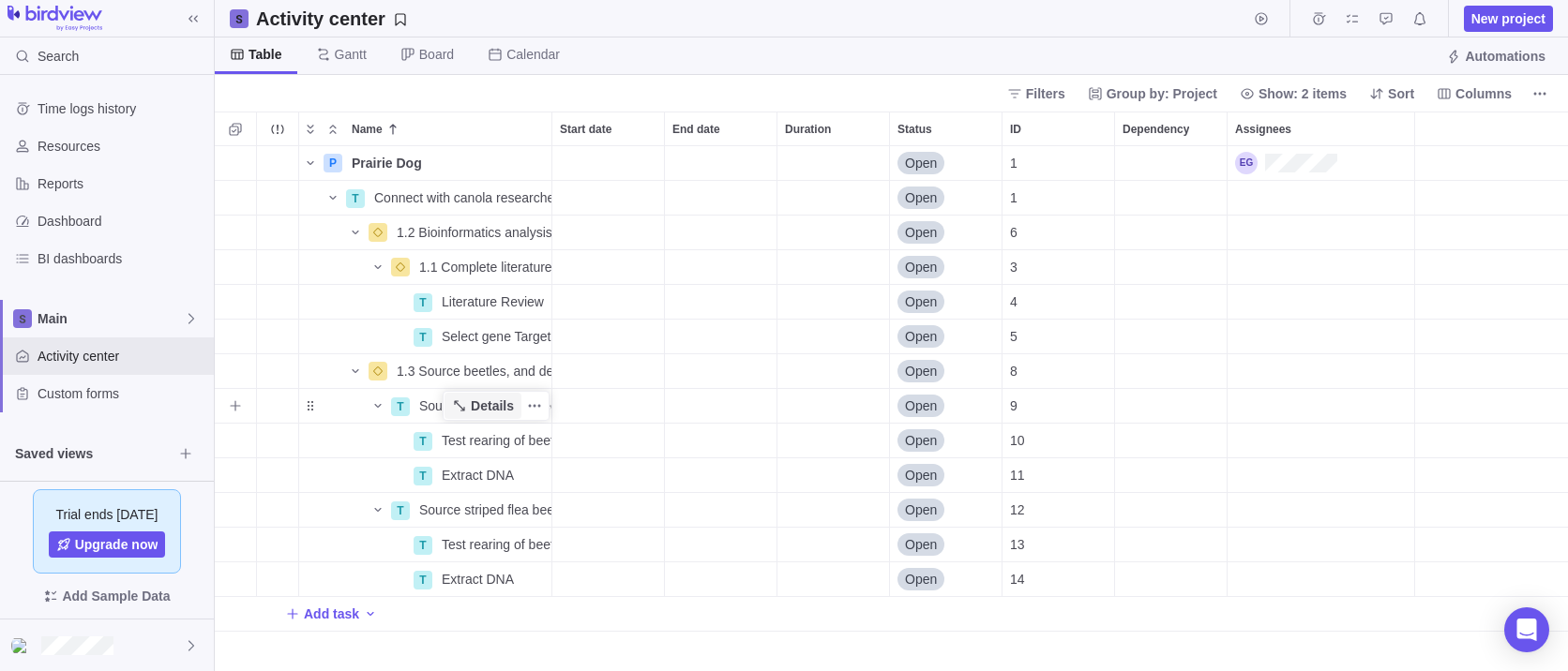 click on "Details" at bounding box center [483, 406] 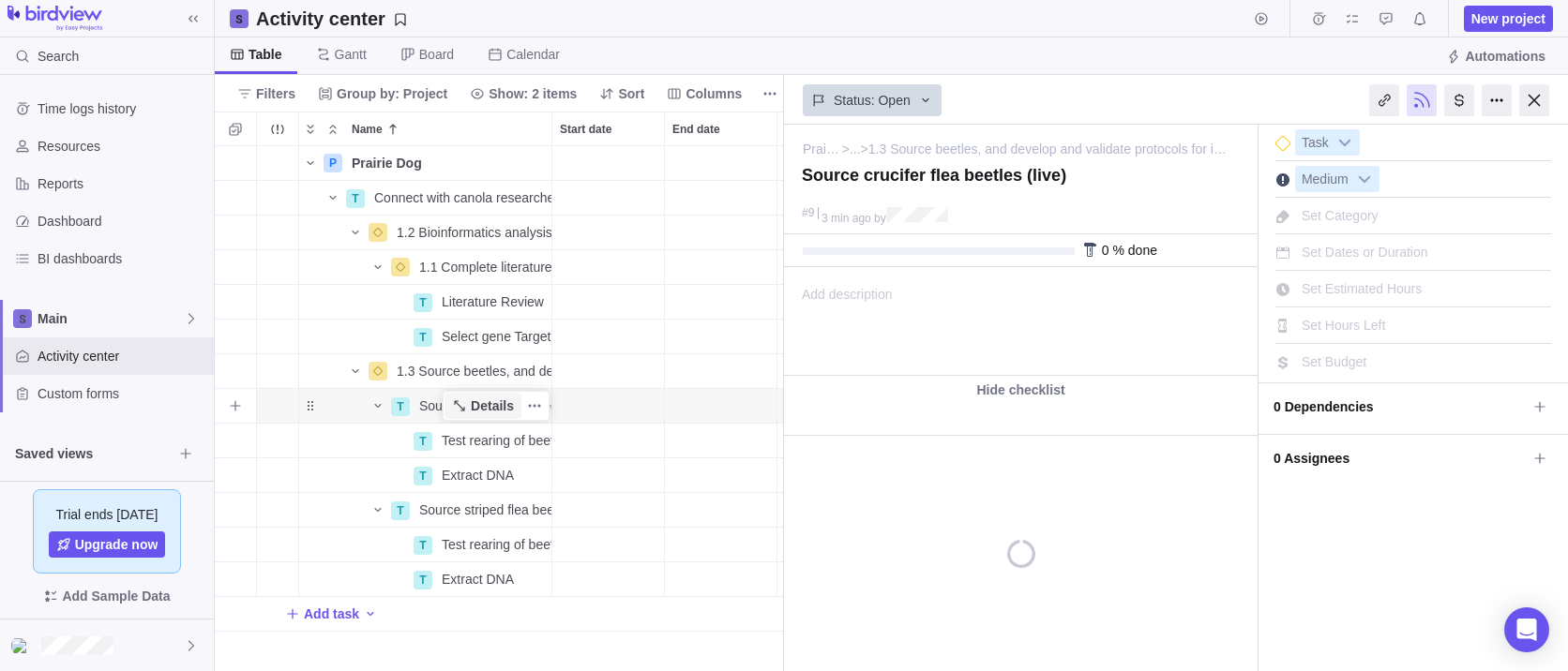 scroll, scrollTop: 511, scrollLeft: 555, axis: both 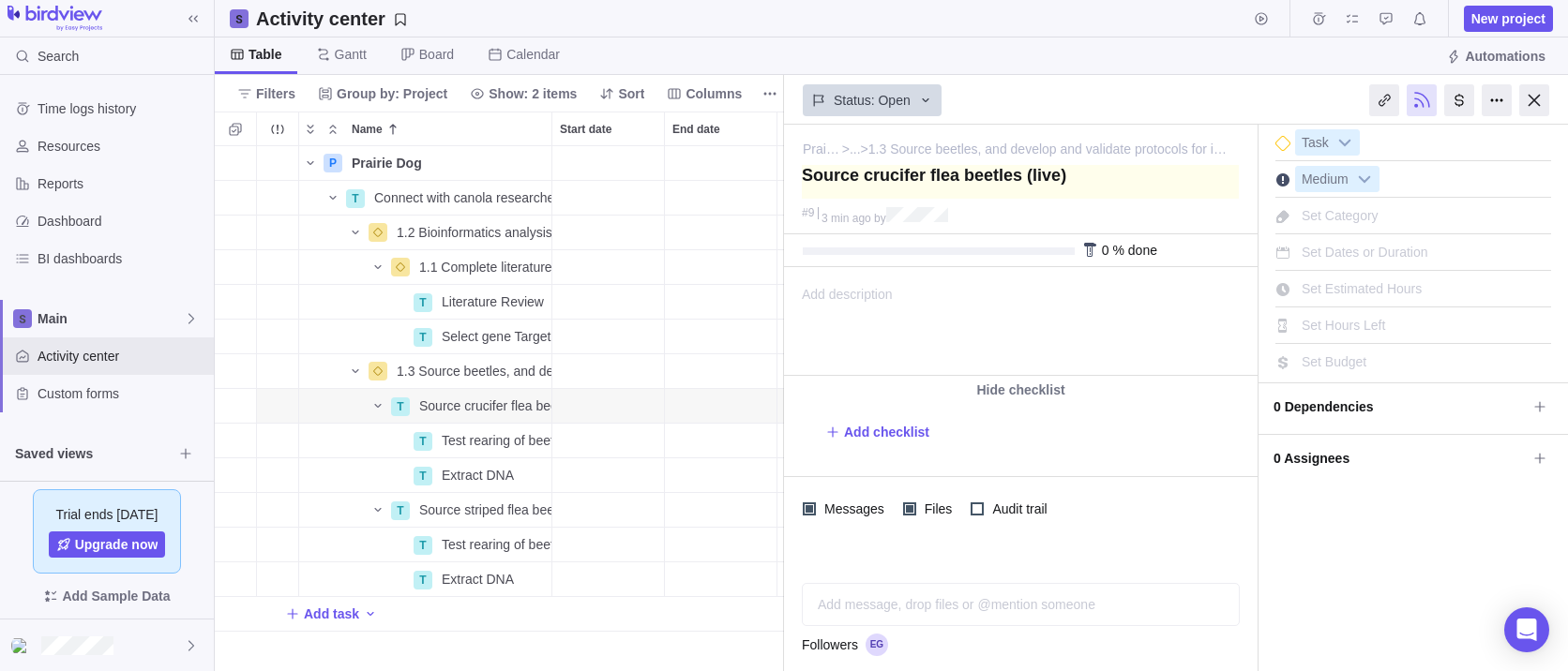 click at bounding box center (1020, 182) 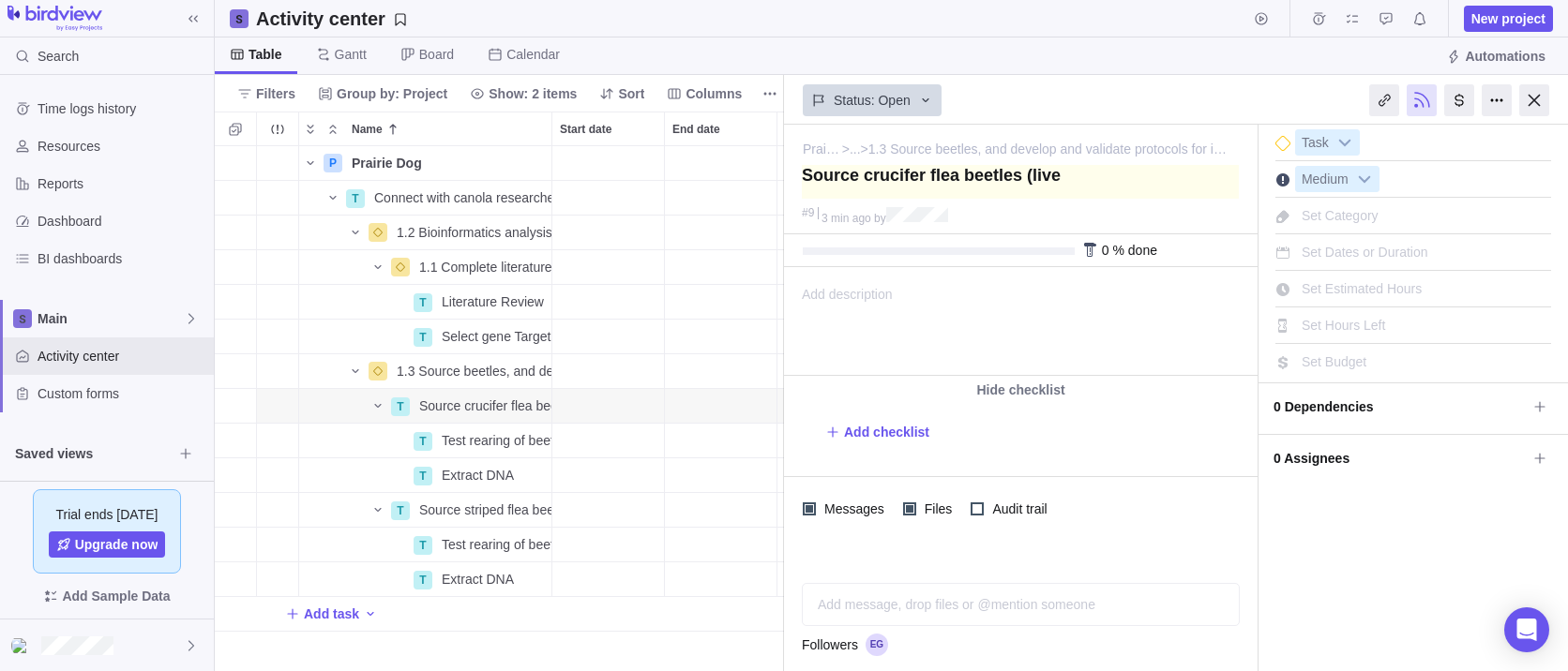 type on "Source crucifer flea beetles (liv" 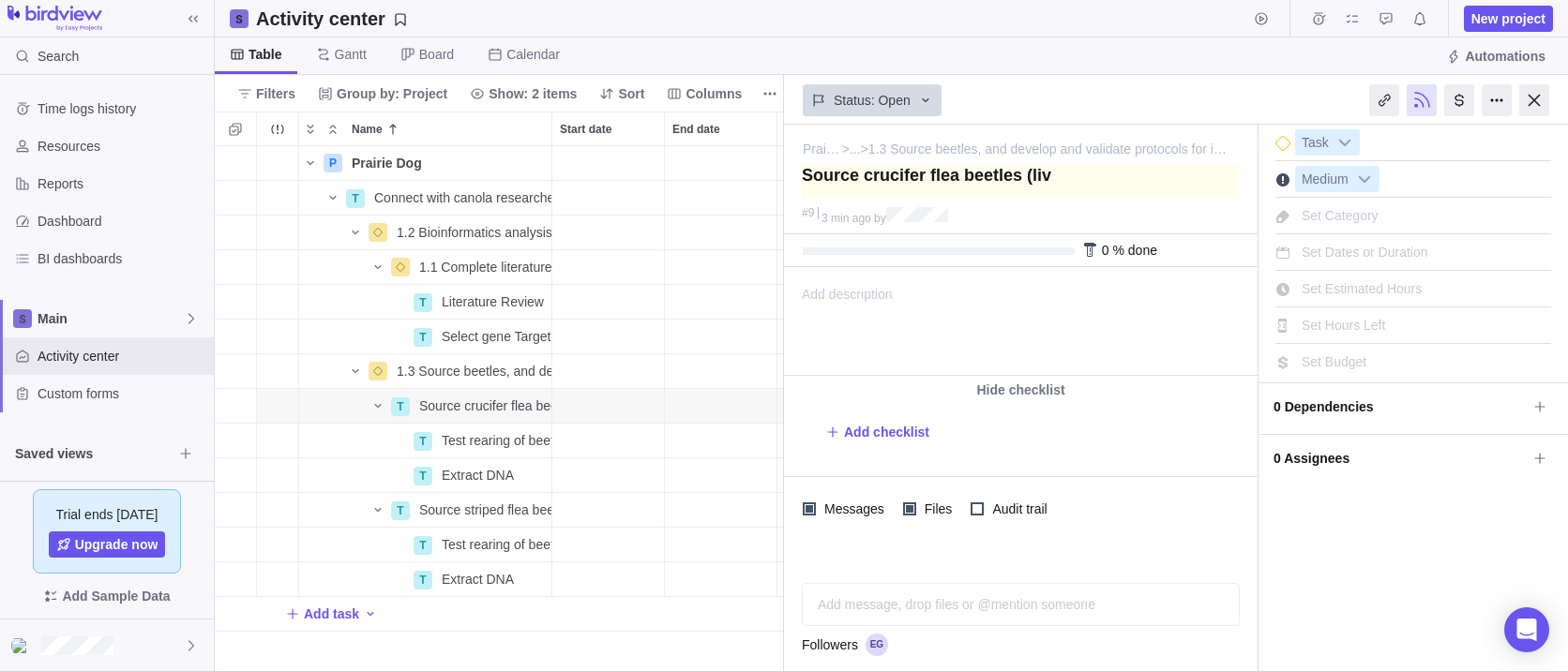 type on "Source crucifer flea beetles (li" 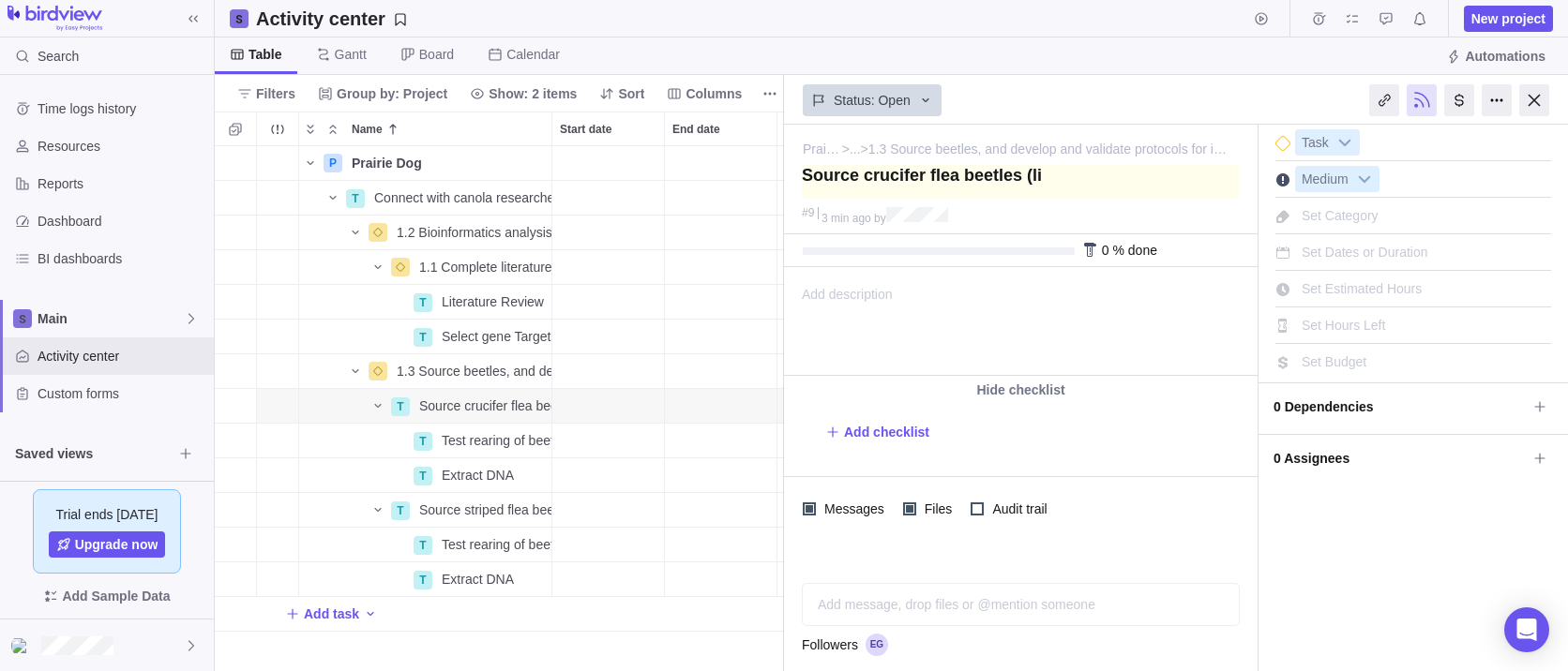 type on "Source crucifer flea beetles (l" 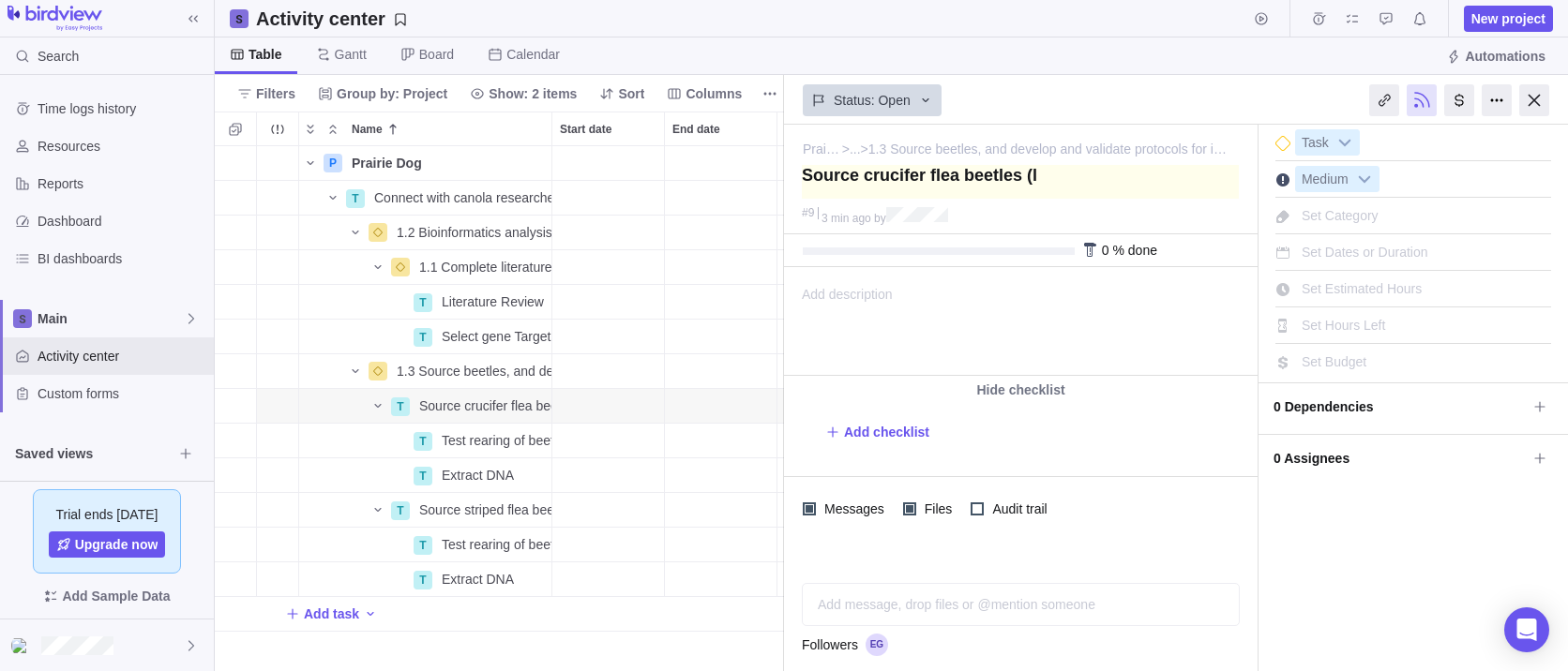 type on "Source crucifer flea beetles (" 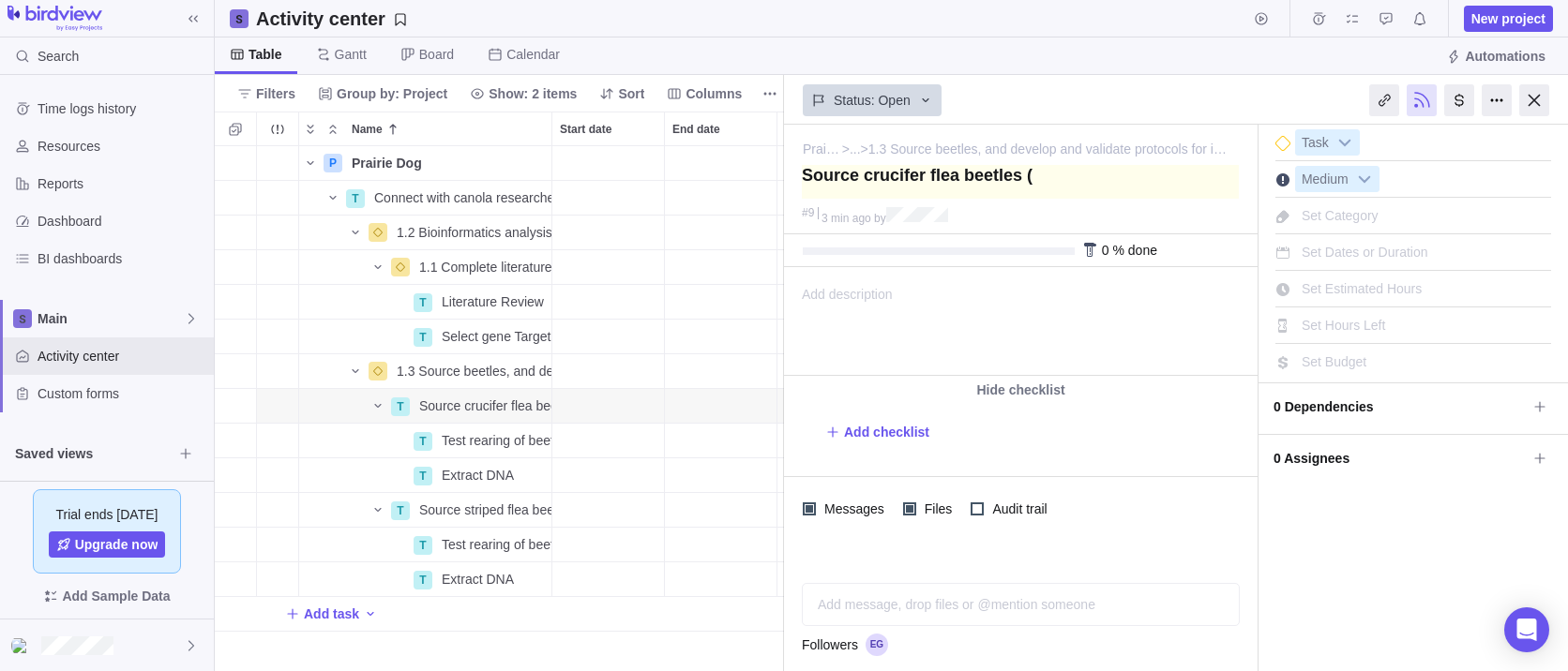type on "Source crucifer flea beetles" 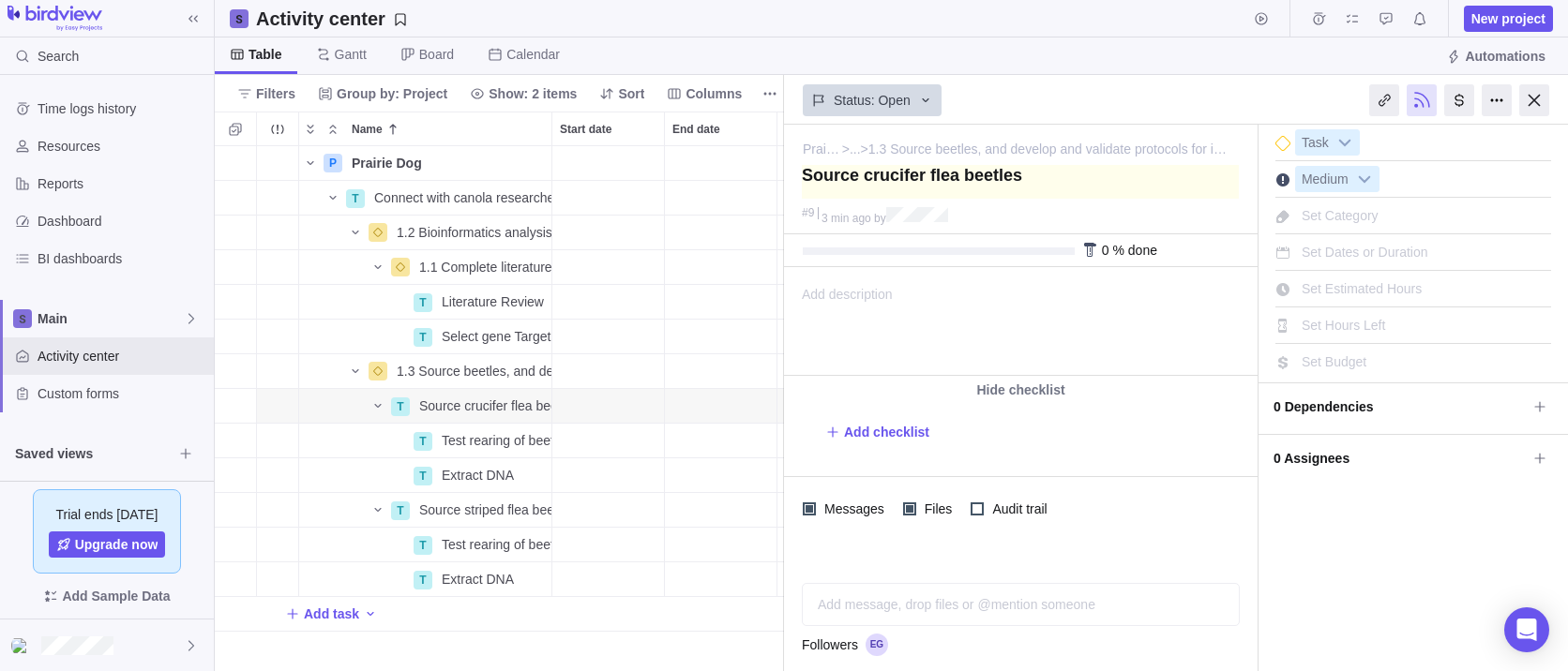 type on "Source crucifer flea beetles" 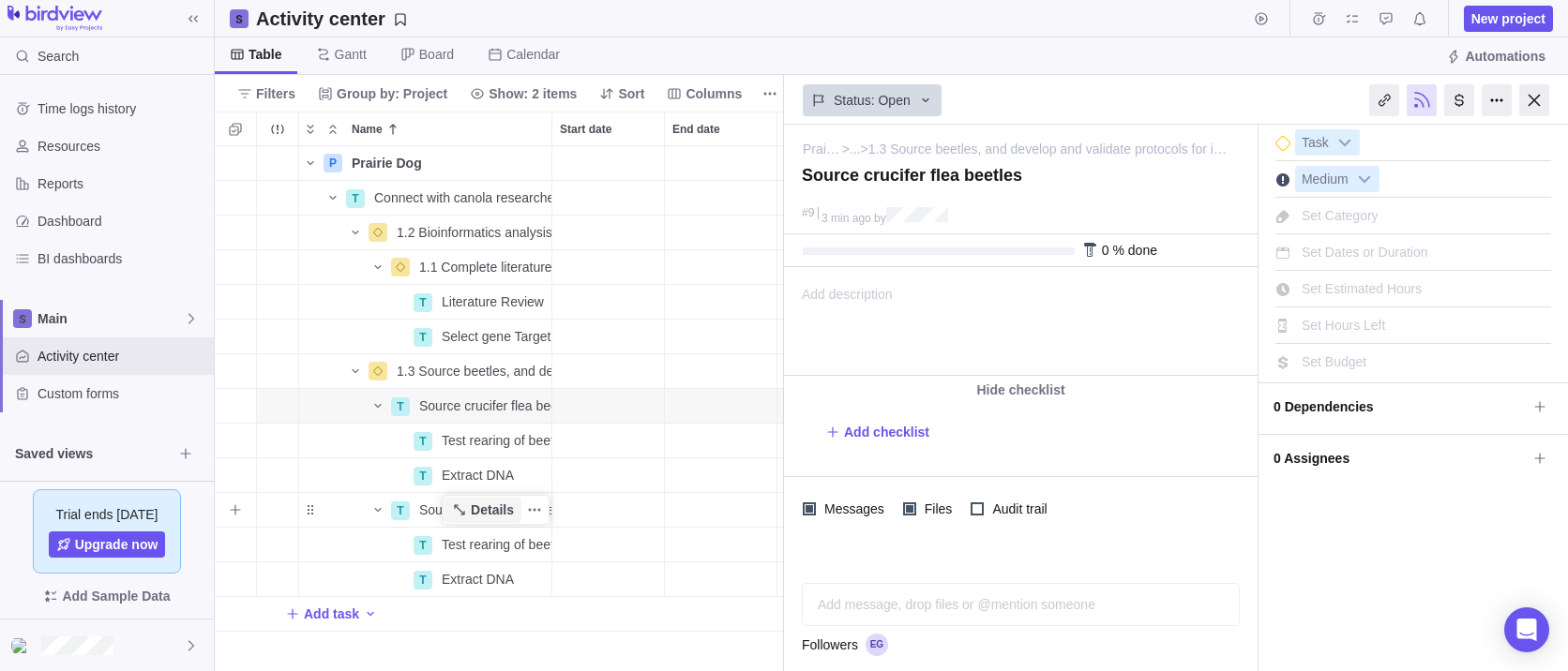 type on "Source crucifer flea beetles" 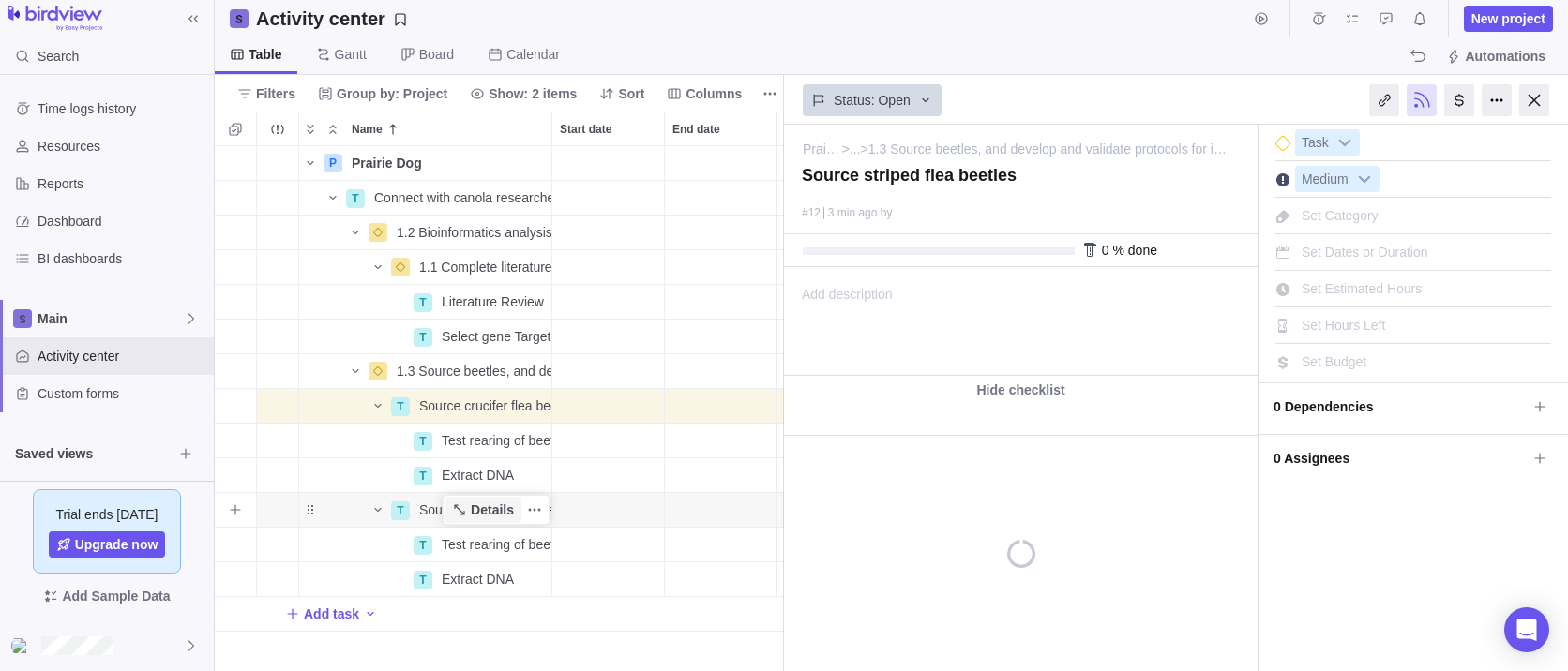 scroll, scrollTop: 0, scrollLeft: 0, axis: both 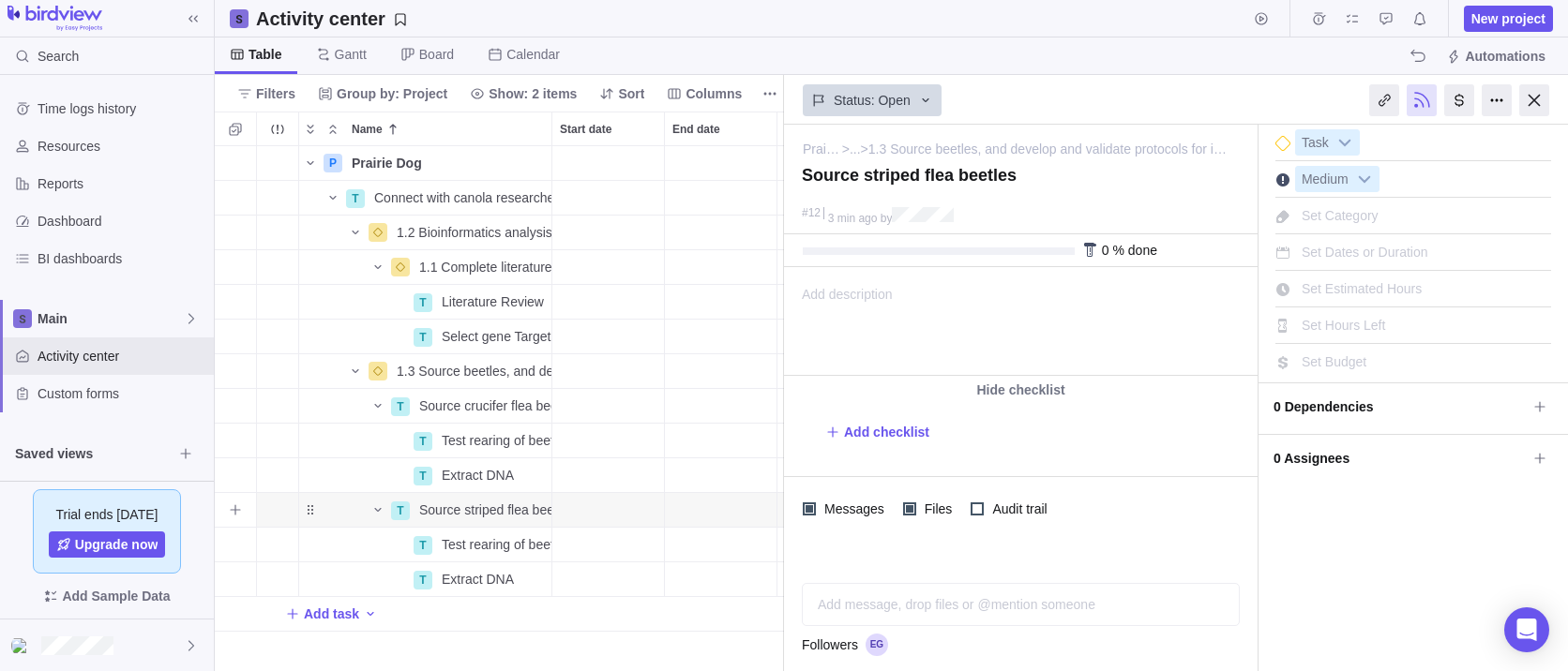click on "Source striped flea beetles" at bounding box center [485, 510] 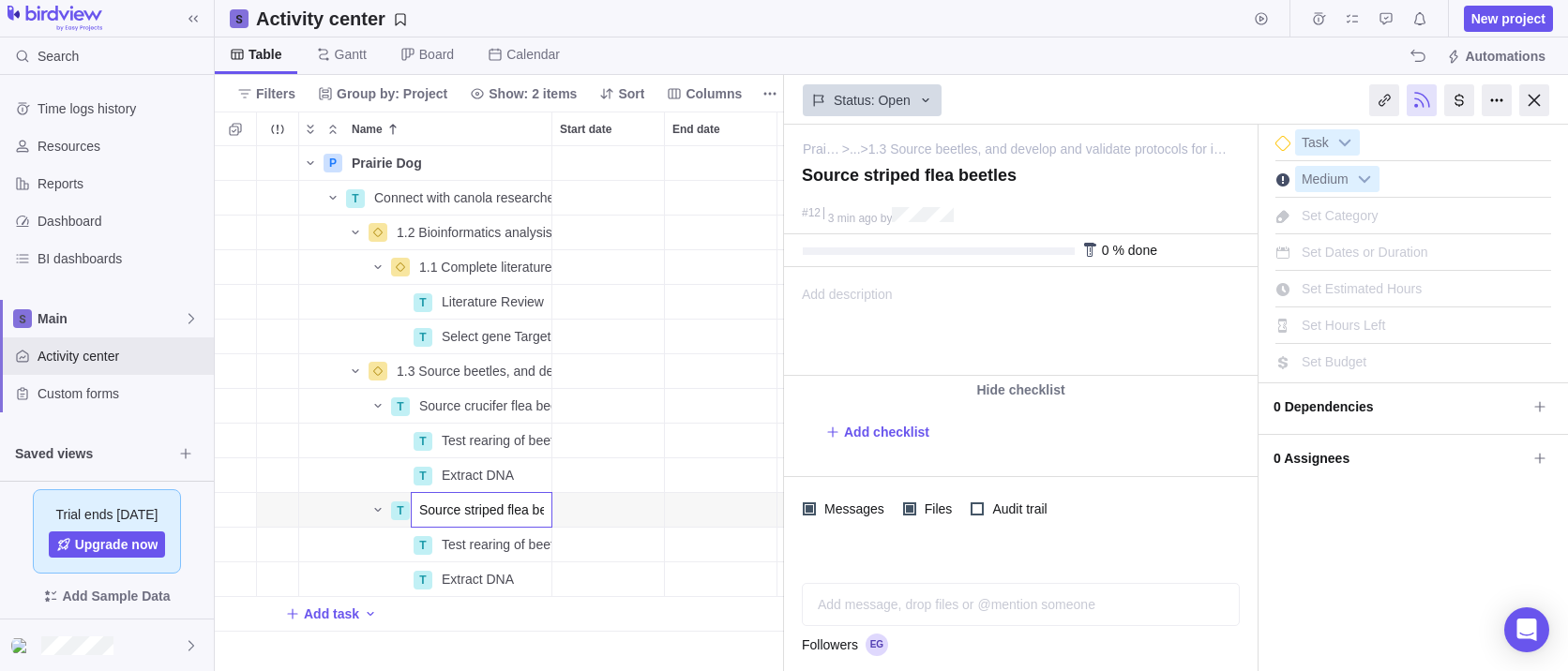 click on "P Prairie Dog Details Open 1 T Connect with canola researchers Details Open 1 1.2 Bioinformatics analysis completed and sequences to use for RNAi selected Details Open 6 1.1 Complete literature review and select of gene targets Details Open 3 T Literature Review Details Open 4 T Select gene Targets Details Open 5 1.3 Source beetles, and develop and validate protocols for in-house maintenance, rearing, and bioassays Details Open 8 T Source crucifer flea beetles Details Open 9 T Test rearing of beetles in lab Details Open 10 T Extract DNA Details Open 11 T Source striped flea beetles Open 12 T Test rearing of beetles in lab Details Open 13 T Extract DNA Details Open 14 Add task" at bounding box center (499, 409) 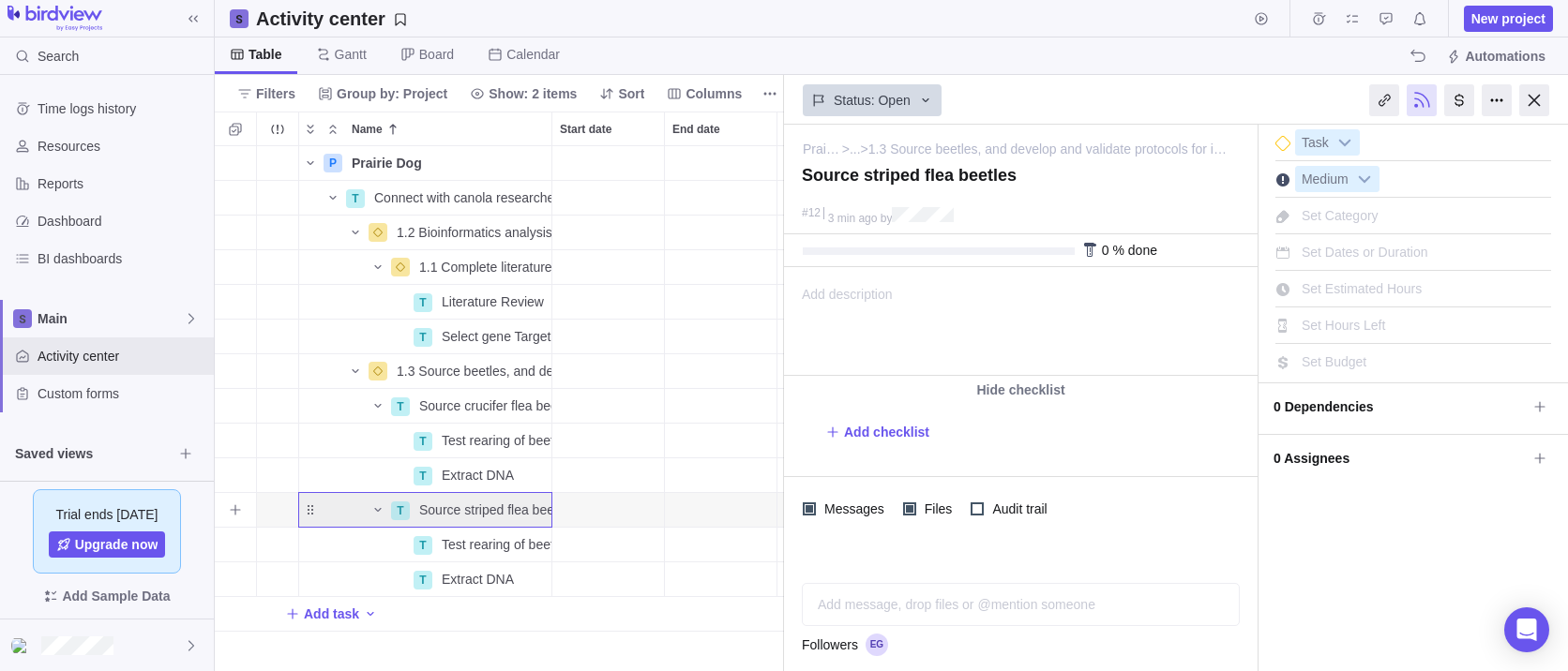click on "Source striped flea beetles" at bounding box center [485, 510] 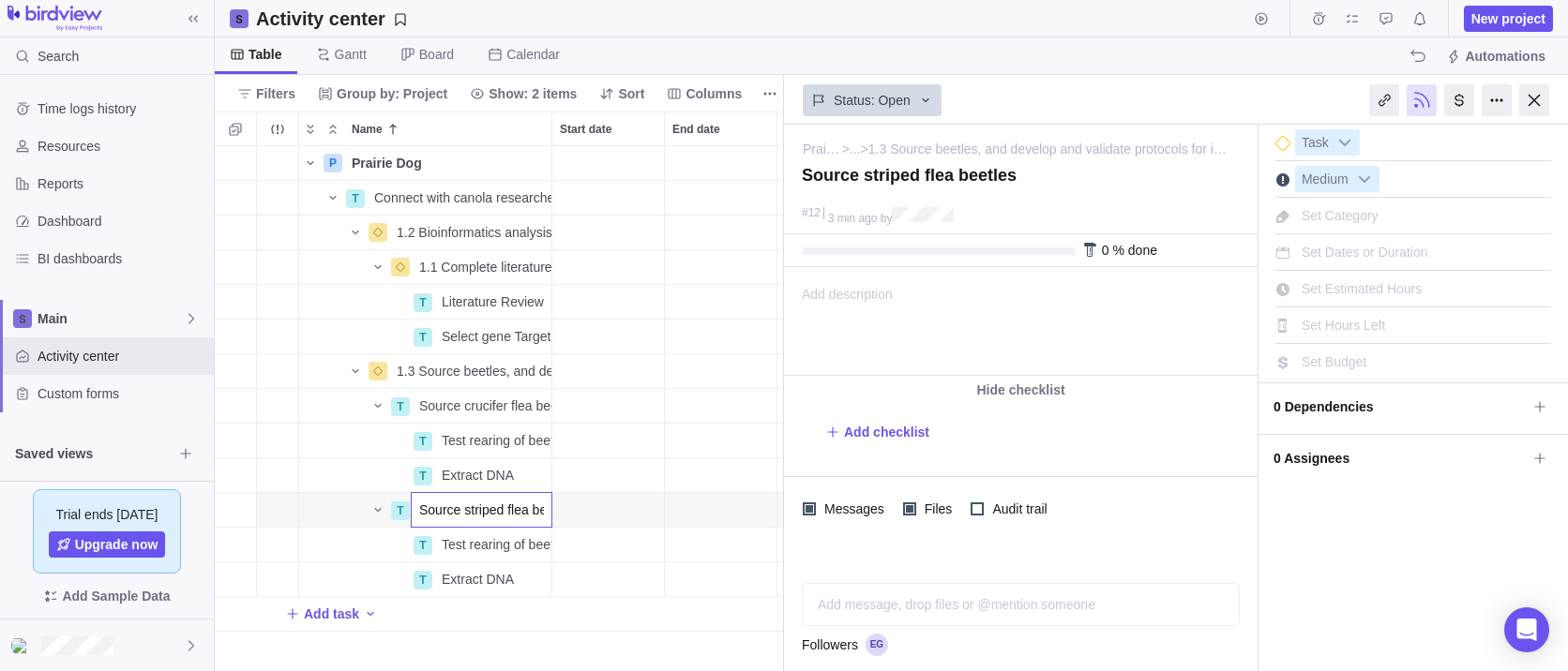 click on "P Prairie Dog Details Open 1 T Connect with canola researchers Details Open 1 1.2 Bioinformatics analysis completed and sequences to use for RNAi selected Details Open 6 1.1 Complete literature review and select of gene targets Details Open 3 T Literature Review Details Open 4 T Select gene Targets Details Open 5 1.3 Source beetles, and develop and validate protocols for in-house maintenance, rearing, and bioassays Details Open 8 T Source crucifer flea beetles Details Open 9 T Test rearing of beetles in lab Details Open 10 T Extract DNA Details Open 11 T Source striped flea beetles Open 12 T Test rearing of beetles in lab Details Open 13 T Extract DNA Details Open 14 Add task" at bounding box center (499, 409) 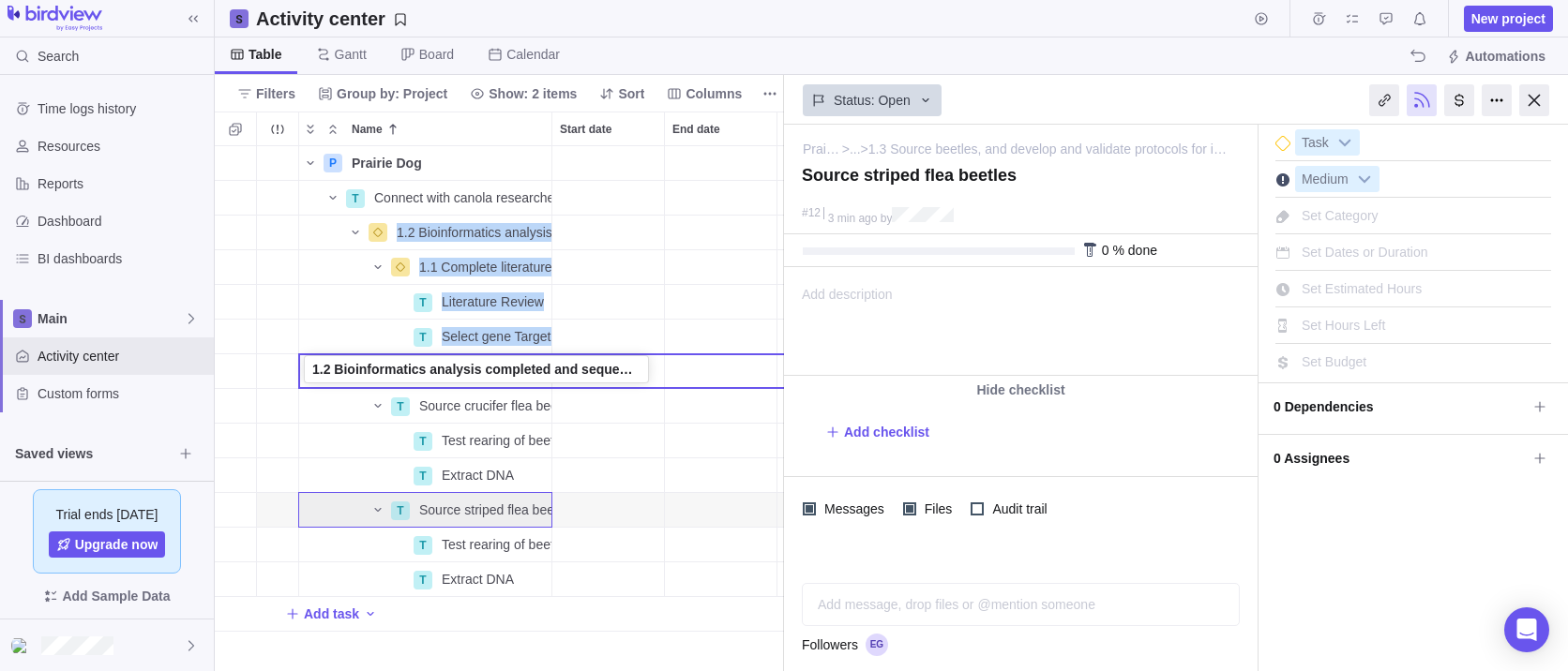 drag, startPoint x: 307, startPoint y: 233, endPoint x: 302, endPoint y: 373, distance: 140.08926 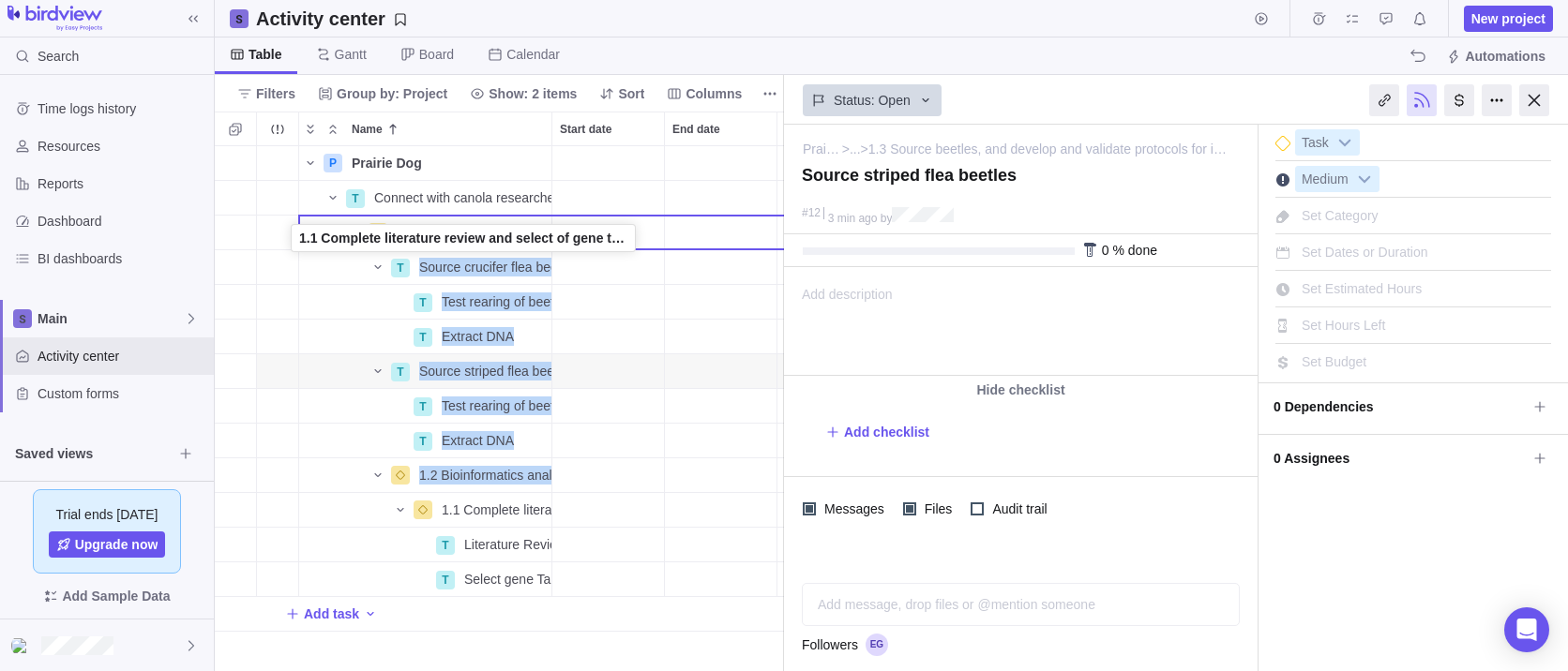 drag, startPoint x: 316, startPoint y: 508, endPoint x: 298, endPoint y: 239, distance: 269.60156 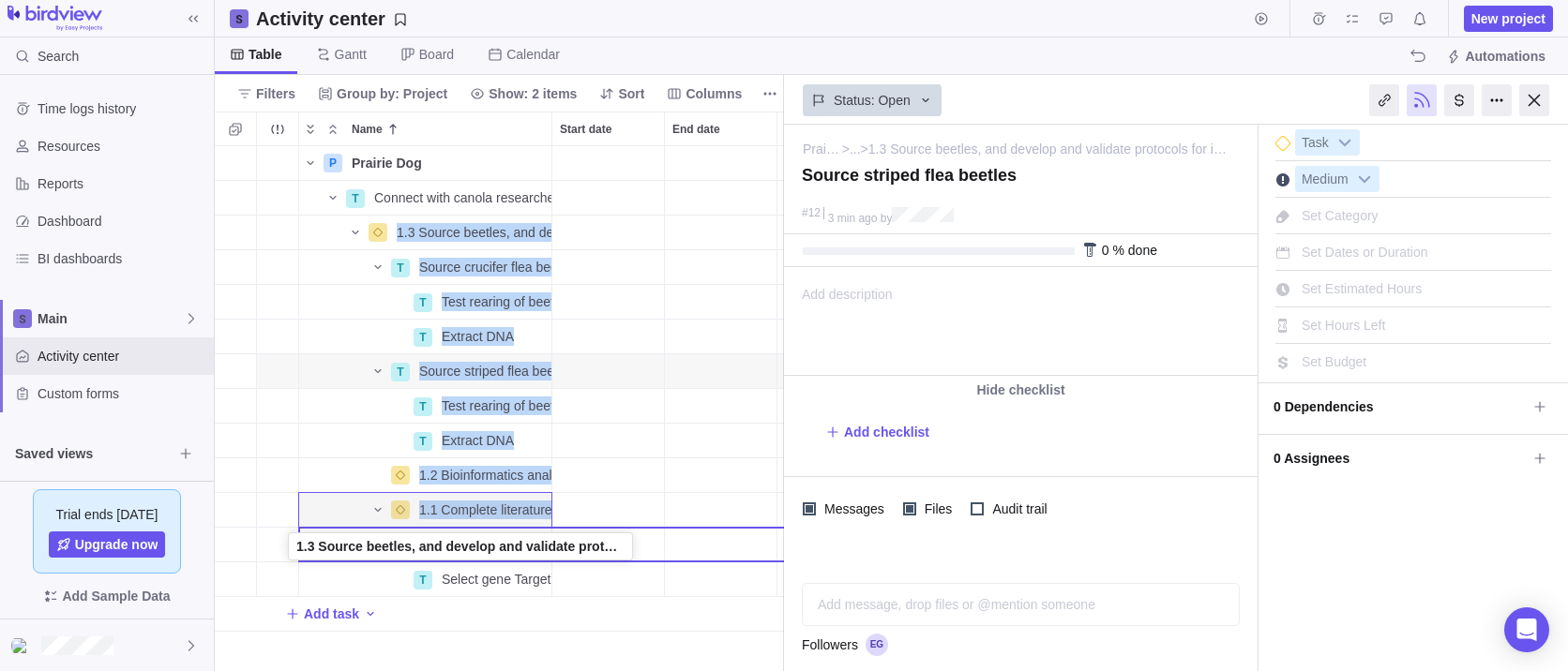 drag, startPoint x: 317, startPoint y: 235, endPoint x: 296, endPoint y: 552, distance: 317.6948 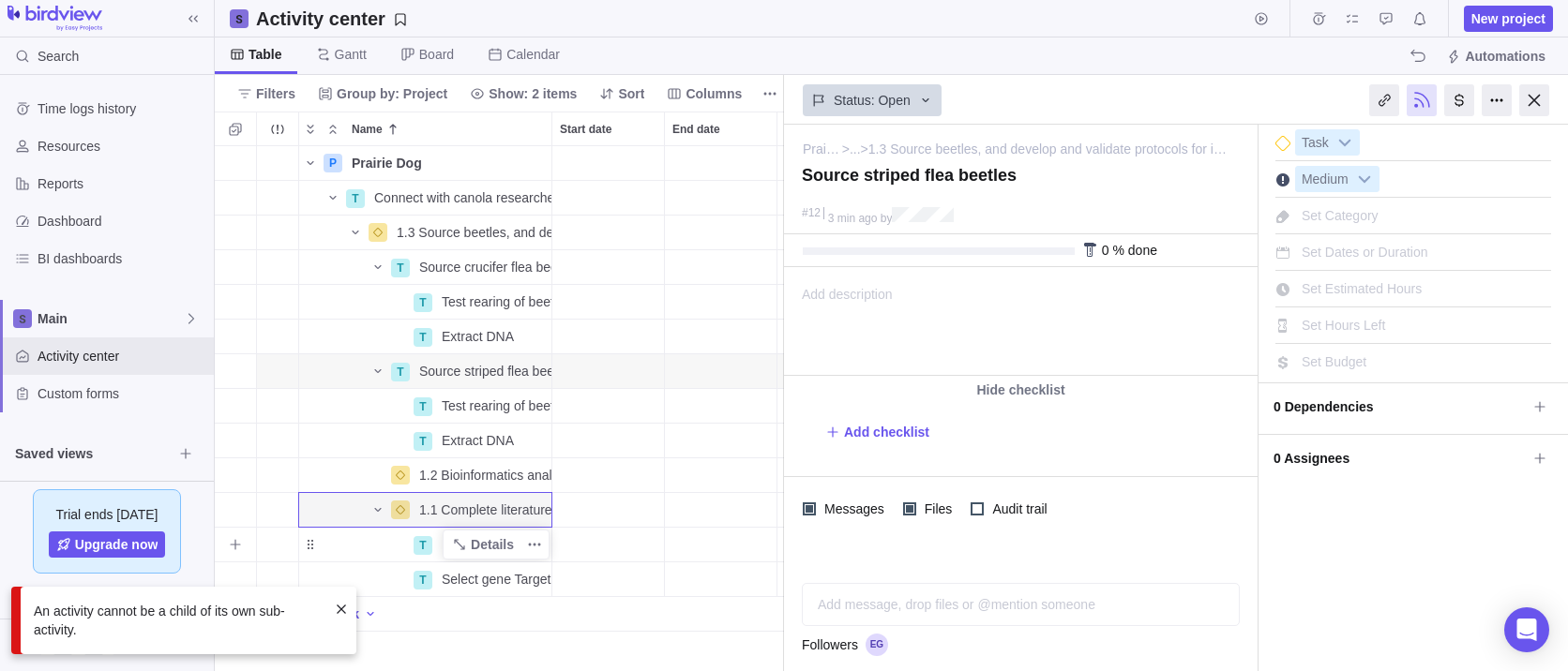 click at bounding box center (355, 544) 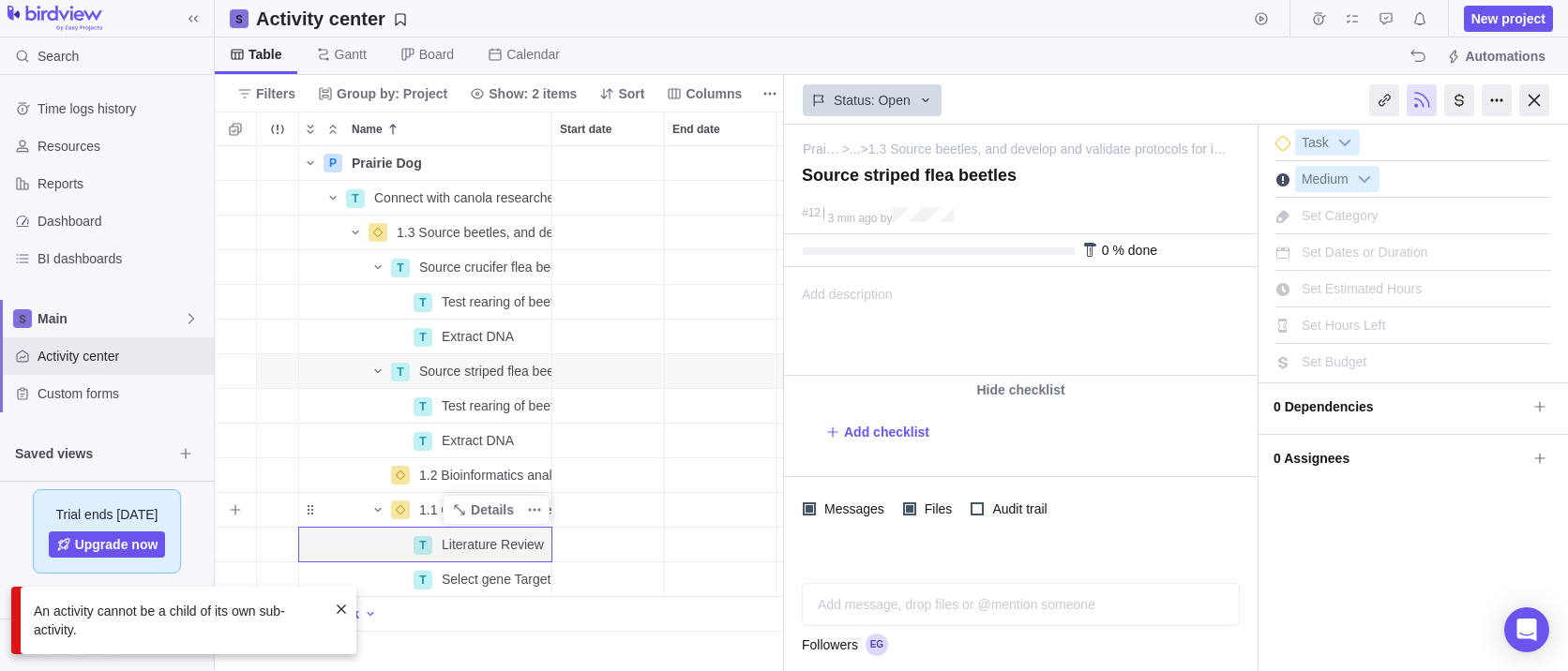 click at bounding box center [344, 510] 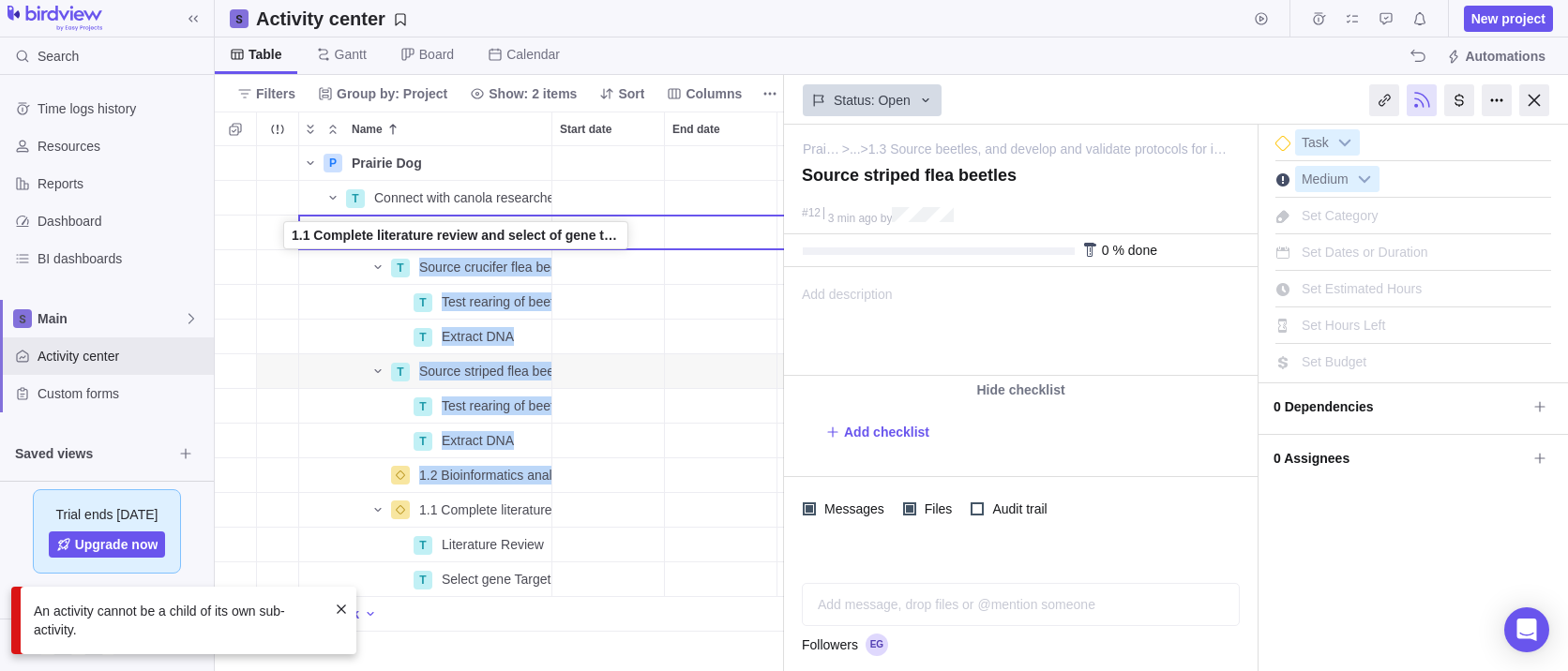 drag, startPoint x: 313, startPoint y: 511, endPoint x: 288, endPoint y: 239, distance: 273.14648 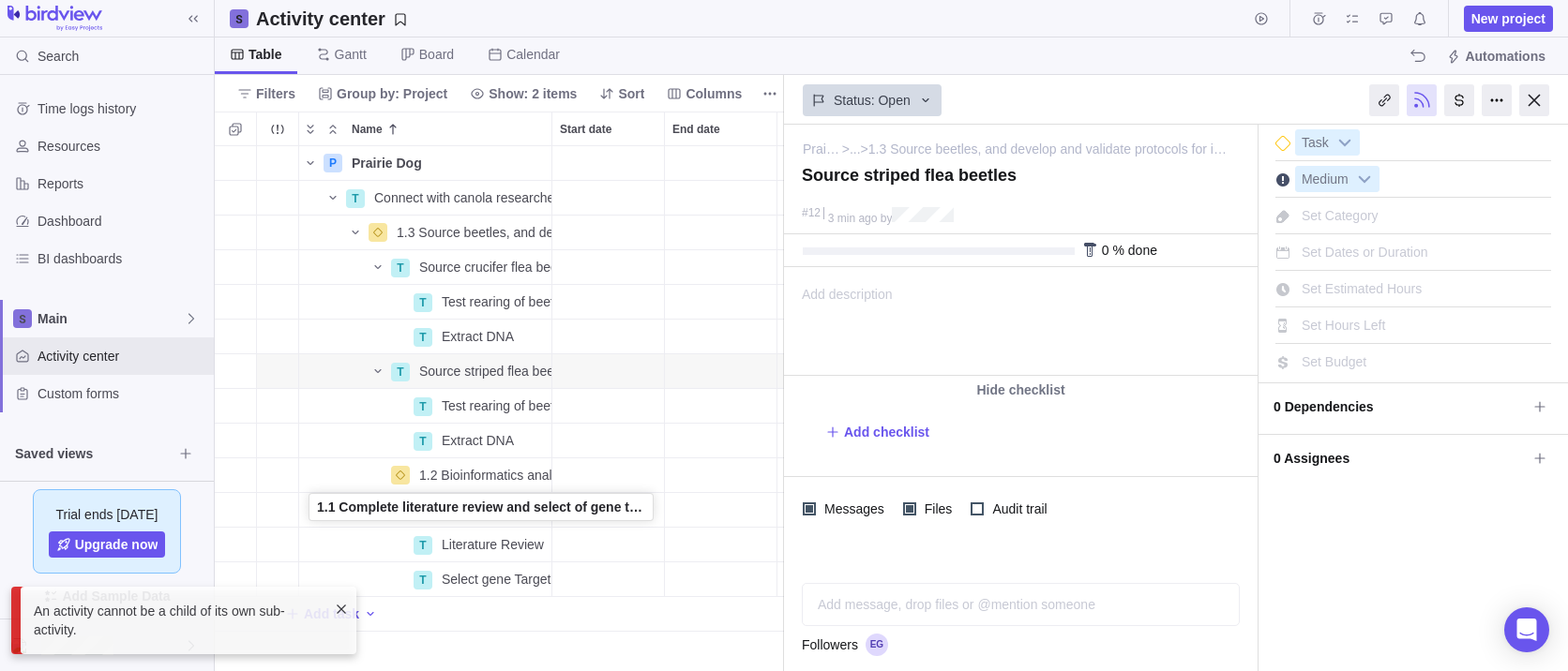 click at bounding box center [344, 510] 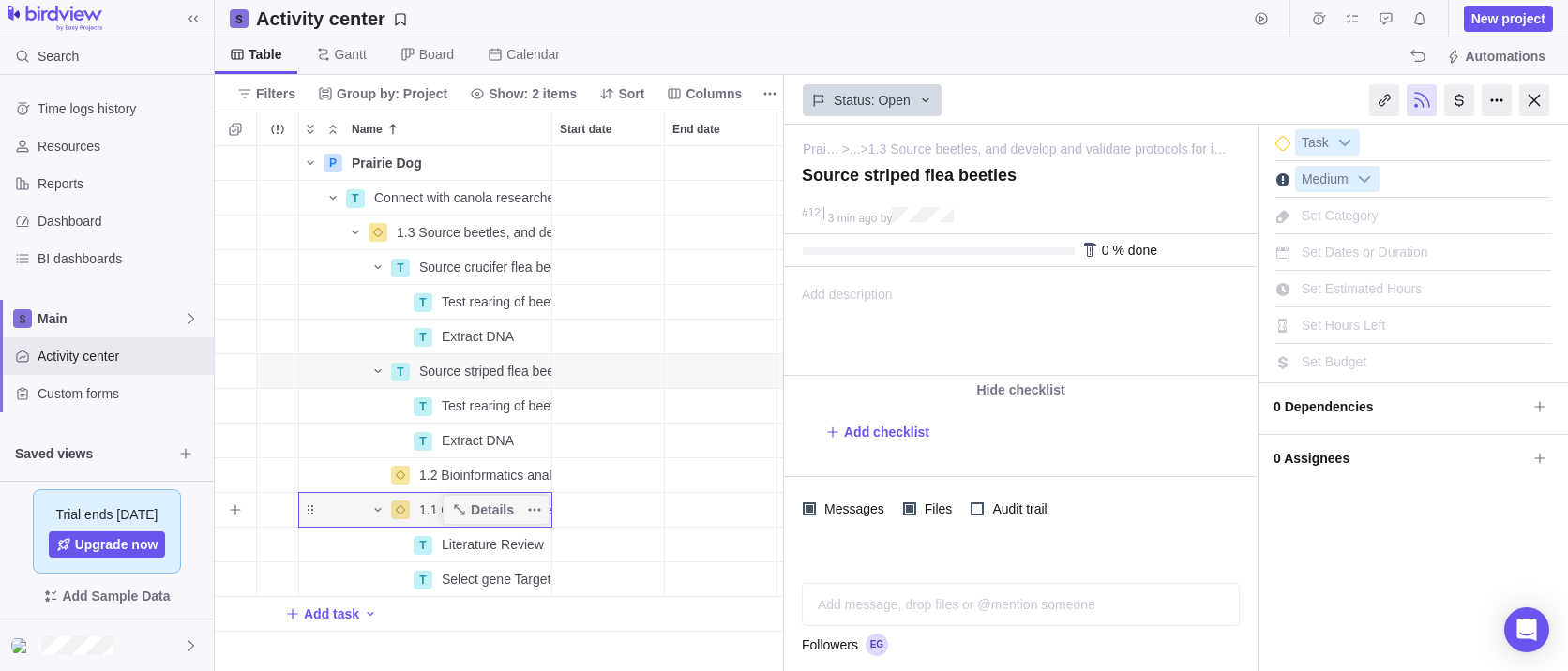 click at bounding box center [344, 510] 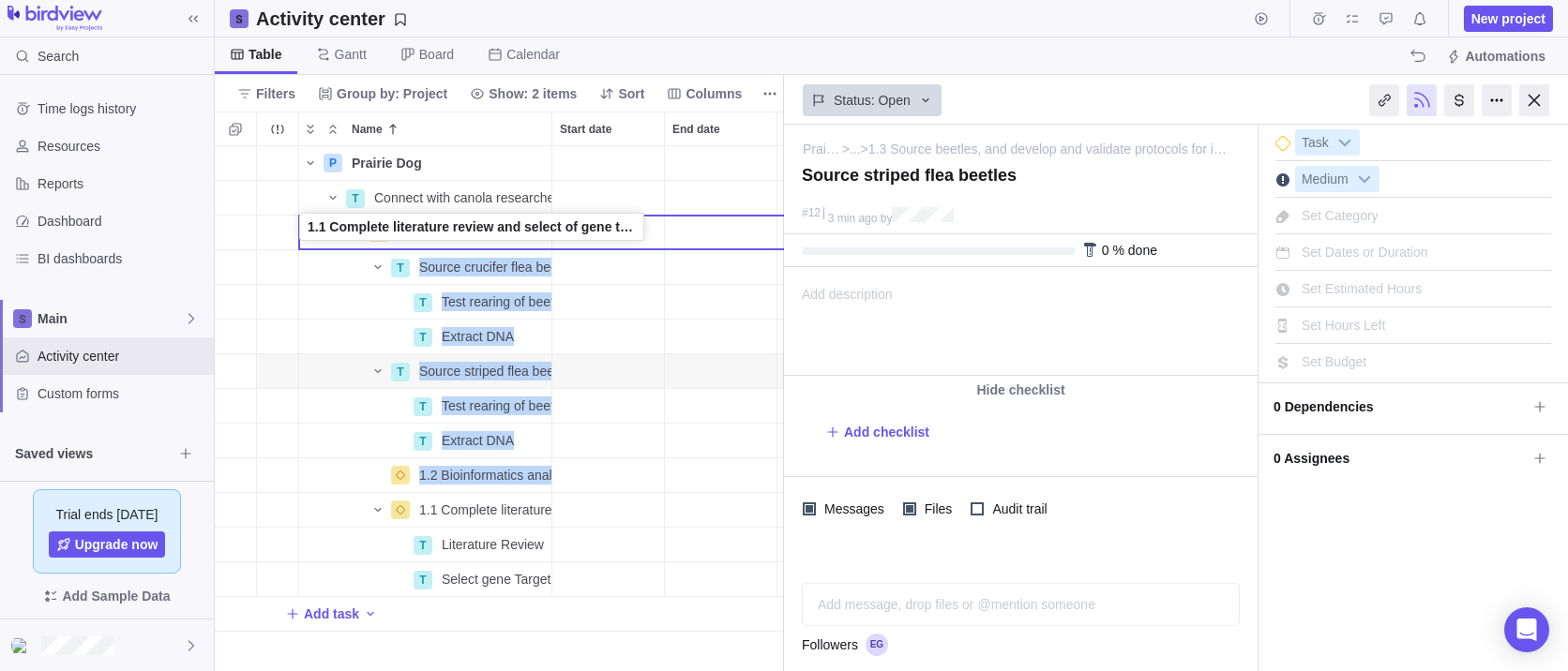 drag, startPoint x: 316, startPoint y: 510, endPoint x: 307, endPoint y: 230, distance: 280.14461 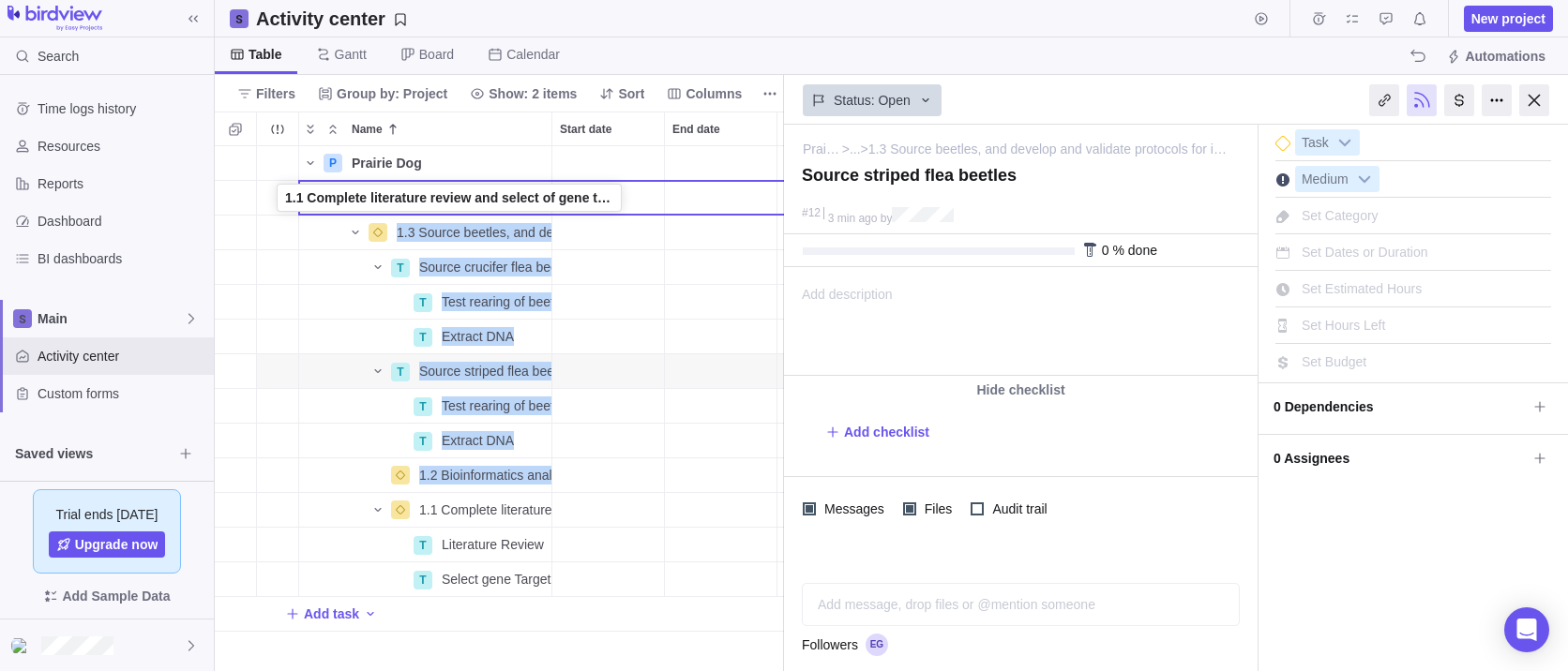 drag, startPoint x: 314, startPoint y: 514, endPoint x: 282, endPoint y: 205, distance: 310.6525 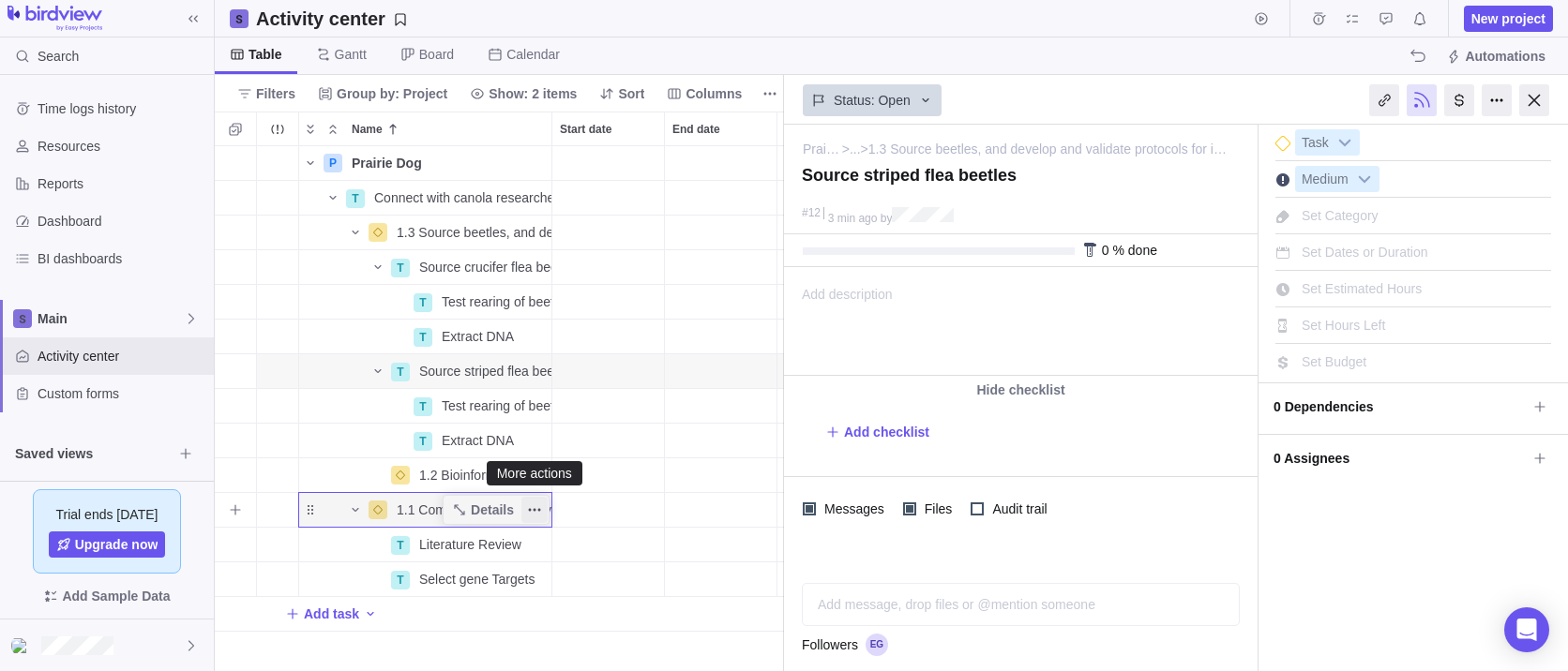 click 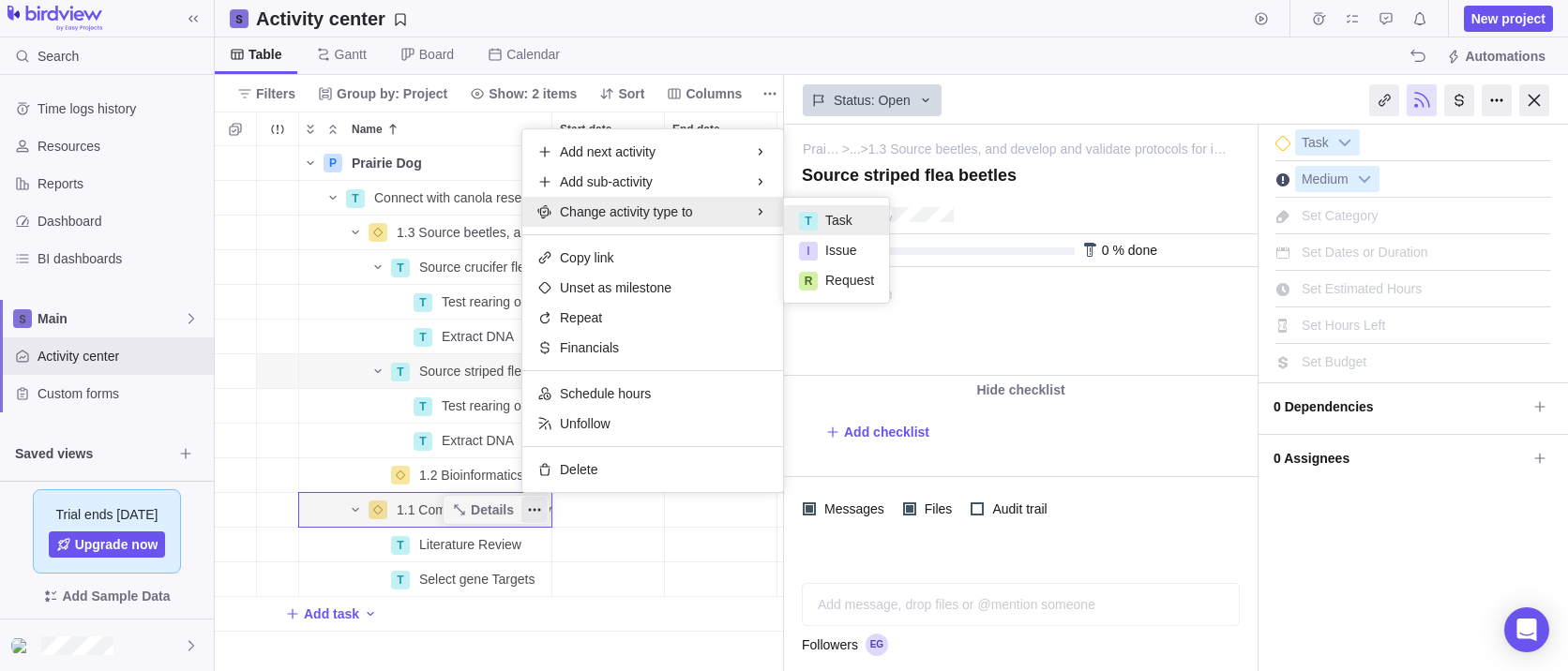 click on "P Prairie Dog Details Open 1 T Connect with canola researchers Details Open 1 1.3 Source beetles, and develop and validate protocols for in-house maintenance, rearing, and bioassays Details Open 8 T Source crucifer flea beetles Details Open 9 T Test rearing of beetles in lab Details Open 10 T Extract DNA Details Open 11 T Source striped flea beetles Details Open 12 T Test rearing of beetles in lab Details Open 13 T Extract DNA Details Open 14 1.2 Bioinformatics analysis completed and sequences to use for RNAi selected Details Open 6 1.1 Complete literature review and select of gene targets Details Open 3 T Literature Review Details Open 4 T Select gene Targets Details Open 5 Add task" at bounding box center [499, 409] 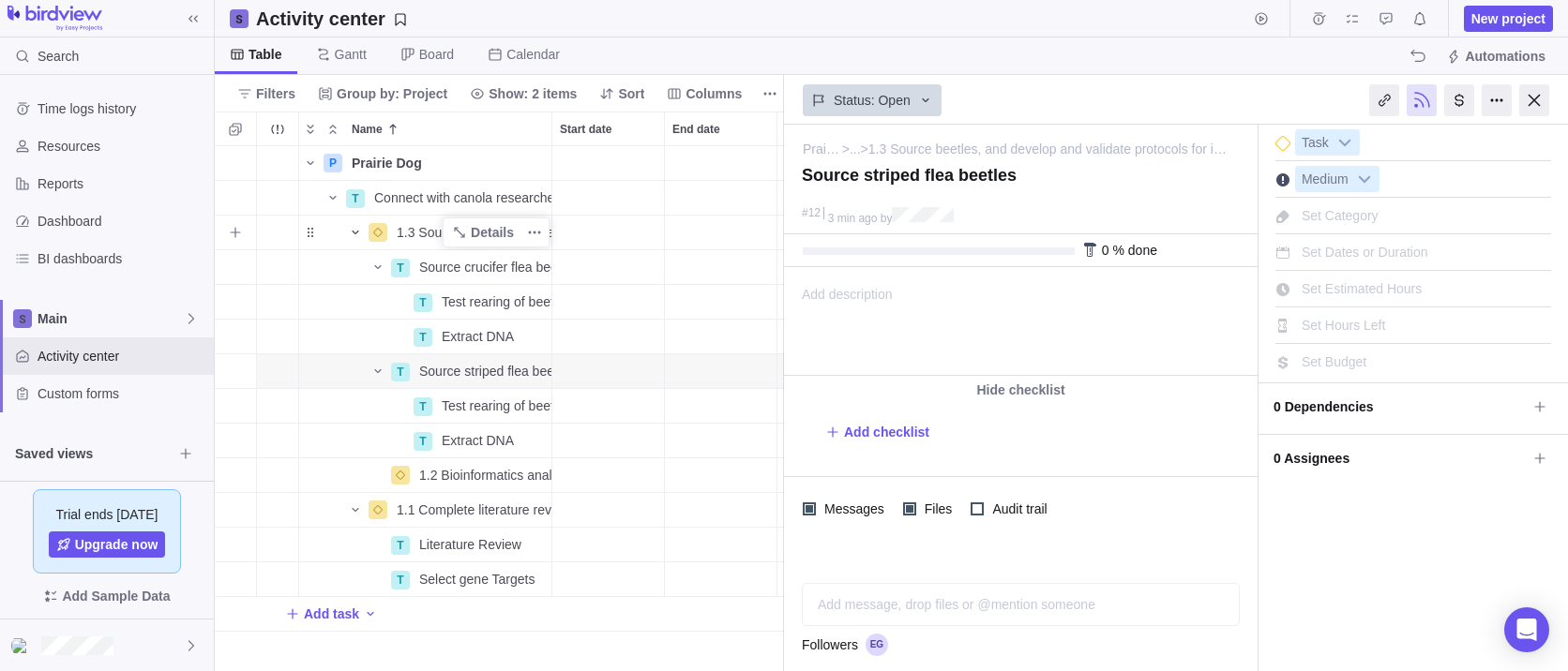 click 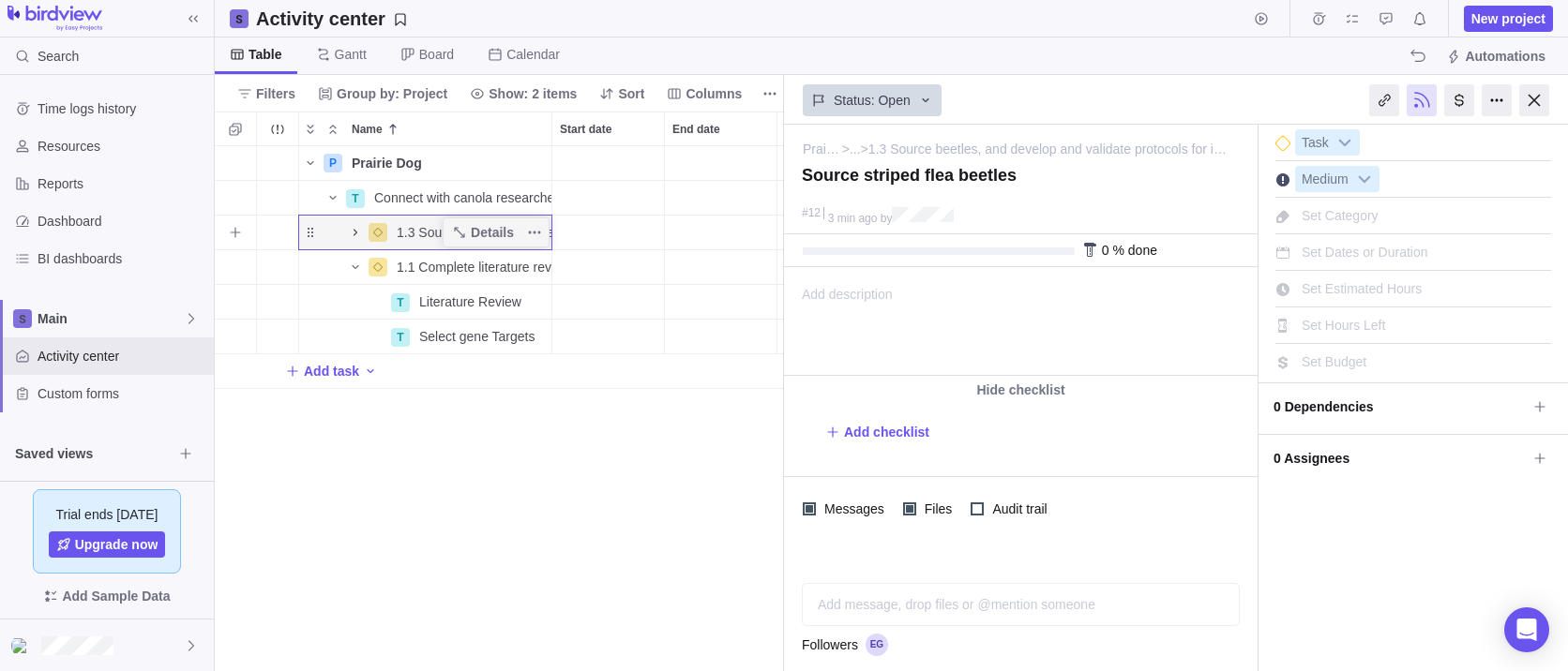 click 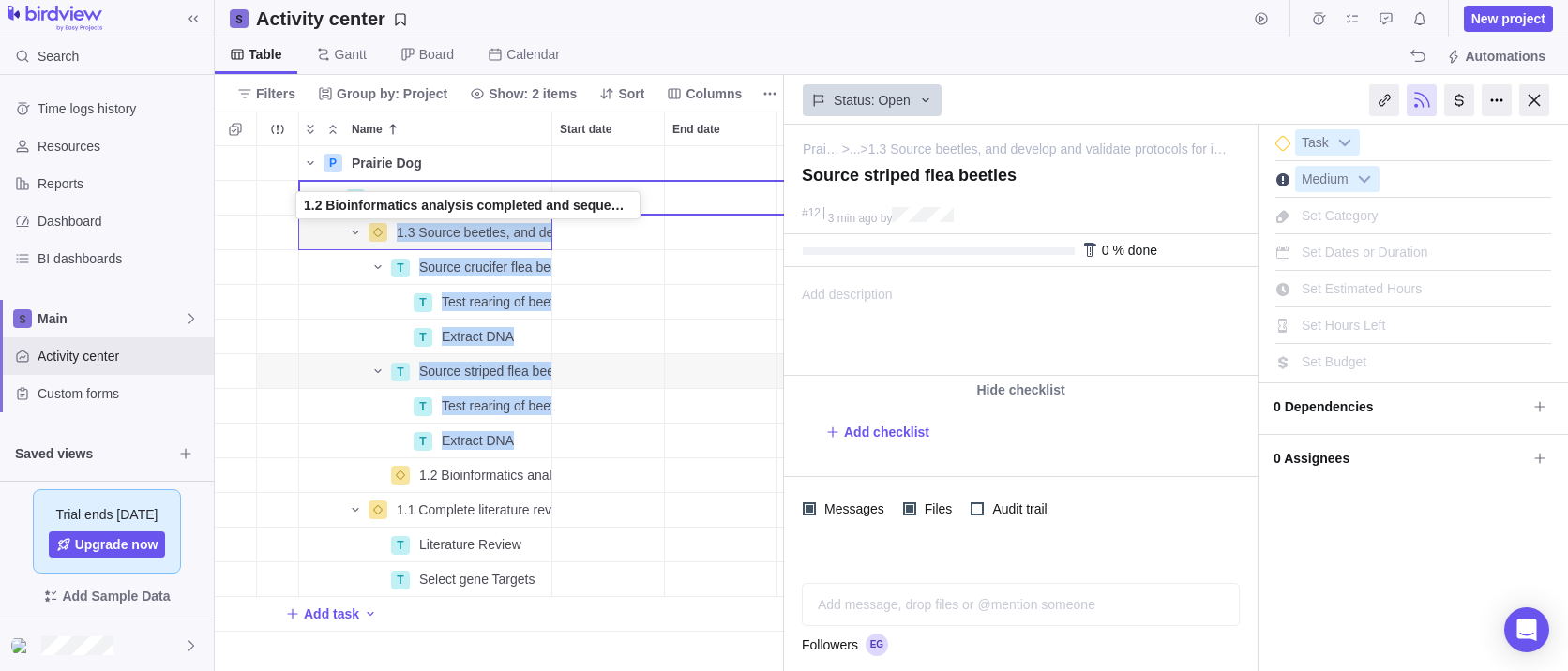 drag, startPoint x: 312, startPoint y: 473, endPoint x: 299, endPoint y: 206, distance: 267.31629 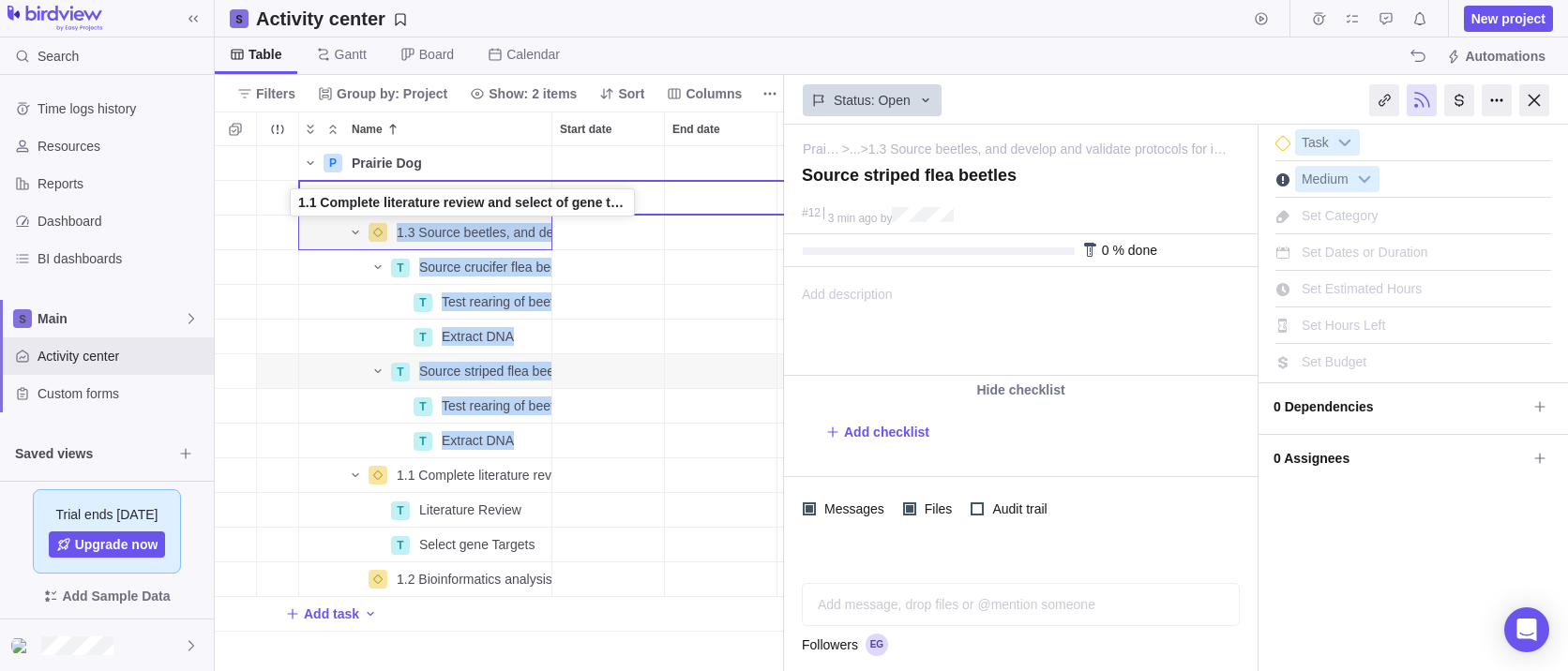 drag, startPoint x: 304, startPoint y: 478, endPoint x: 285, endPoint y: 208, distance: 270.6677 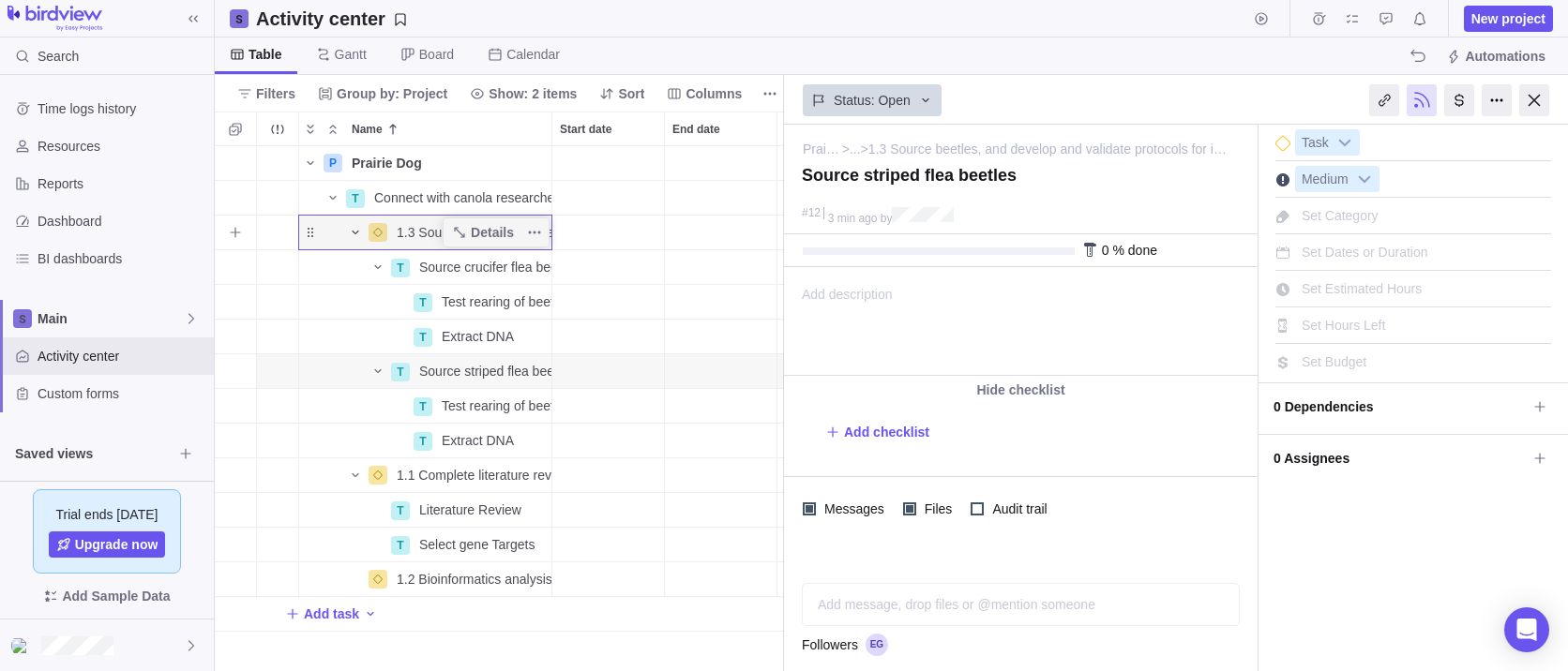 click 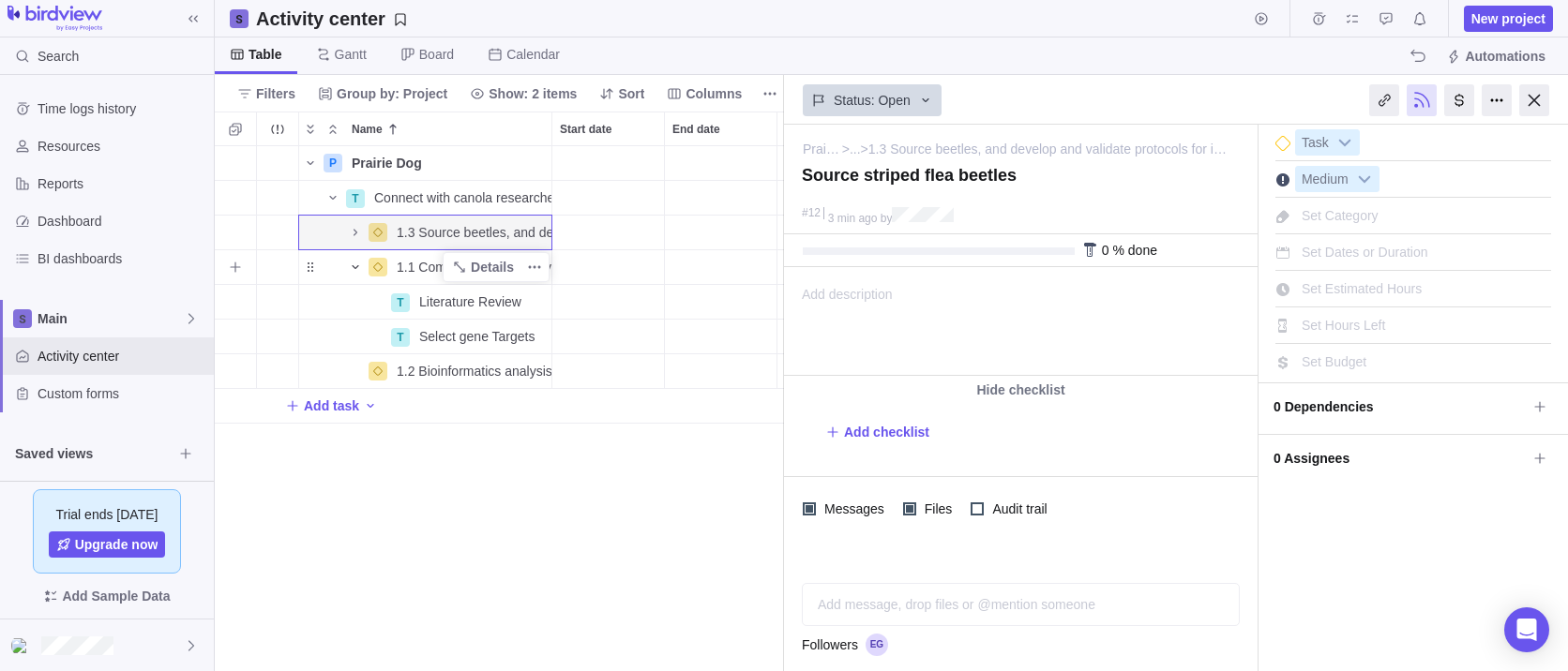 click 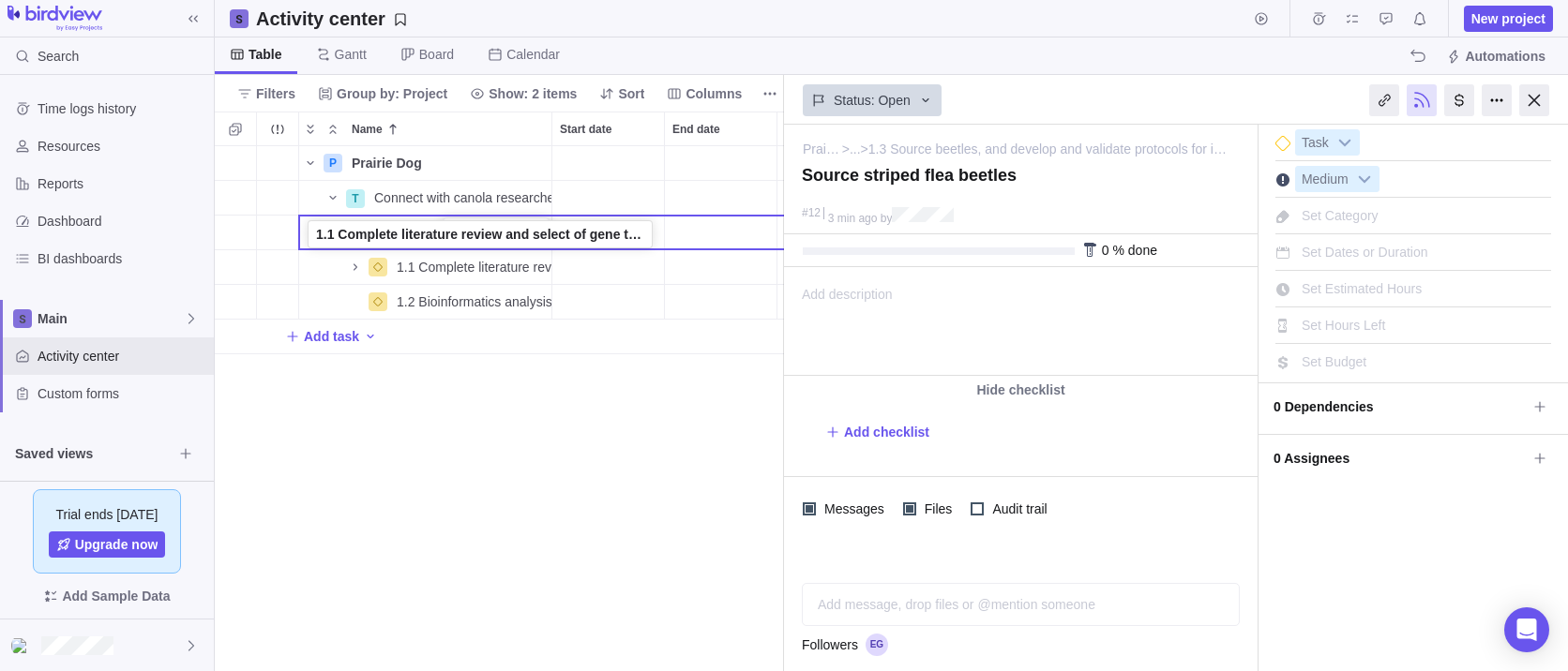 drag, startPoint x: 305, startPoint y: 268, endPoint x: 307, endPoint y: 236, distance: 32.062439 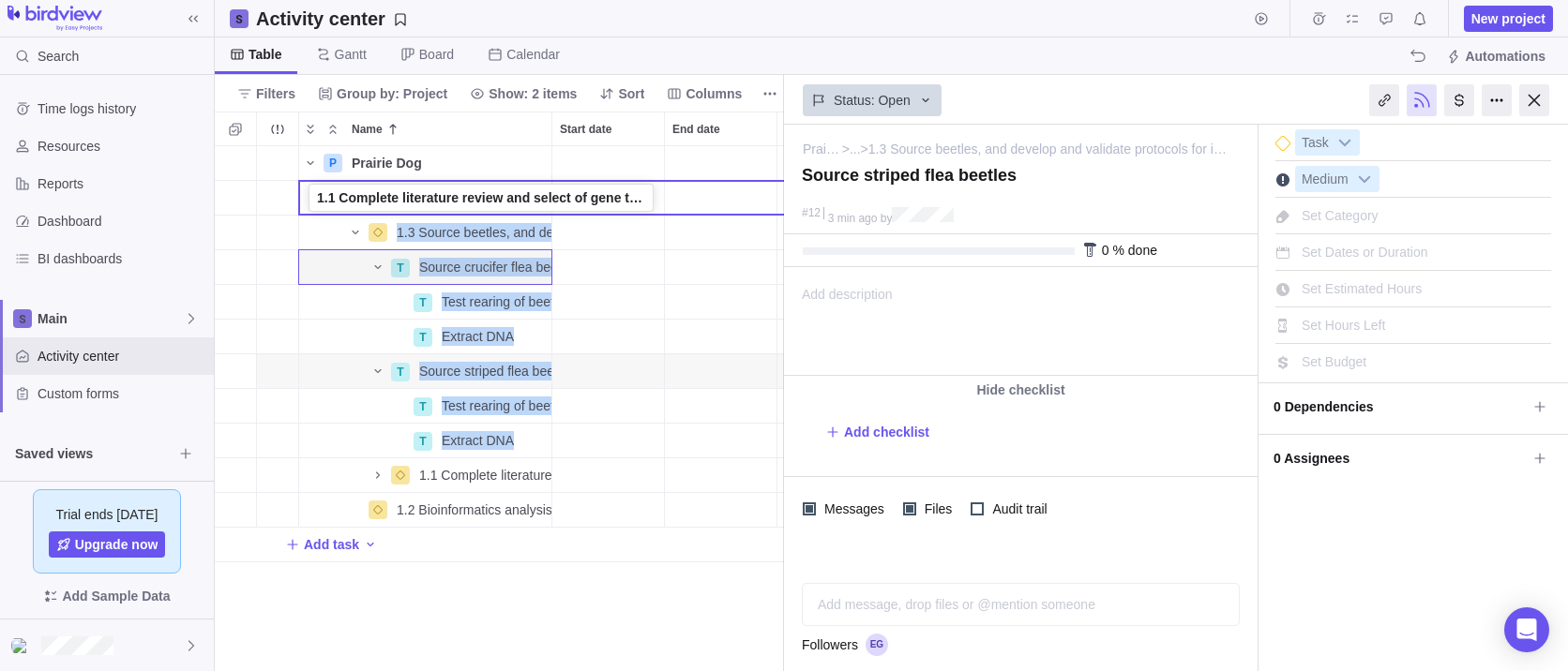drag, startPoint x: 309, startPoint y: 482, endPoint x: 310, endPoint y: 214, distance: 268.00187 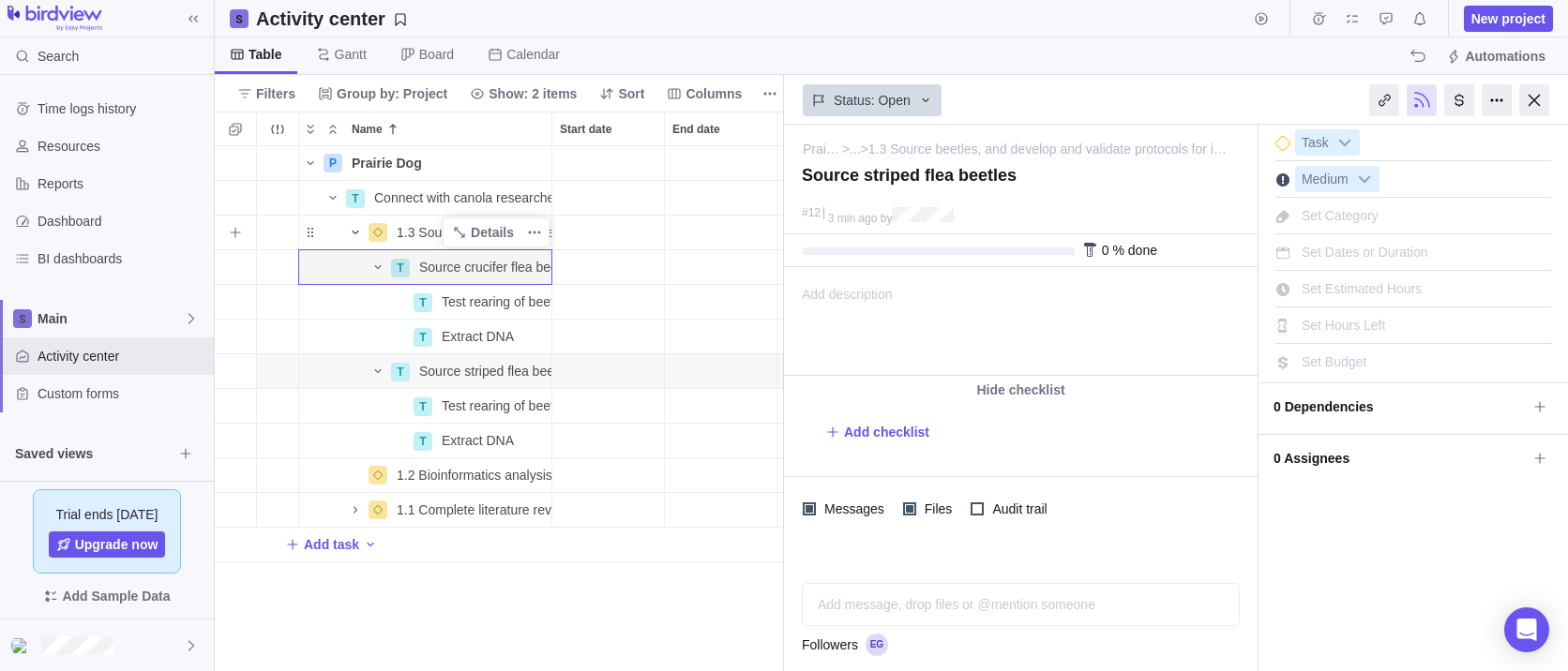 click 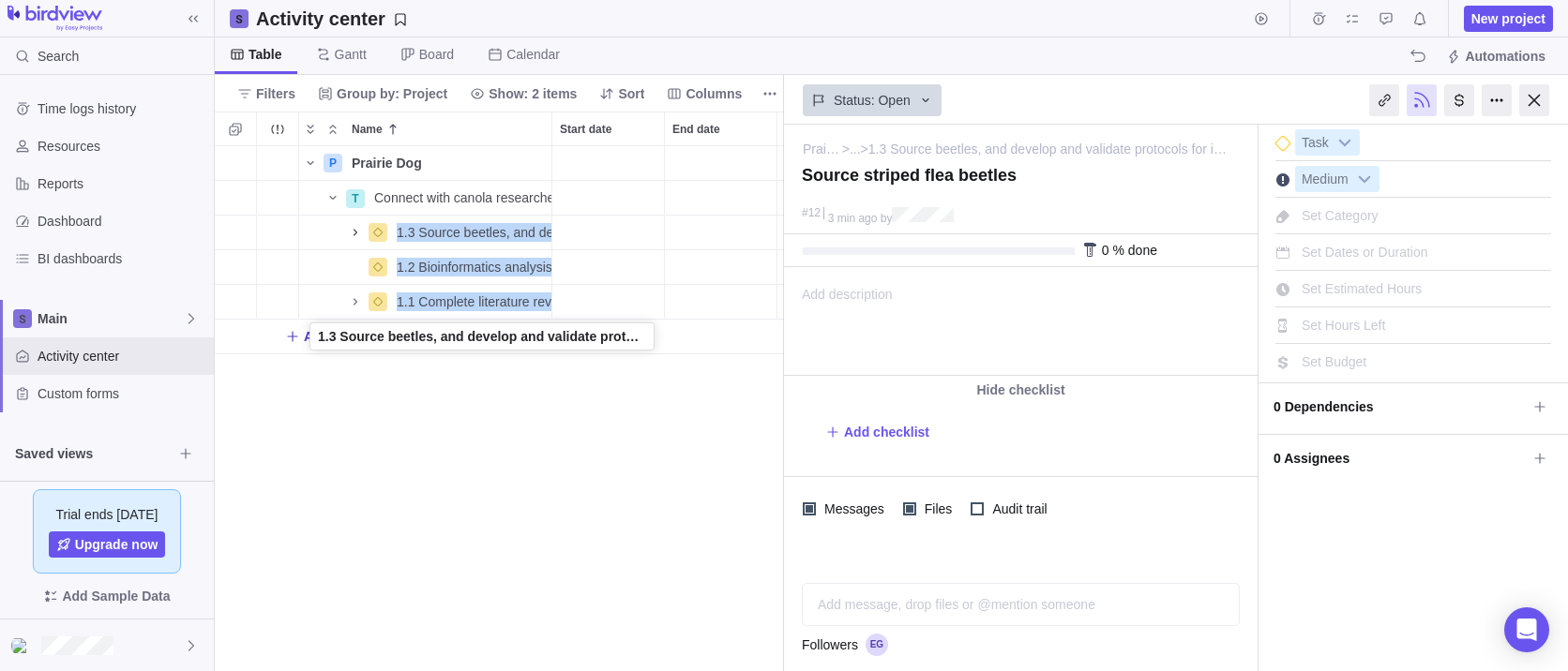 drag, startPoint x: 306, startPoint y: 230, endPoint x: 307, endPoint y: 336, distance: 106.00472 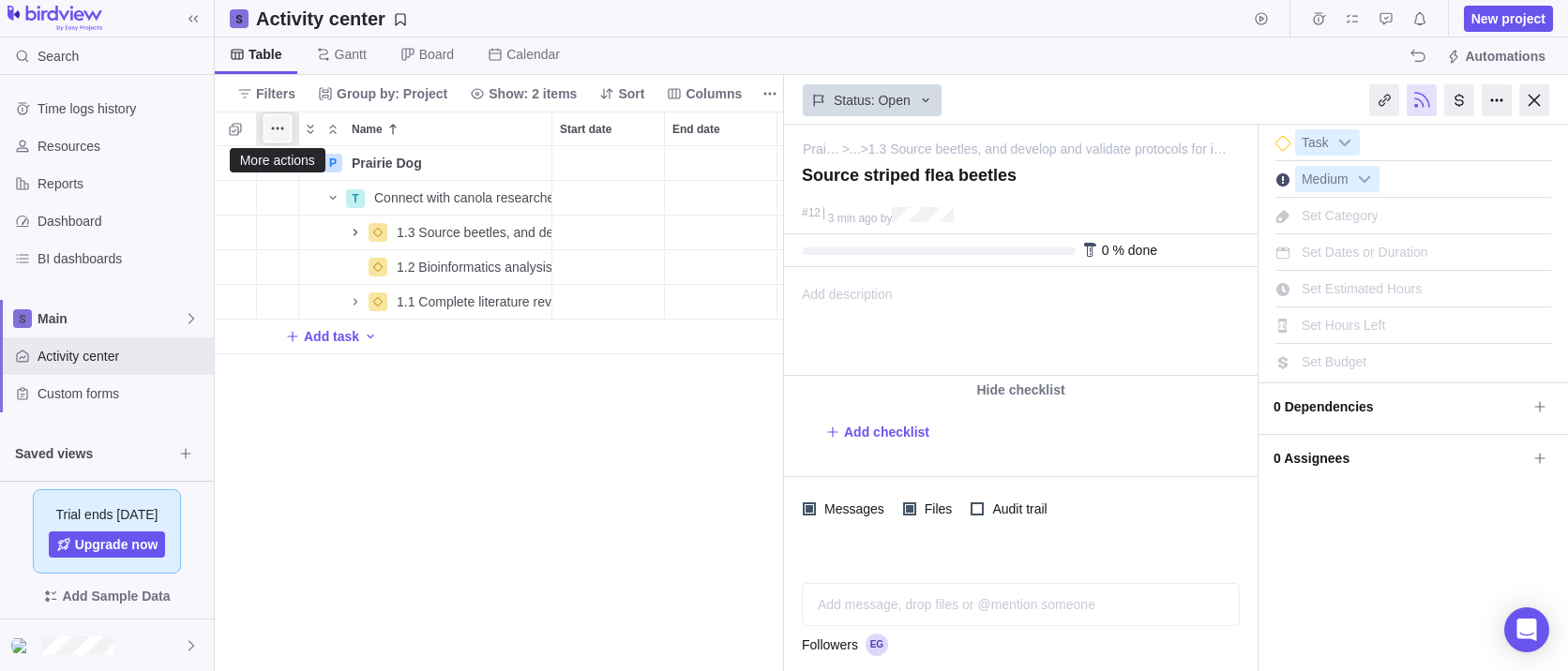 click 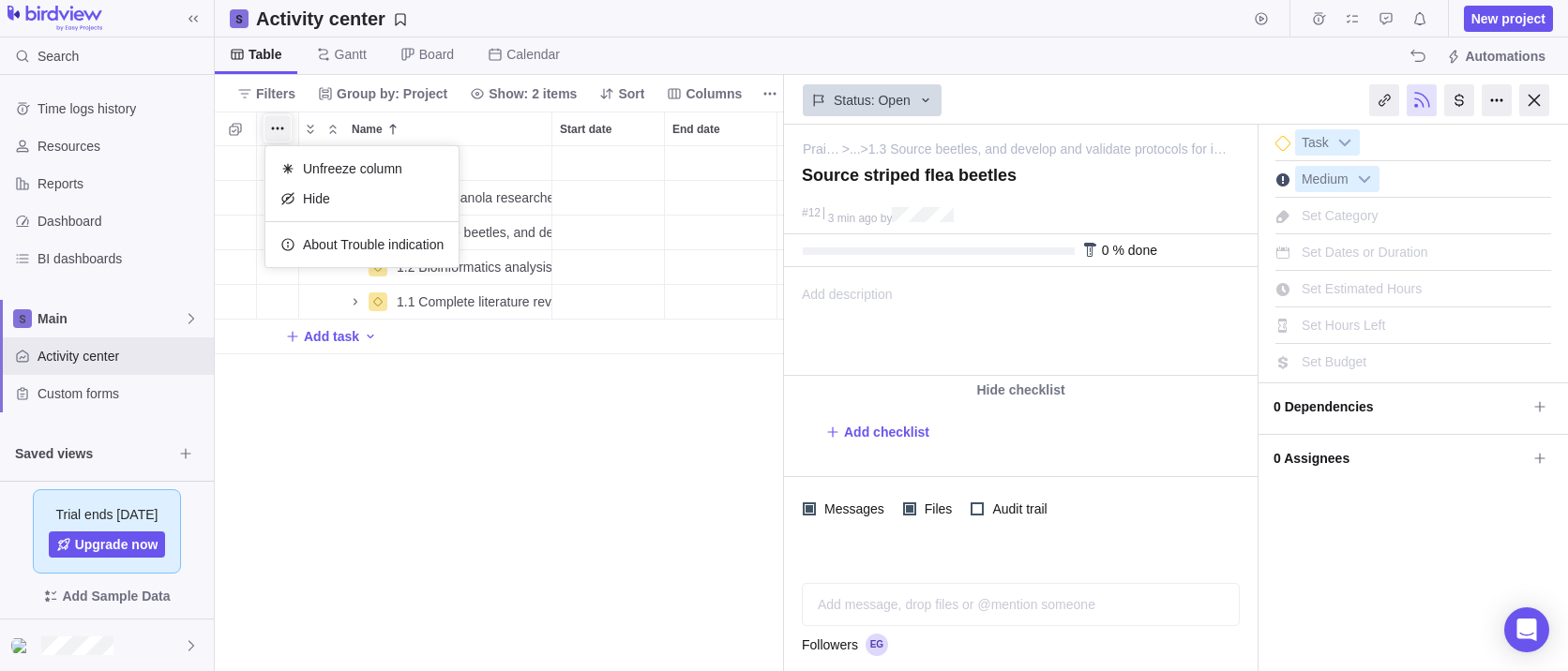 click on "Name Start date End date Duration Status ID Dependency Assignees P Prairie Dog Details Open 1 T Connect with canola researchers Details Open 1 1.3 Source beetles, and develop and validate protocols for in-house maintenance, rearing, and bioassays Details Open 8 1.2 Bioinformatics analysis completed and sequences to use for RNAi selected Details Open 6 1.1 Complete literature review and select of gene targets Details Open 3 Add task" at bounding box center (499, 391) 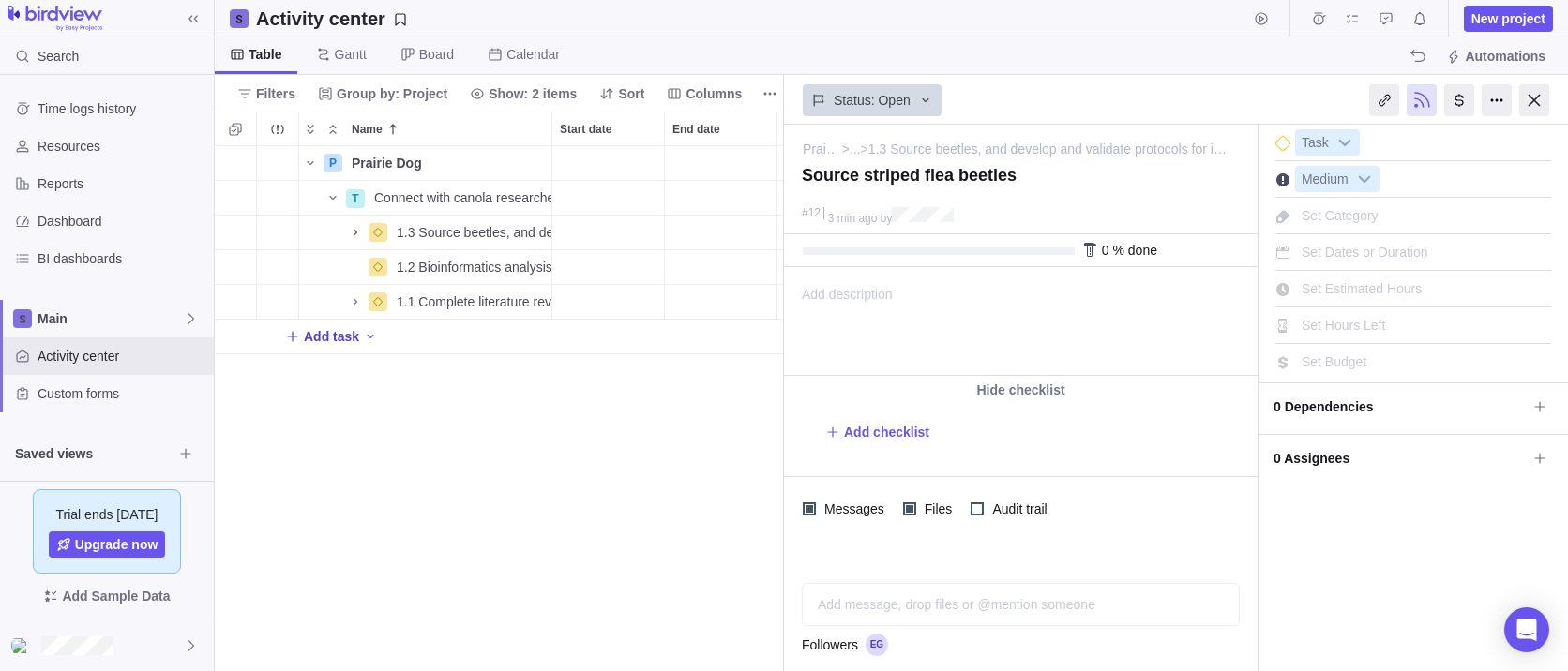 click on "Add task" at bounding box center [331, 336] 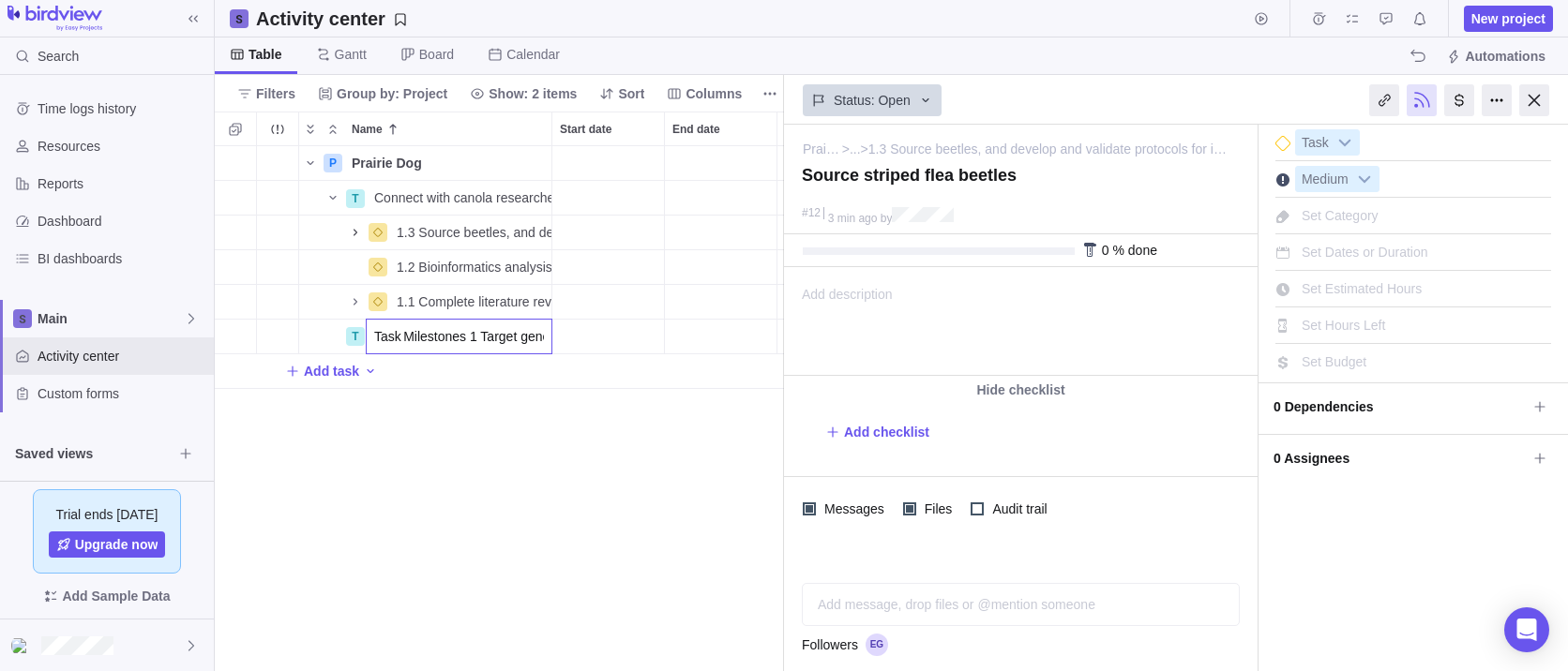 scroll, scrollTop: 0, scrollLeft: 1305, axis: horizontal 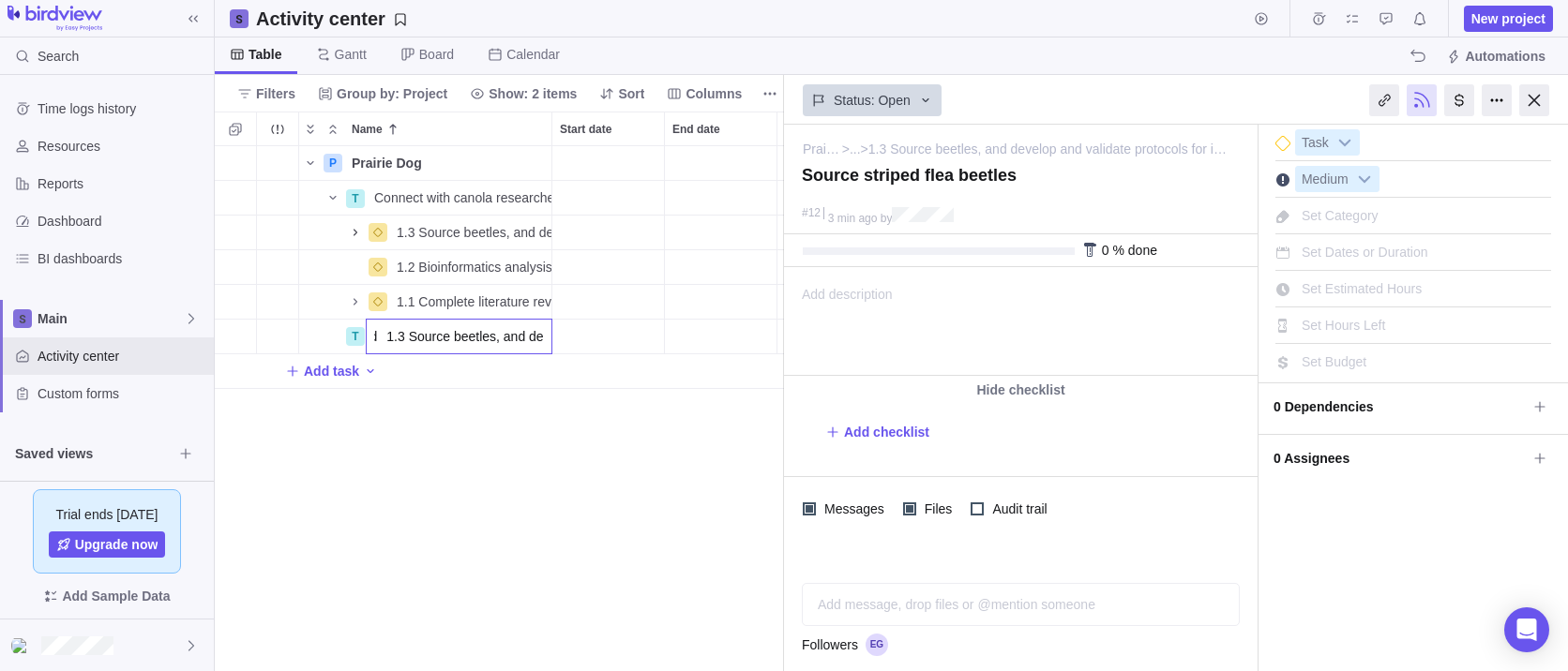 type on "Task	Milestones 1 Target gene identification, bioinformatics, and flea beetle sourcing	1.1 Complete literature review and select of gene targets 	1.2 Bioinformatics analysis completed and sequences to use for RNAi selected 	1.3 Source beetles, and de" 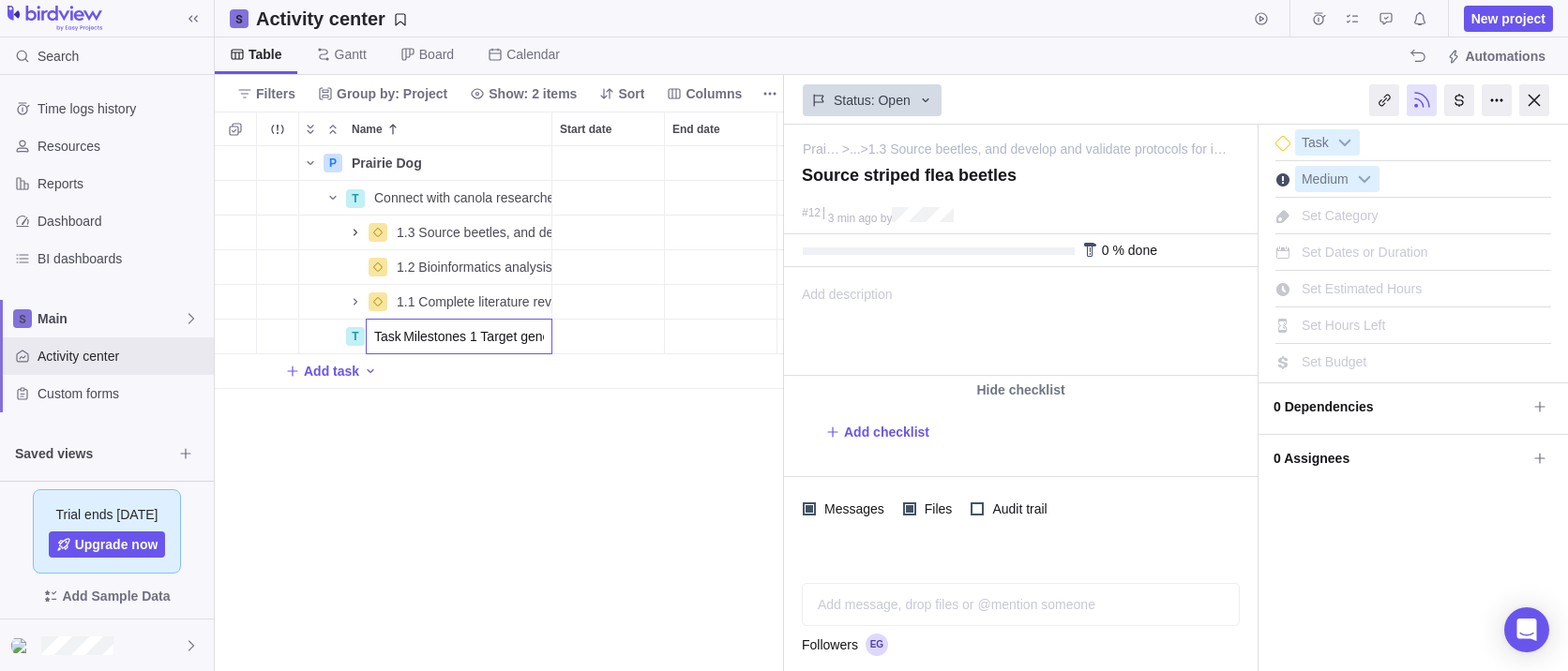 drag, startPoint x: 446, startPoint y: 400, endPoint x: 433, endPoint y: 421, distance: 24.698178 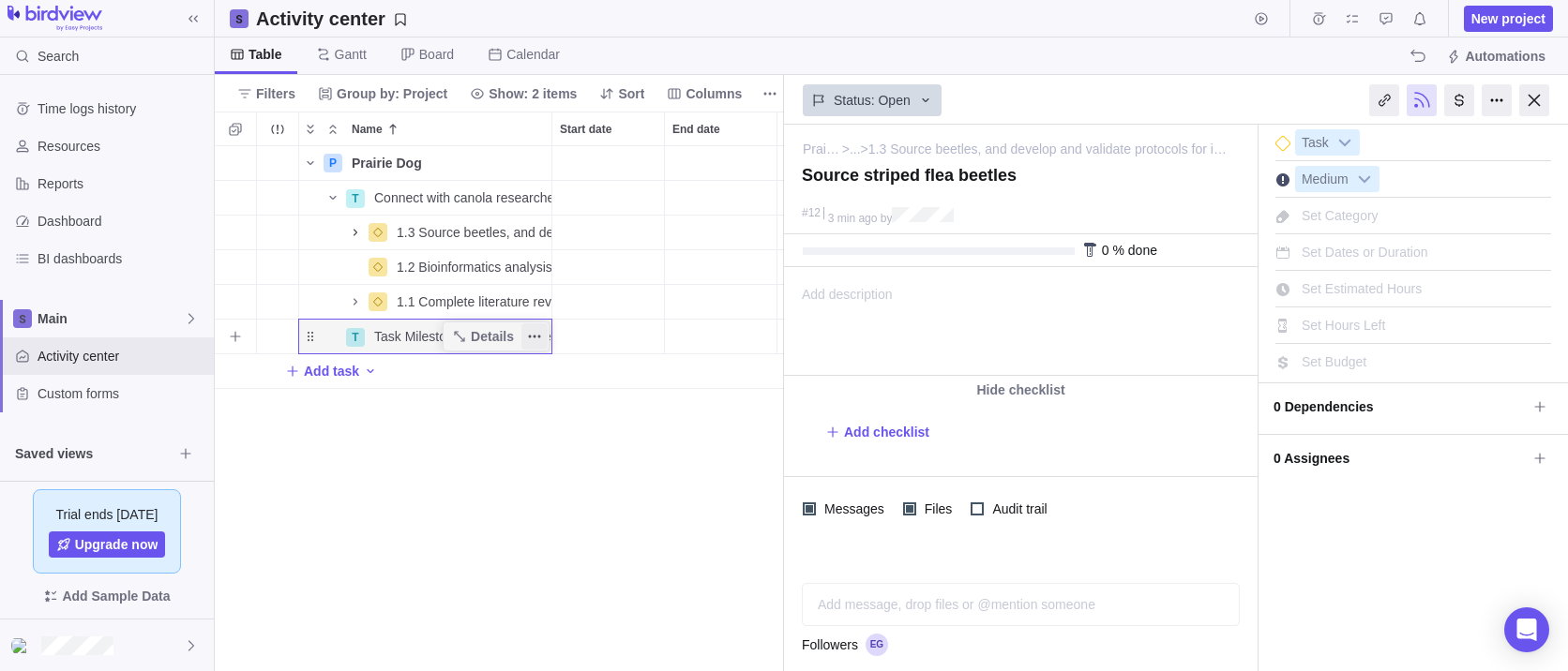 click 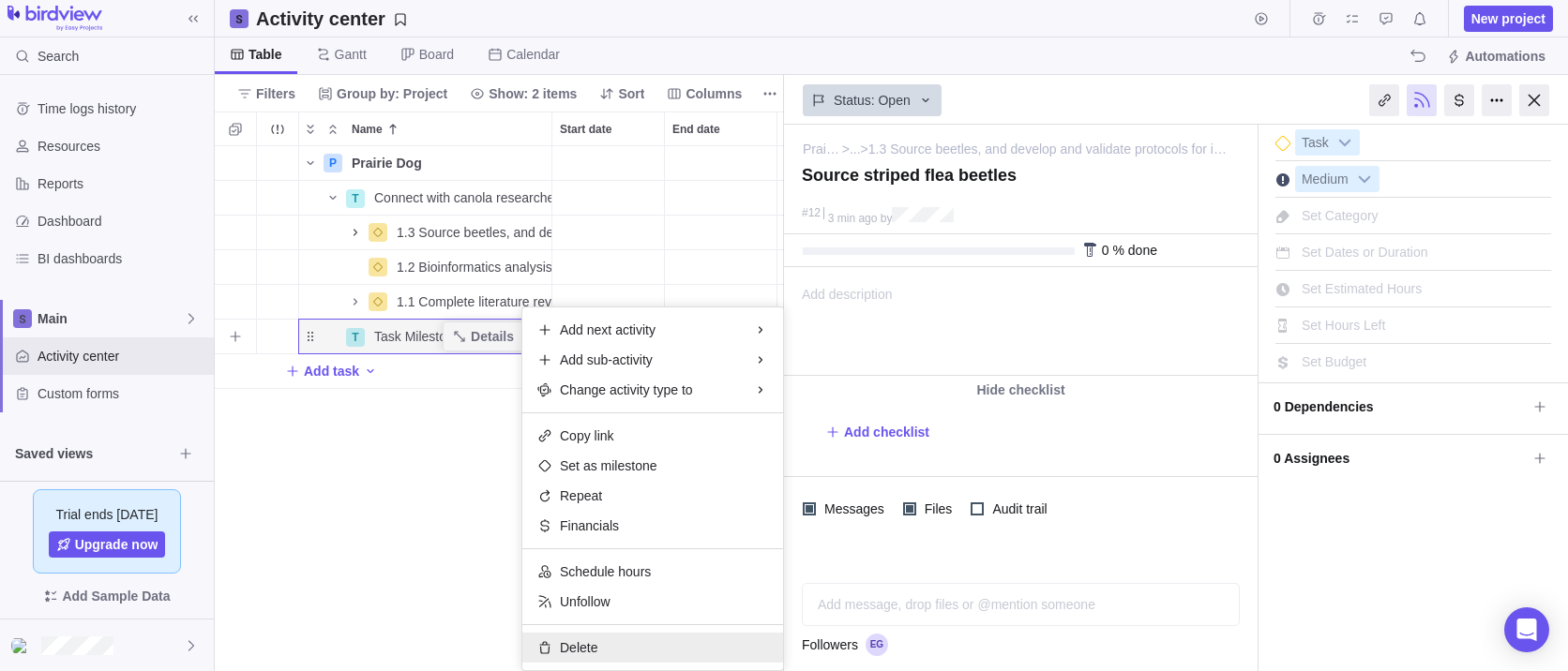 click on "Delete" at bounding box center (579, 648) 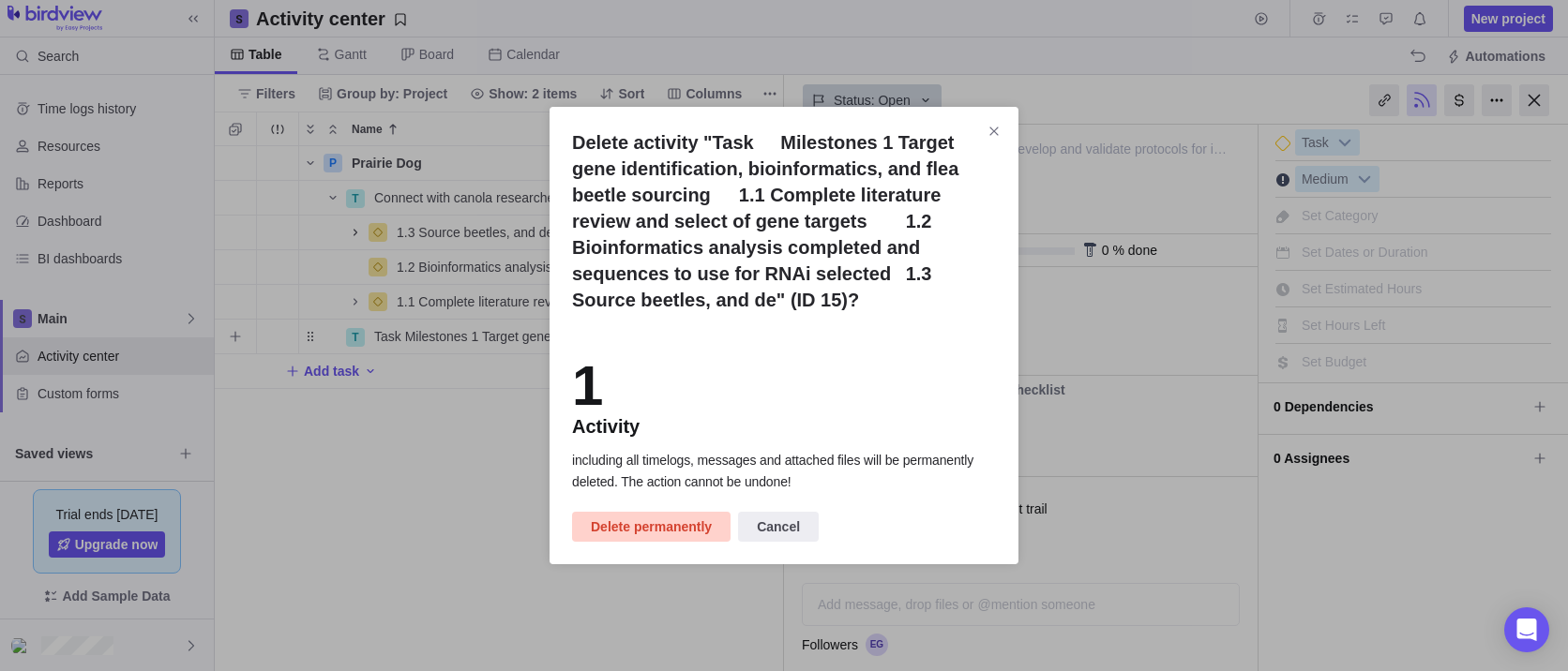 click on "Delete permanently" at bounding box center [651, 527] 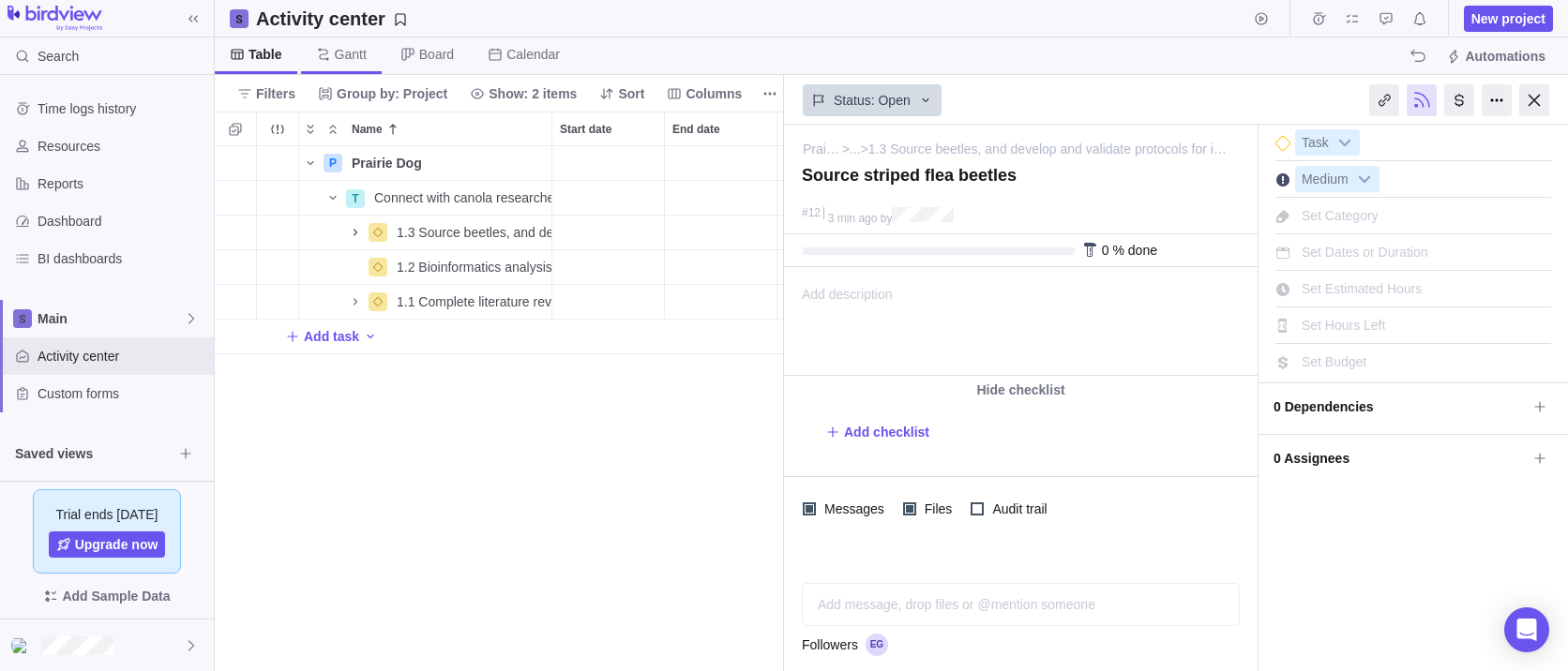 click on "Gantt" at bounding box center (351, 54) 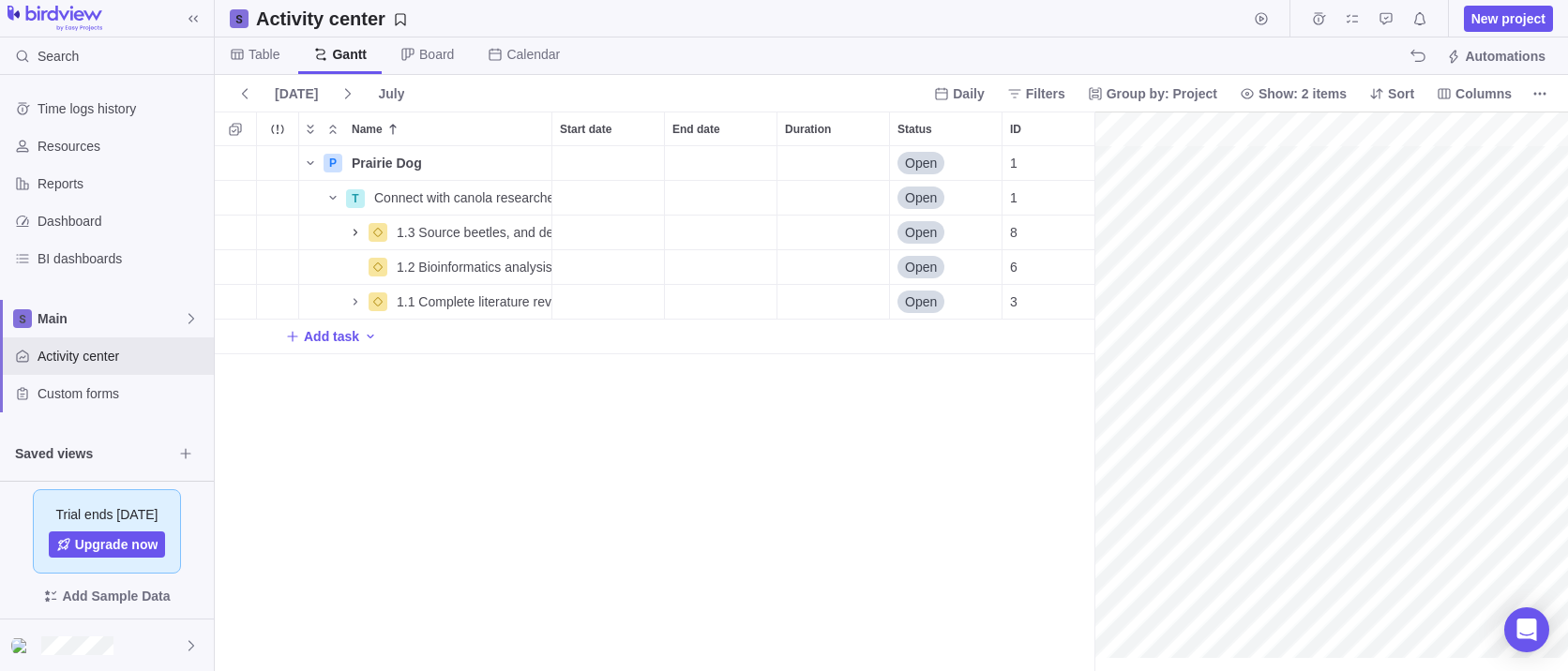 scroll, scrollTop: 15, scrollLeft: 15, axis: both 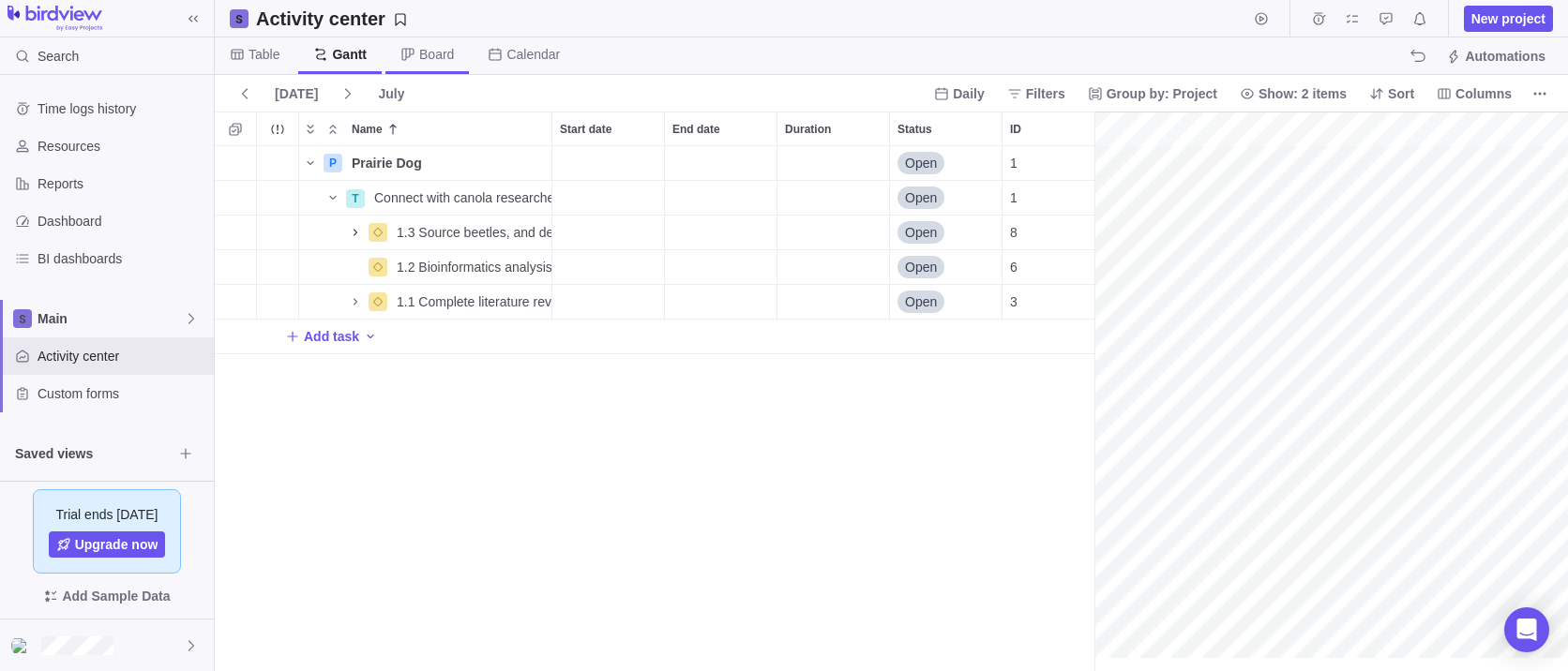 click on "Board" at bounding box center (436, 54) 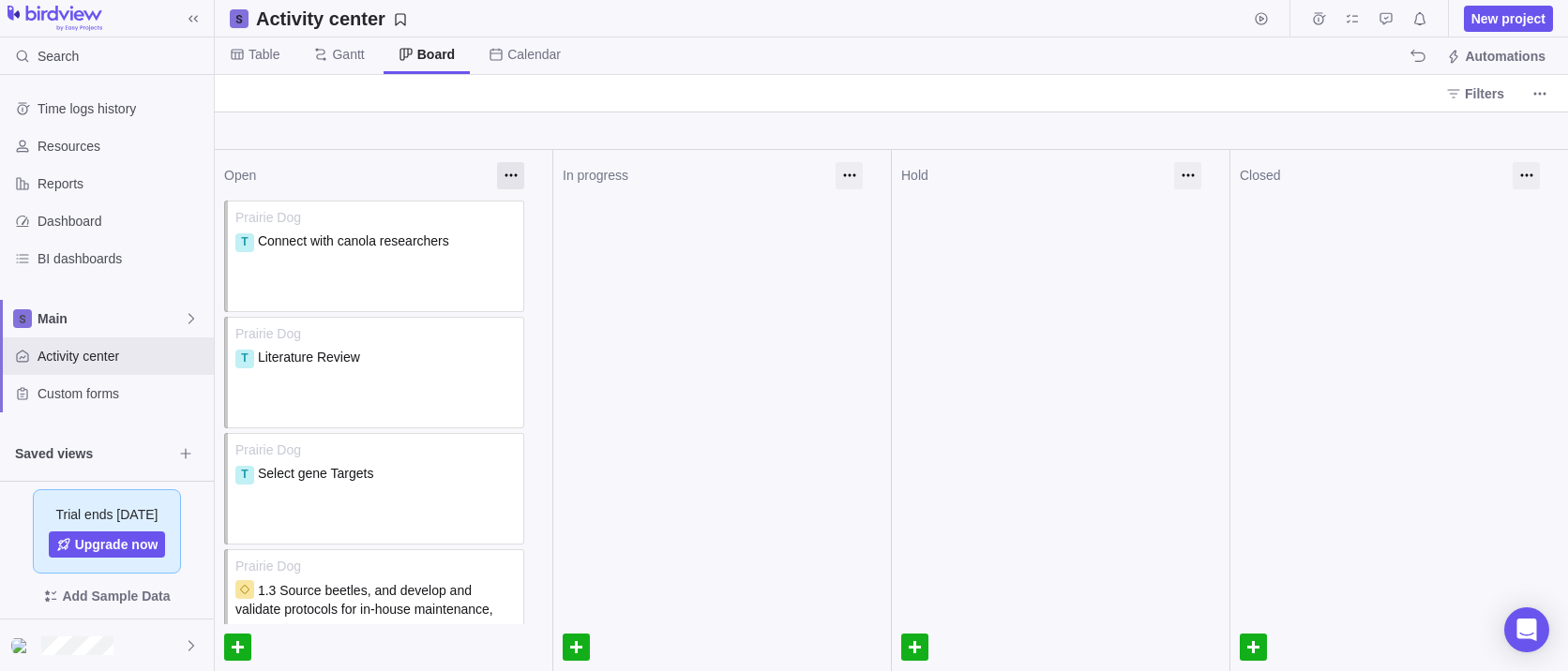 click at bounding box center (510, 175) 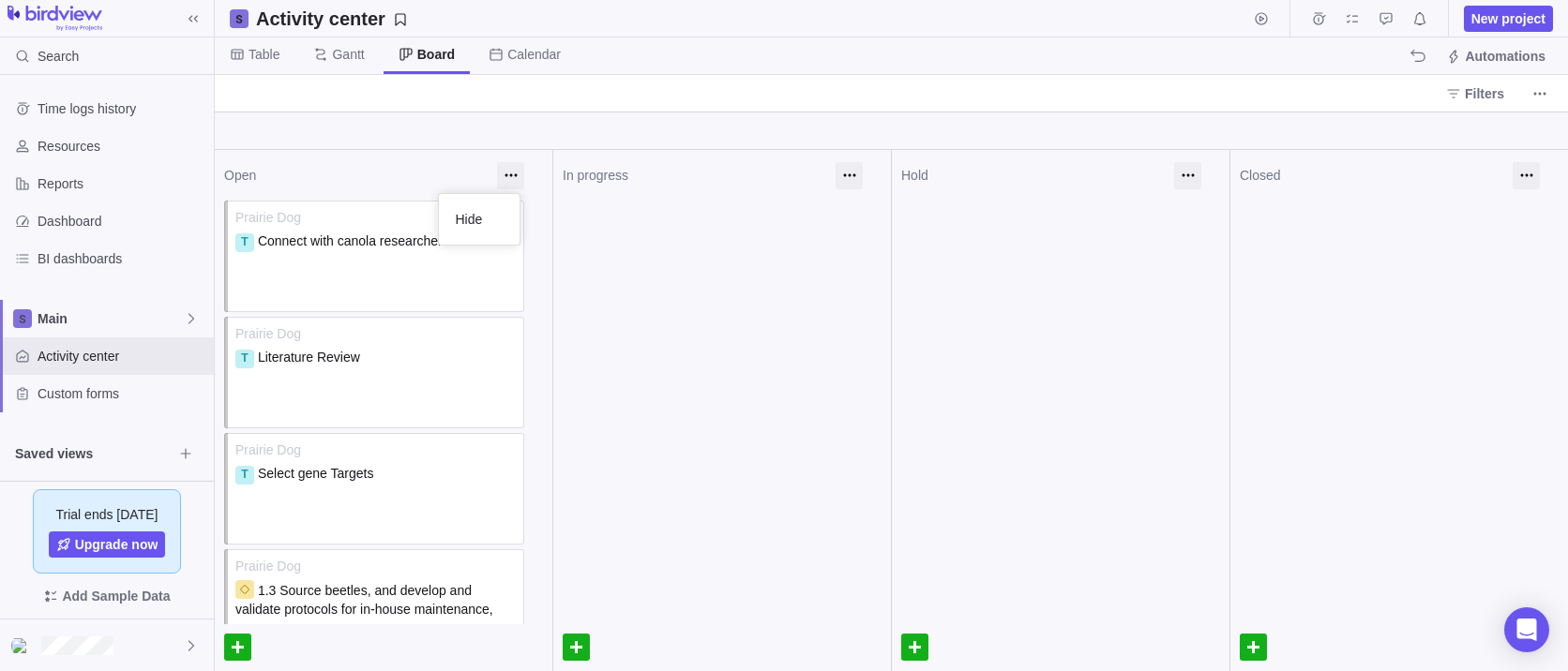 click on "Open" at bounding box center (384, 175) 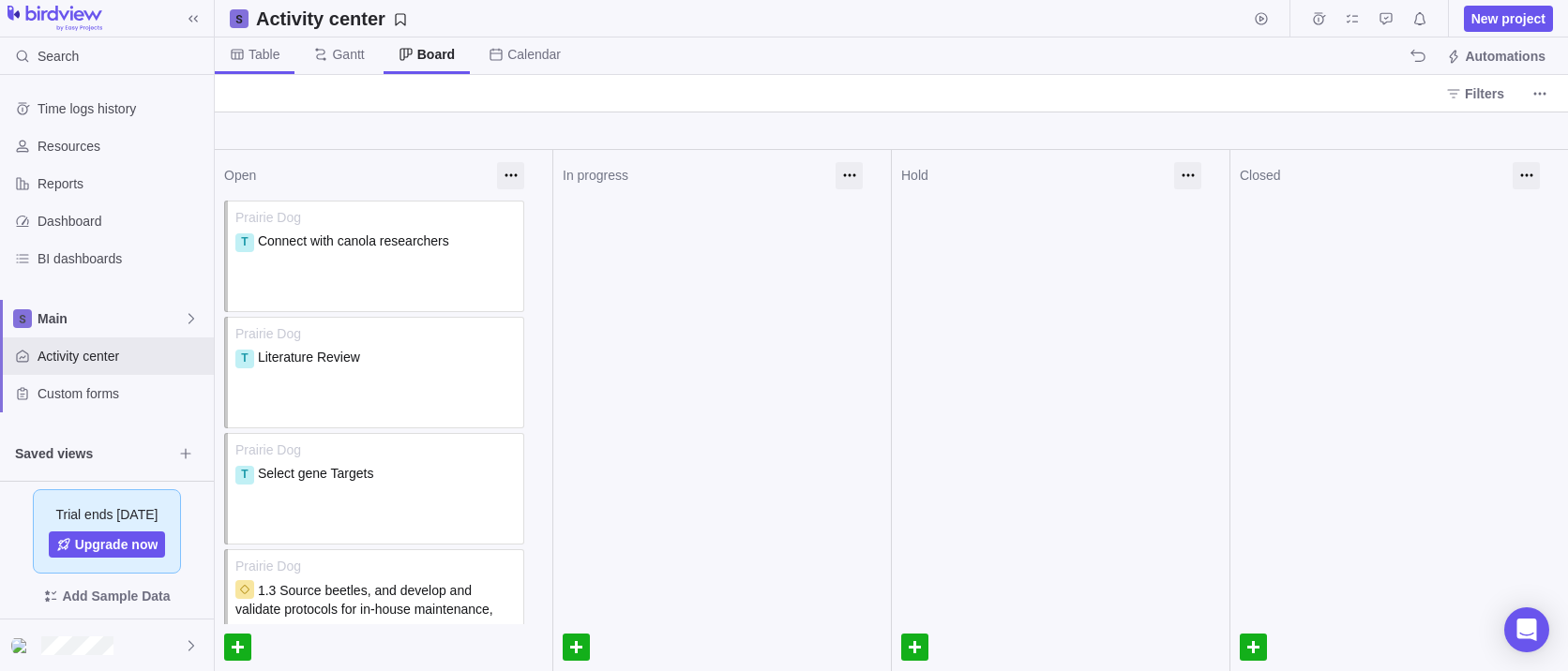 click on "Table" at bounding box center [264, 54] 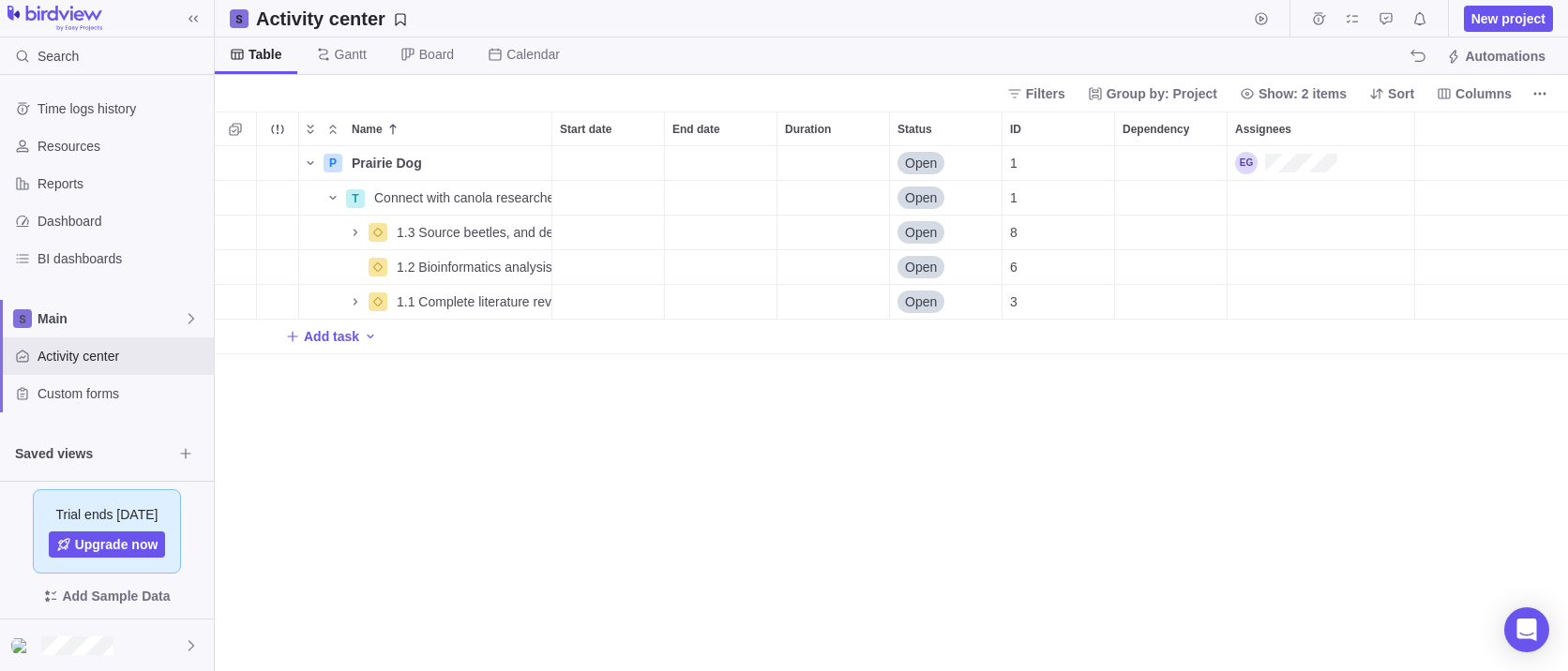 scroll, scrollTop: 15, scrollLeft: 15, axis: both 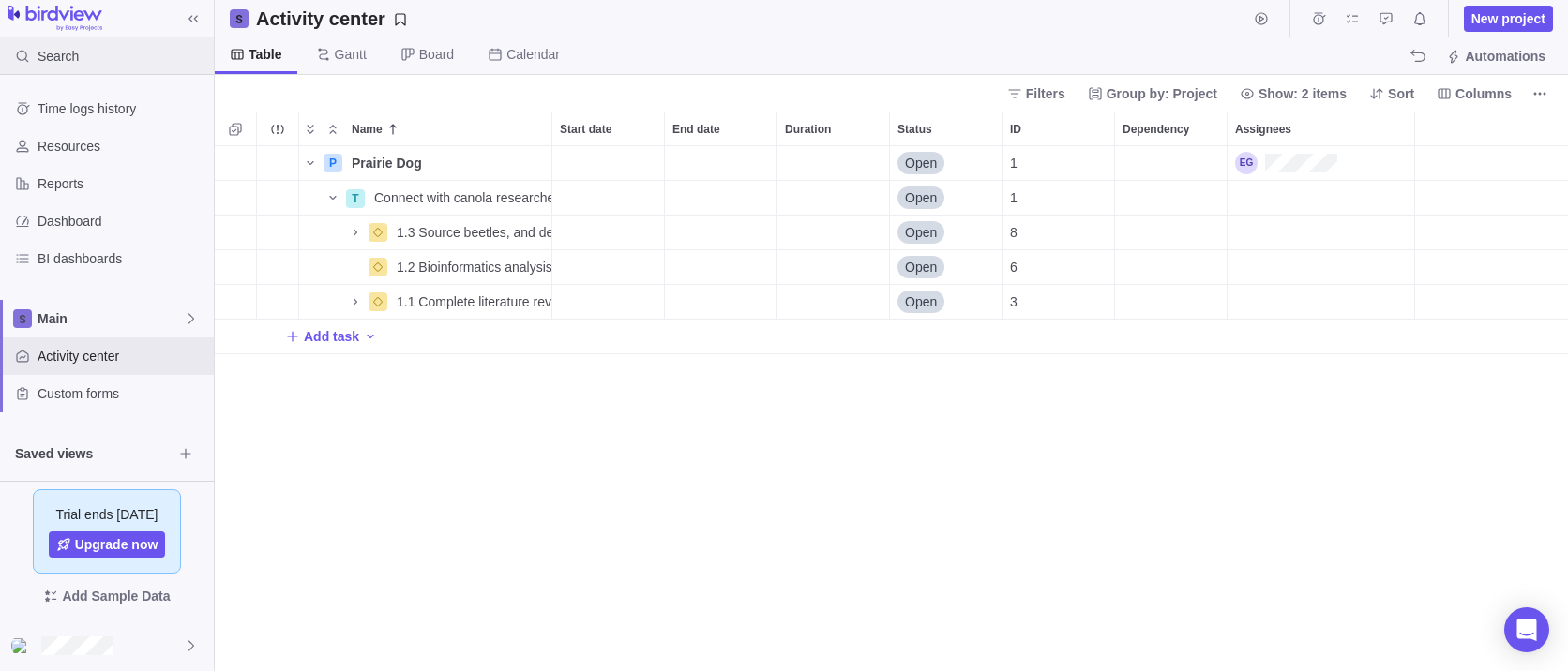 click on "Search" at bounding box center (58, 56) 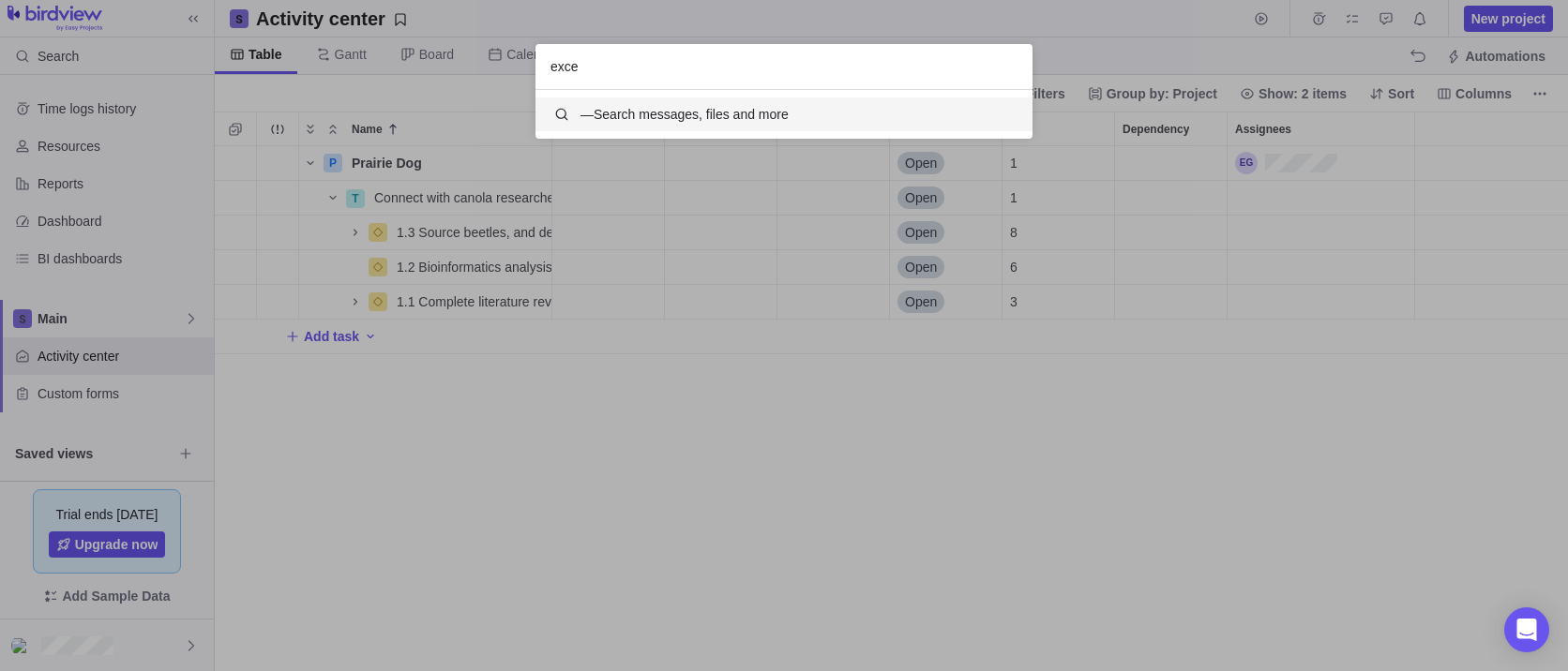 scroll, scrollTop: 15, scrollLeft: 15, axis: both 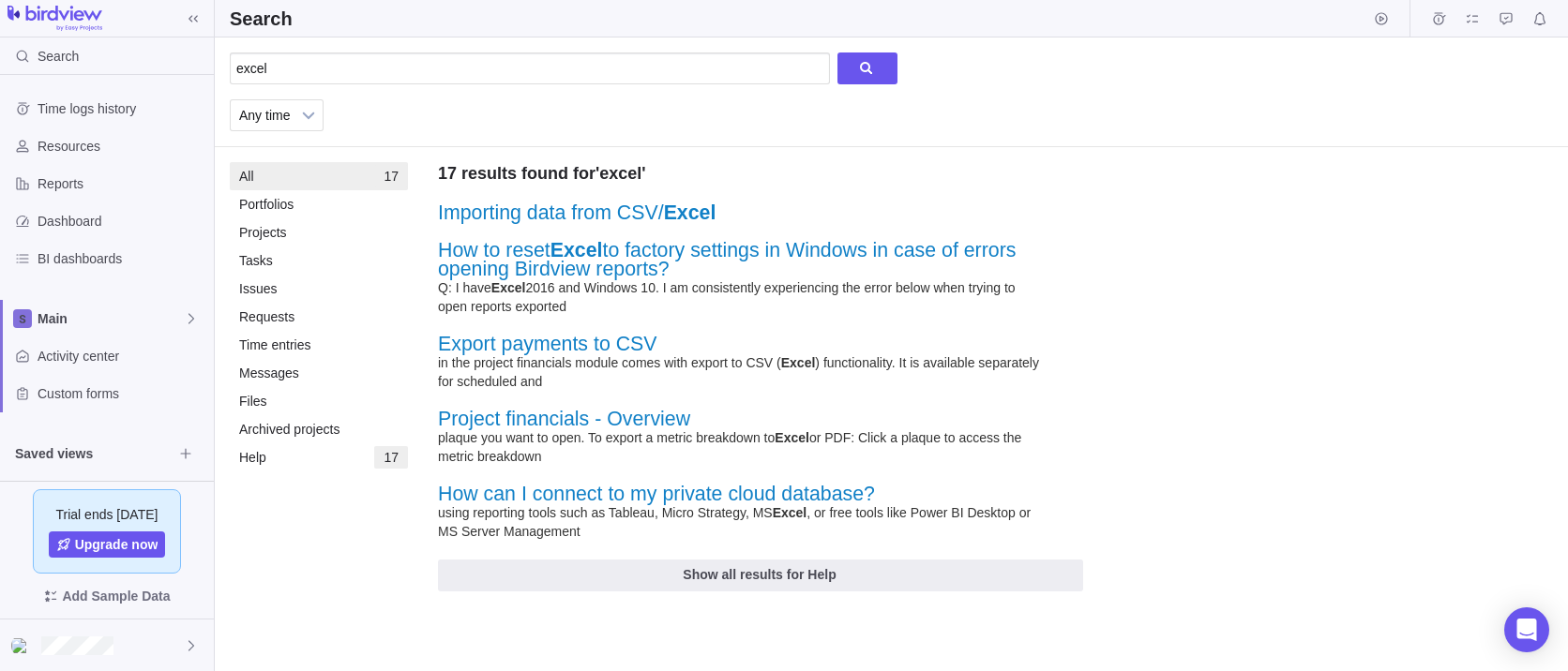 click on "Importing data from CSV/ Excel" at bounding box center [577, 213] 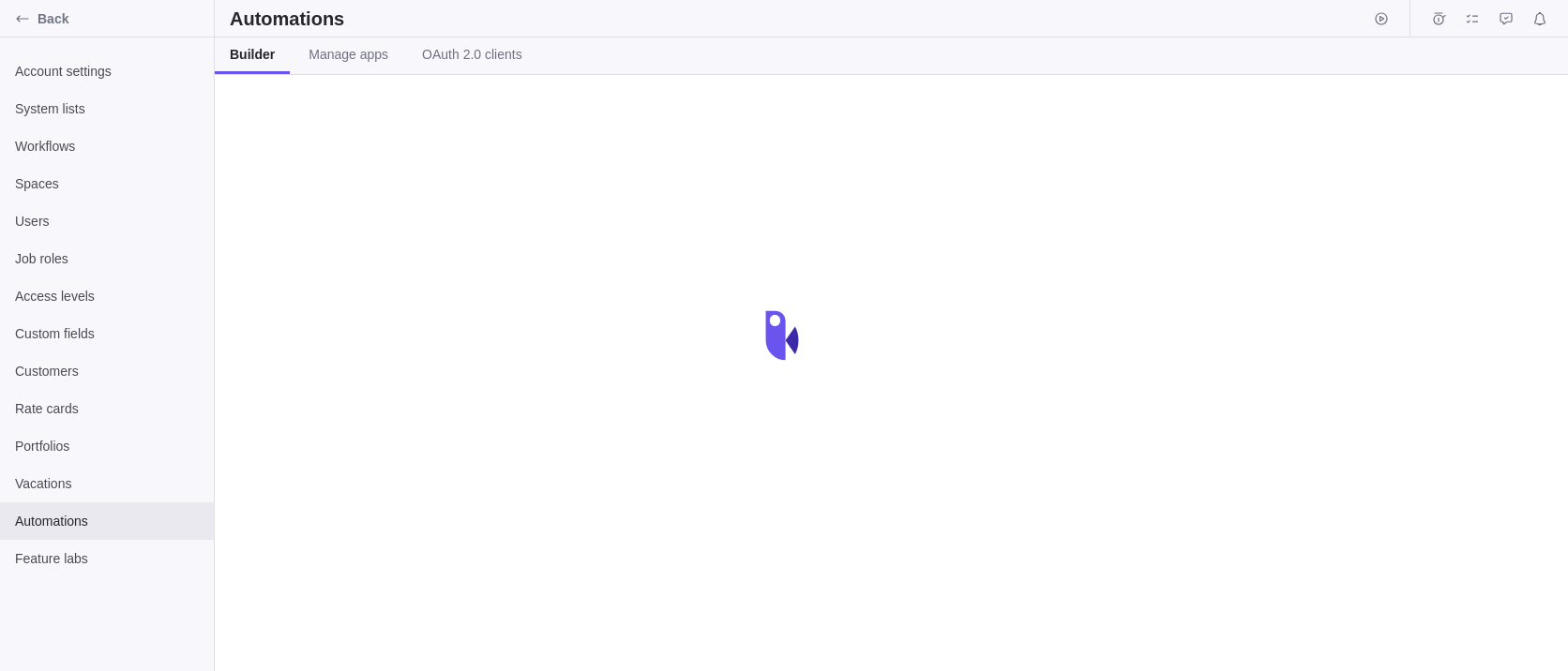 scroll, scrollTop: 0, scrollLeft: 0, axis: both 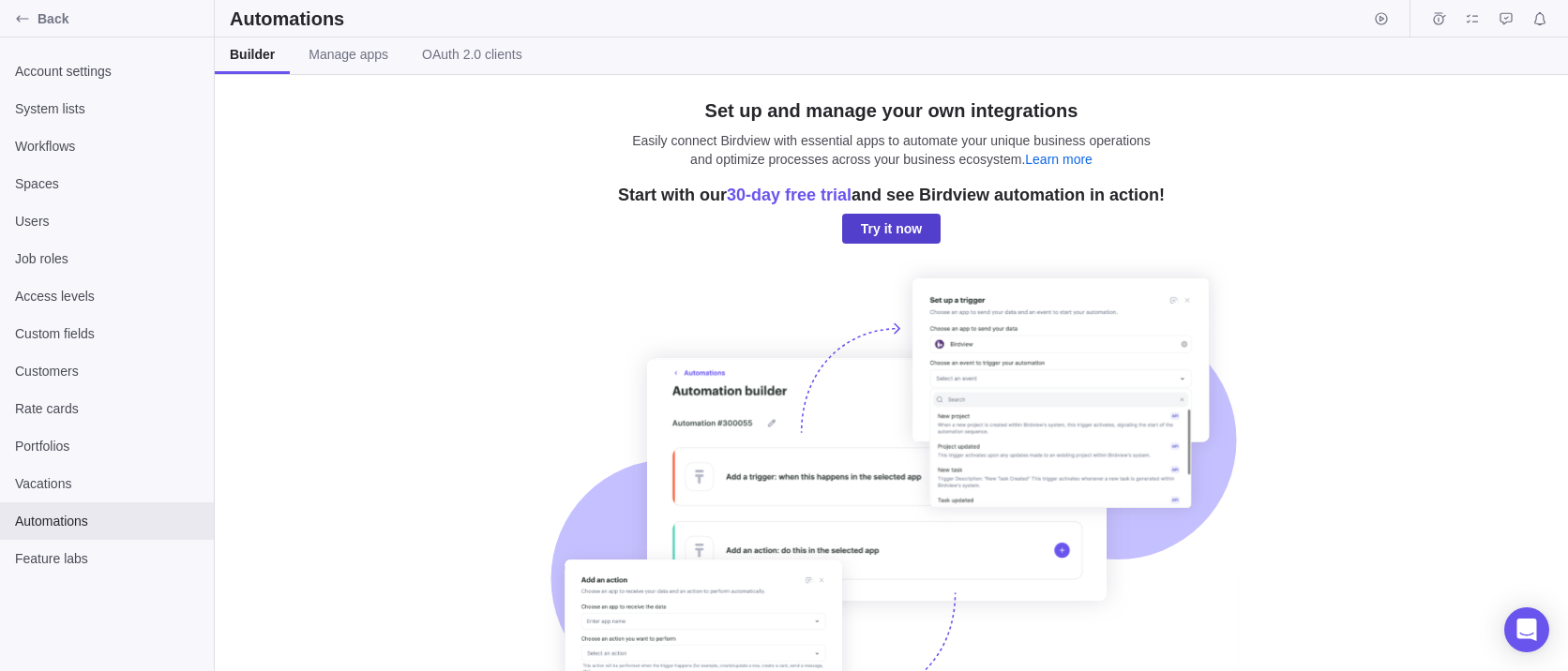 click on "Try it now" at bounding box center (891, 229) 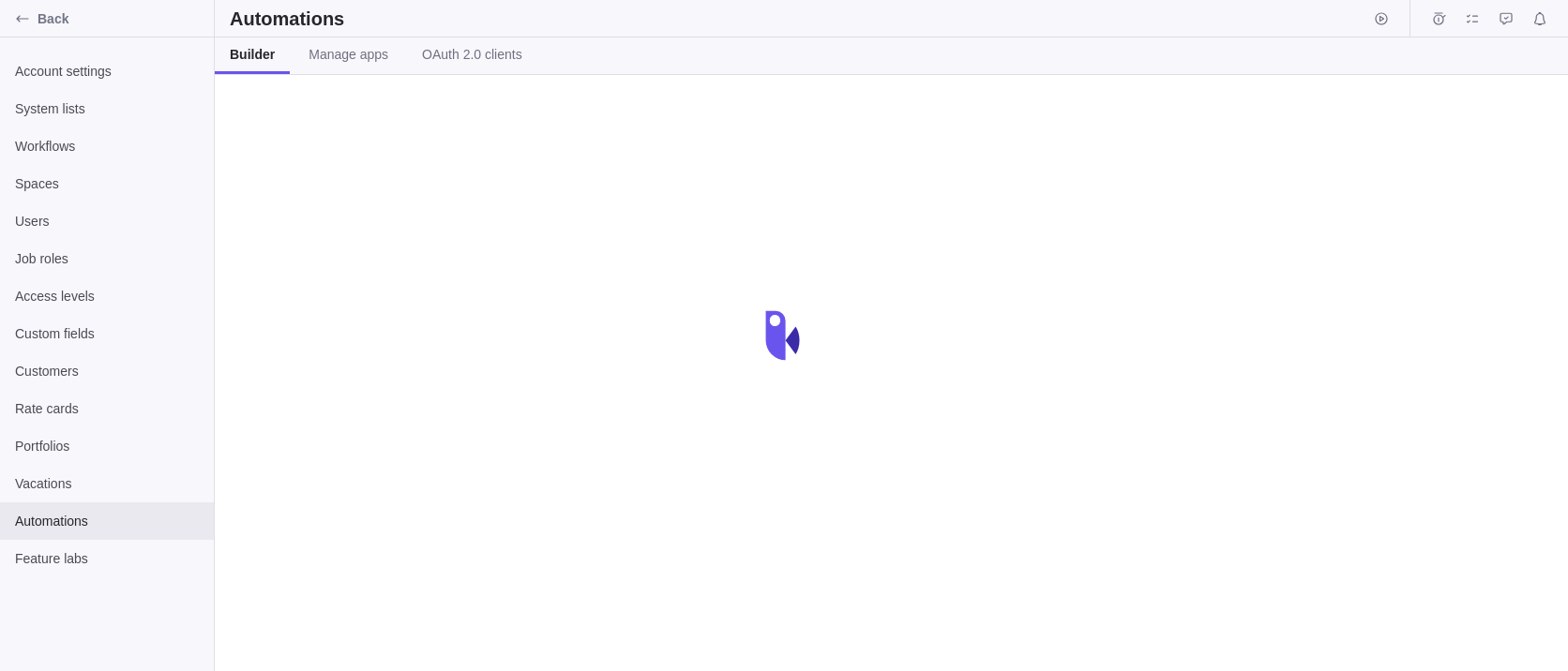 scroll, scrollTop: 0, scrollLeft: 0, axis: both 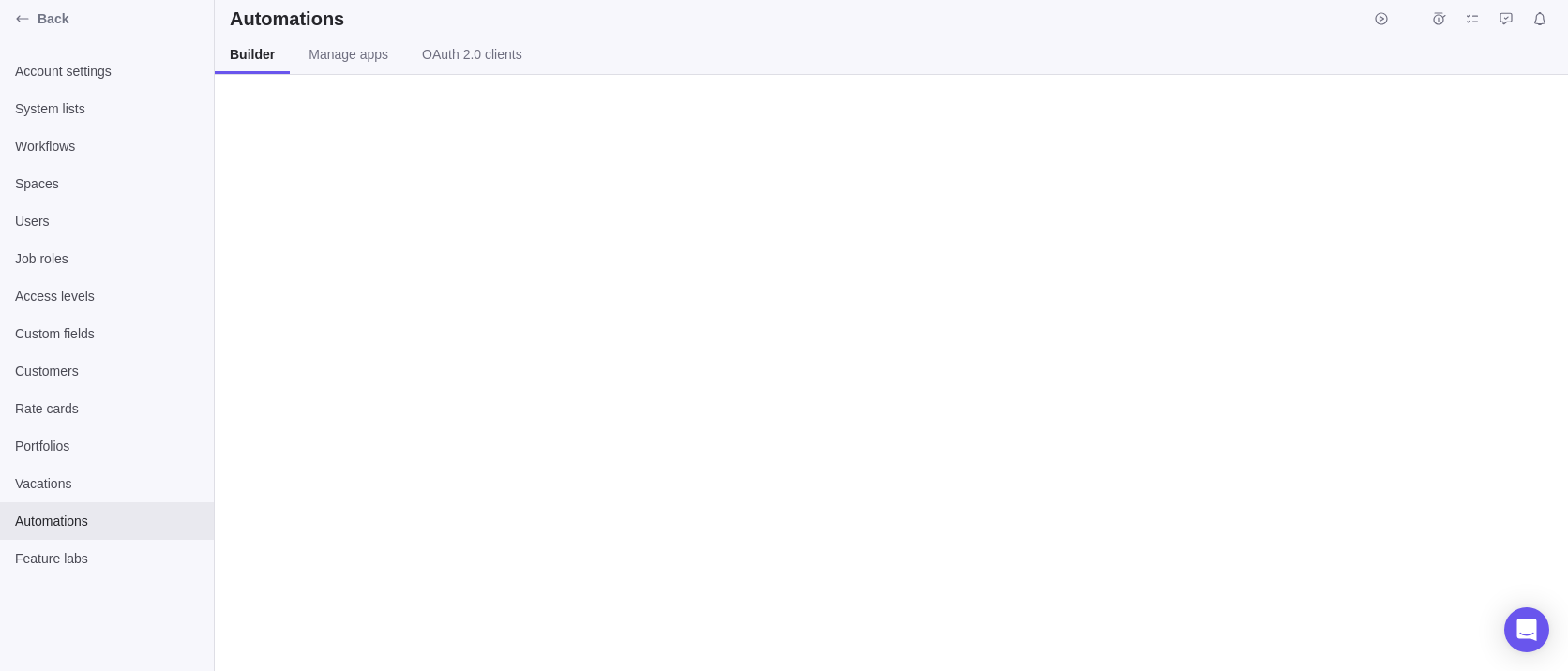 click on "Builder" at bounding box center (252, 54) 